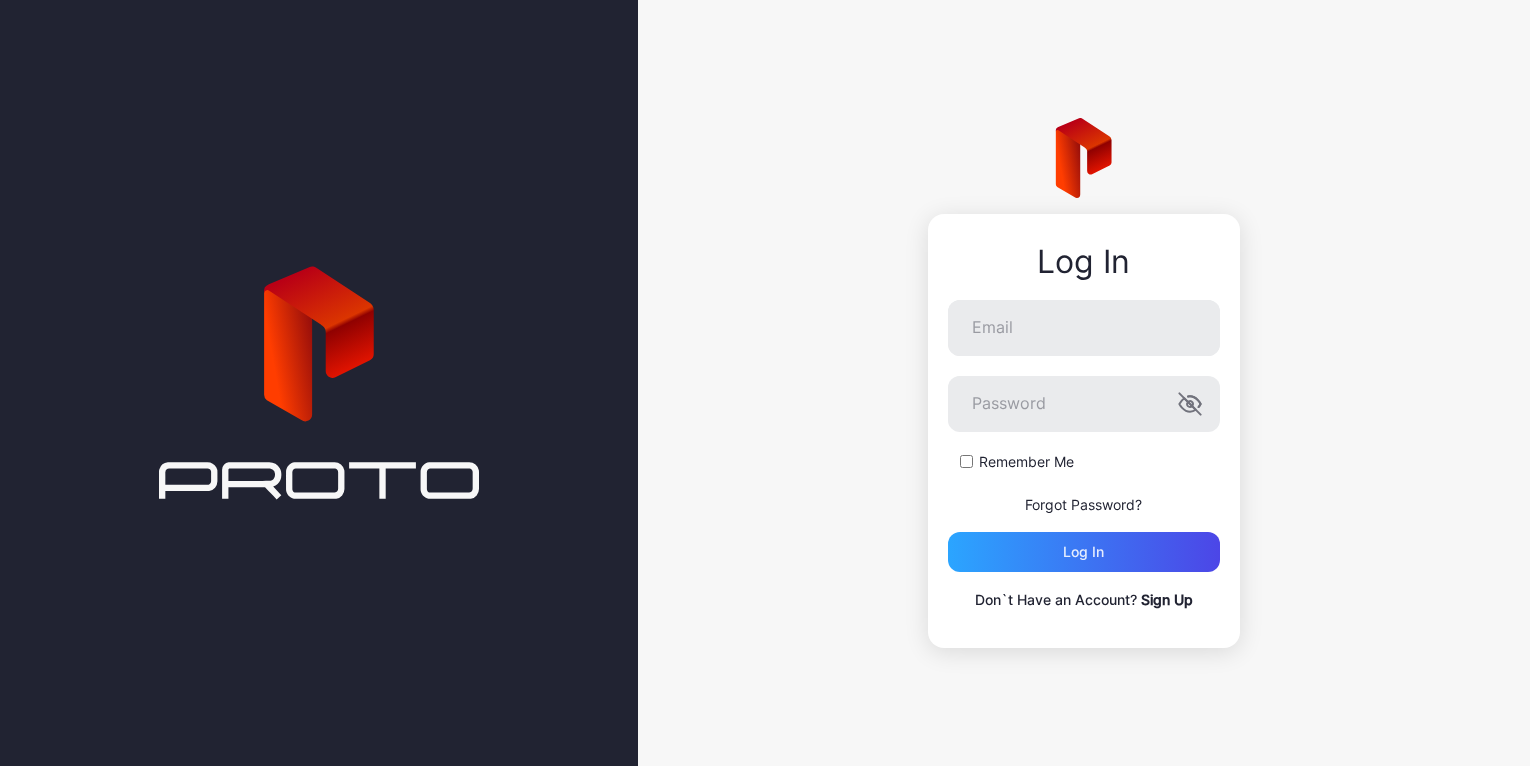 scroll, scrollTop: 0, scrollLeft: 0, axis: both 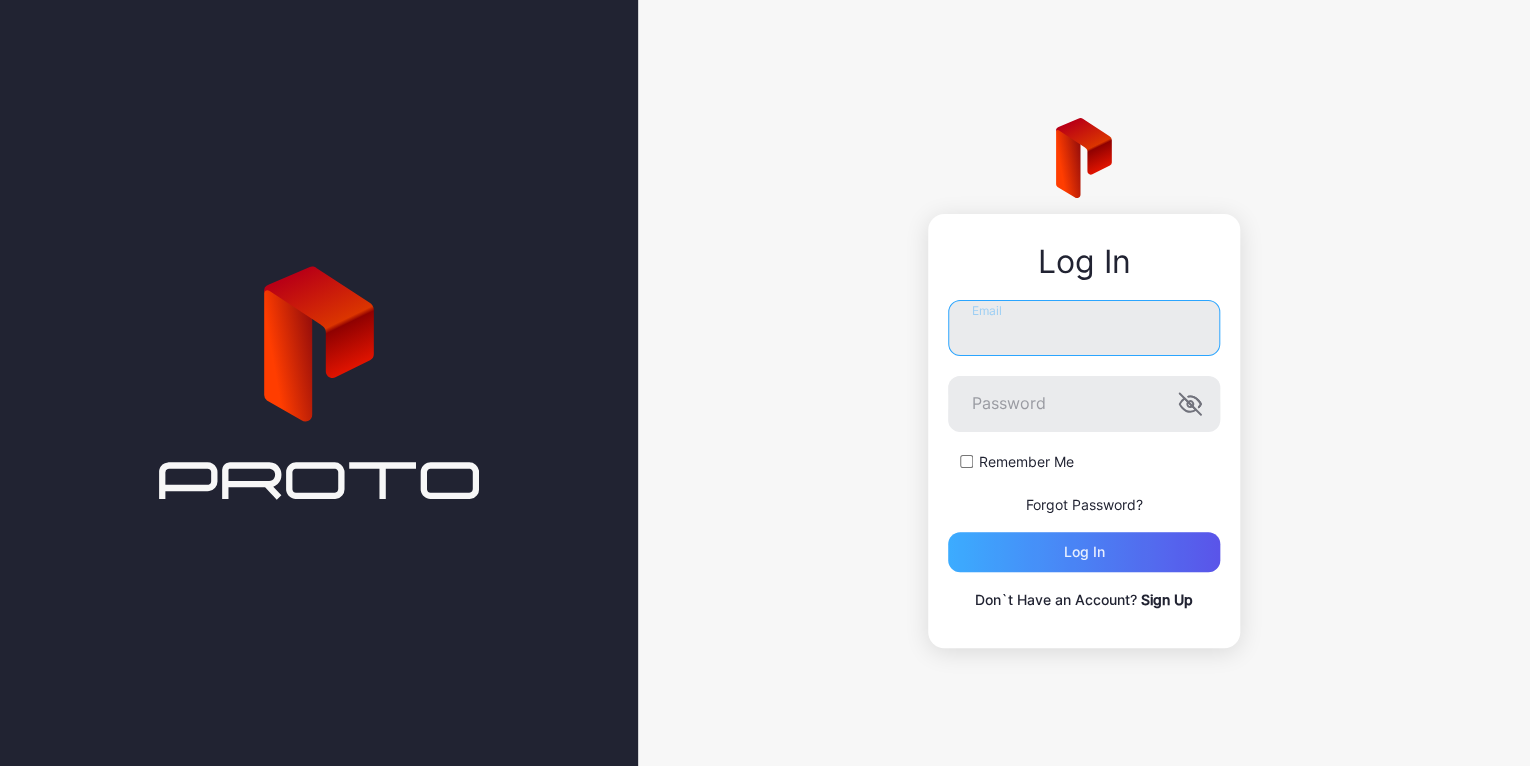 type on "**********" 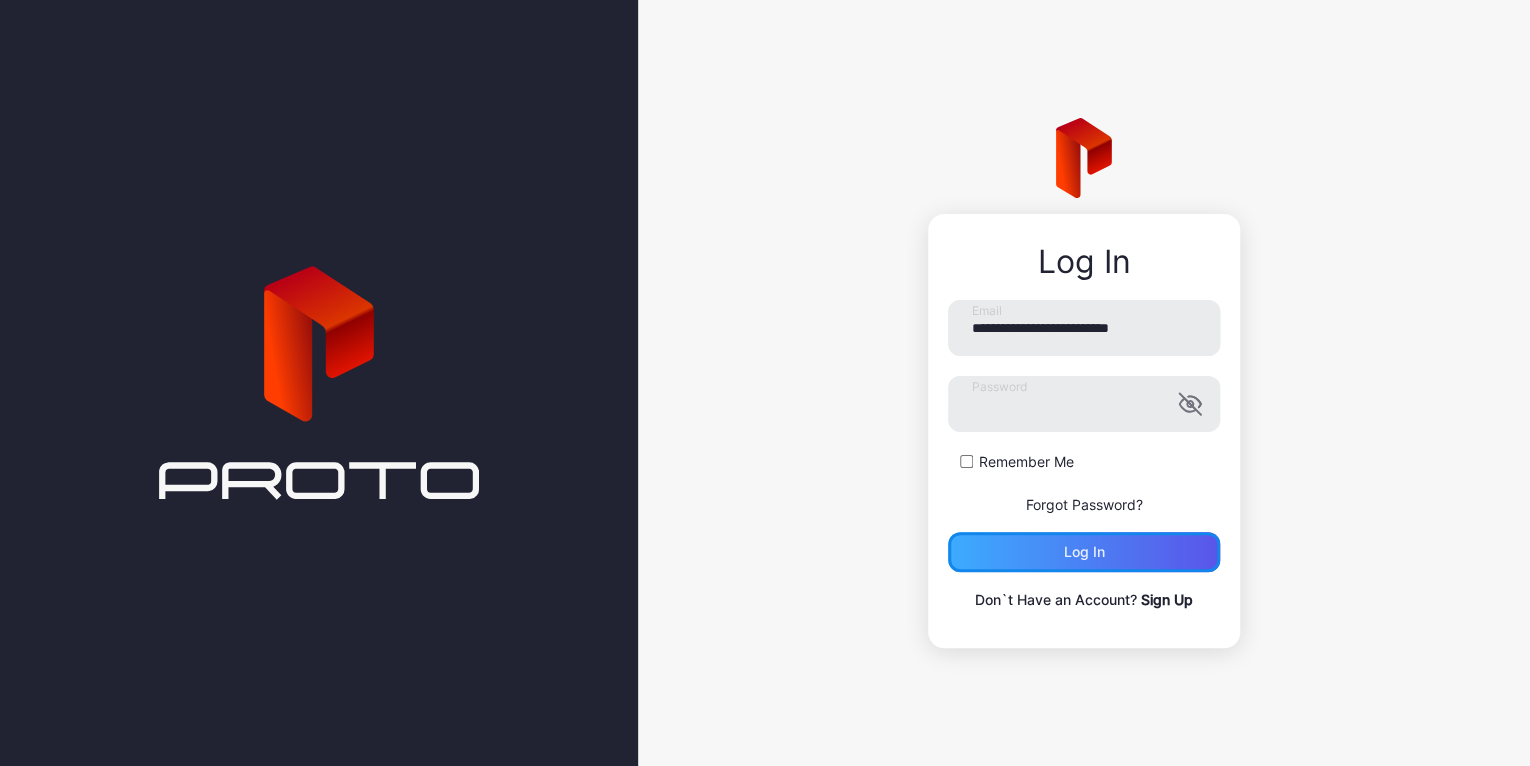 click on "Log in" at bounding box center (1083, 552) 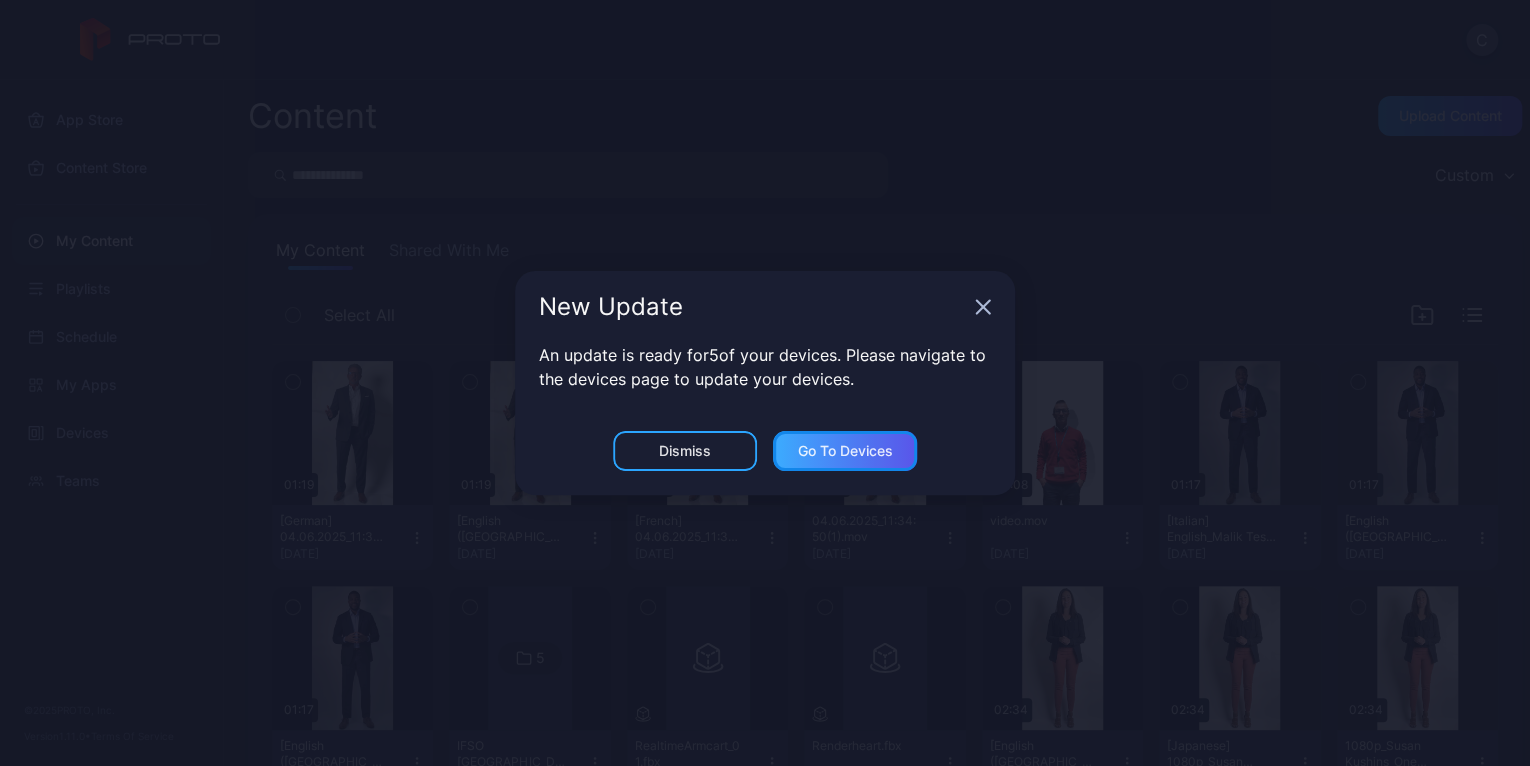 click on "Go to devices" at bounding box center (845, 451) 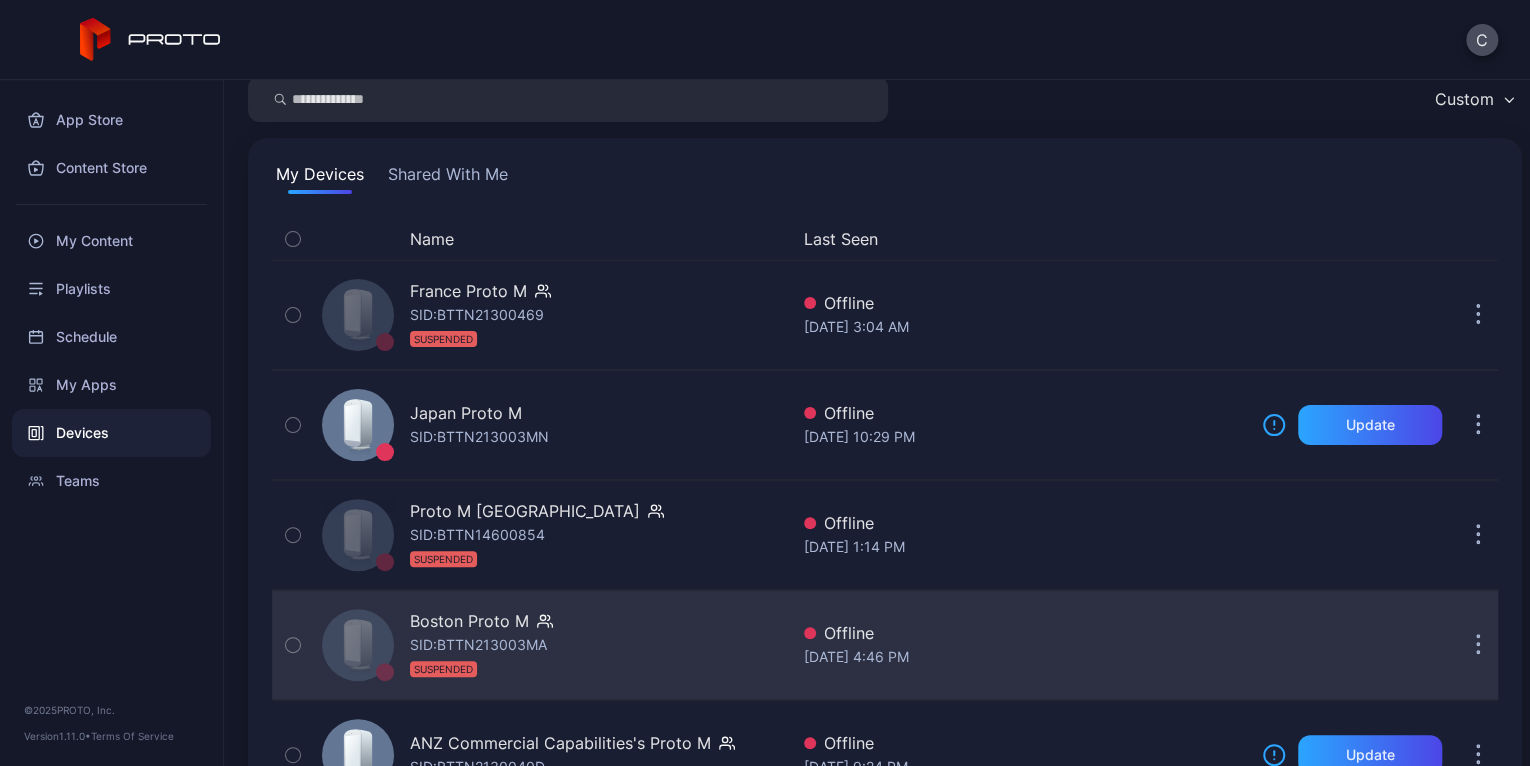 scroll, scrollTop: 376, scrollLeft: 0, axis: vertical 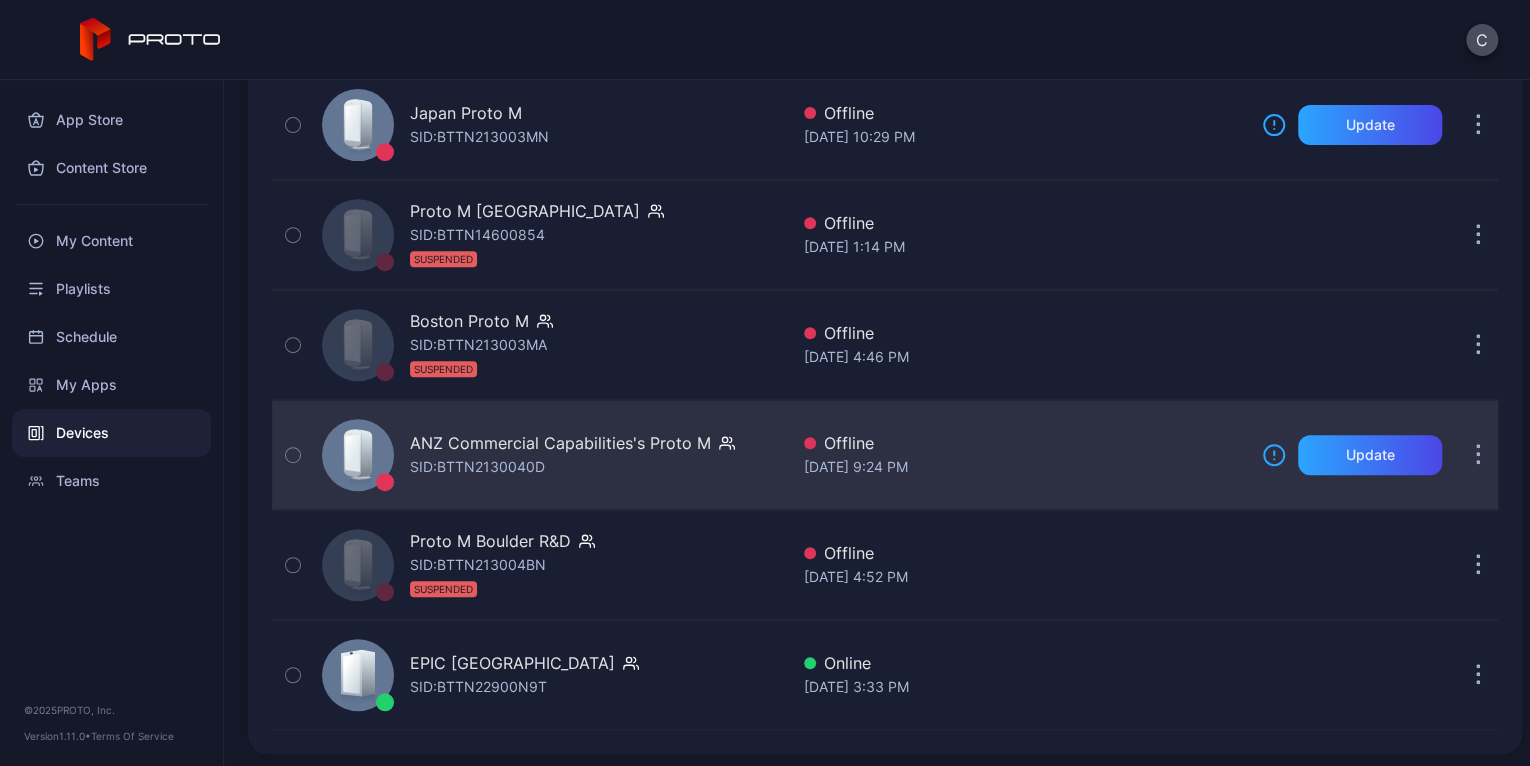 click on "ANZ Commercial Capabilities's Proto M" at bounding box center [560, 443] 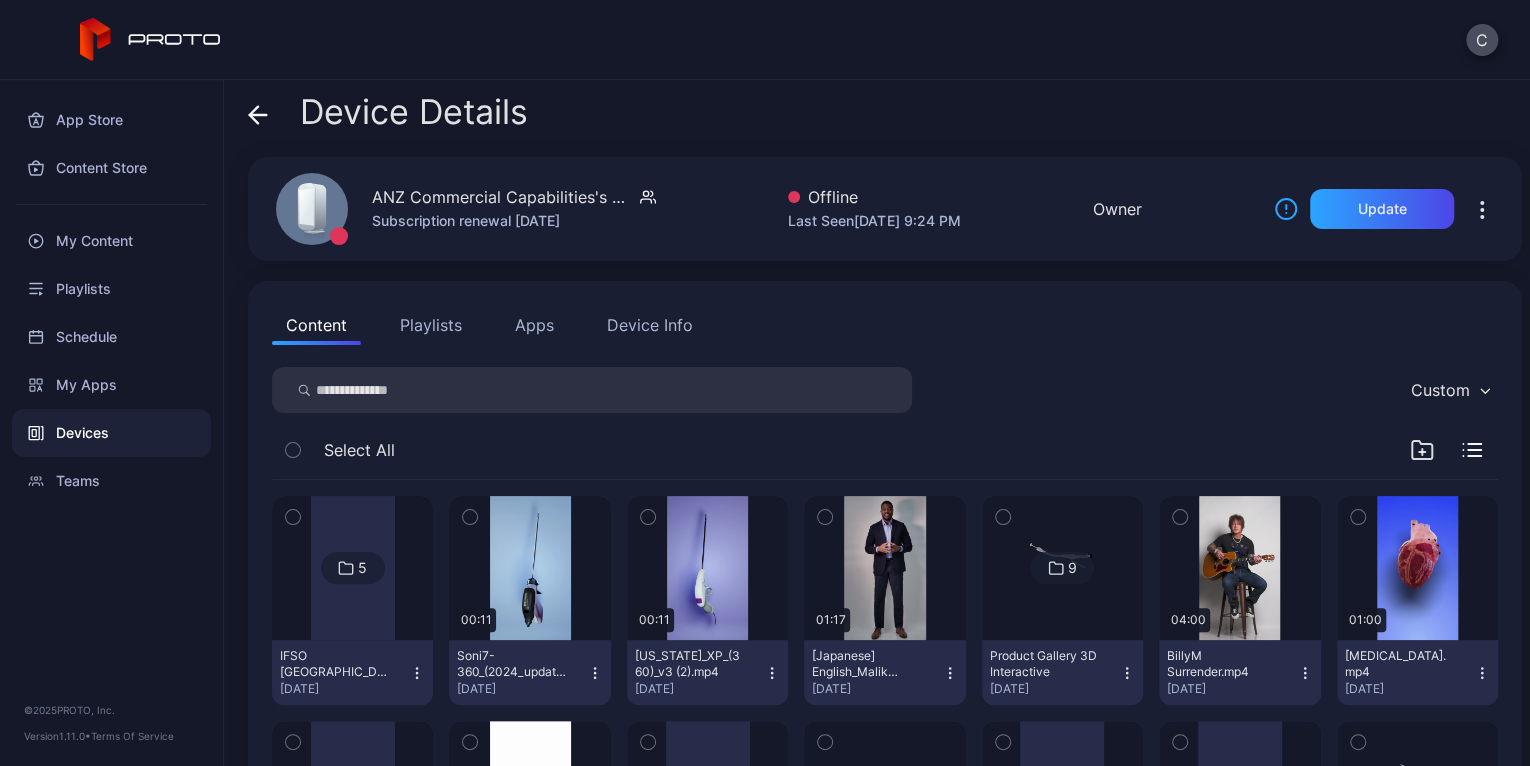 scroll, scrollTop: 0, scrollLeft: 0, axis: both 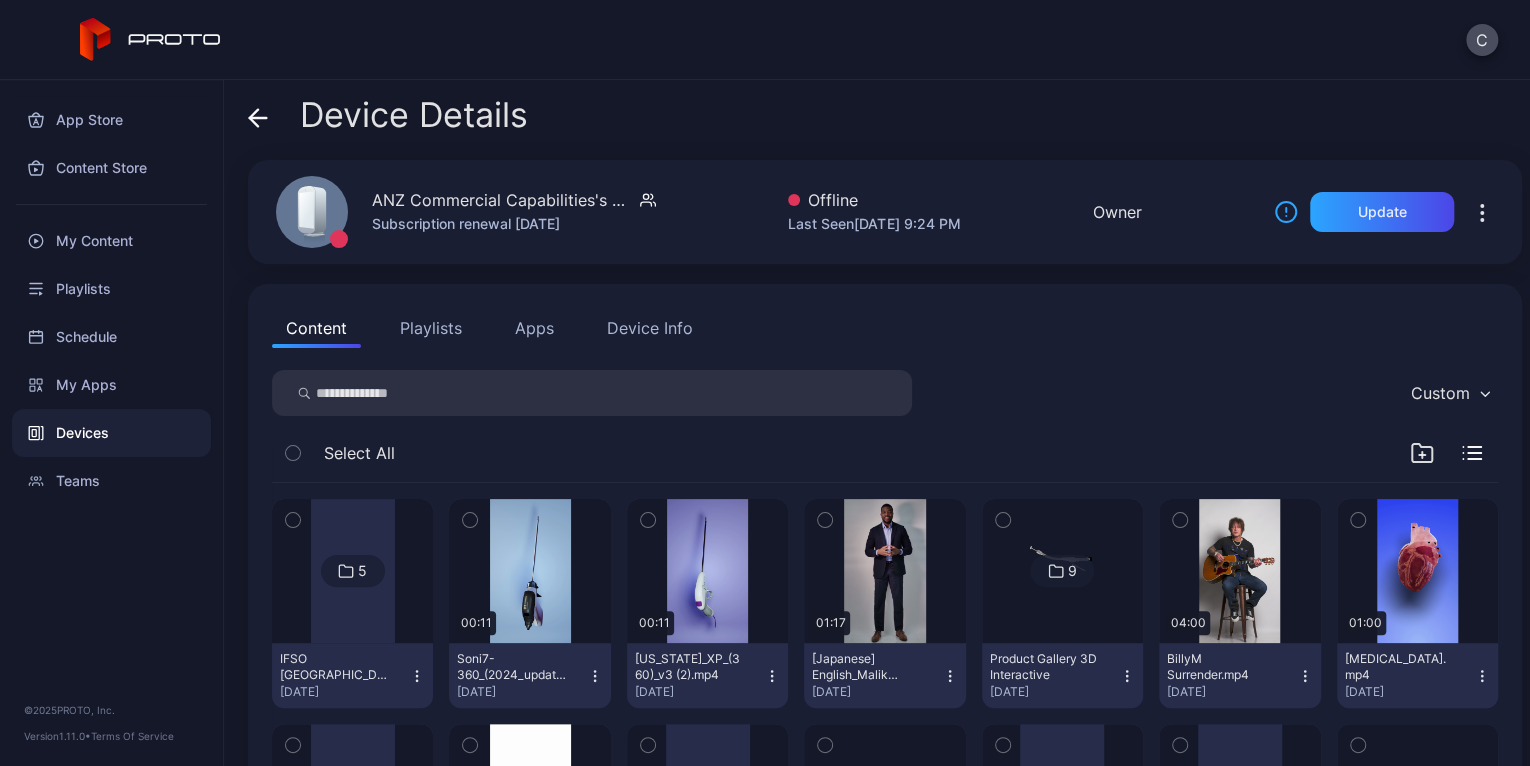 click on "Playlists" at bounding box center [431, 328] 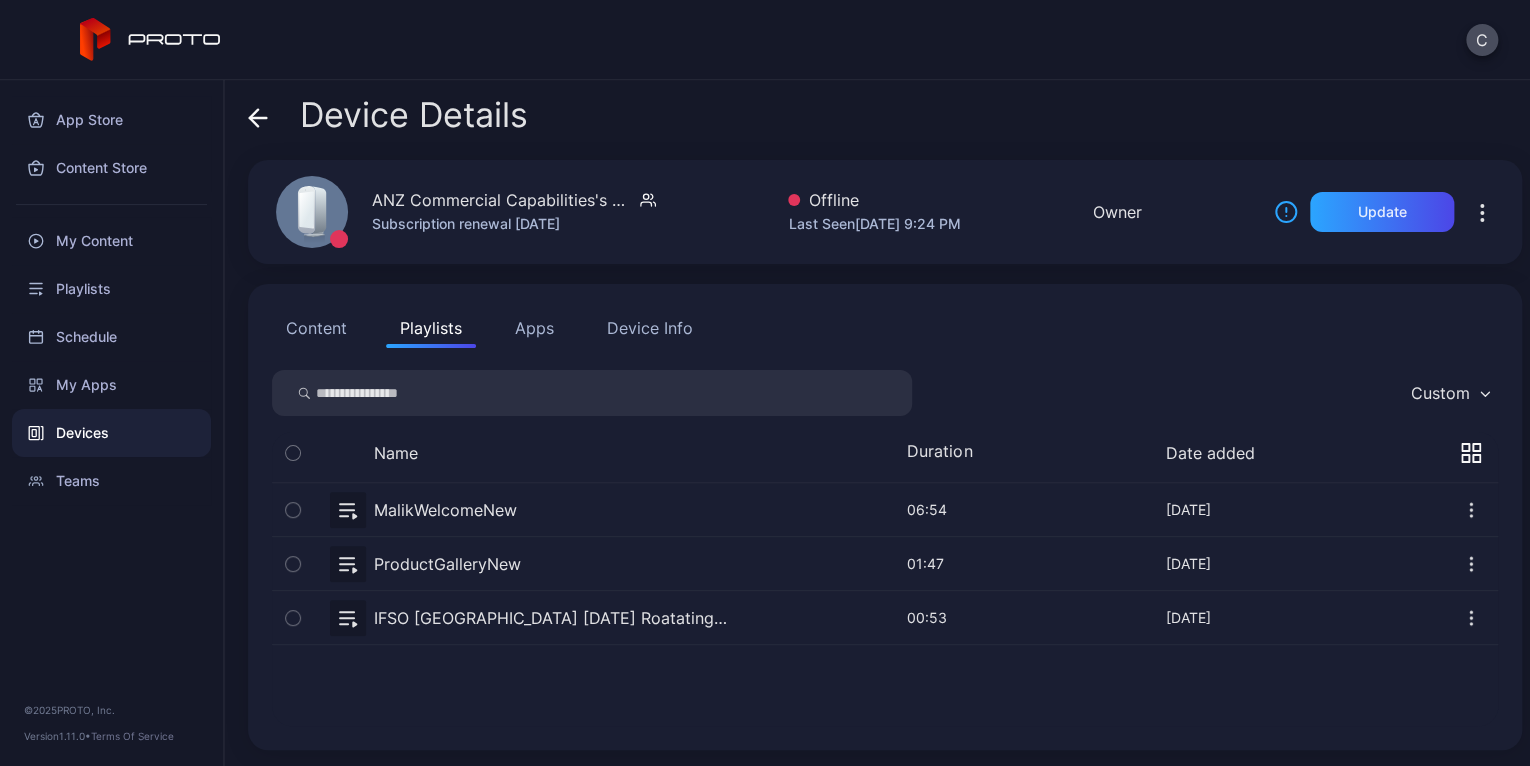 click on "Content" at bounding box center (316, 328) 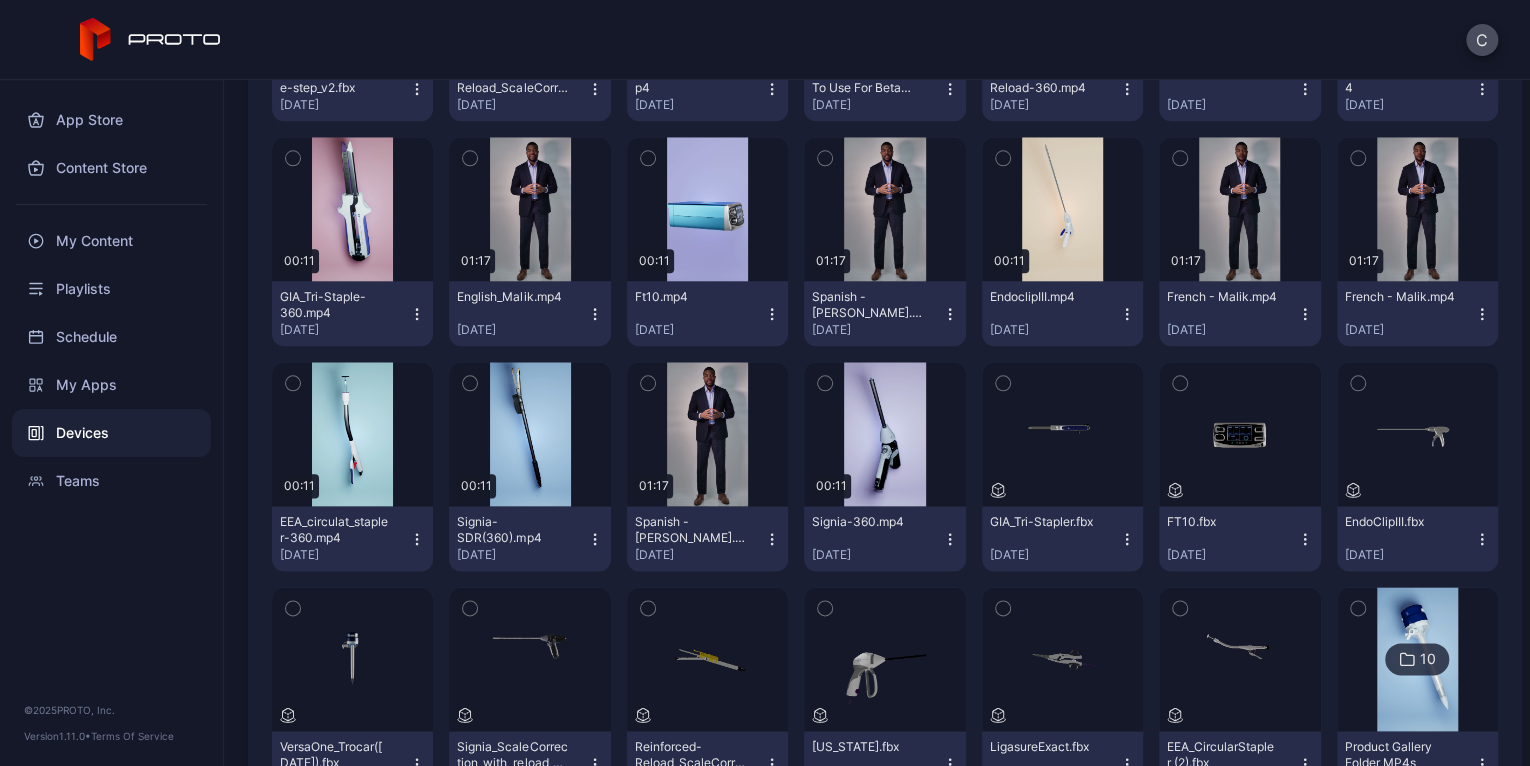 scroll, scrollTop: 1138, scrollLeft: 0, axis: vertical 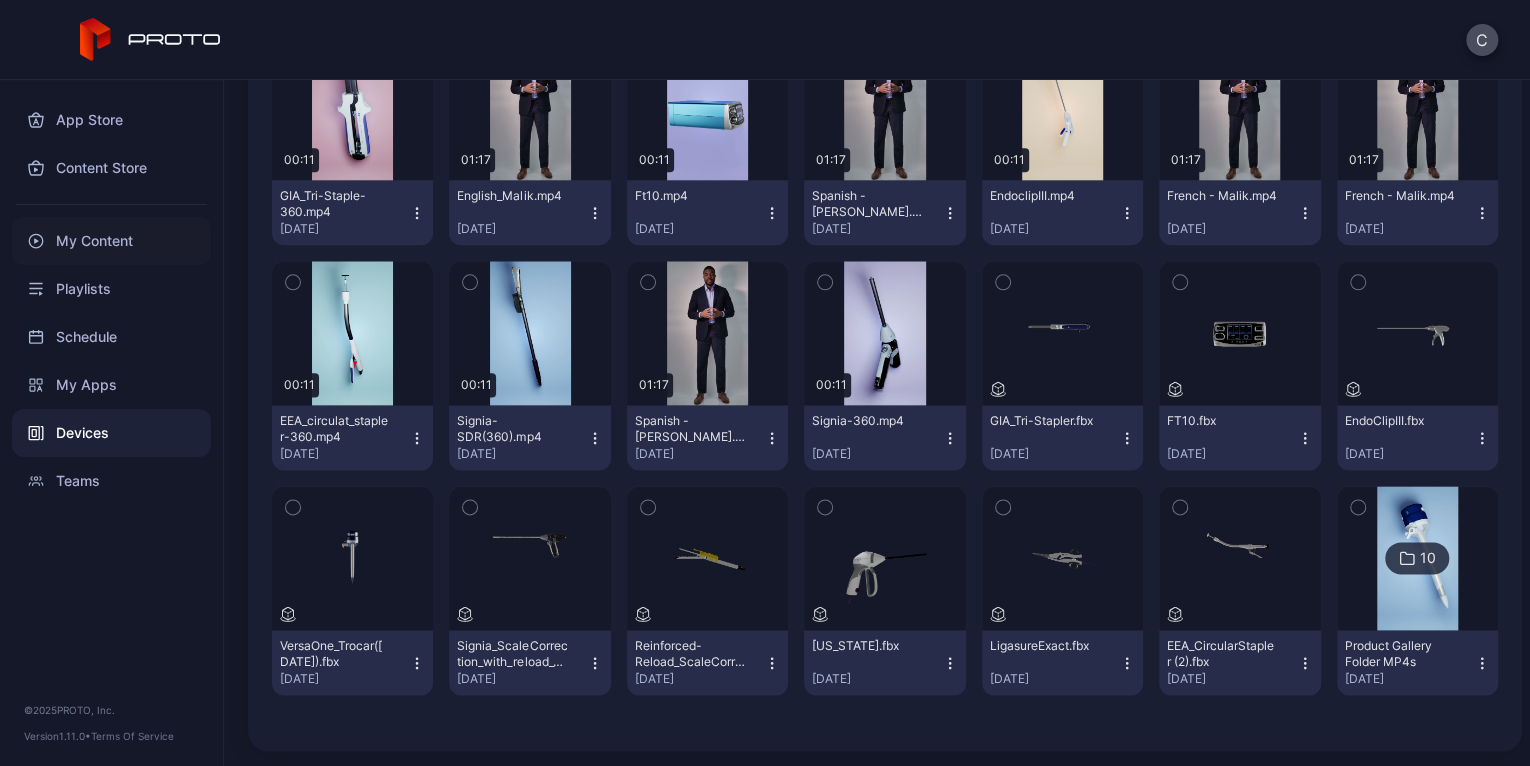 click on "My Content" at bounding box center (111, 241) 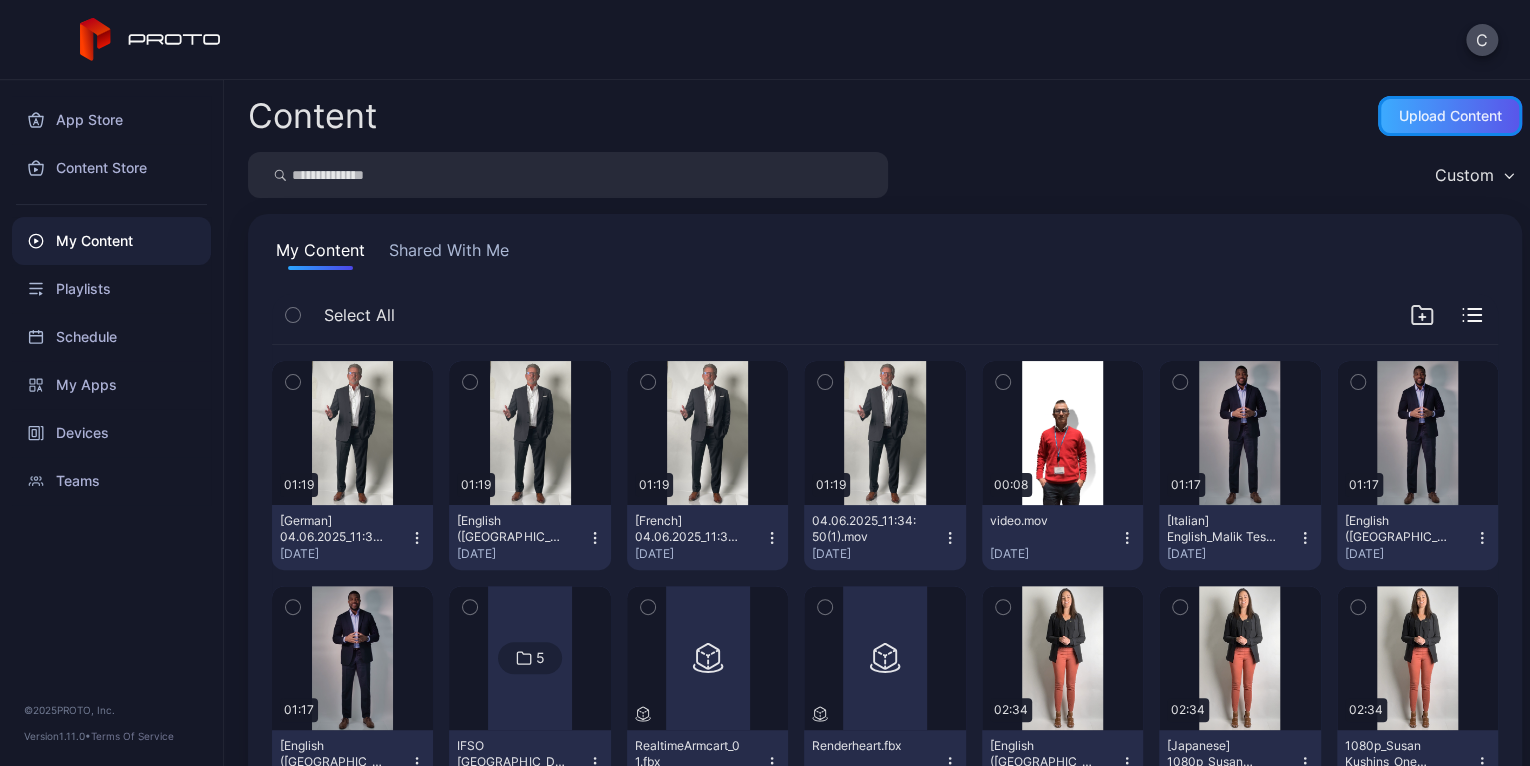 click on "Upload Content" at bounding box center [1450, 116] 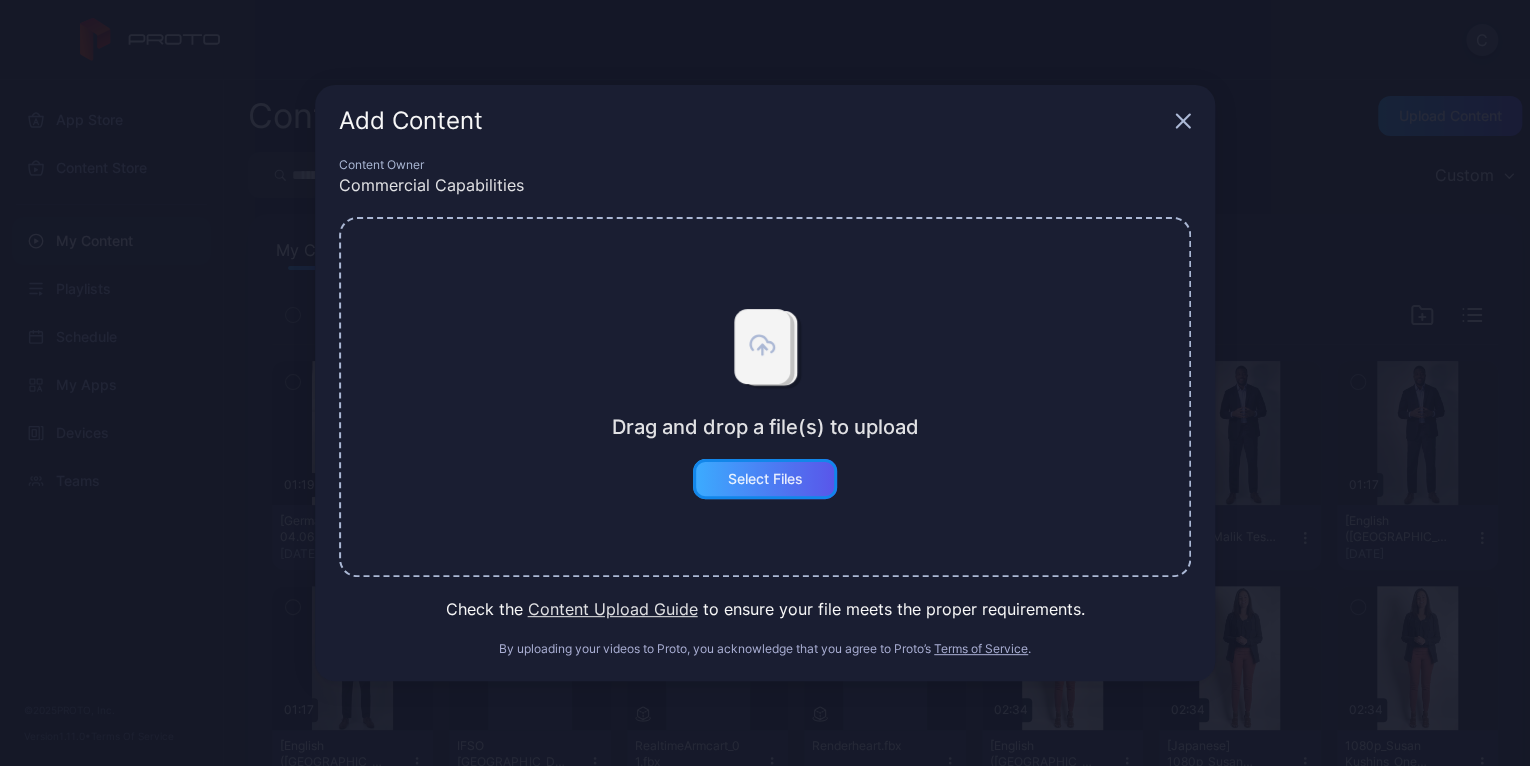 click on "Select Files" at bounding box center [765, 479] 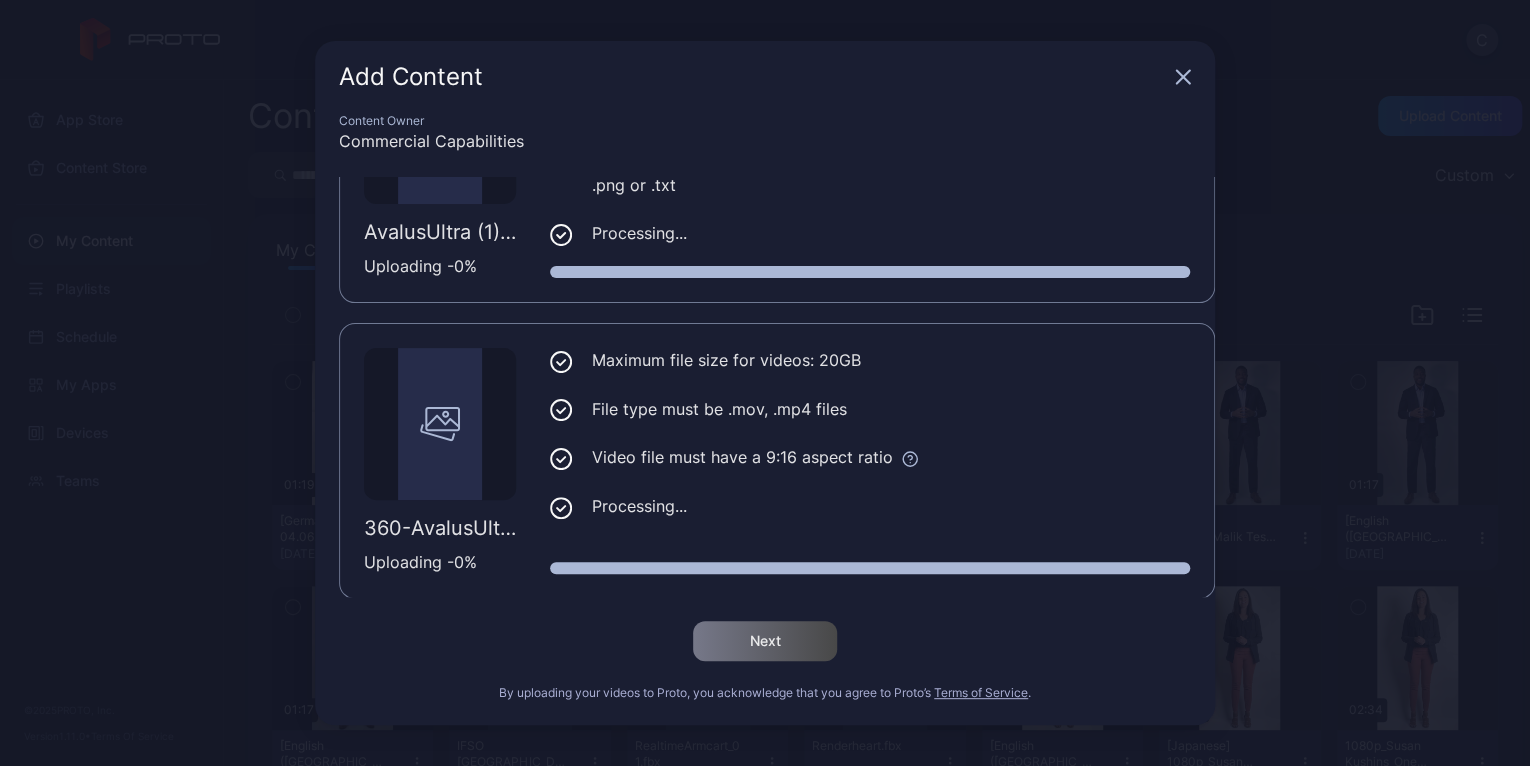 scroll, scrollTop: 151, scrollLeft: 0, axis: vertical 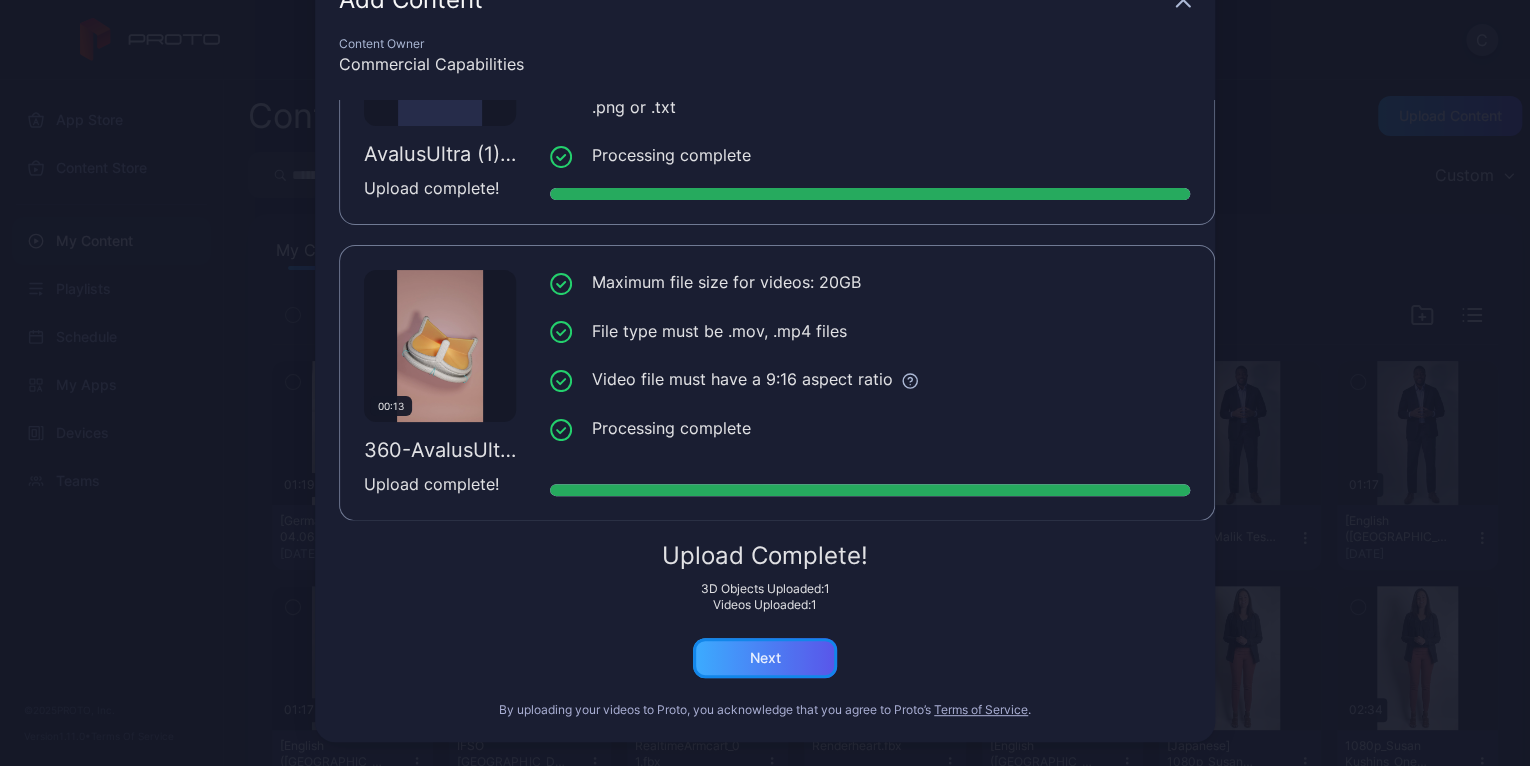 click on "Next" at bounding box center (765, 658) 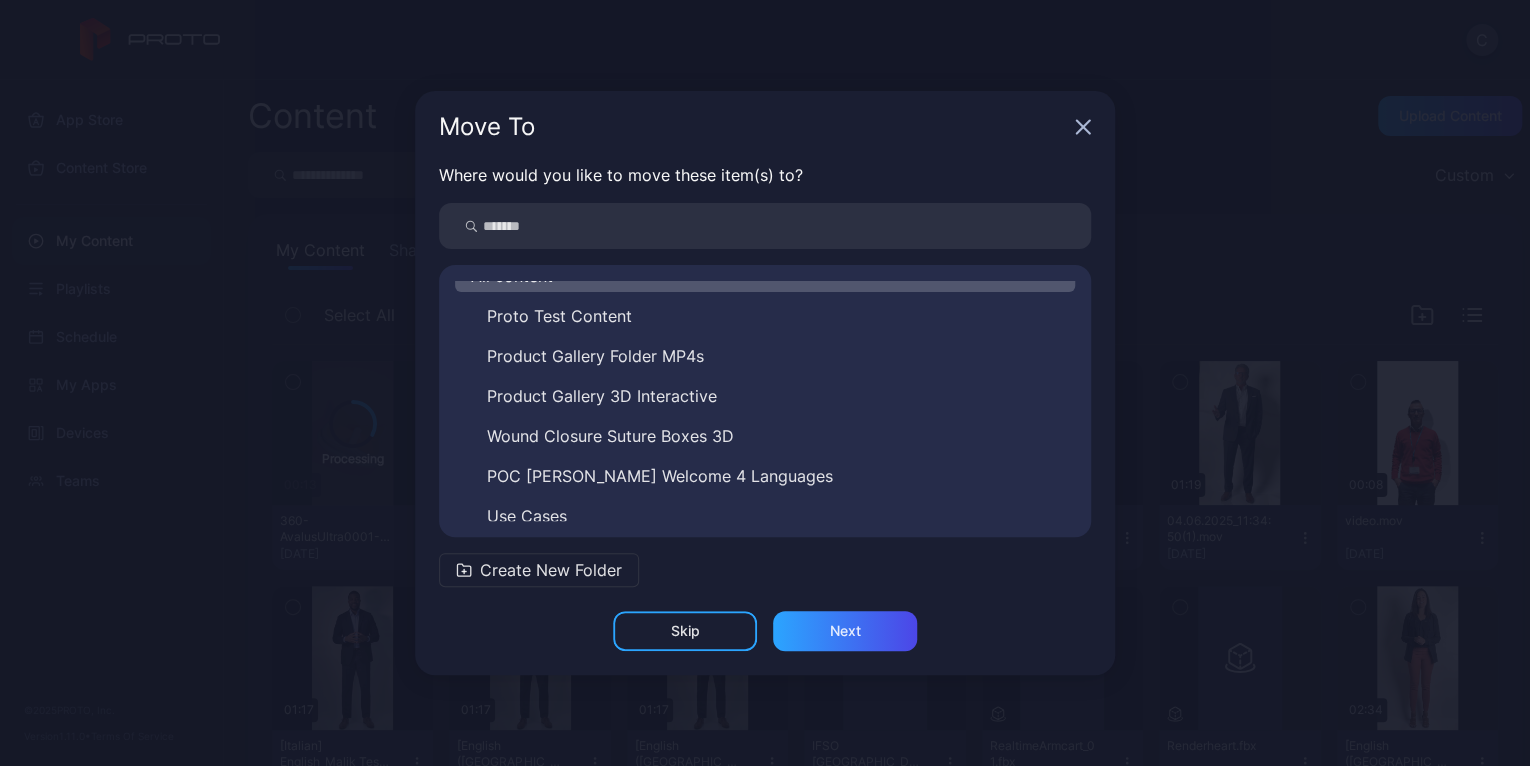 scroll, scrollTop: 0, scrollLeft: 0, axis: both 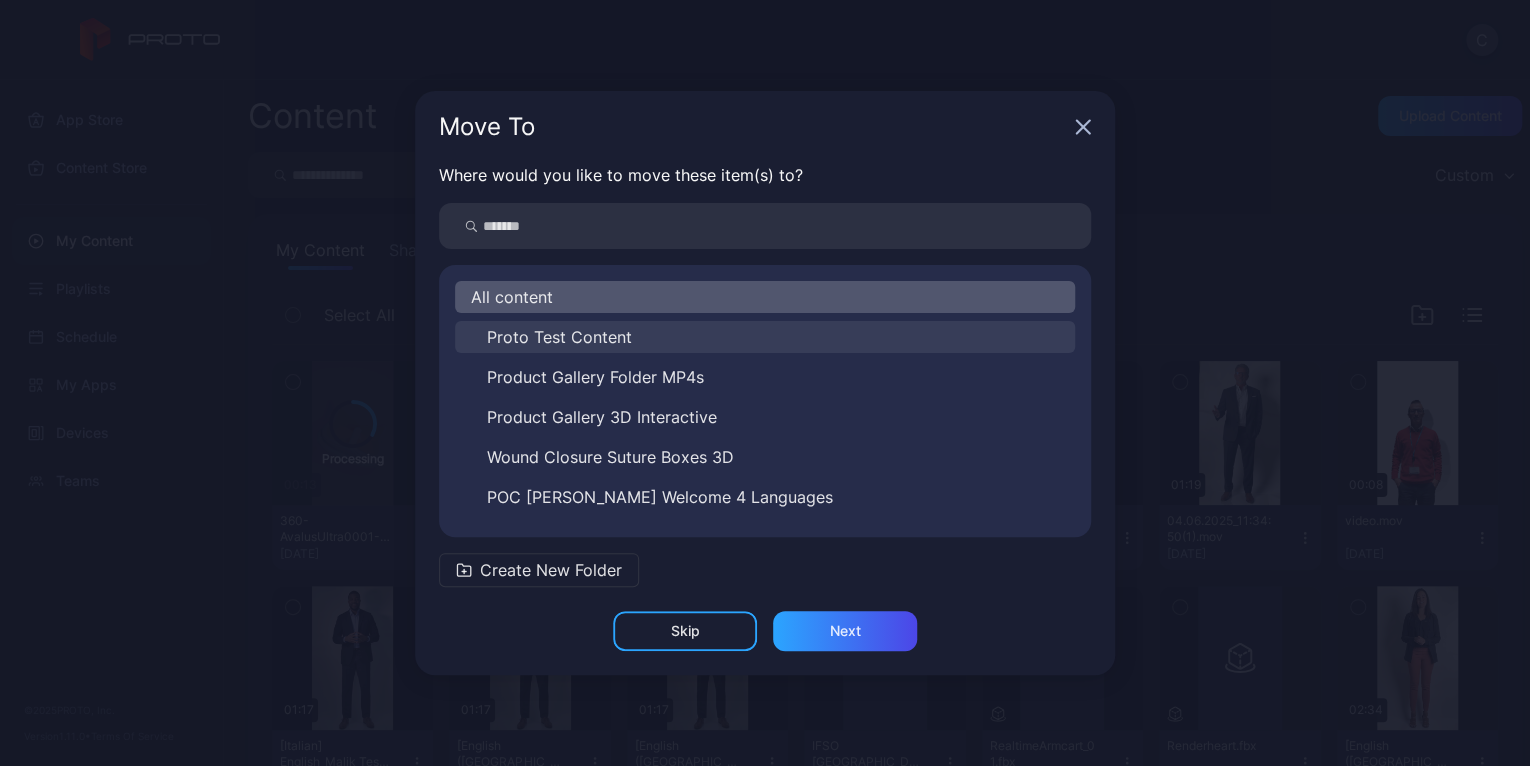 click on "Proto Test Content" at bounding box center [559, 337] 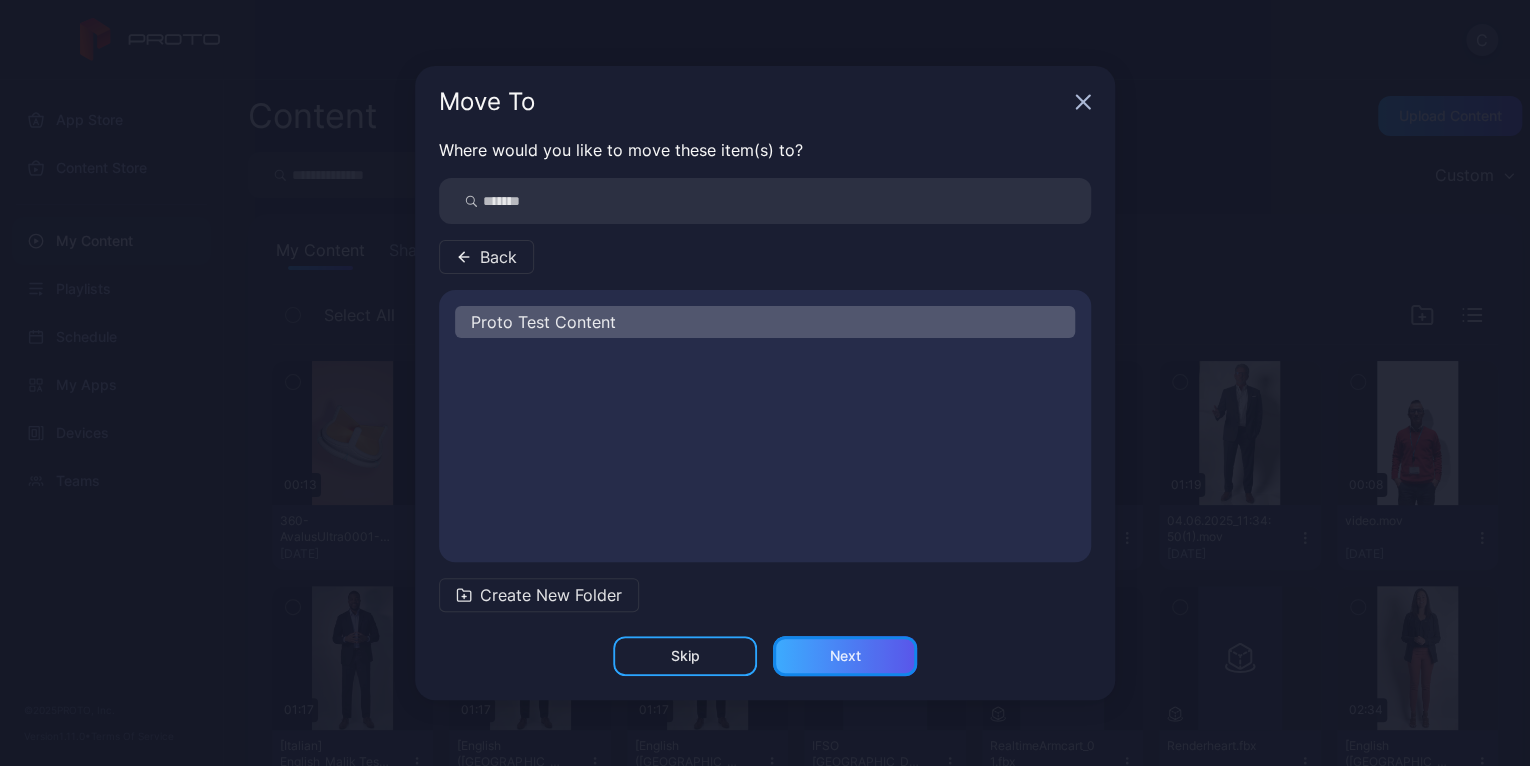 click on "Next" at bounding box center [845, 656] 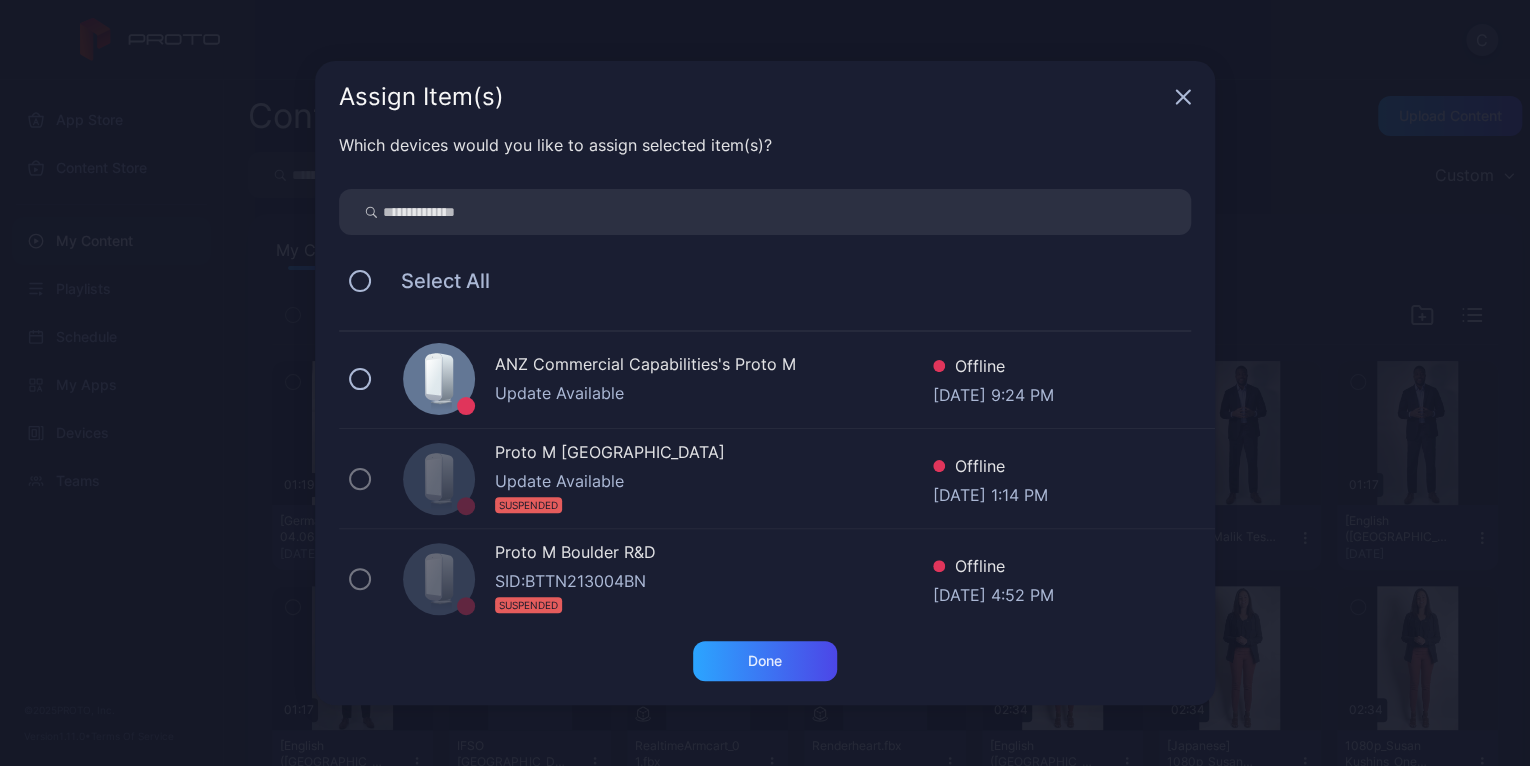 scroll, scrollTop: 415, scrollLeft: 0, axis: vertical 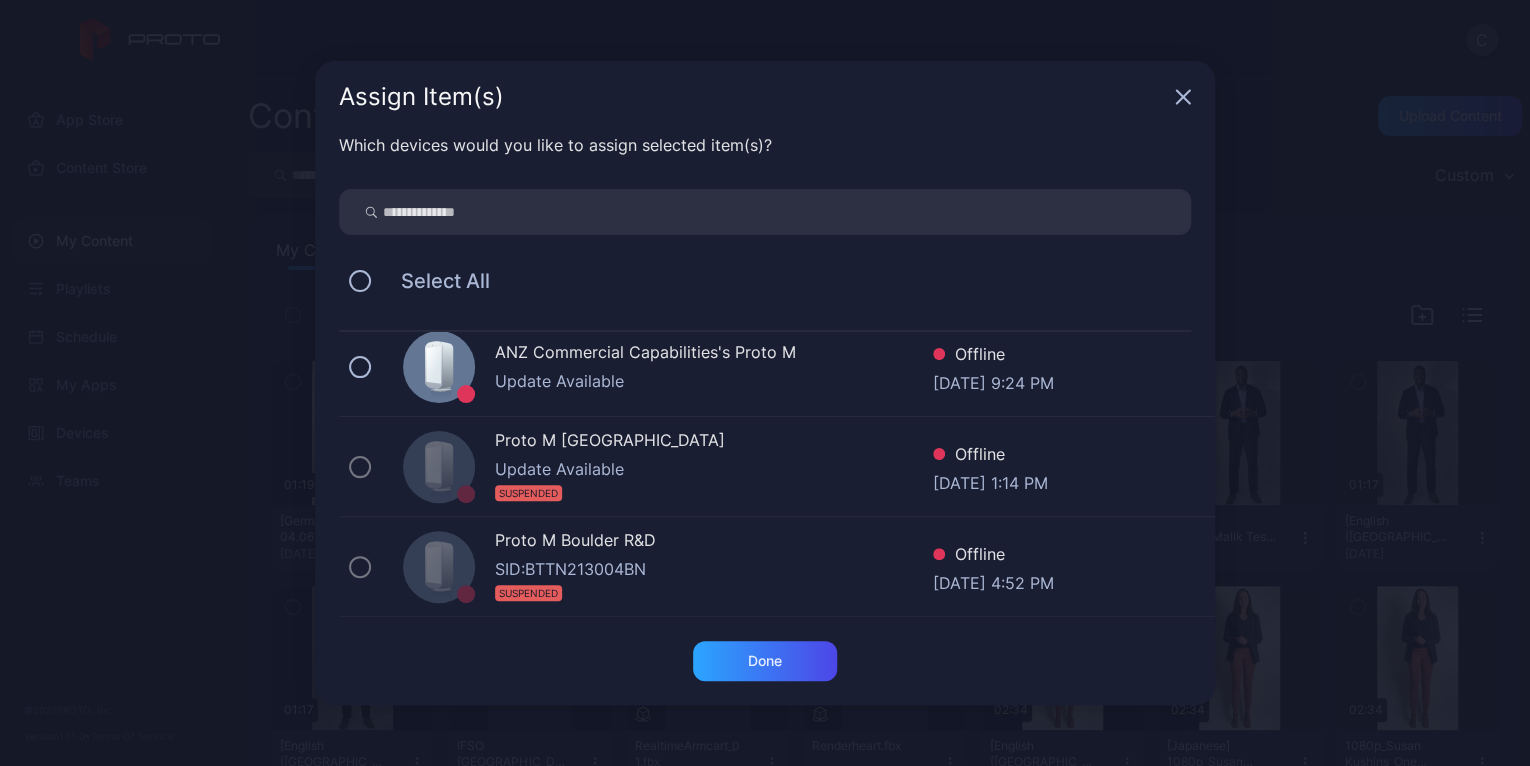 click on "Update Available" at bounding box center [714, 381] 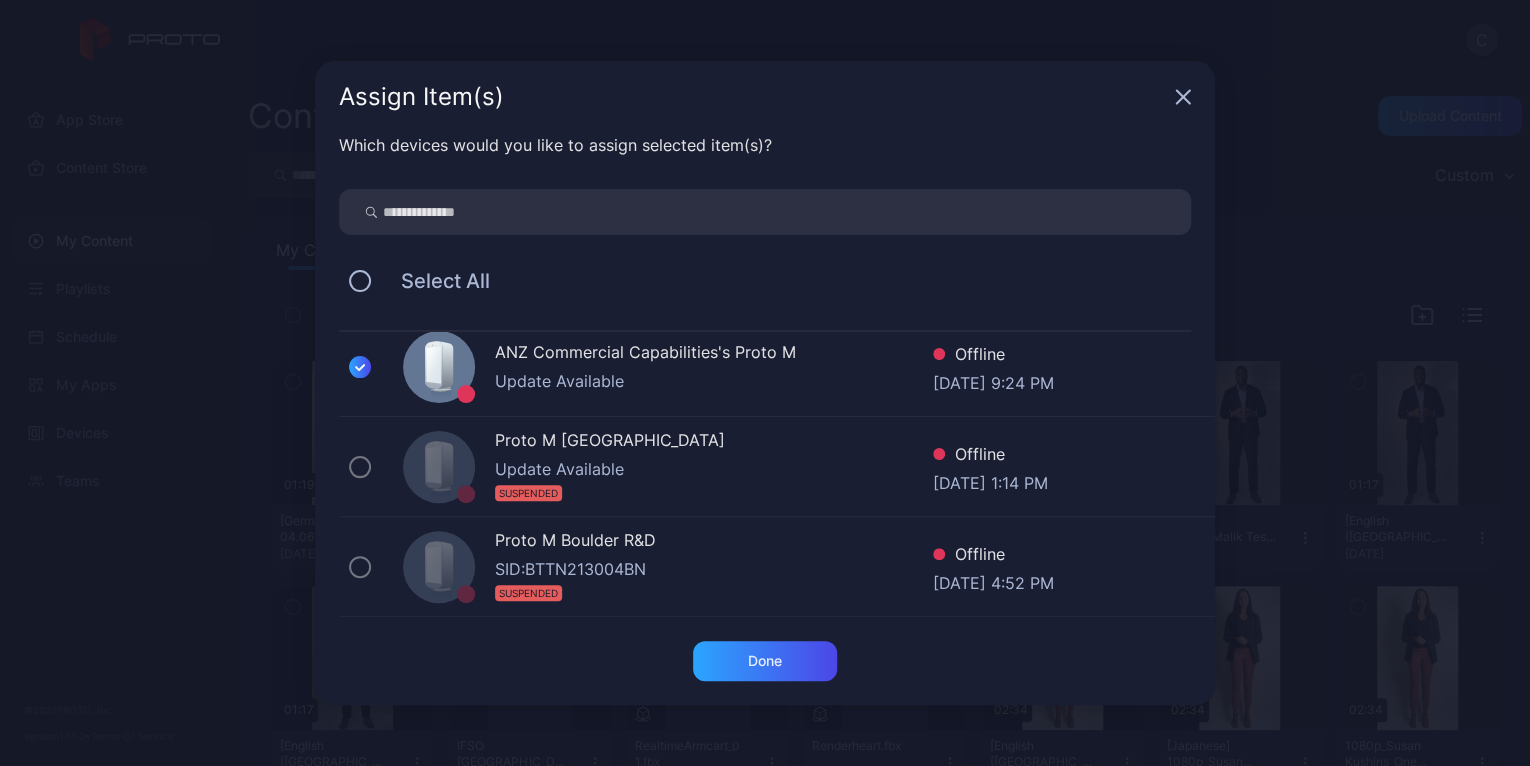 click 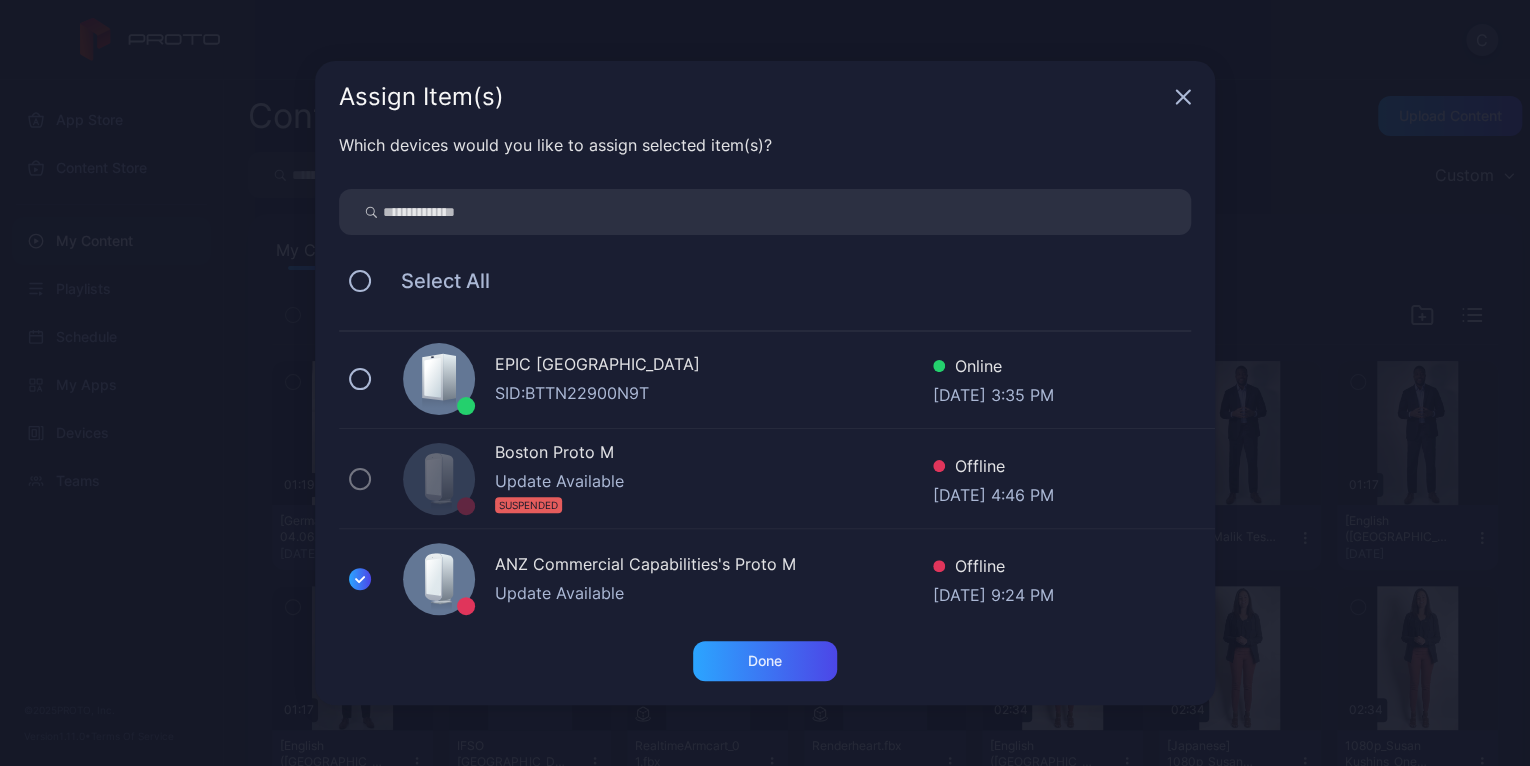 scroll, scrollTop: 115, scrollLeft: 0, axis: vertical 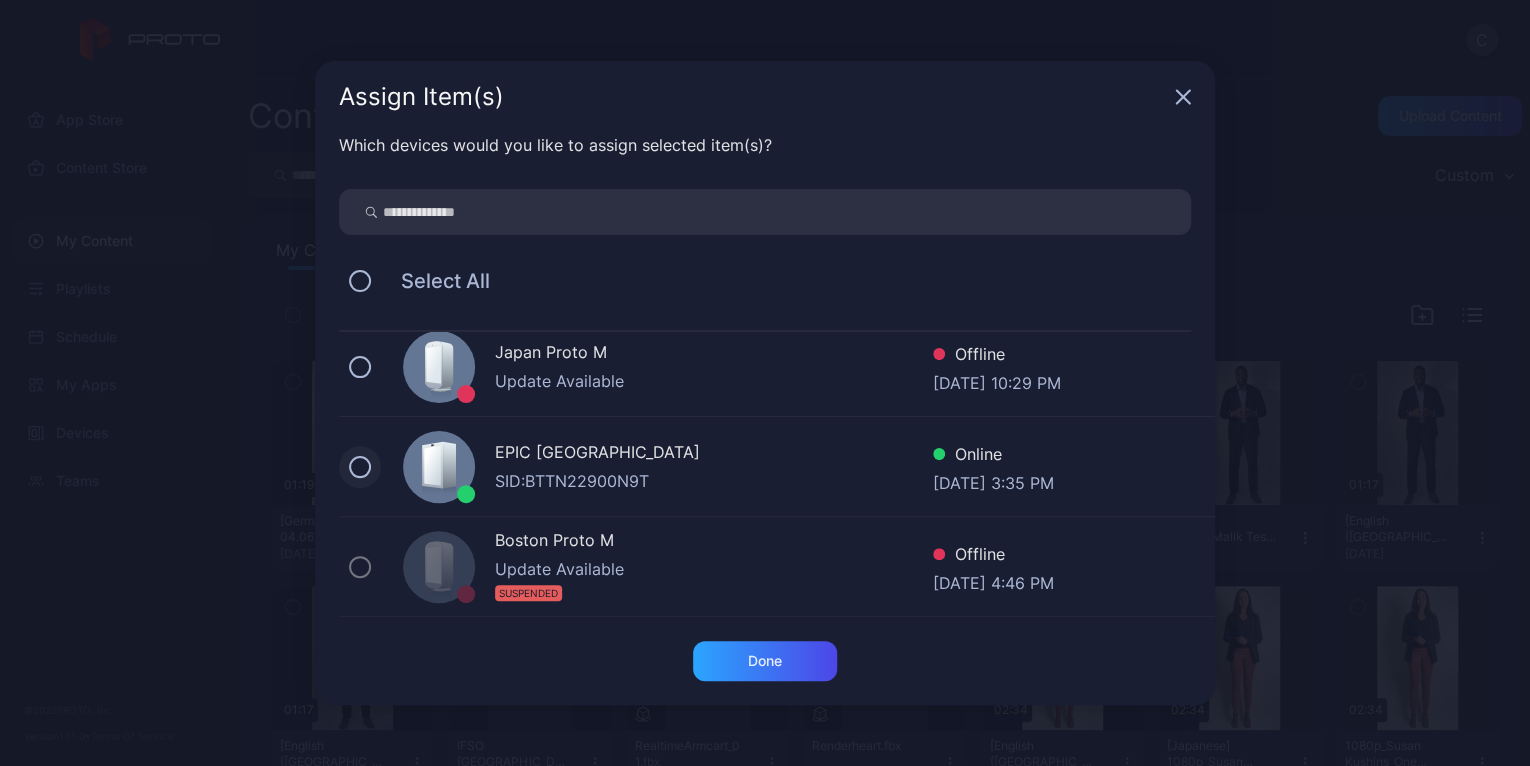 click at bounding box center (360, 467) 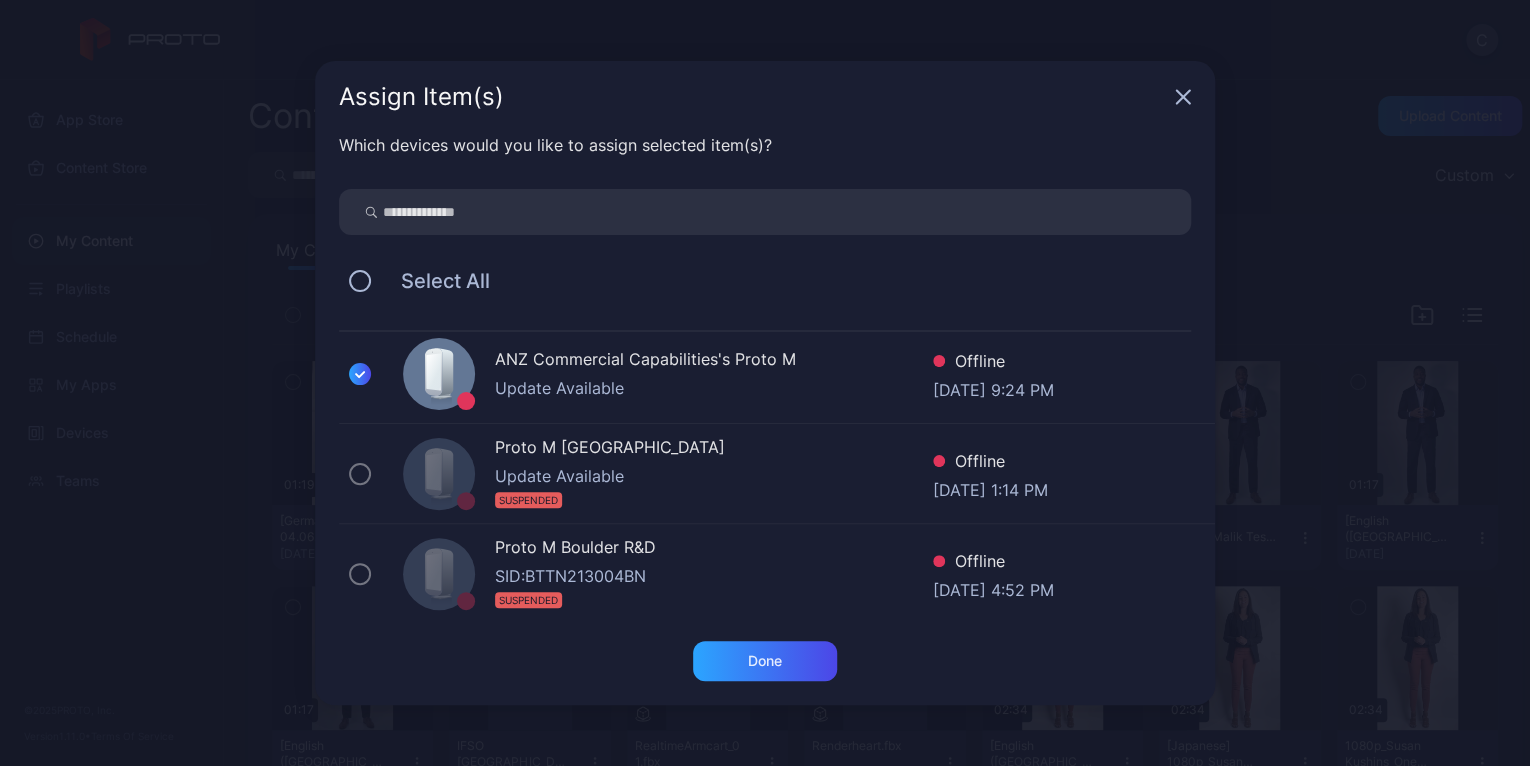 scroll, scrollTop: 415, scrollLeft: 0, axis: vertical 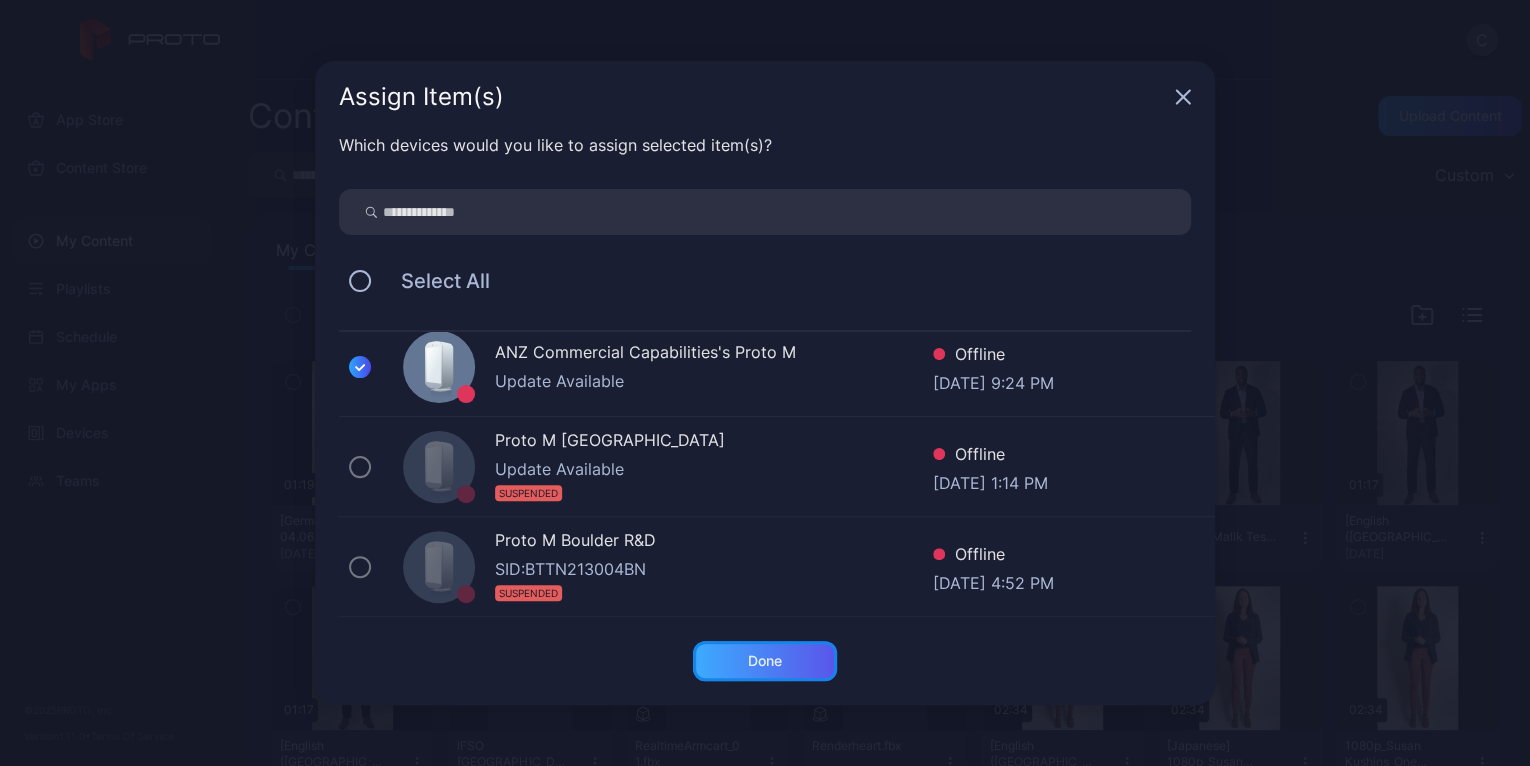 click on "Done" at bounding box center [765, 661] 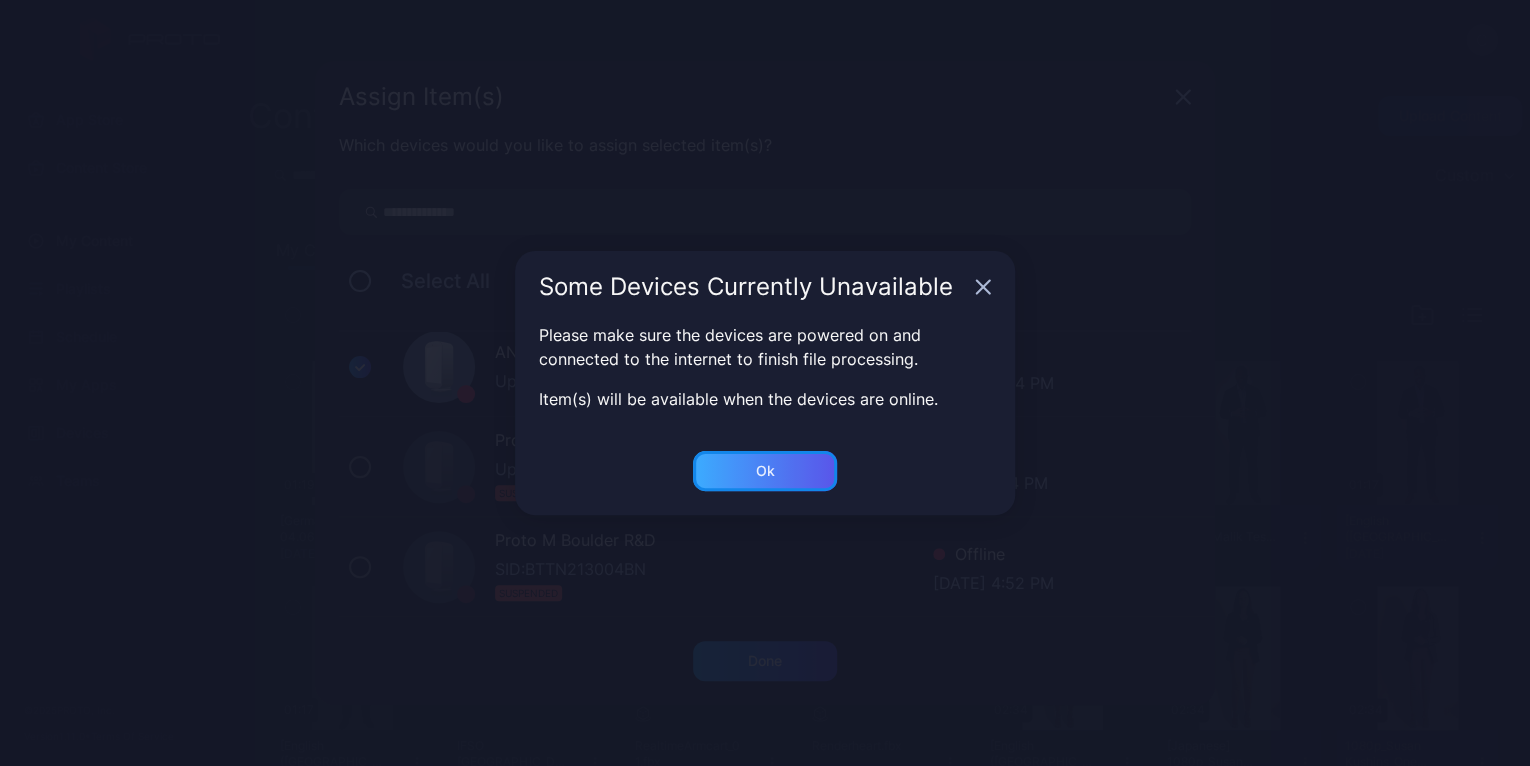 click on "Ok" at bounding box center (765, 661) 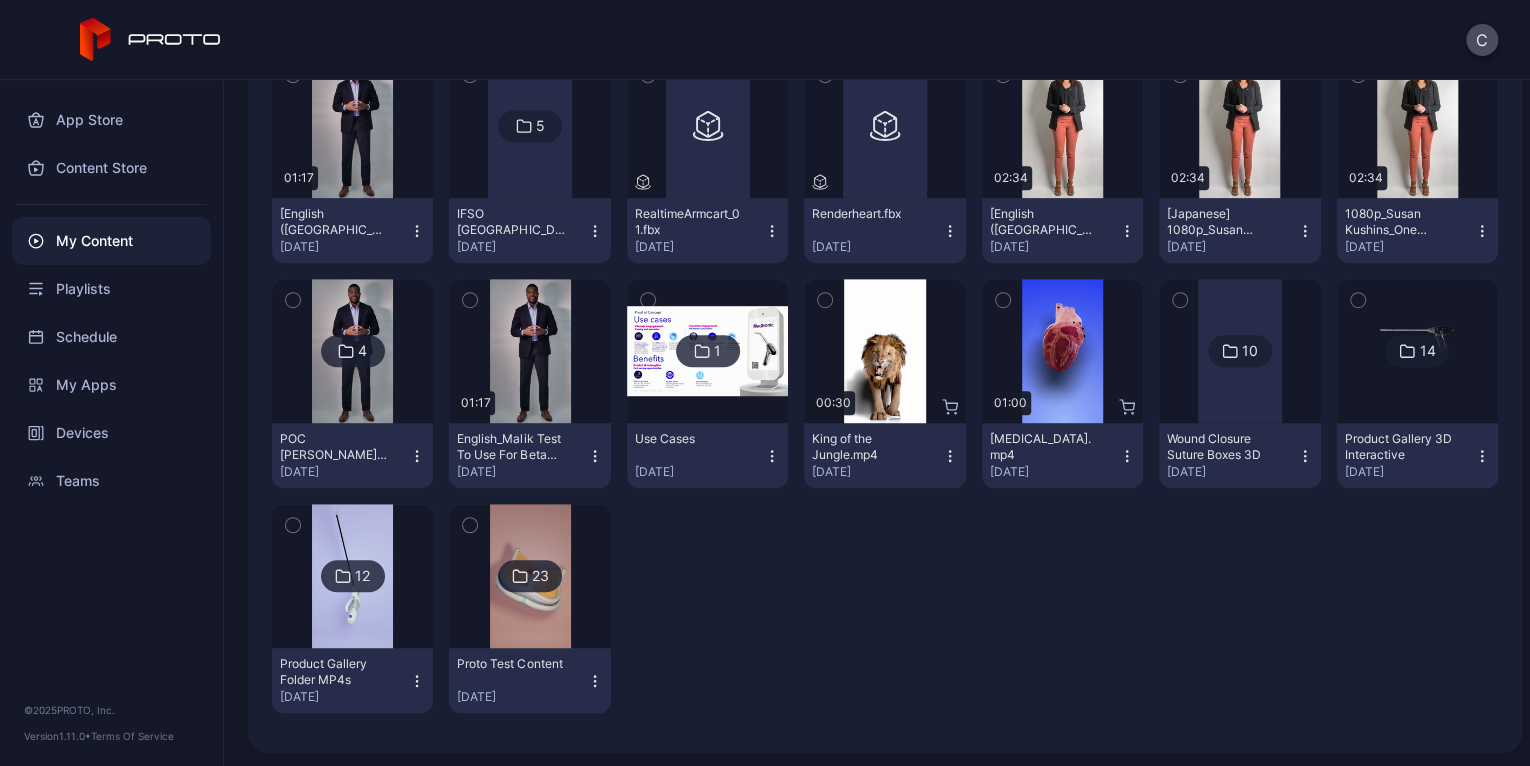 scroll, scrollTop: 534, scrollLeft: 0, axis: vertical 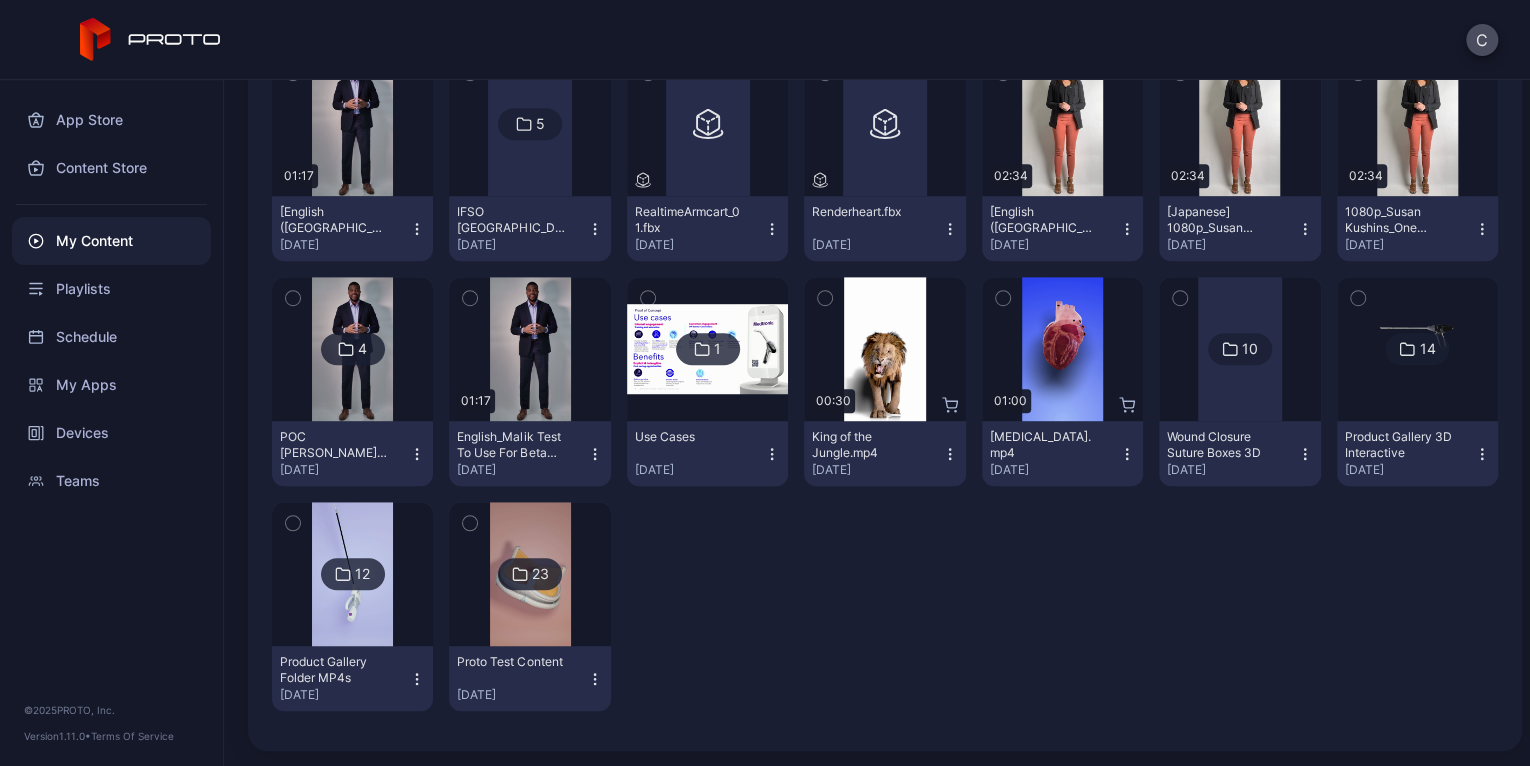 click at bounding box center [530, 574] 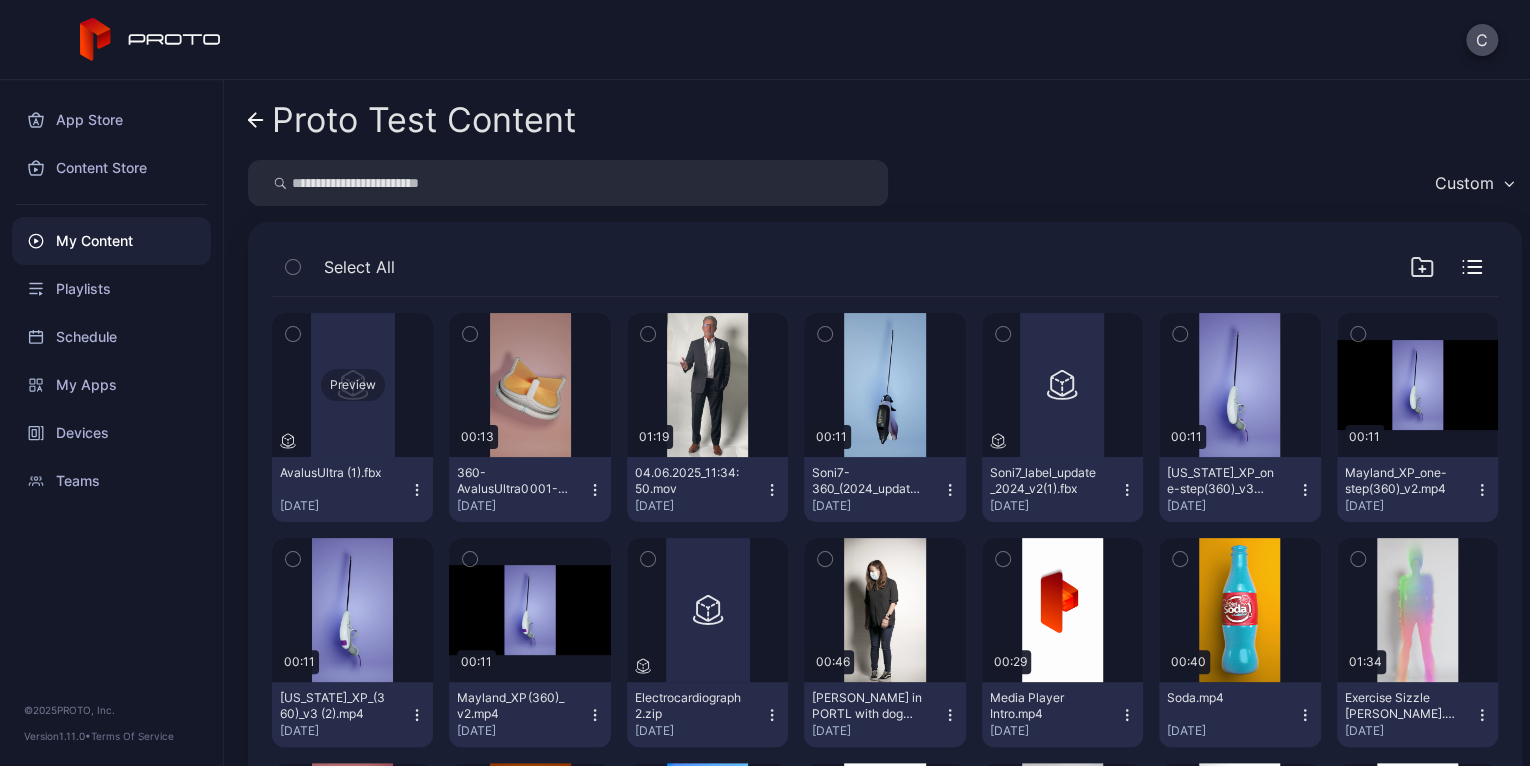 click on "Preview" at bounding box center (353, 385) 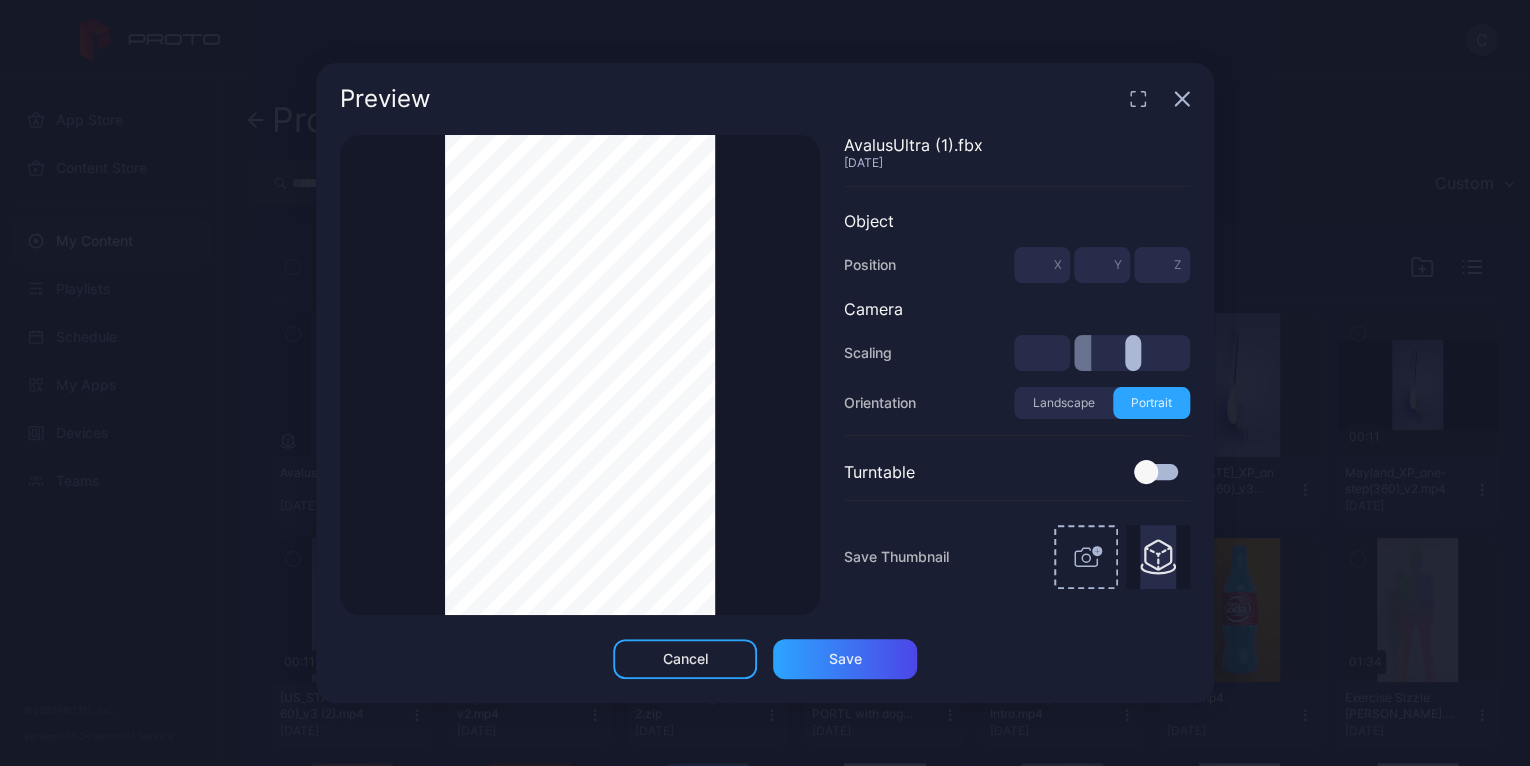 type on "***" 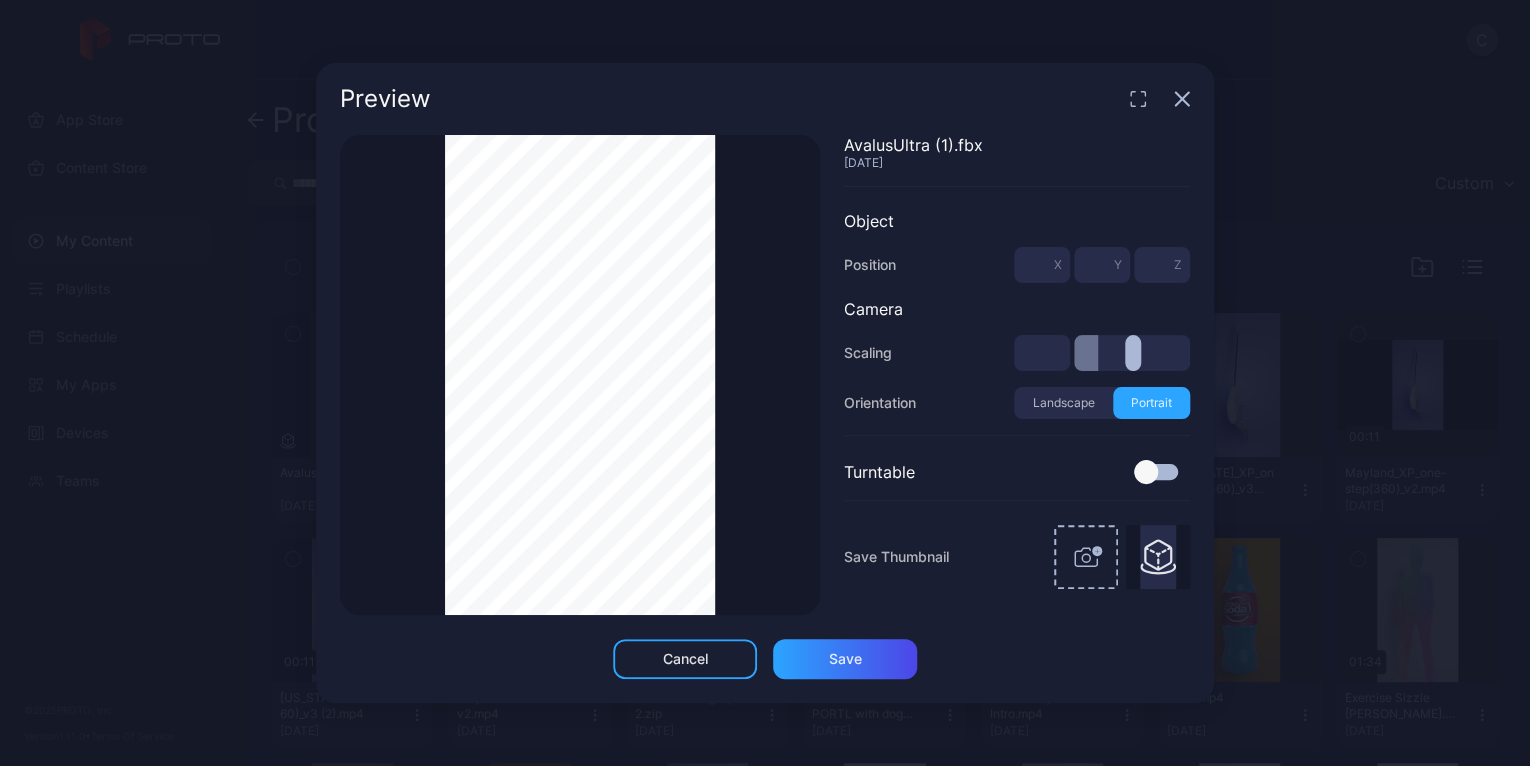 type on "***" 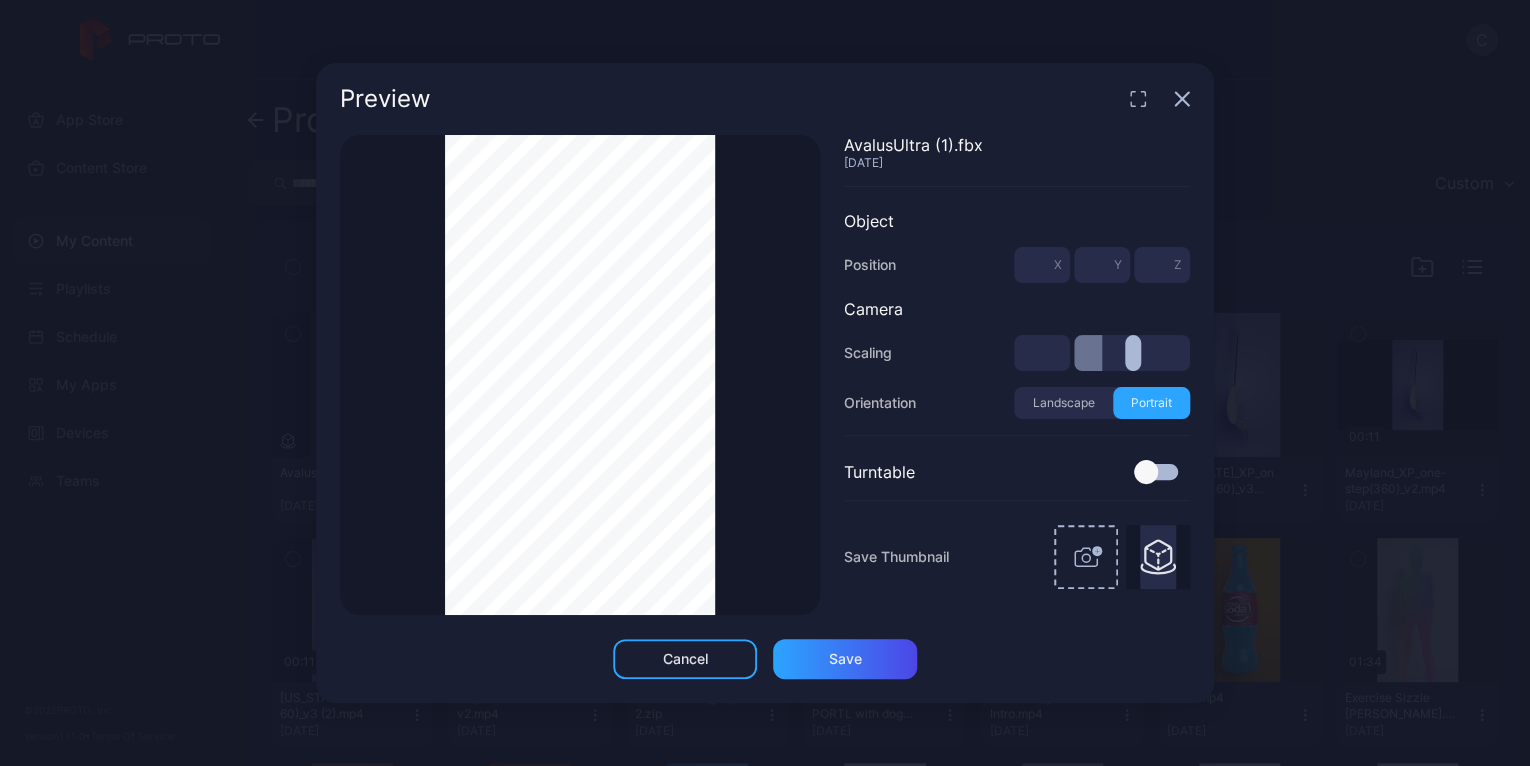 type on "***" 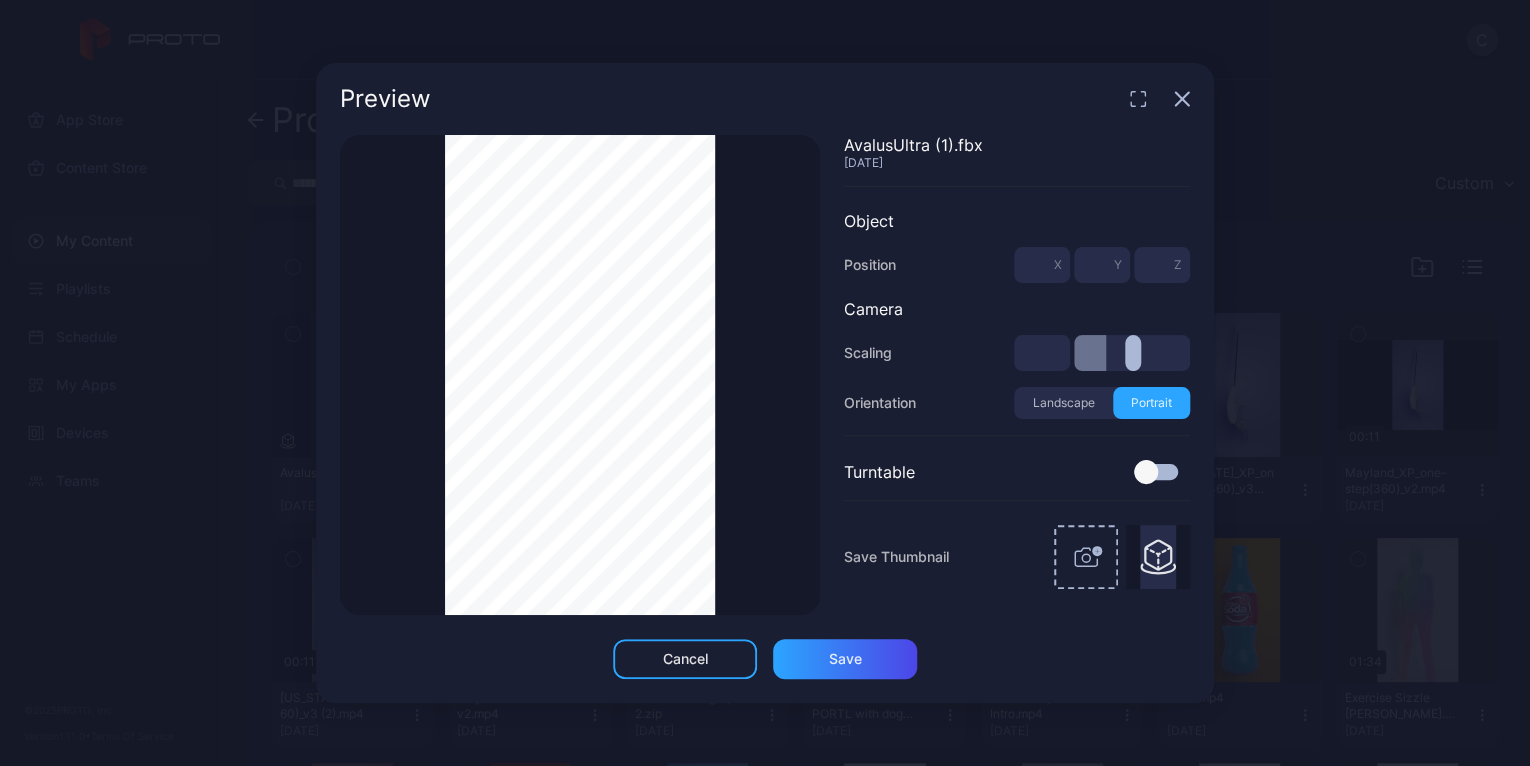 type on "***" 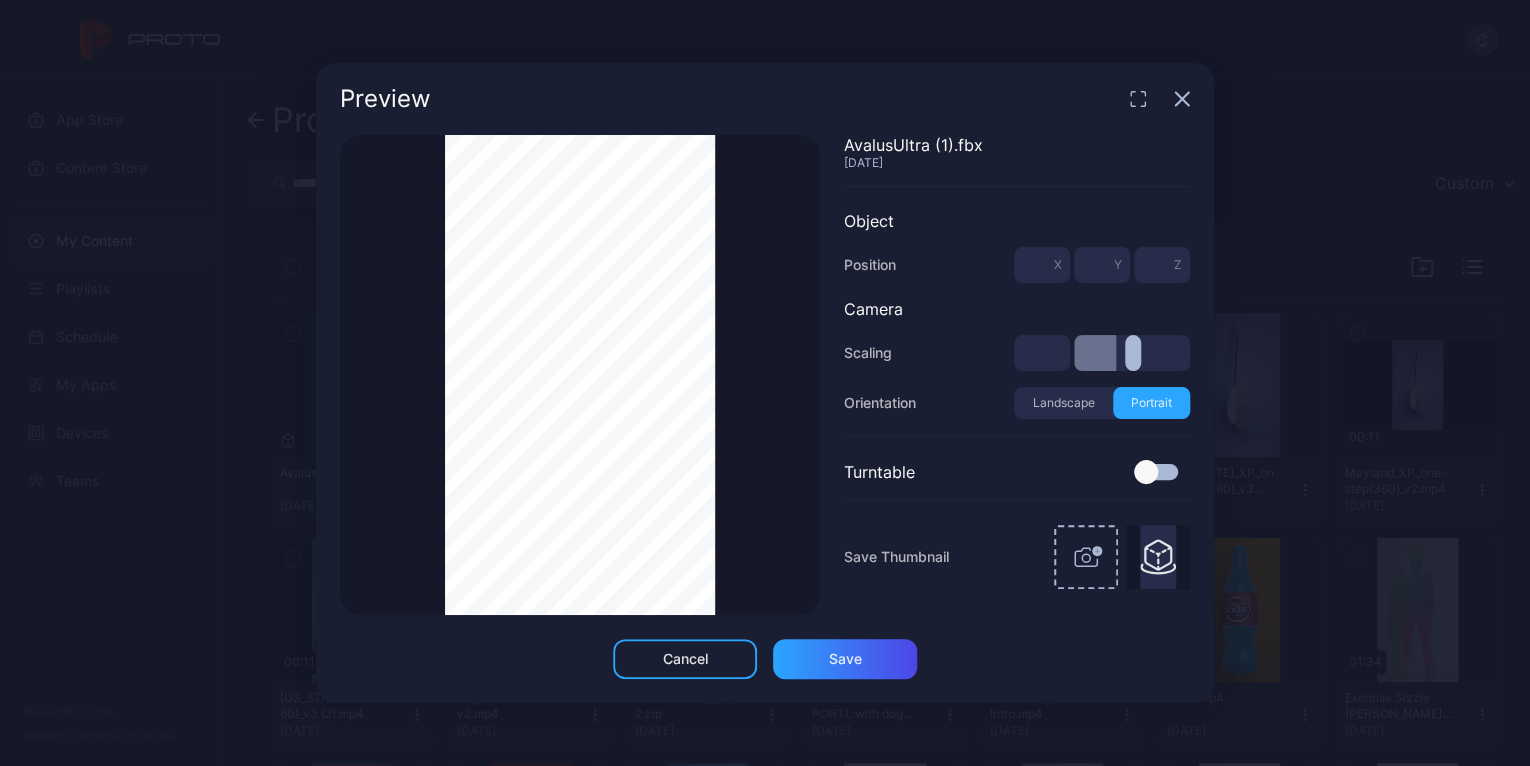 type on "***" 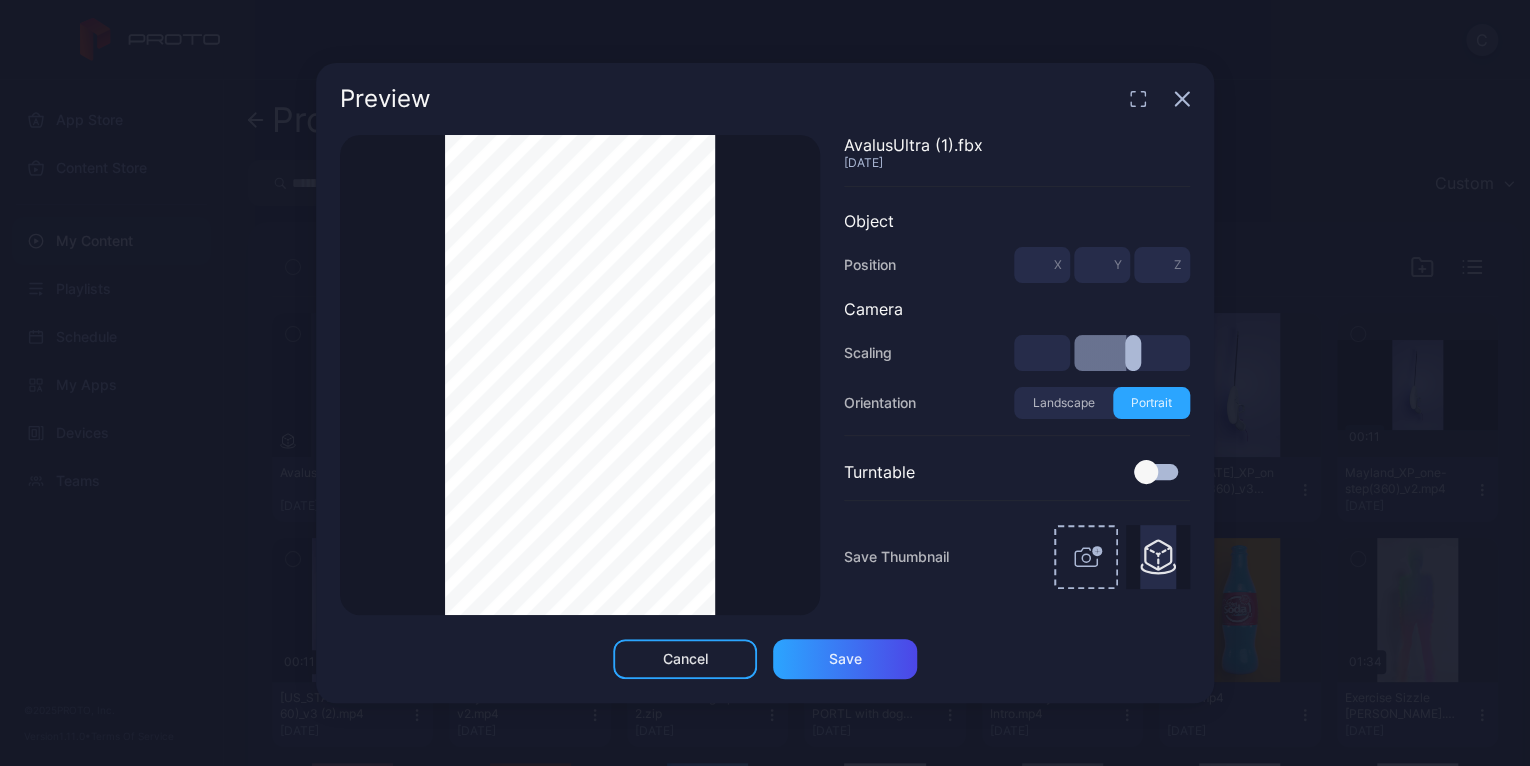 type on "***" 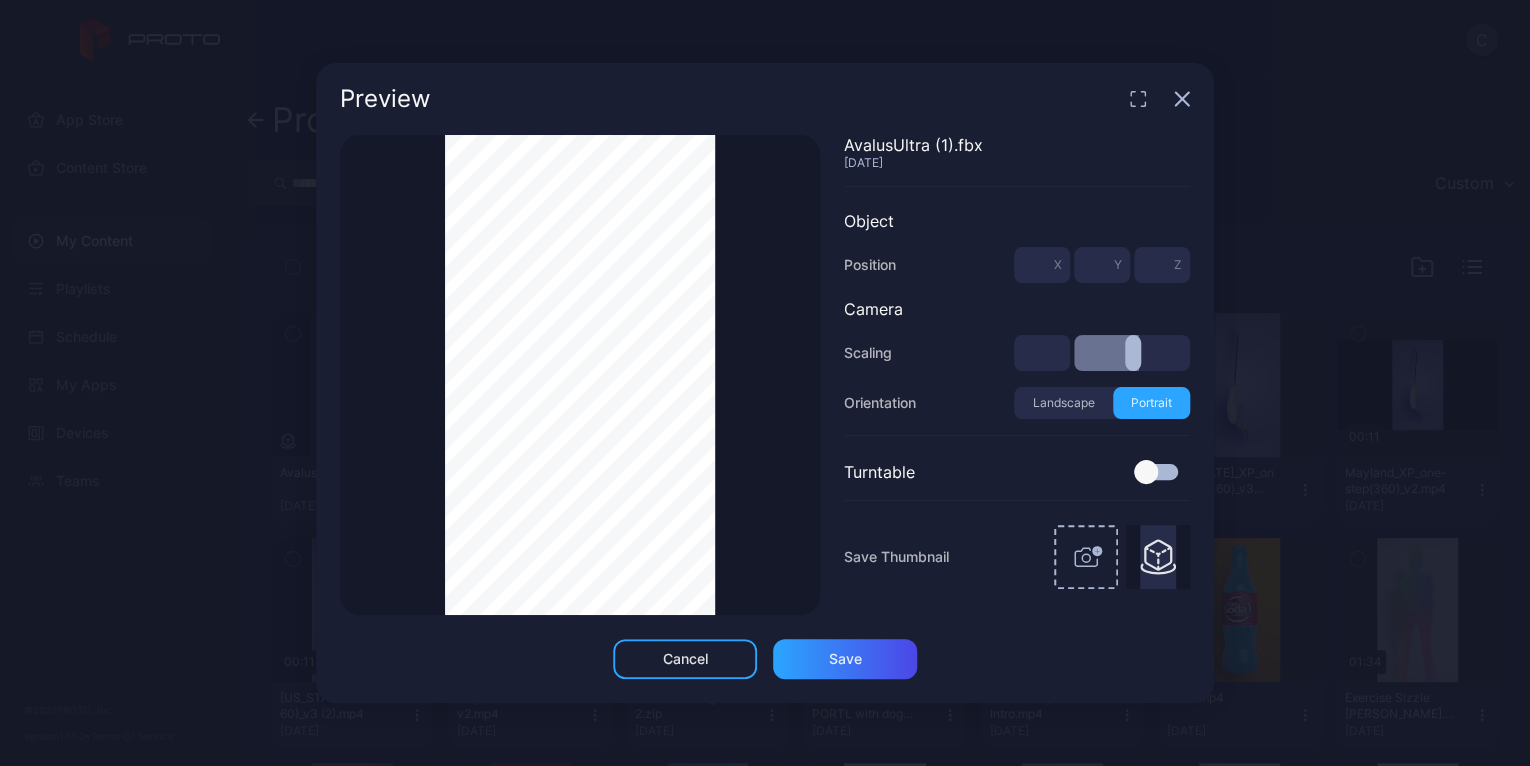 type on "***" 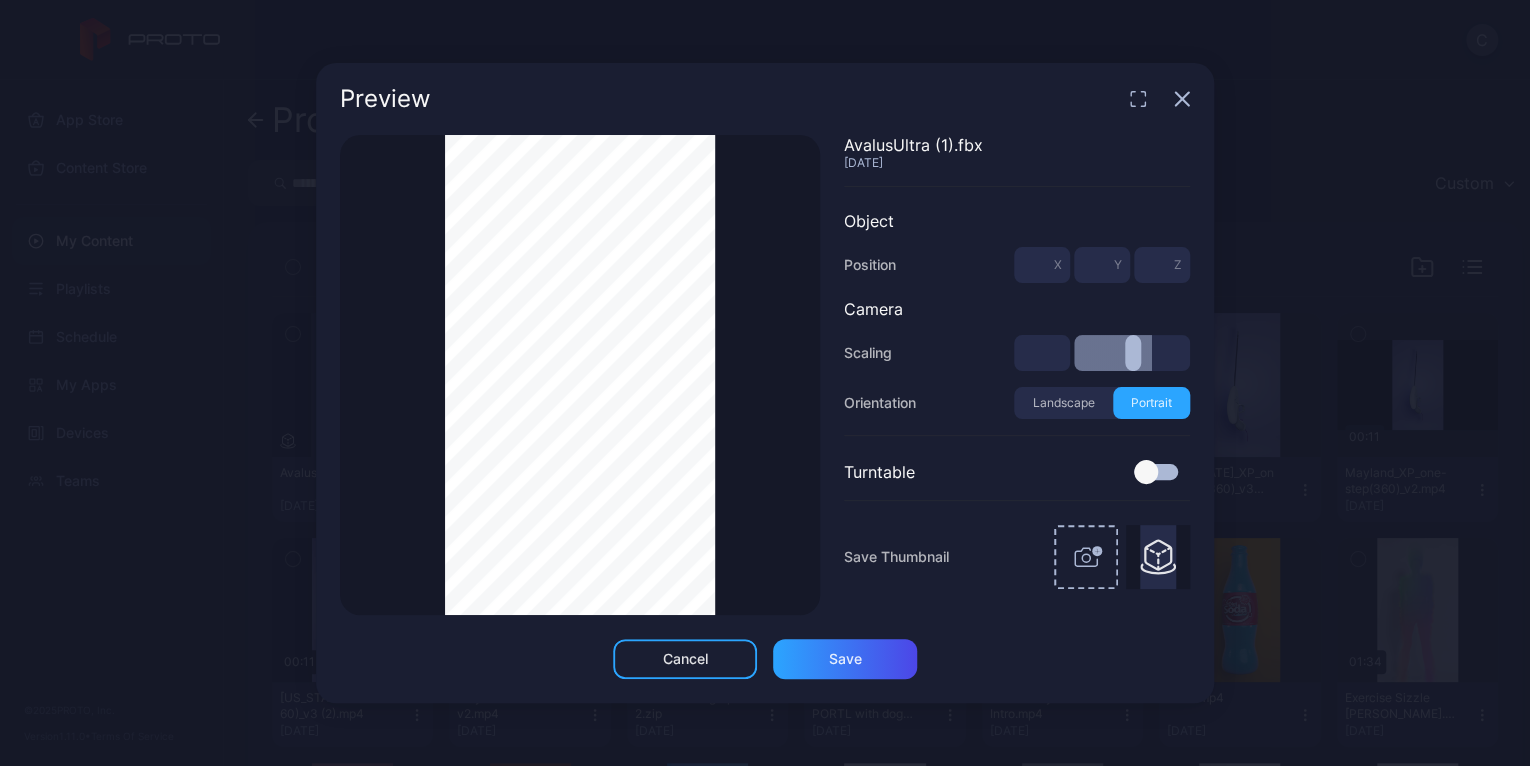 type on "***" 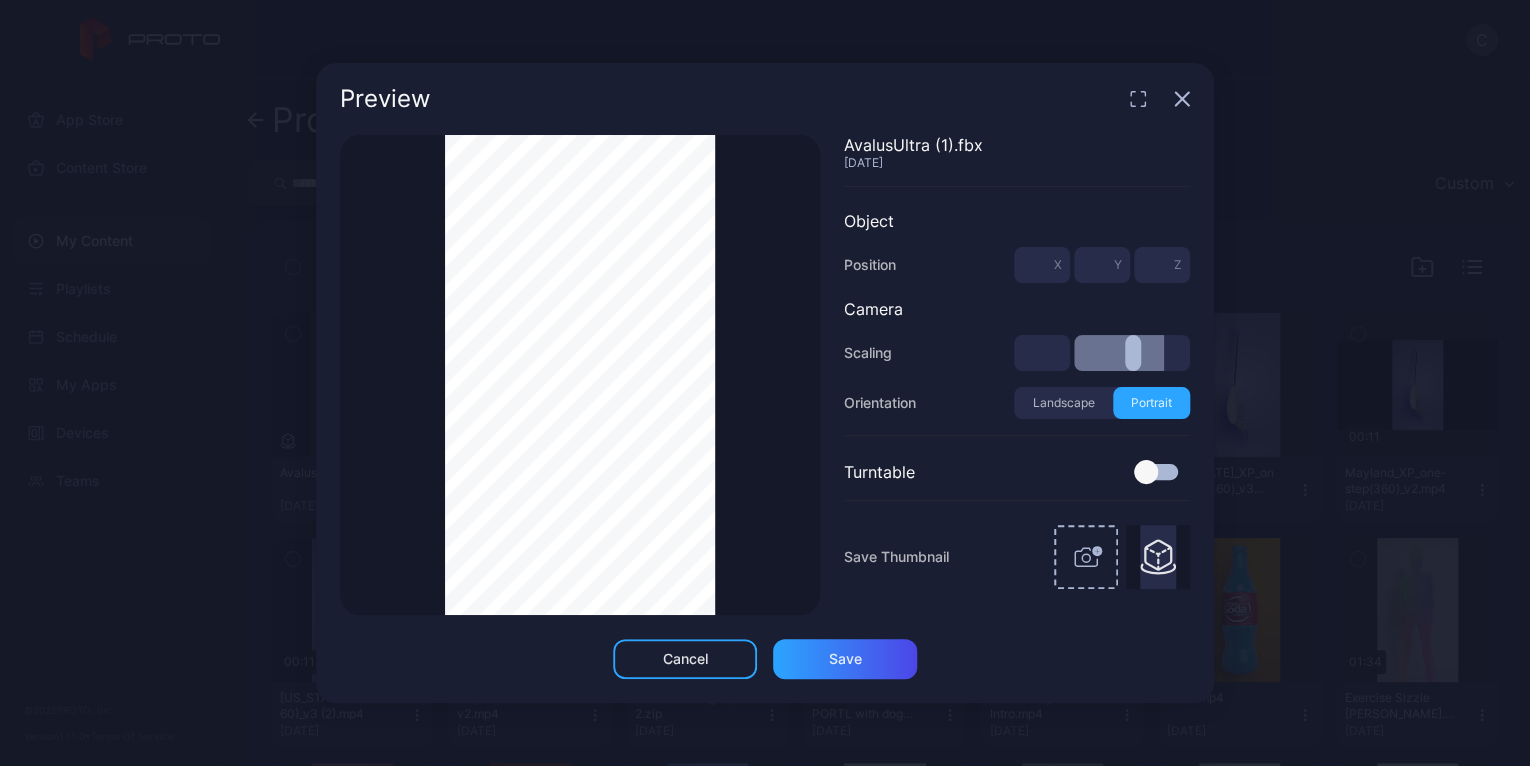 type on "***" 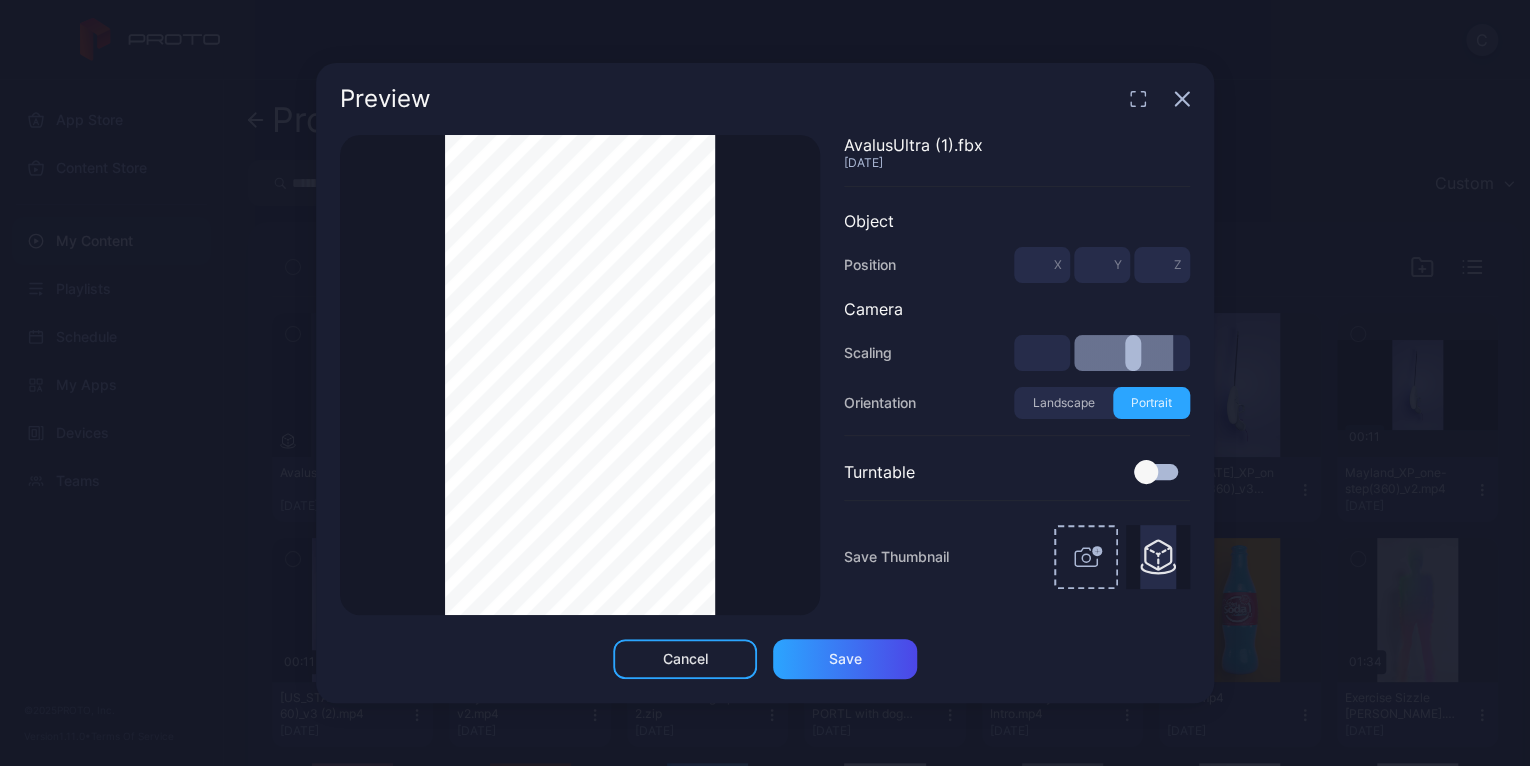 type on "***" 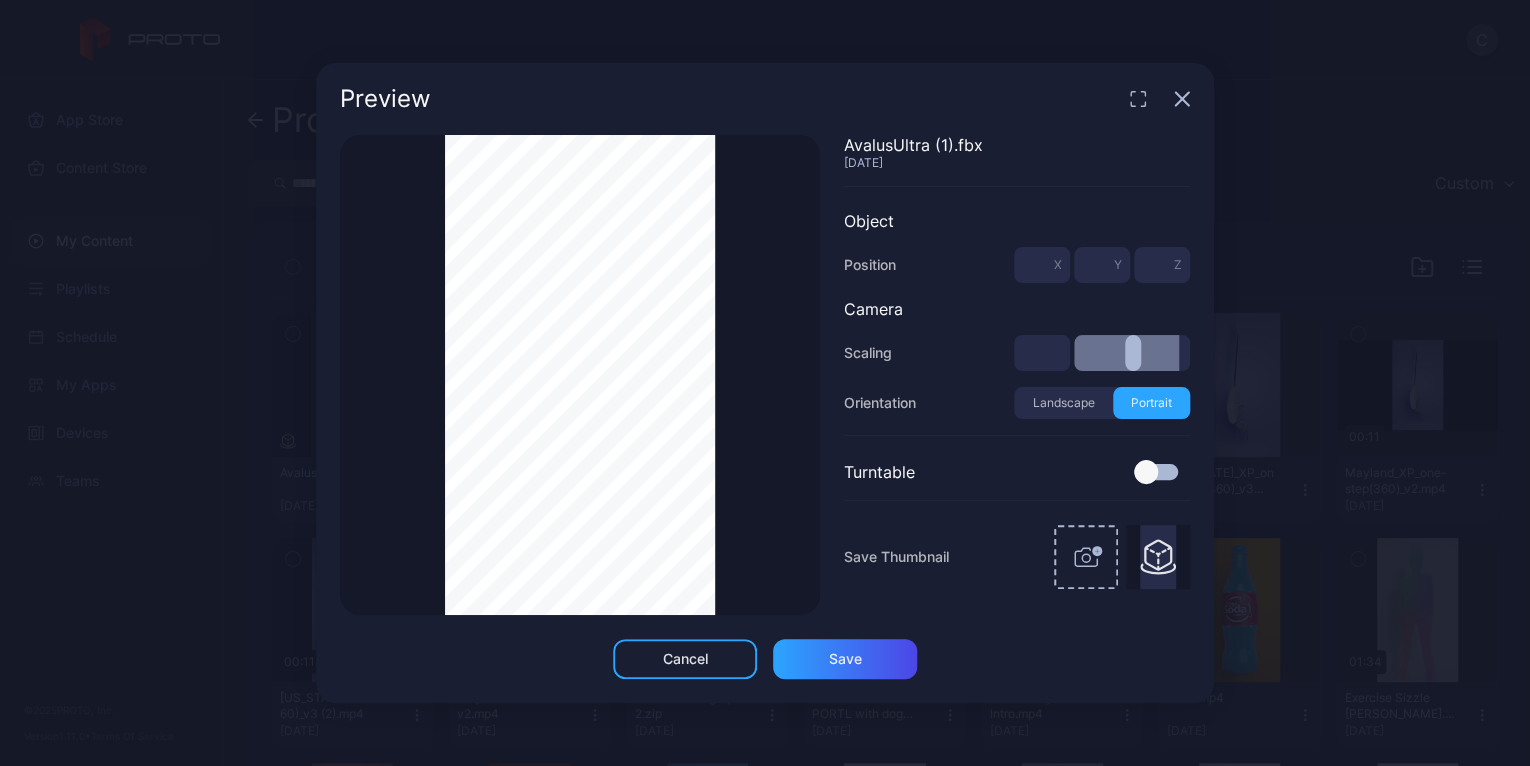 type on "***" 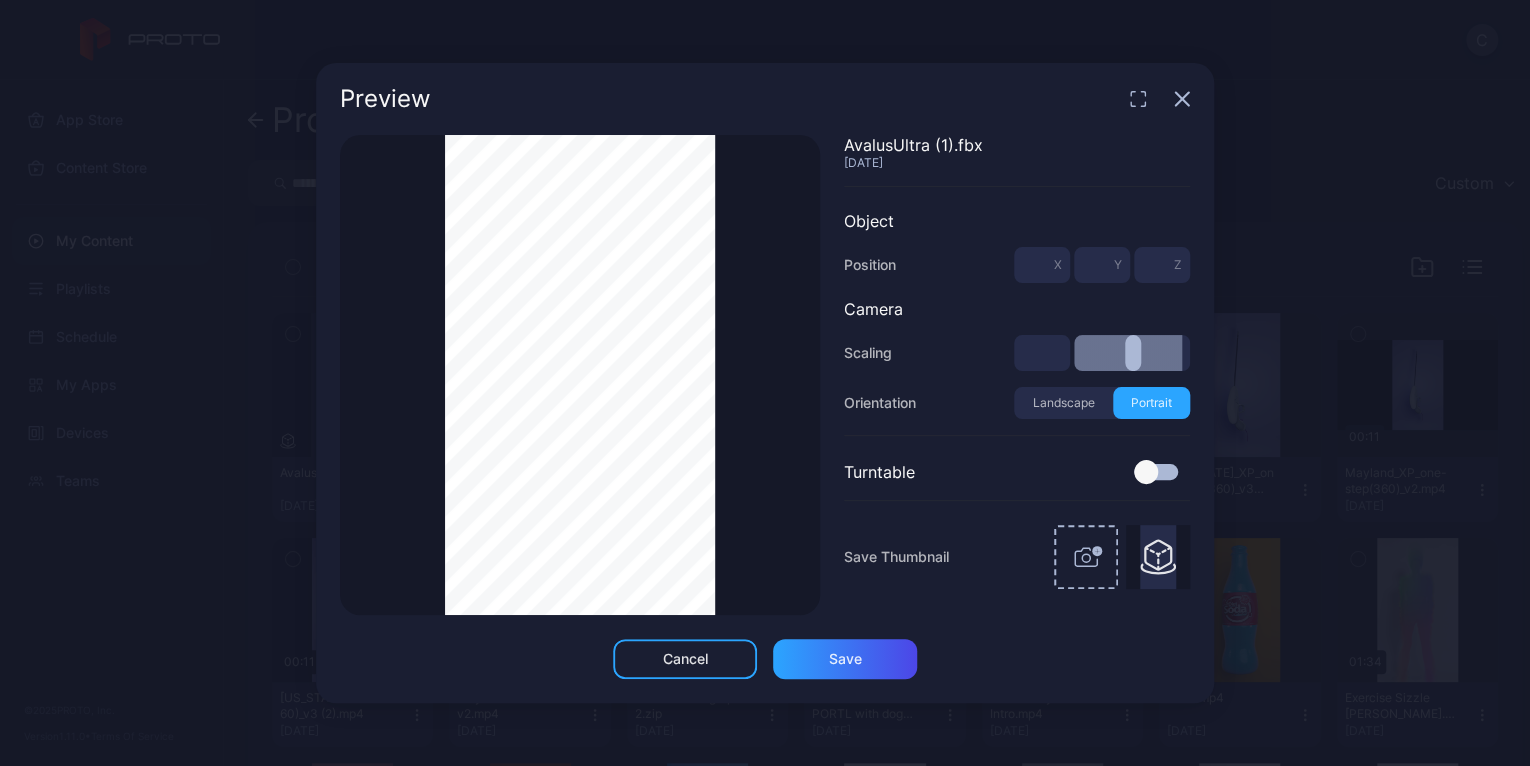 drag, startPoint x: 1096, startPoint y: 352, endPoint x: 1182, endPoint y: 349, distance: 86.05231 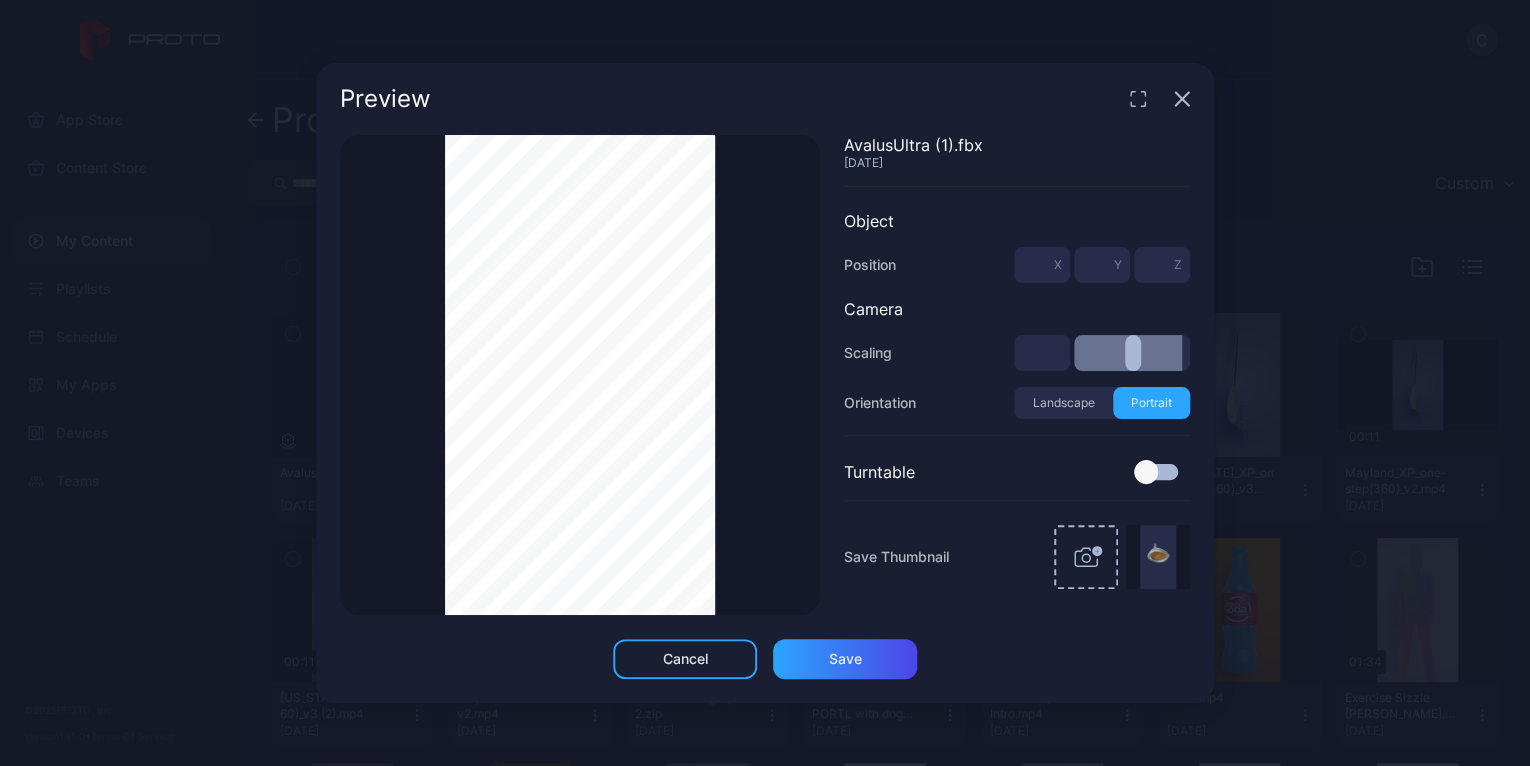 click at bounding box center [1146, 472] 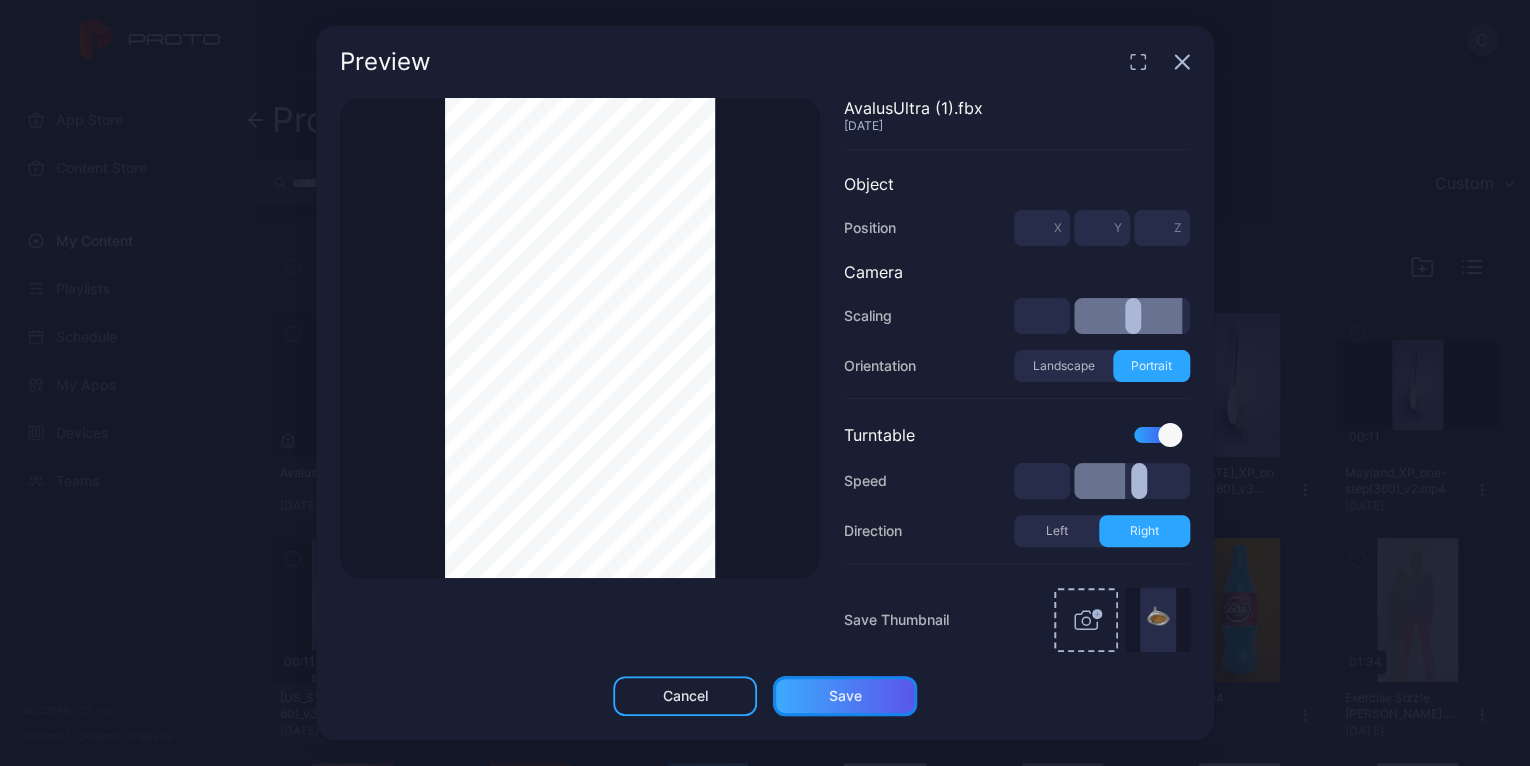 click on "Save" at bounding box center (845, 696) 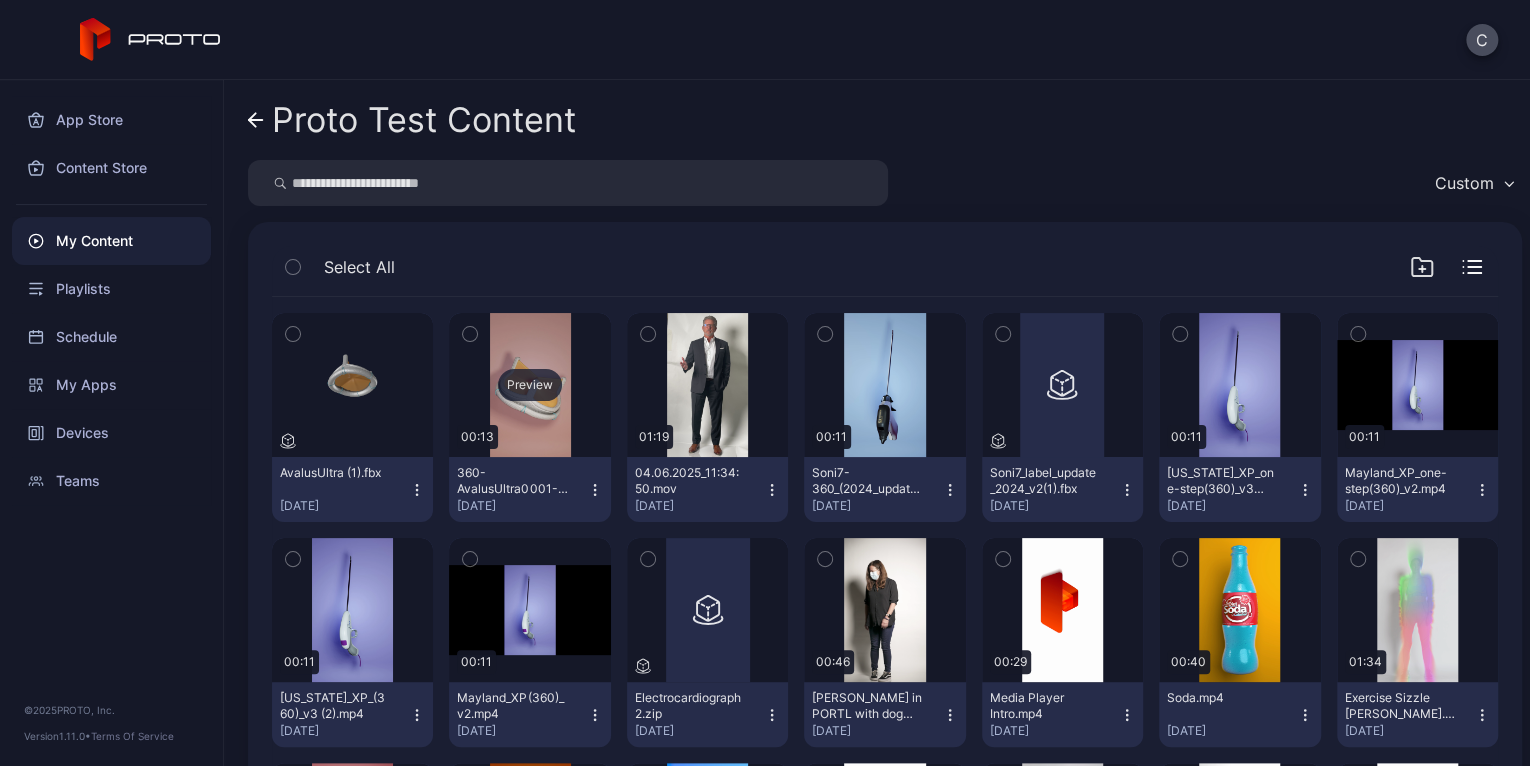 click on "Preview" at bounding box center (529, 385) 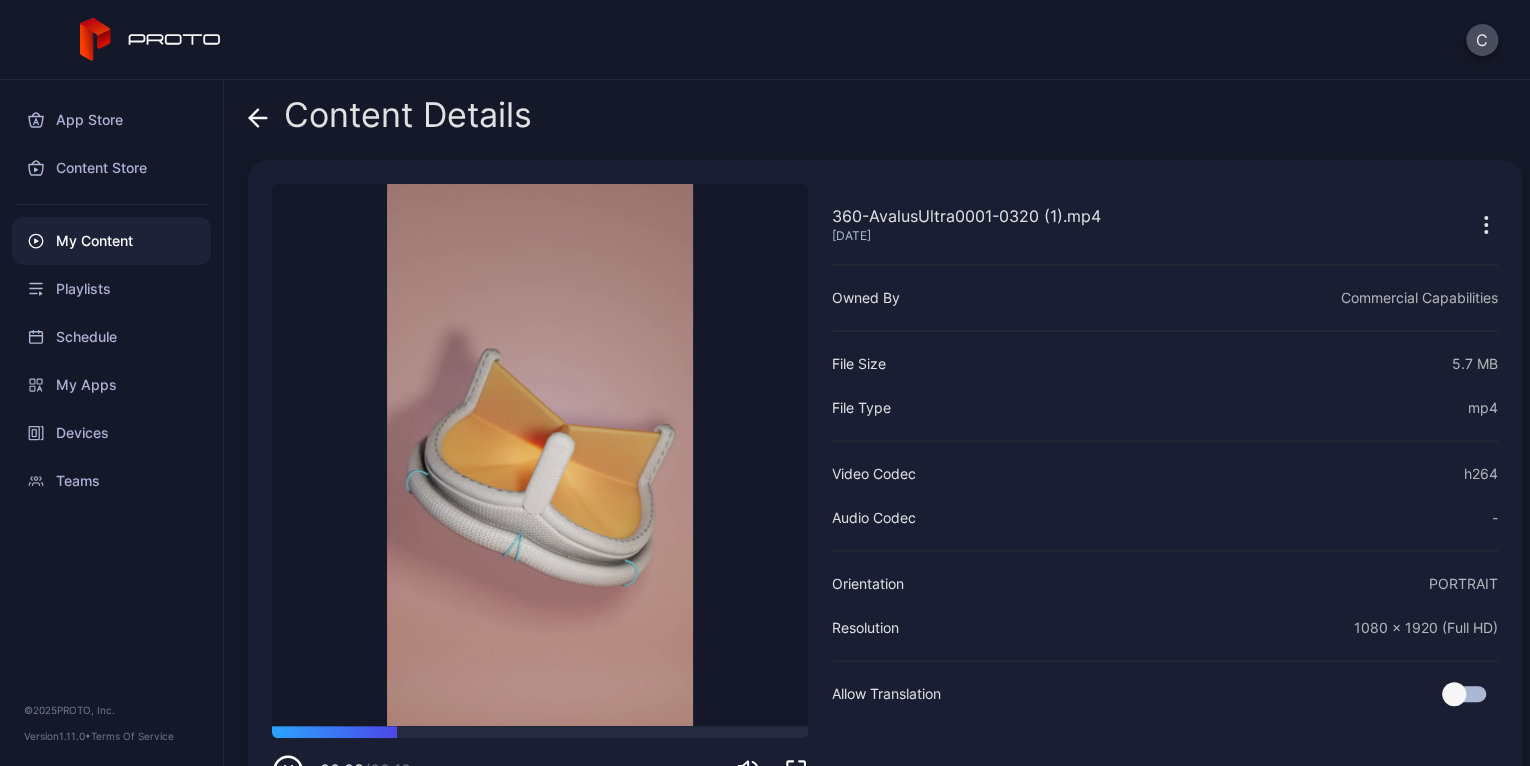 click 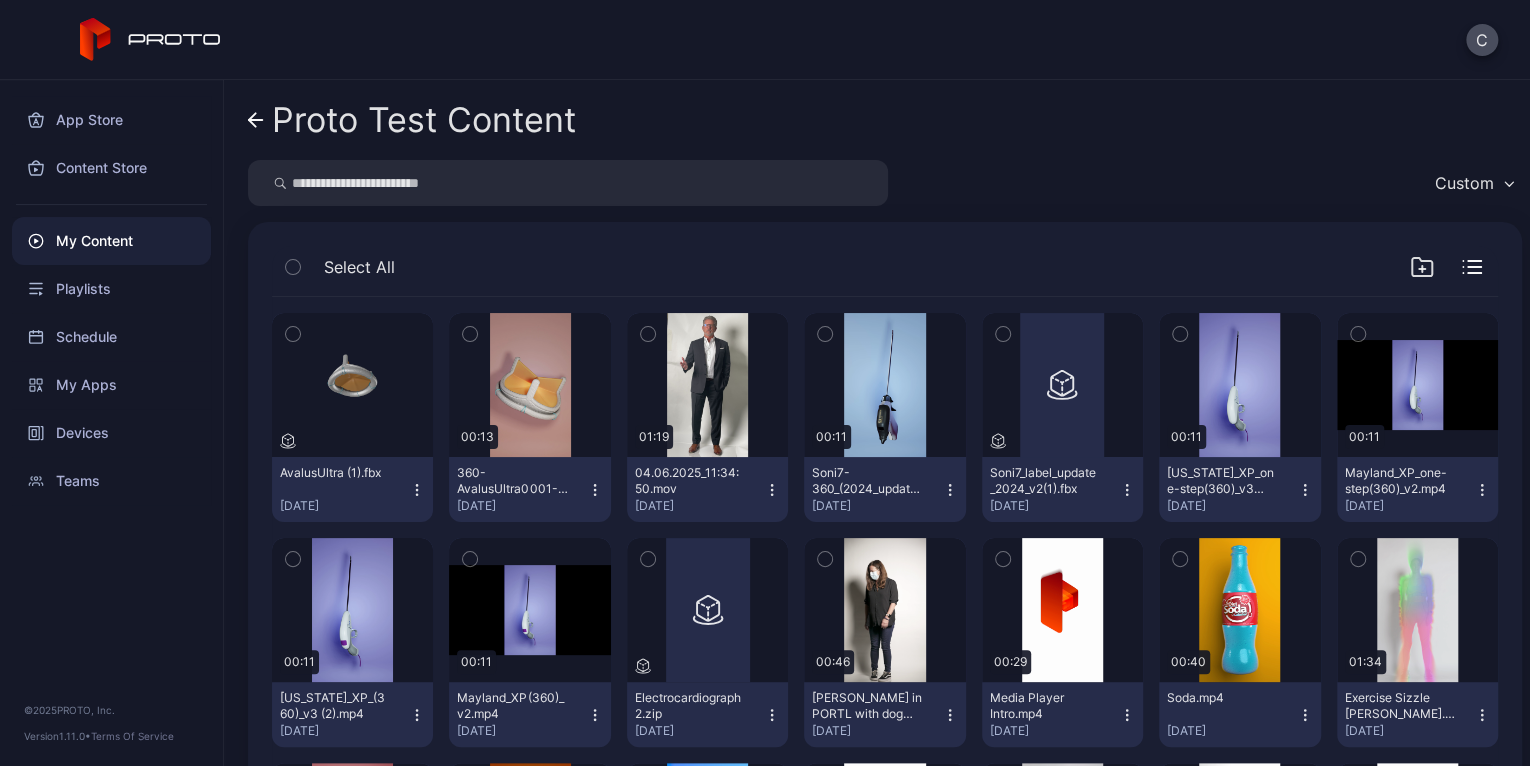 click on "My Content" at bounding box center [111, 241] 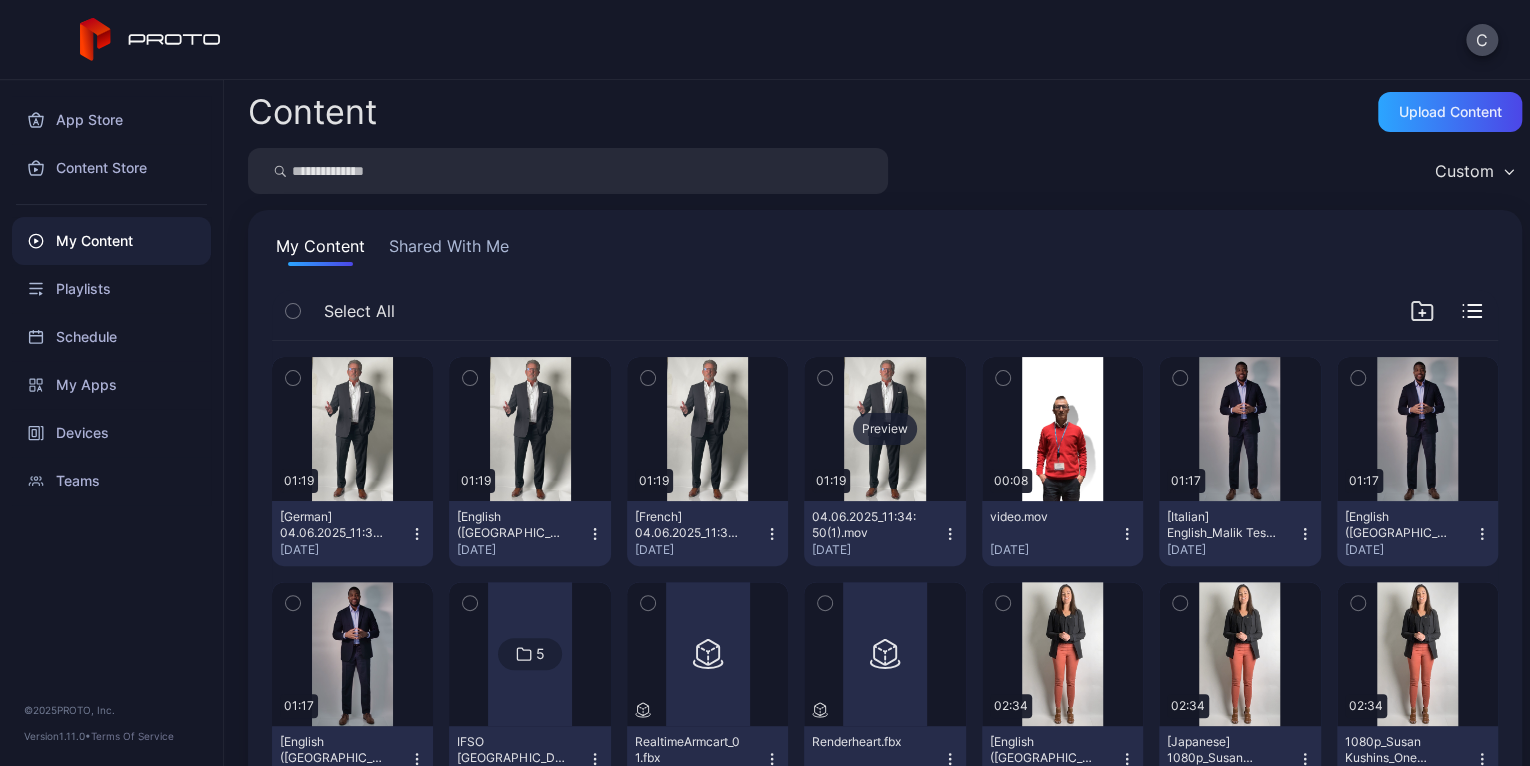 scroll, scrollTop: 0, scrollLeft: 0, axis: both 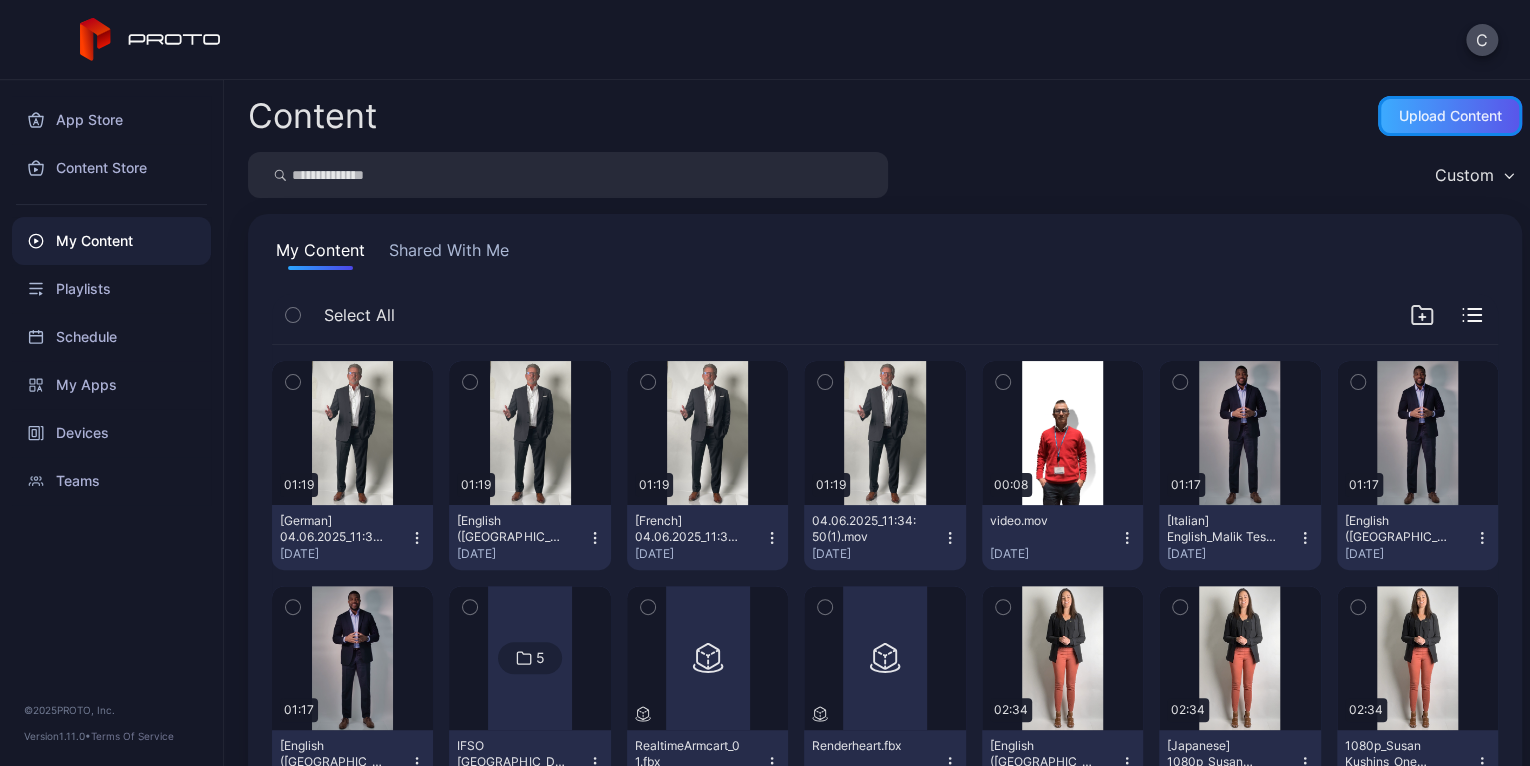 click on "Upload Content" at bounding box center [1450, 116] 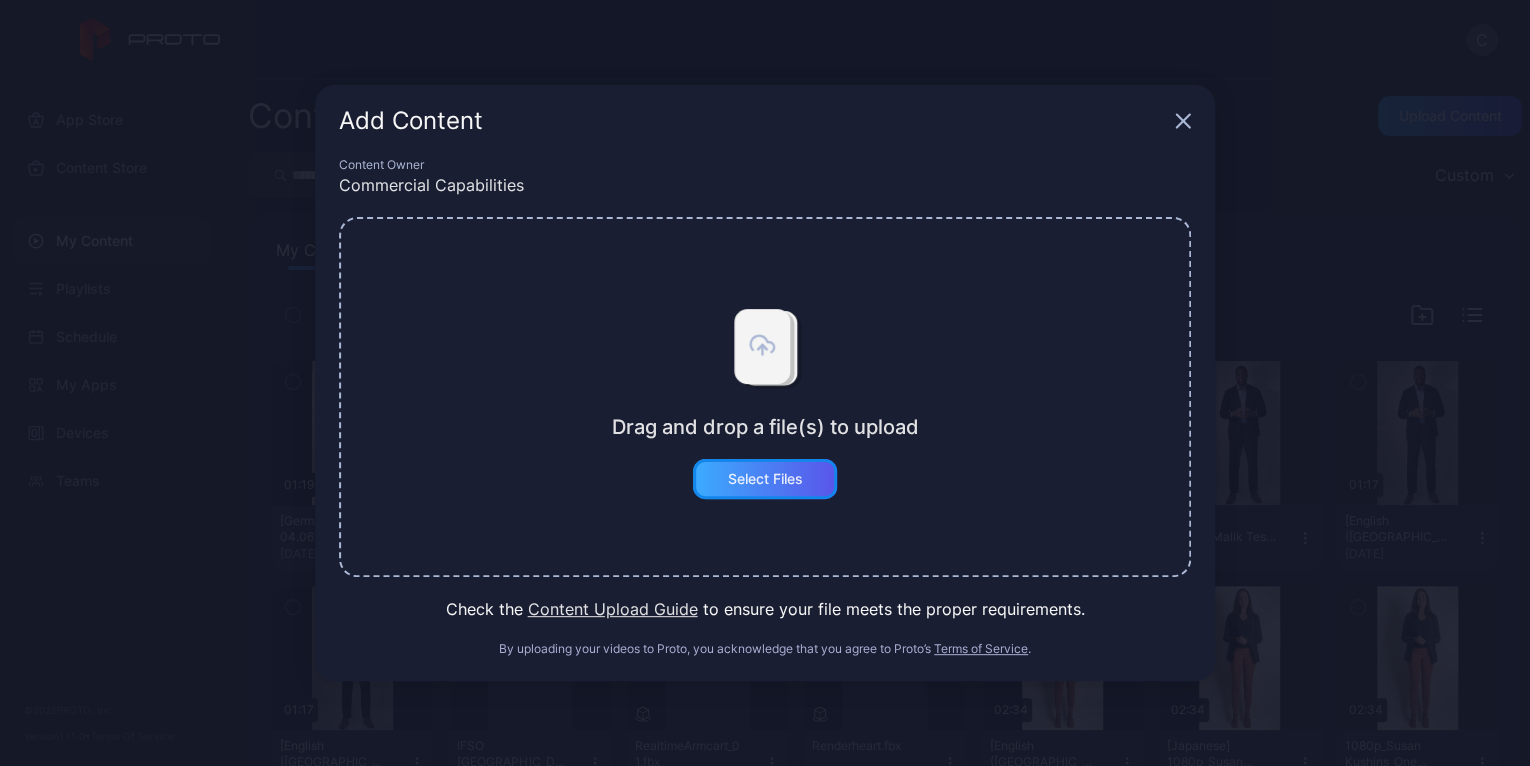 click on "Select Files" at bounding box center (765, 479) 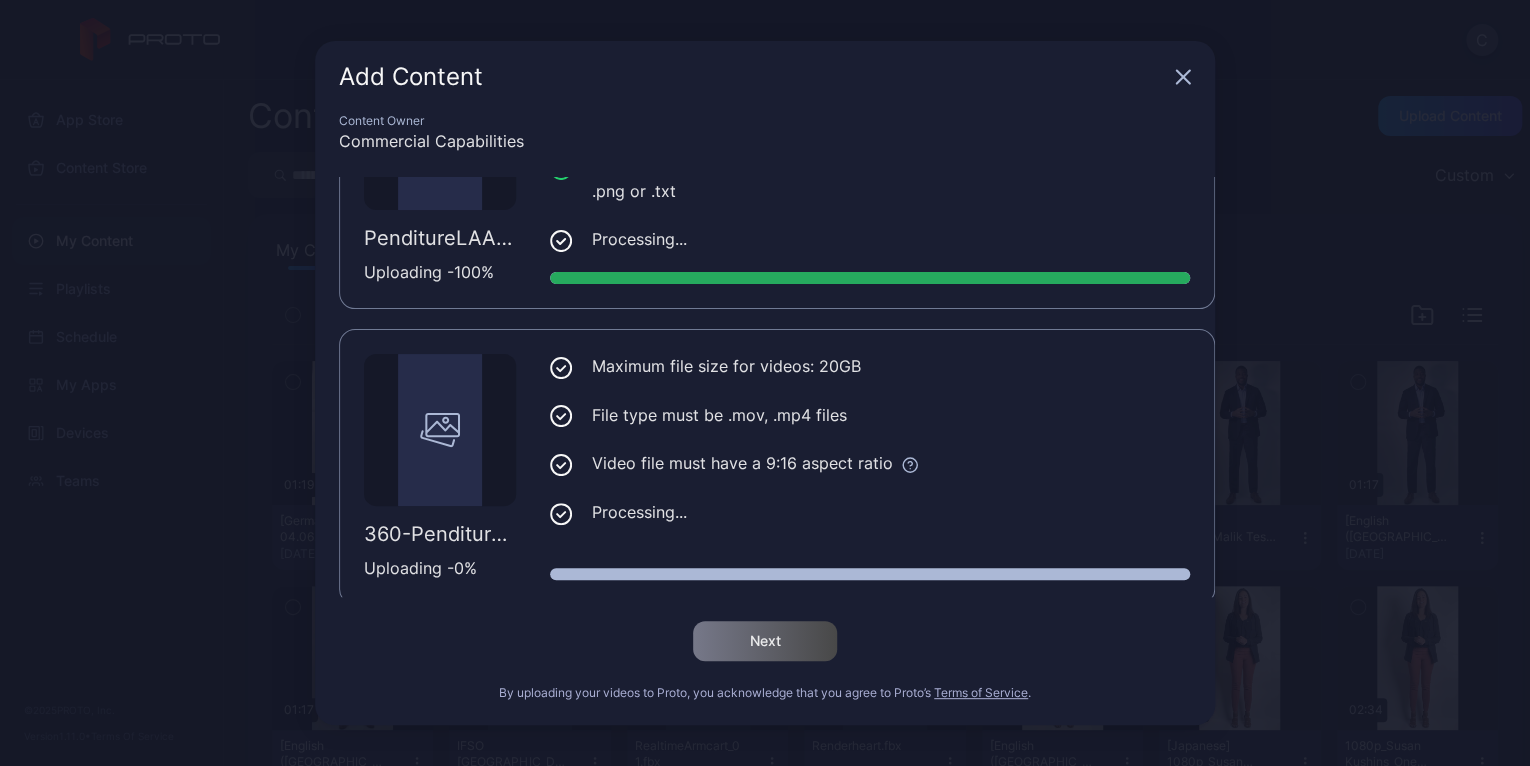 scroll, scrollTop: 151, scrollLeft: 0, axis: vertical 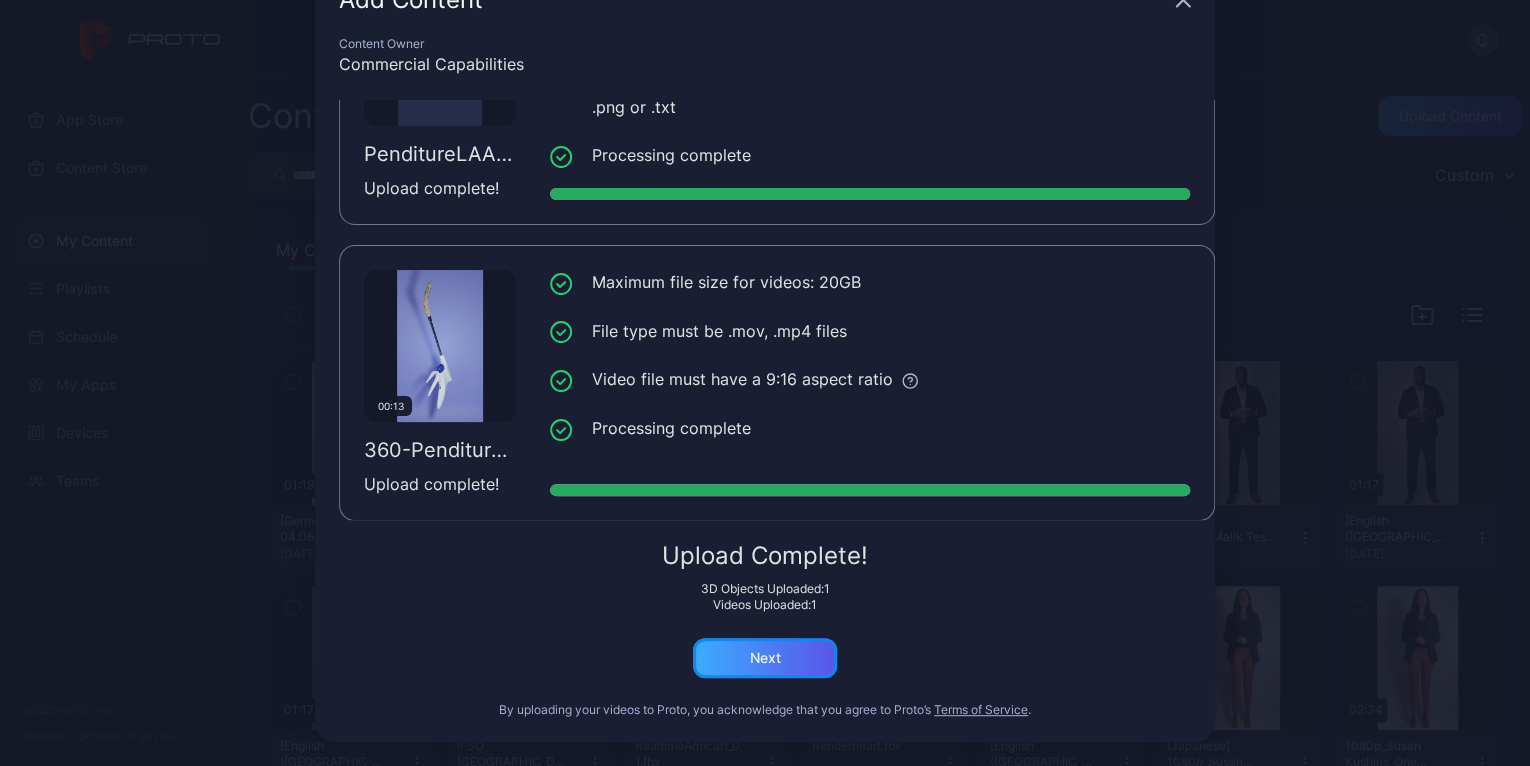 click on "Next" at bounding box center (765, 658) 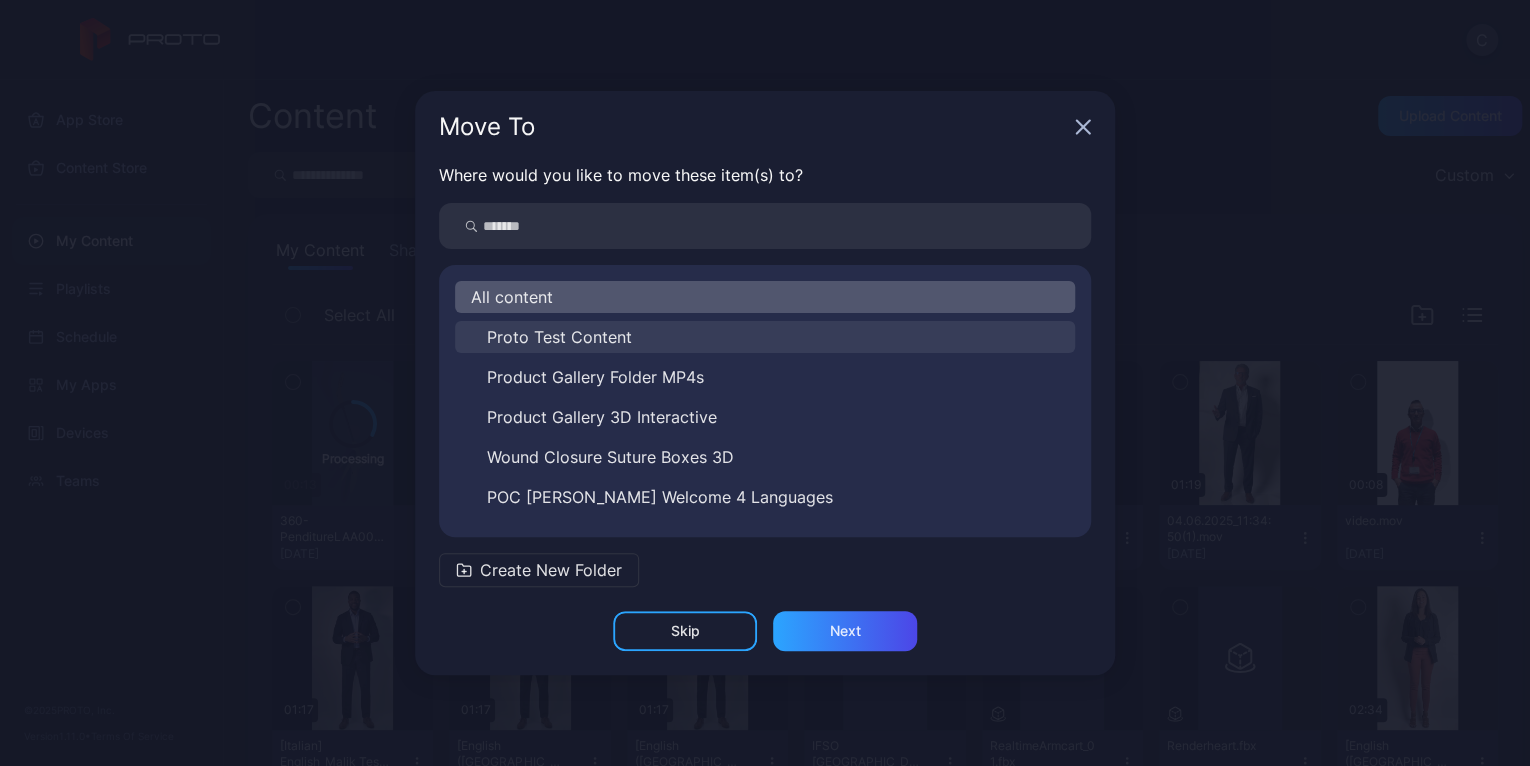 click on "Proto Test Content" at bounding box center [559, 337] 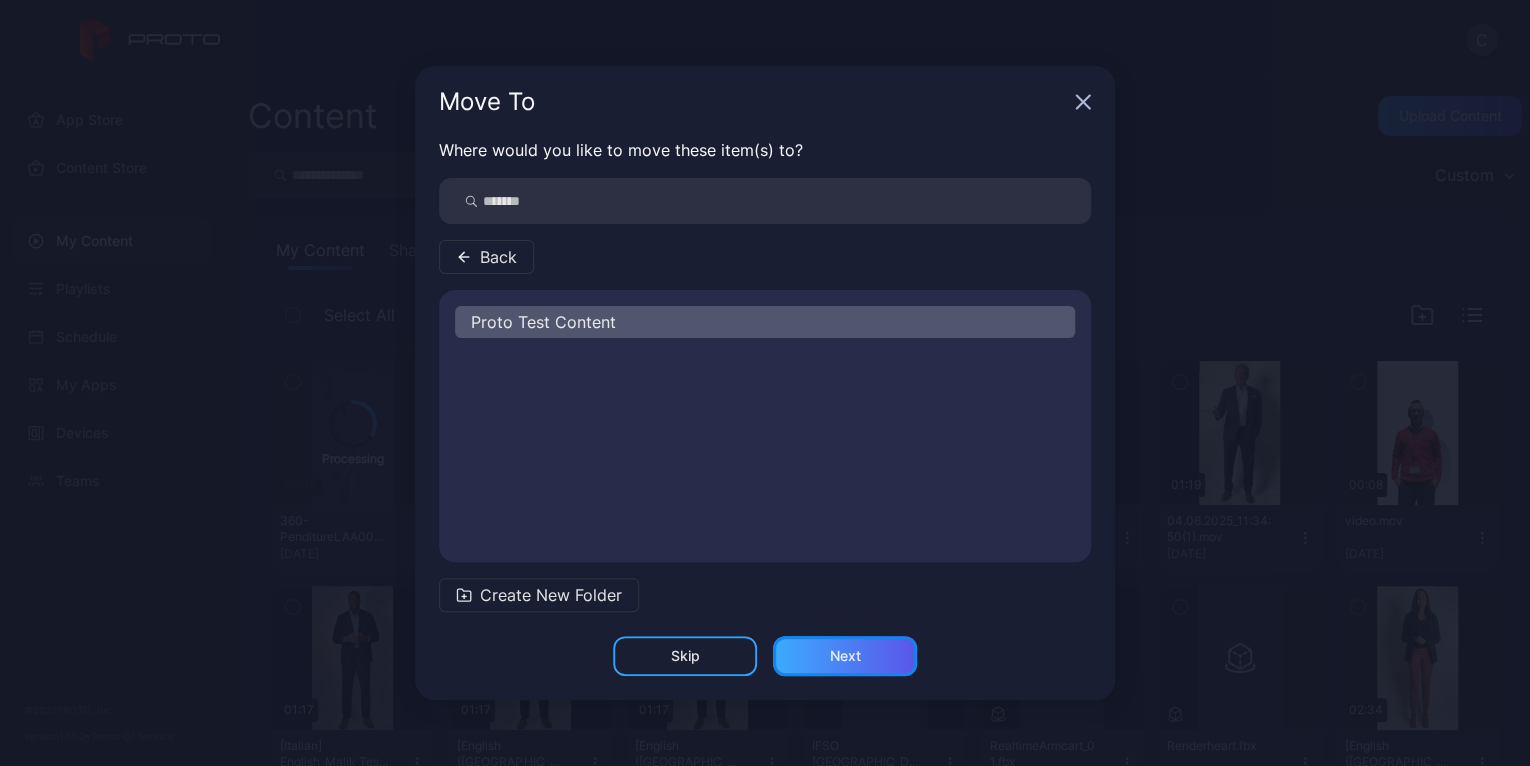 click on "Next" at bounding box center [845, 656] 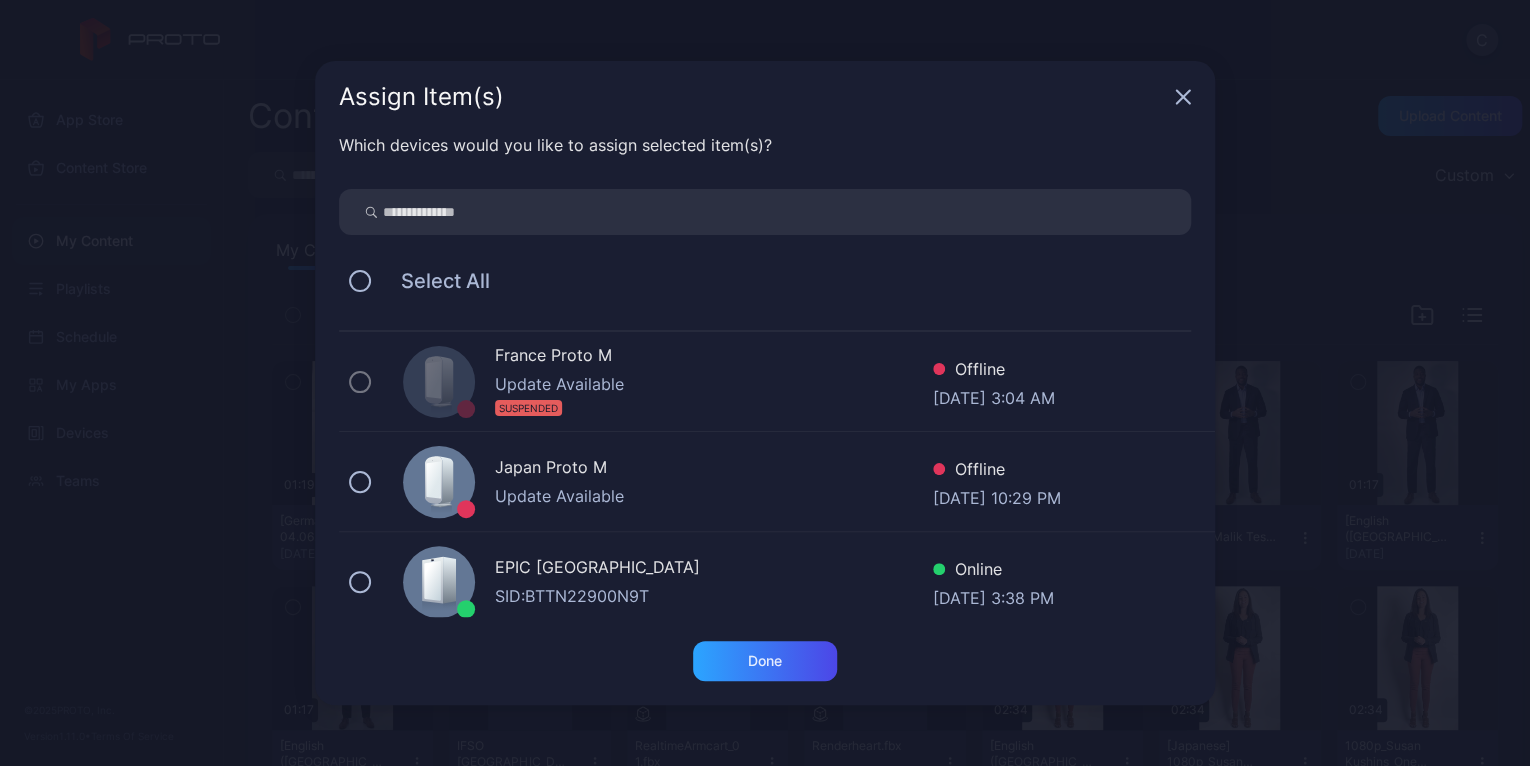 click on "EPIC [GEOGRAPHIC_DATA]" at bounding box center [714, 569] 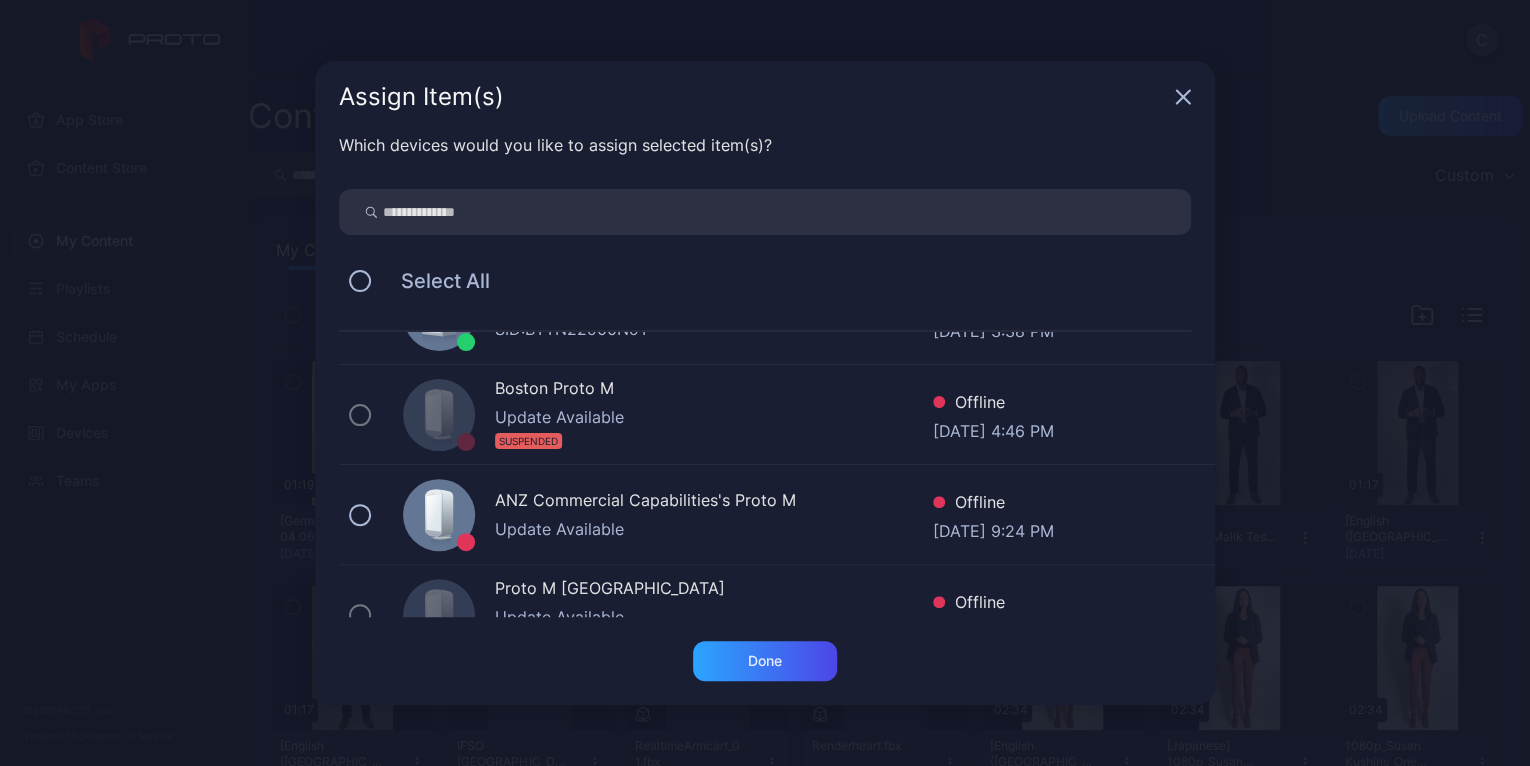 scroll, scrollTop: 300, scrollLeft: 0, axis: vertical 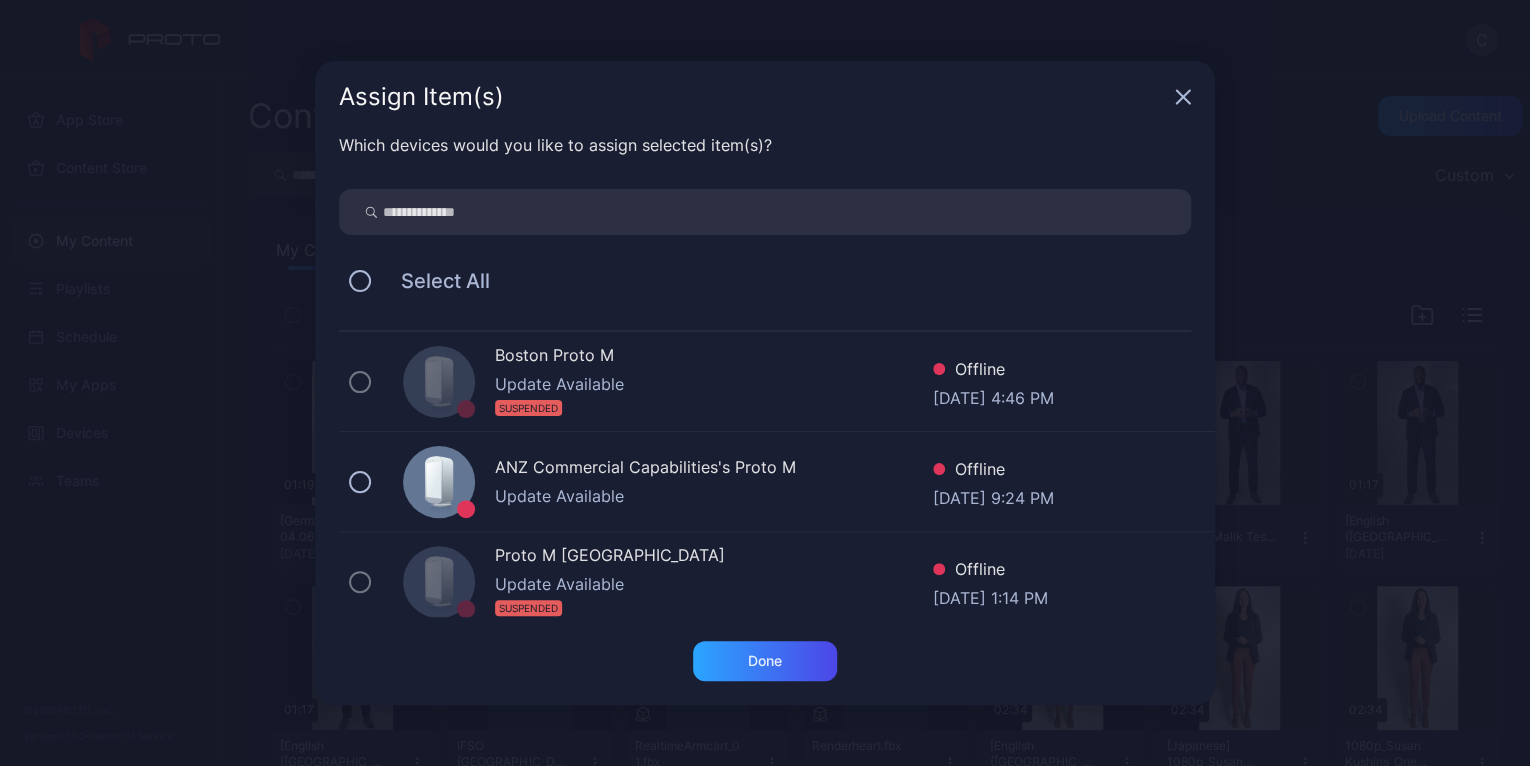 click on "ANZ Commercial Capabilities's Proto M Update Available Offline Jun 25, 2025 at 9:24 PM" at bounding box center (777, 482) 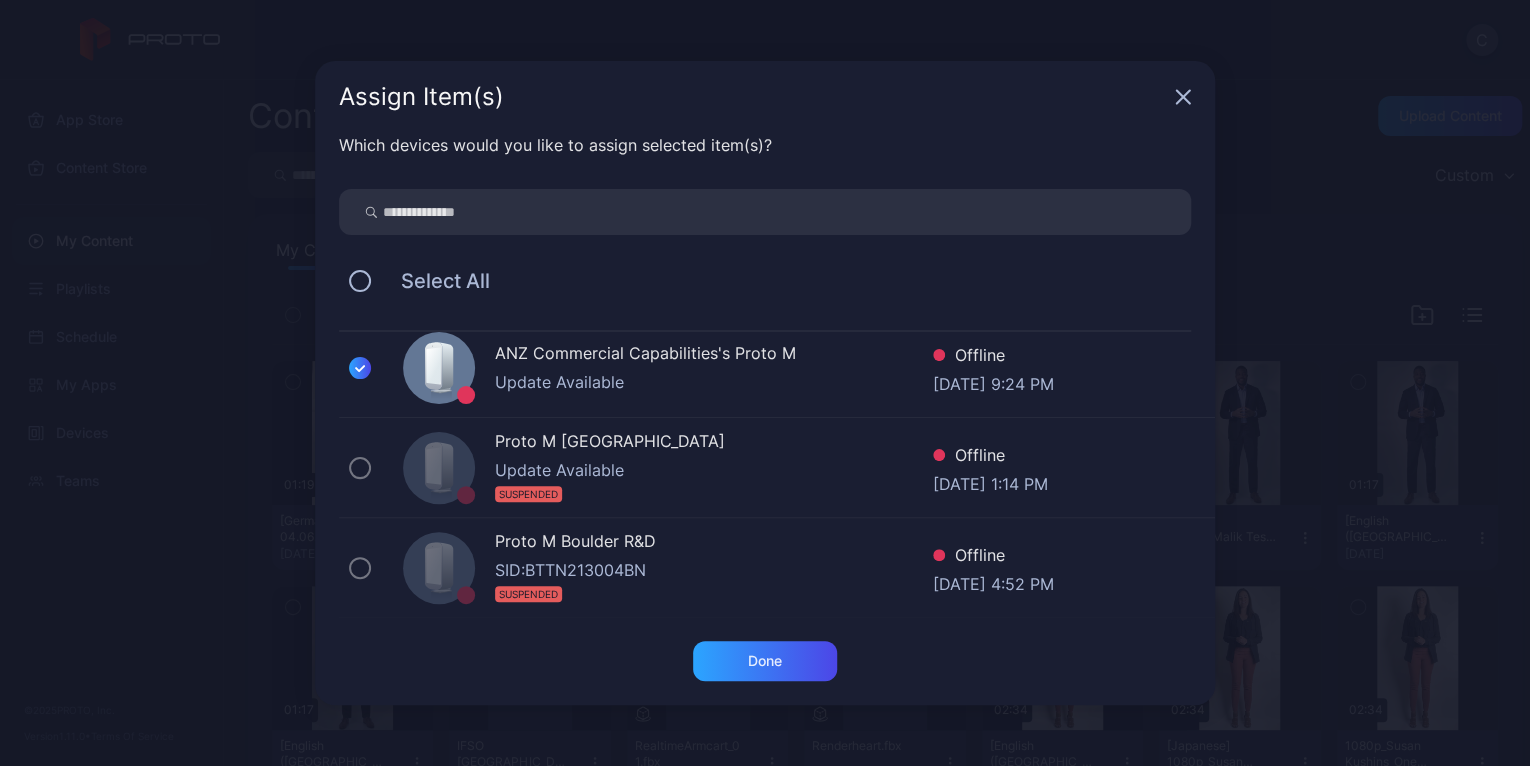 scroll, scrollTop: 415, scrollLeft: 0, axis: vertical 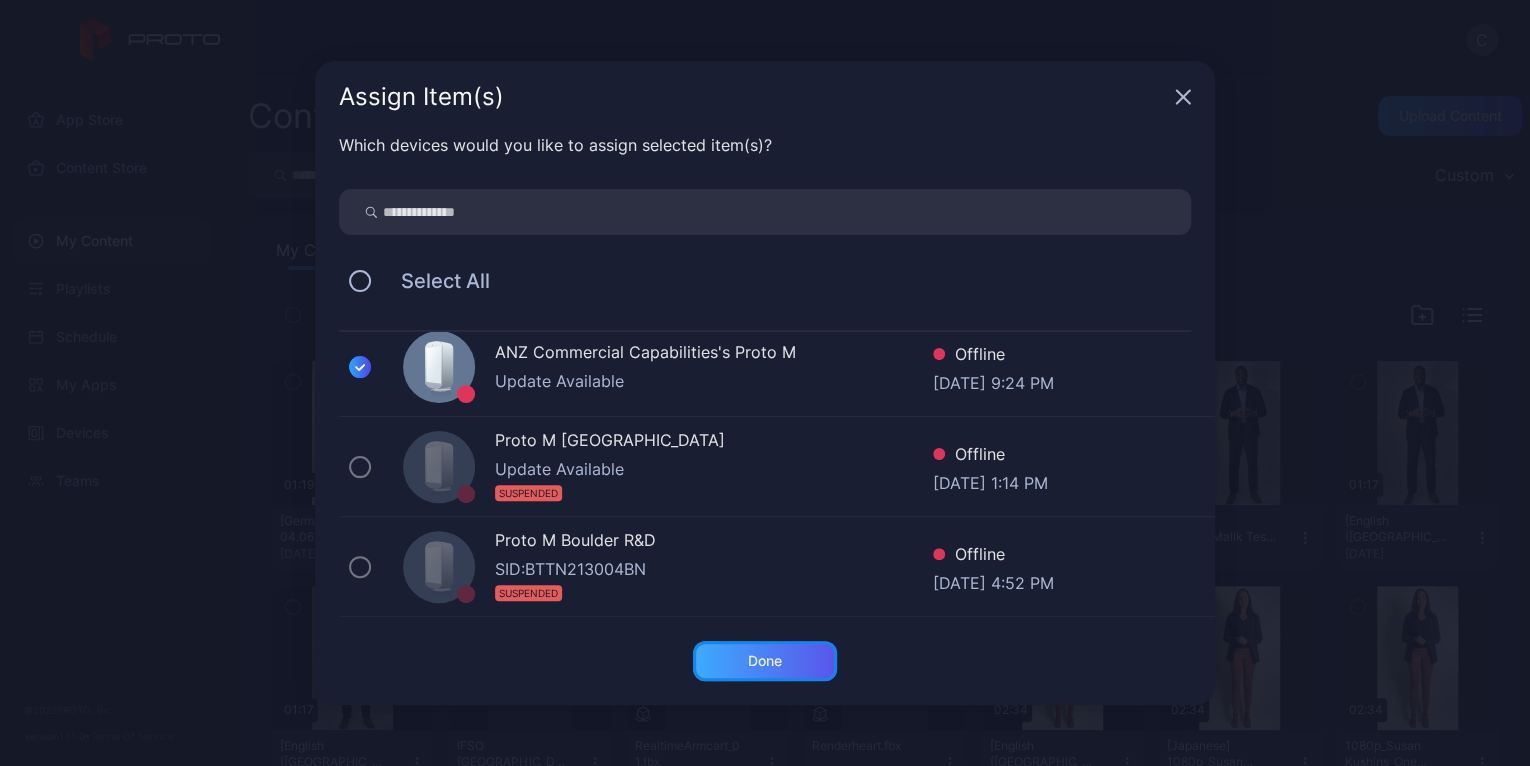 click on "Done" at bounding box center (765, 661) 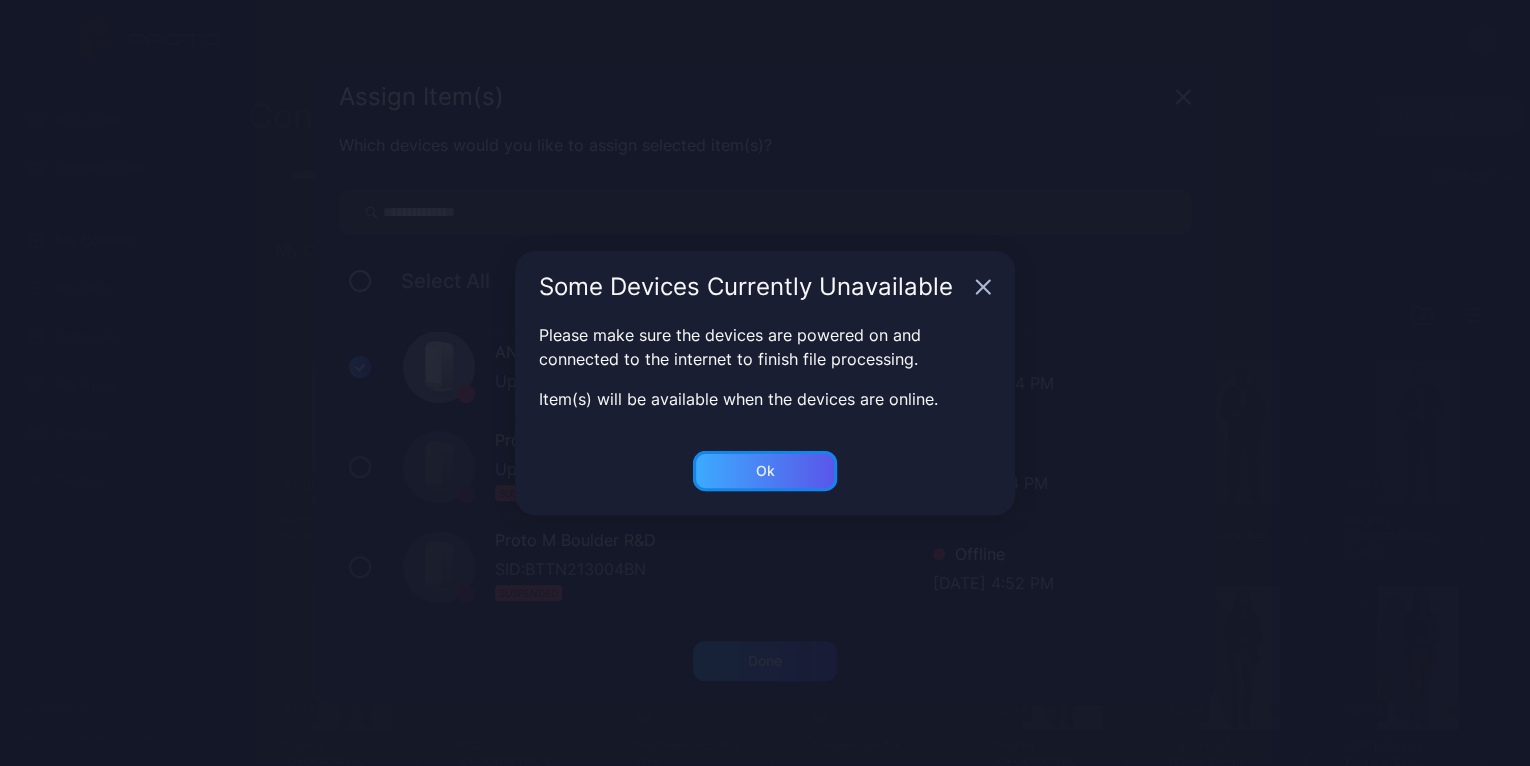 click on "Ok" at bounding box center [765, 661] 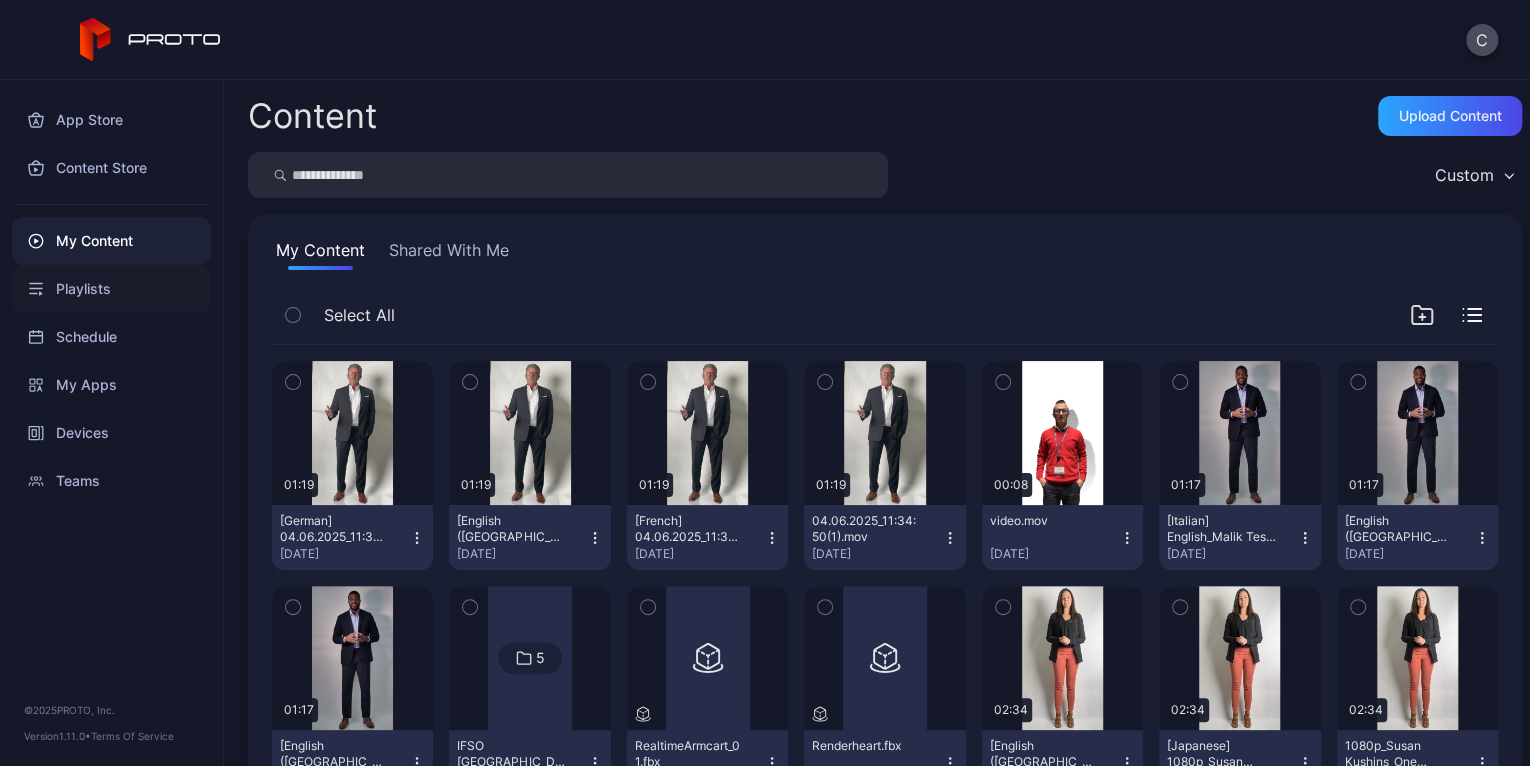 click on "Playlists" at bounding box center [111, 289] 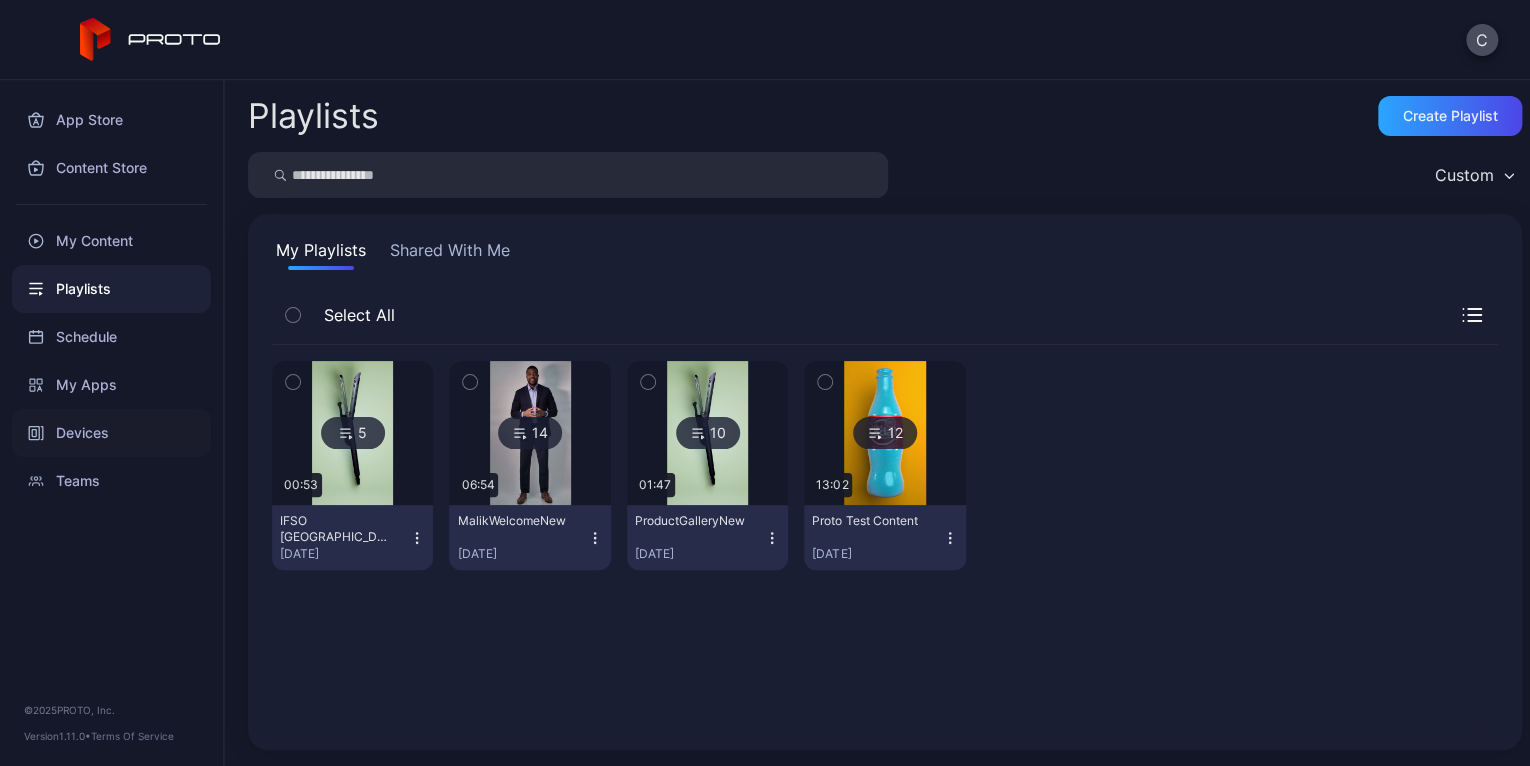 click on "Devices" at bounding box center [111, 433] 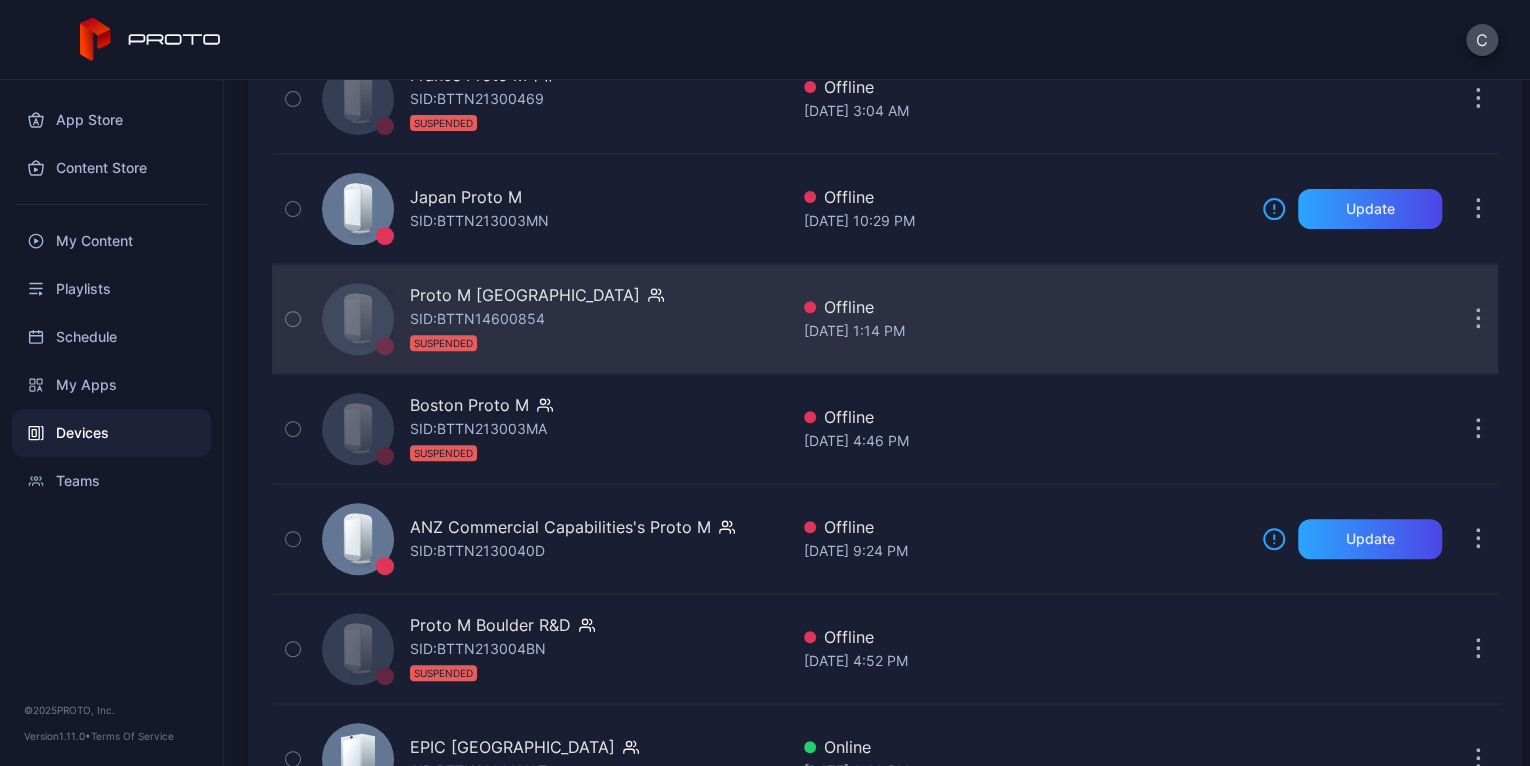 scroll, scrollTop: 300, scrollLeft: 0, axis: vertical 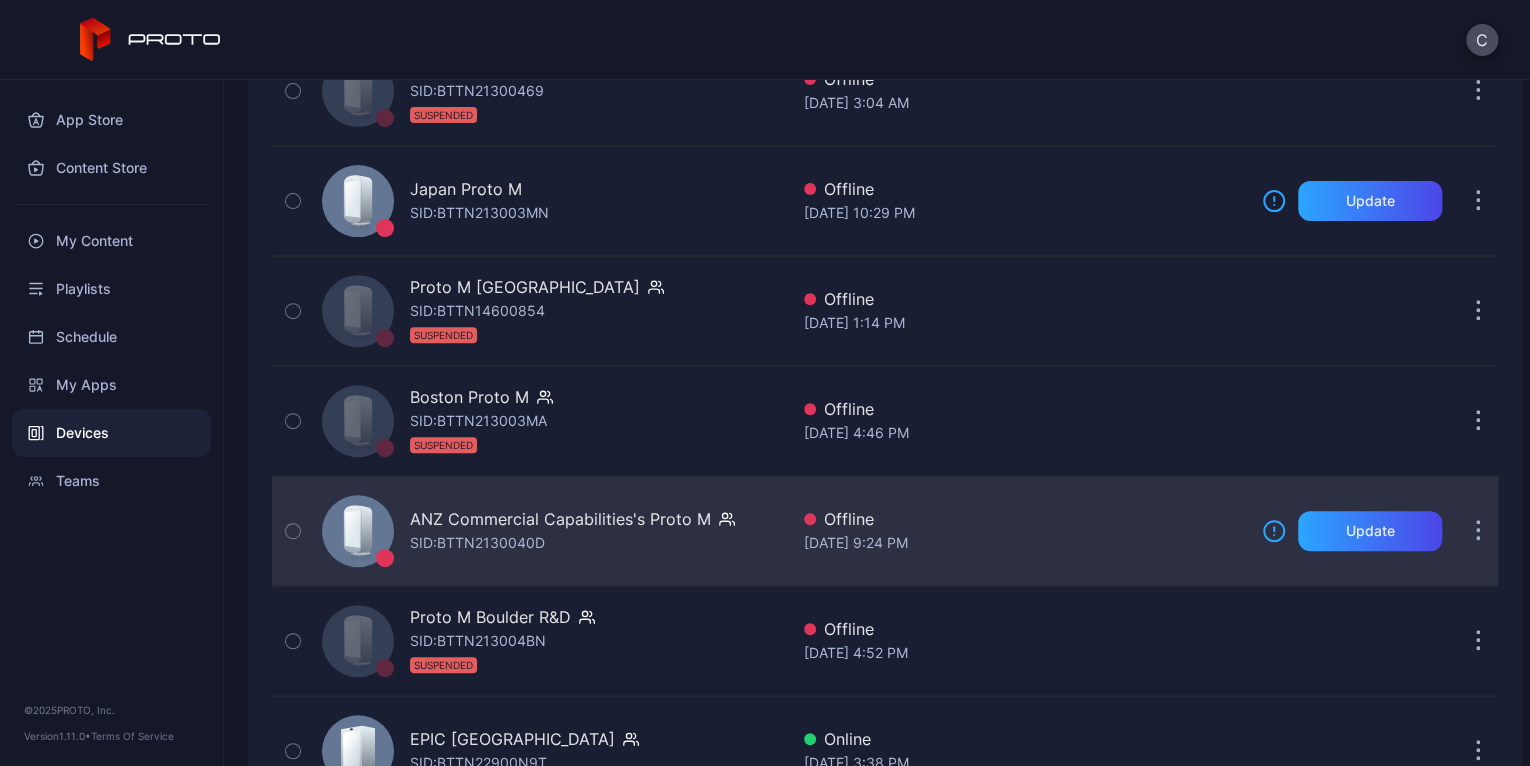 click on "SID:  BTTN2130040D" at bounding box center (477, 543) 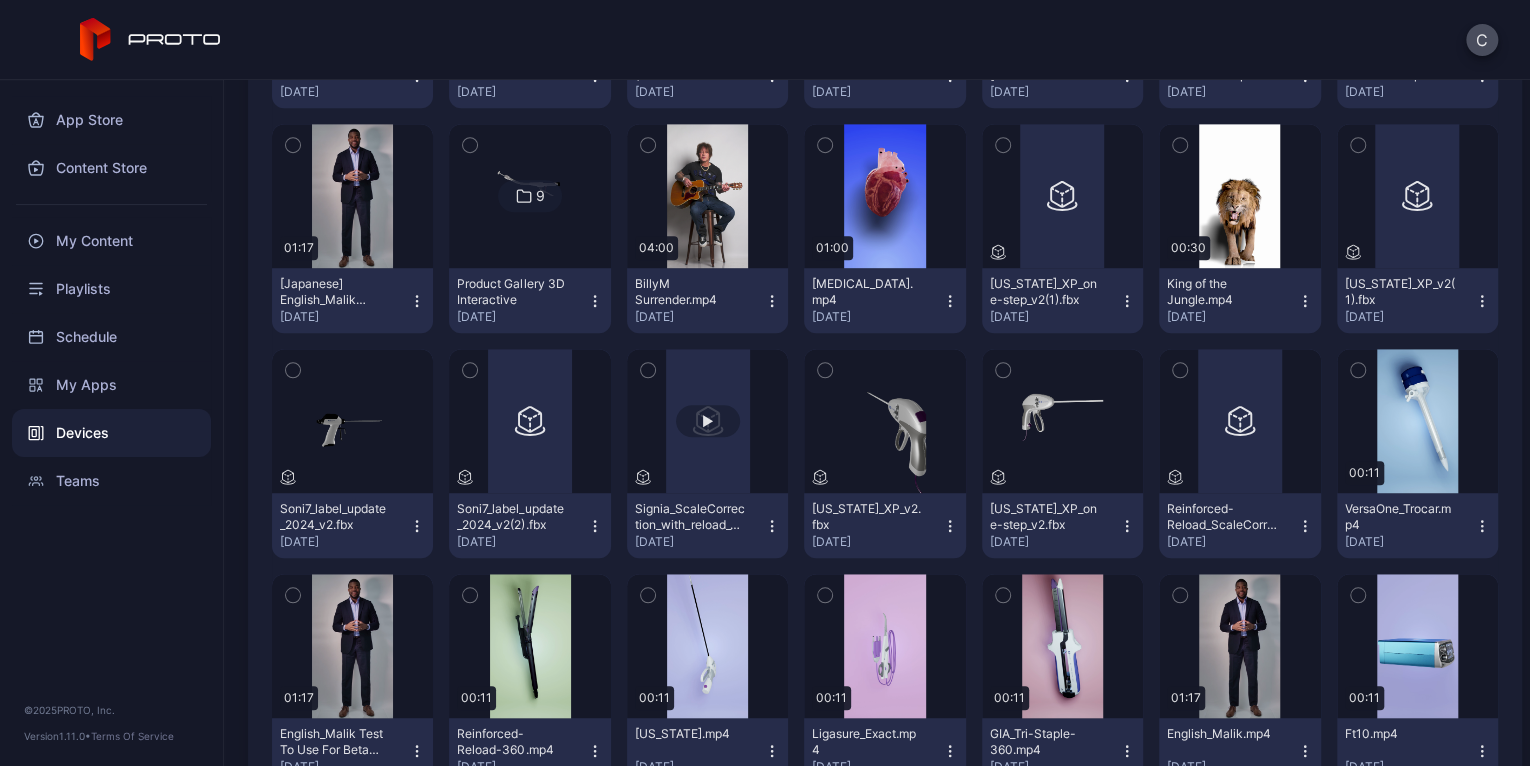 scroll, scrollTop: 200, scrollLeft: 0, axis: vertical 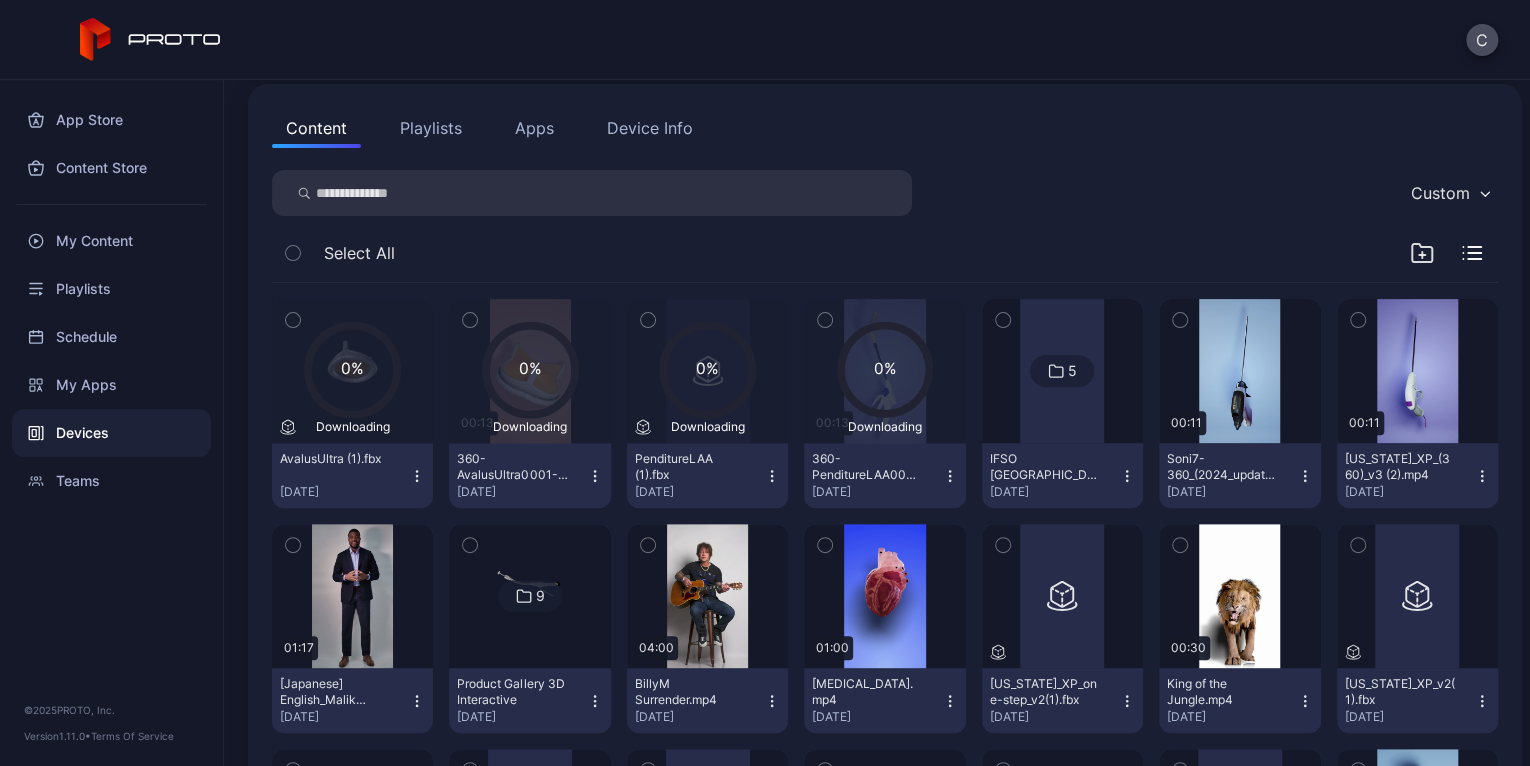 click on "Playlists" at bounding box center [431, 128] 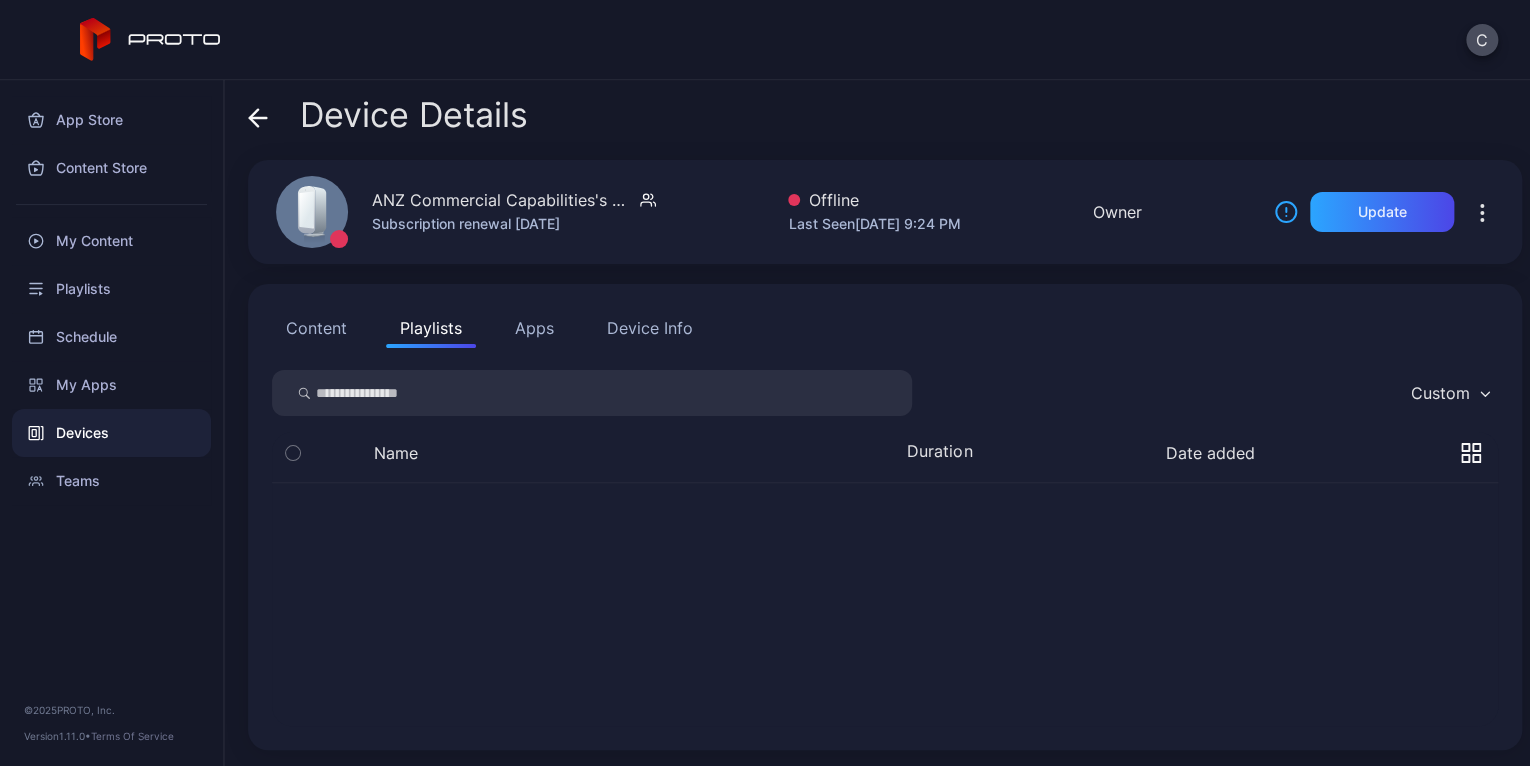 scroll, scrollTop: 0, scrollLeft: 0, axis: both 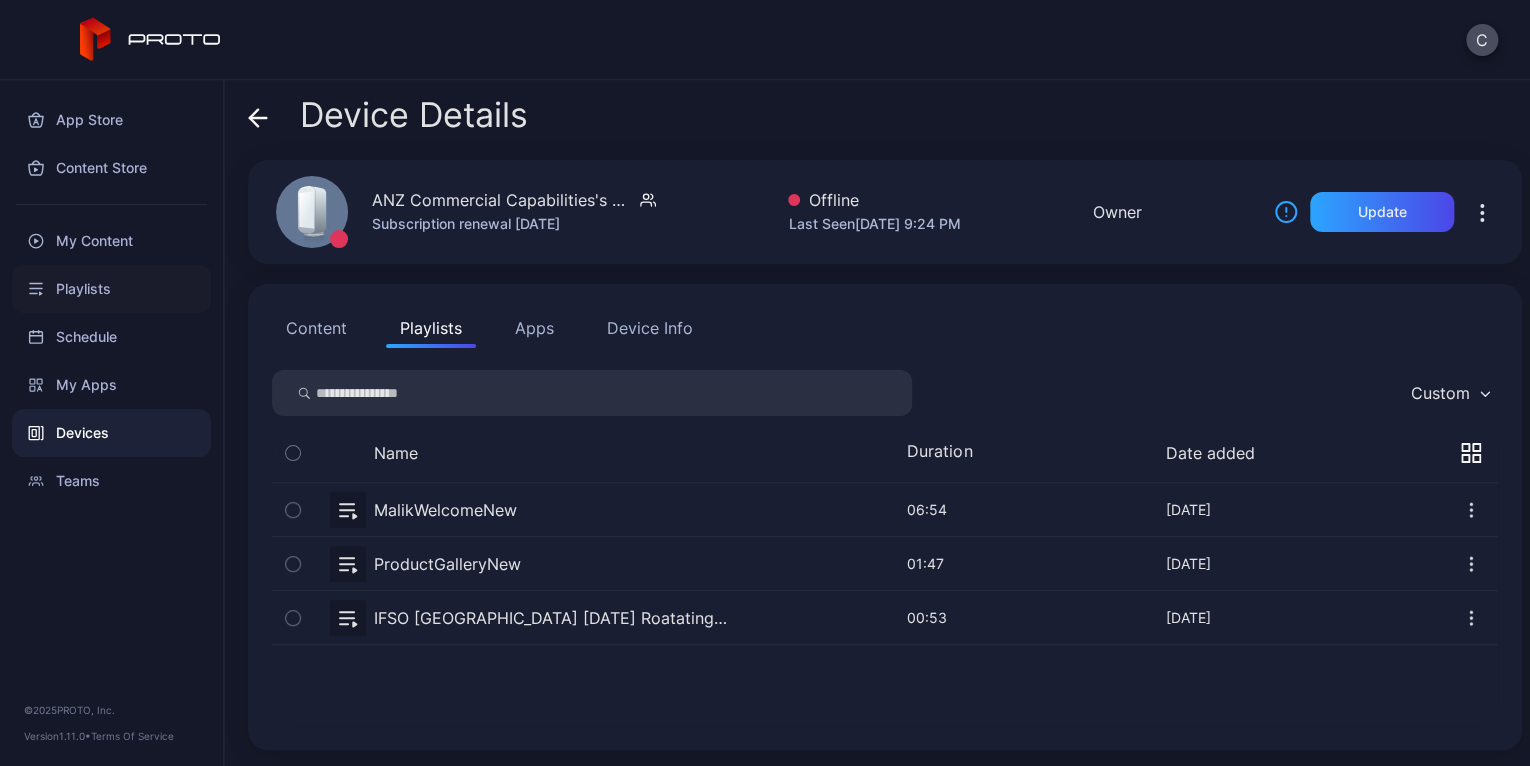 click on "Playlists" at bounding box center (111, 289) 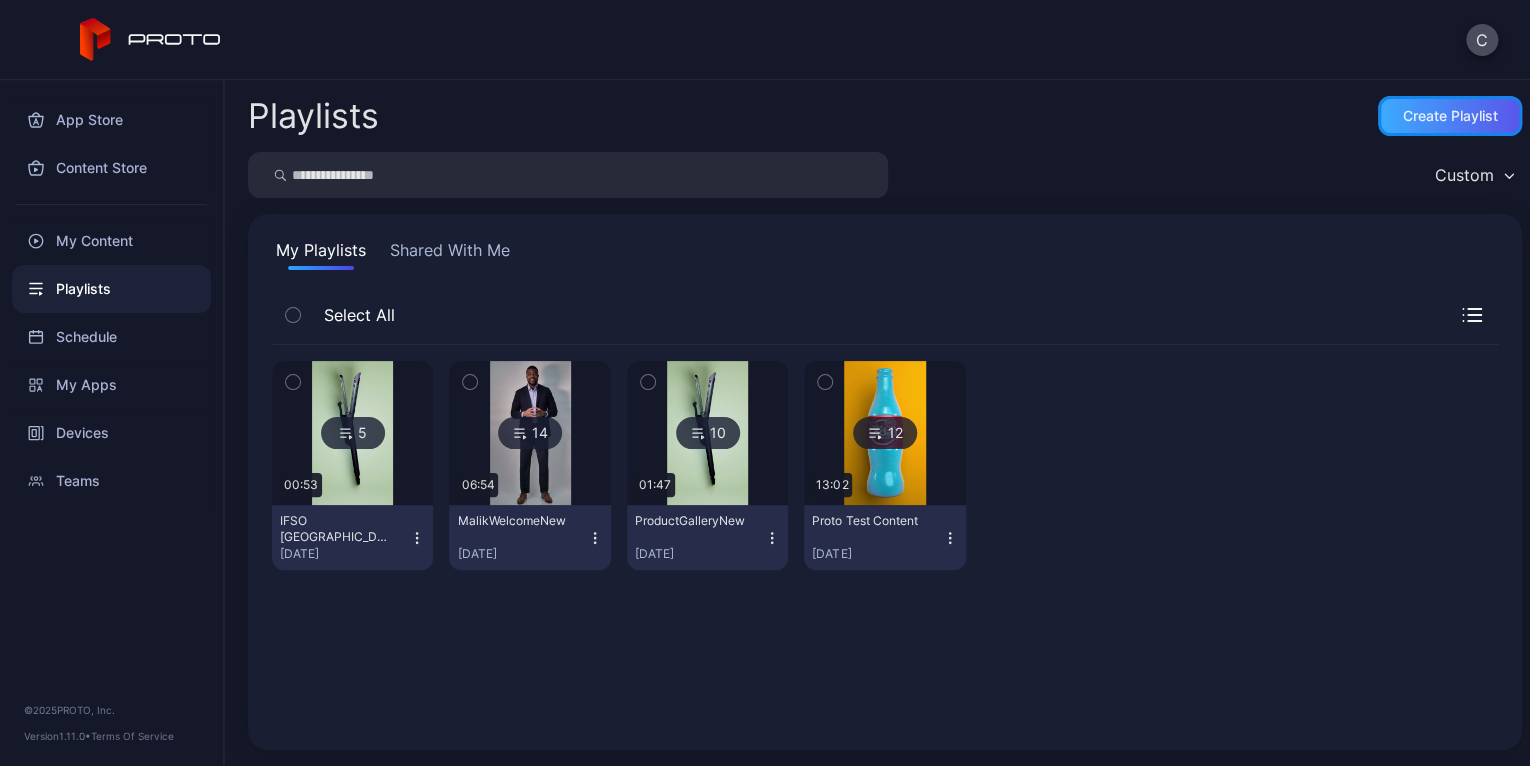 click on "Create Playlist" at bounding box center [1450, 116] 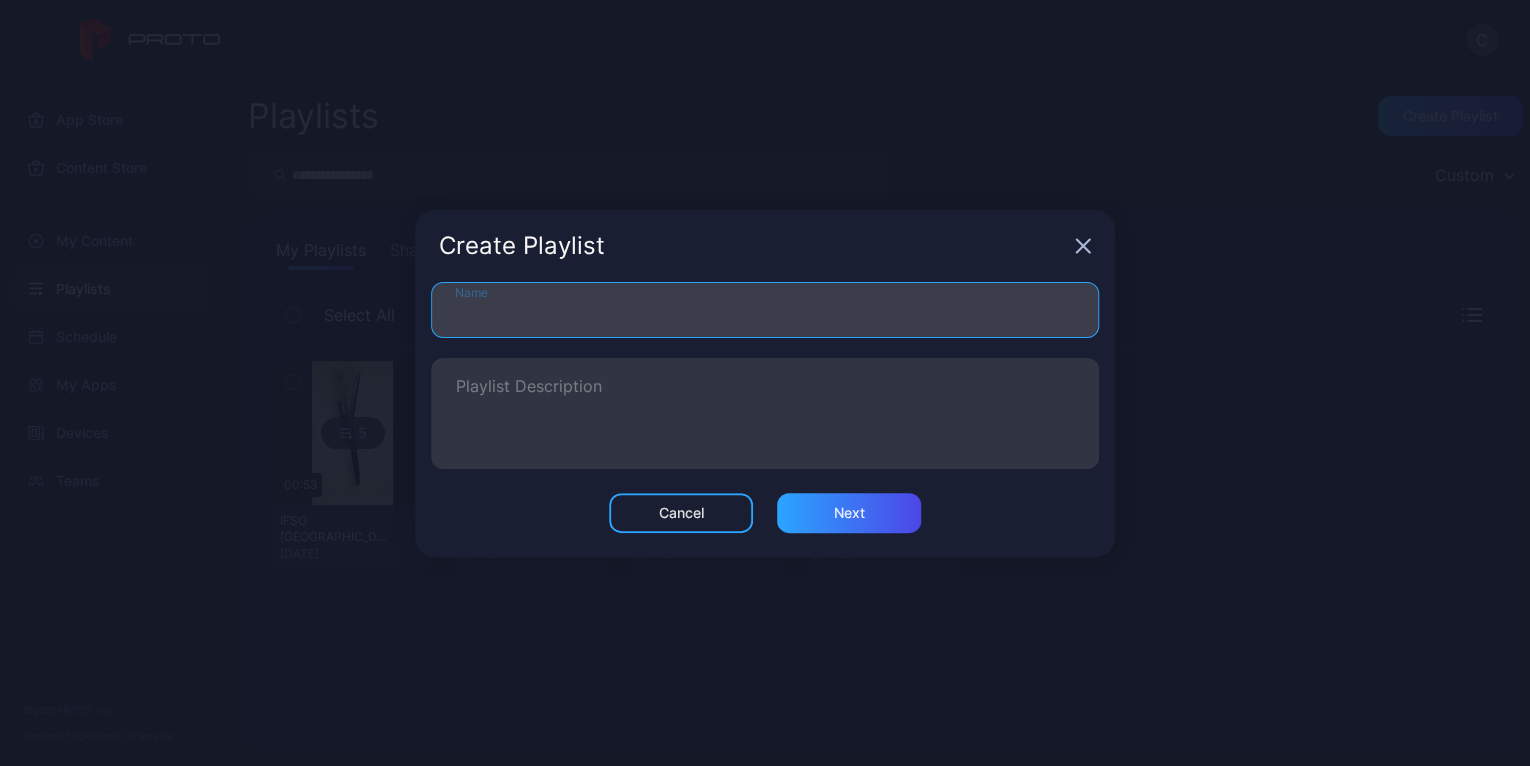 click on "Name" at bounding box center (765, 310) 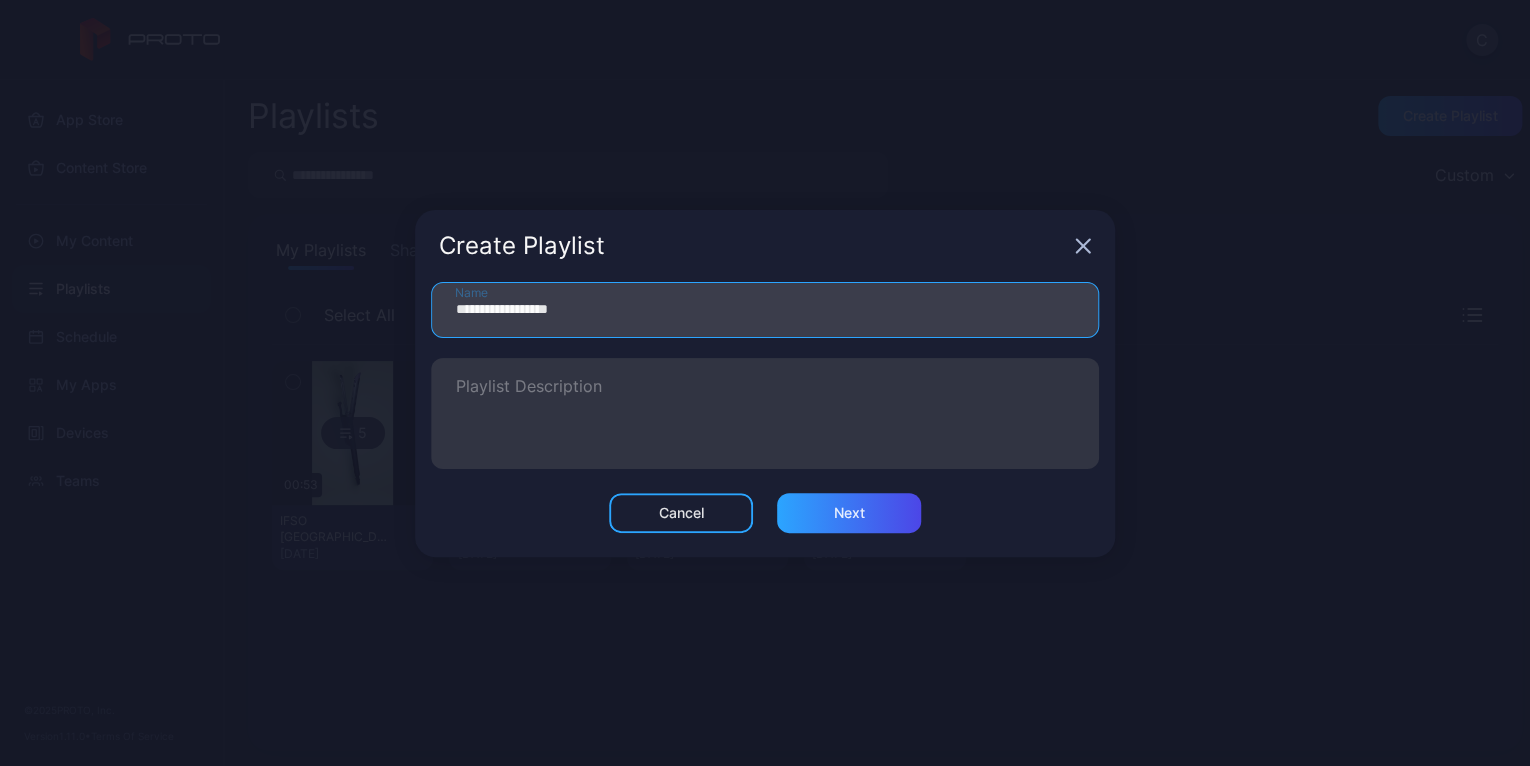 click on "**********" at bounding box center [765, 310] 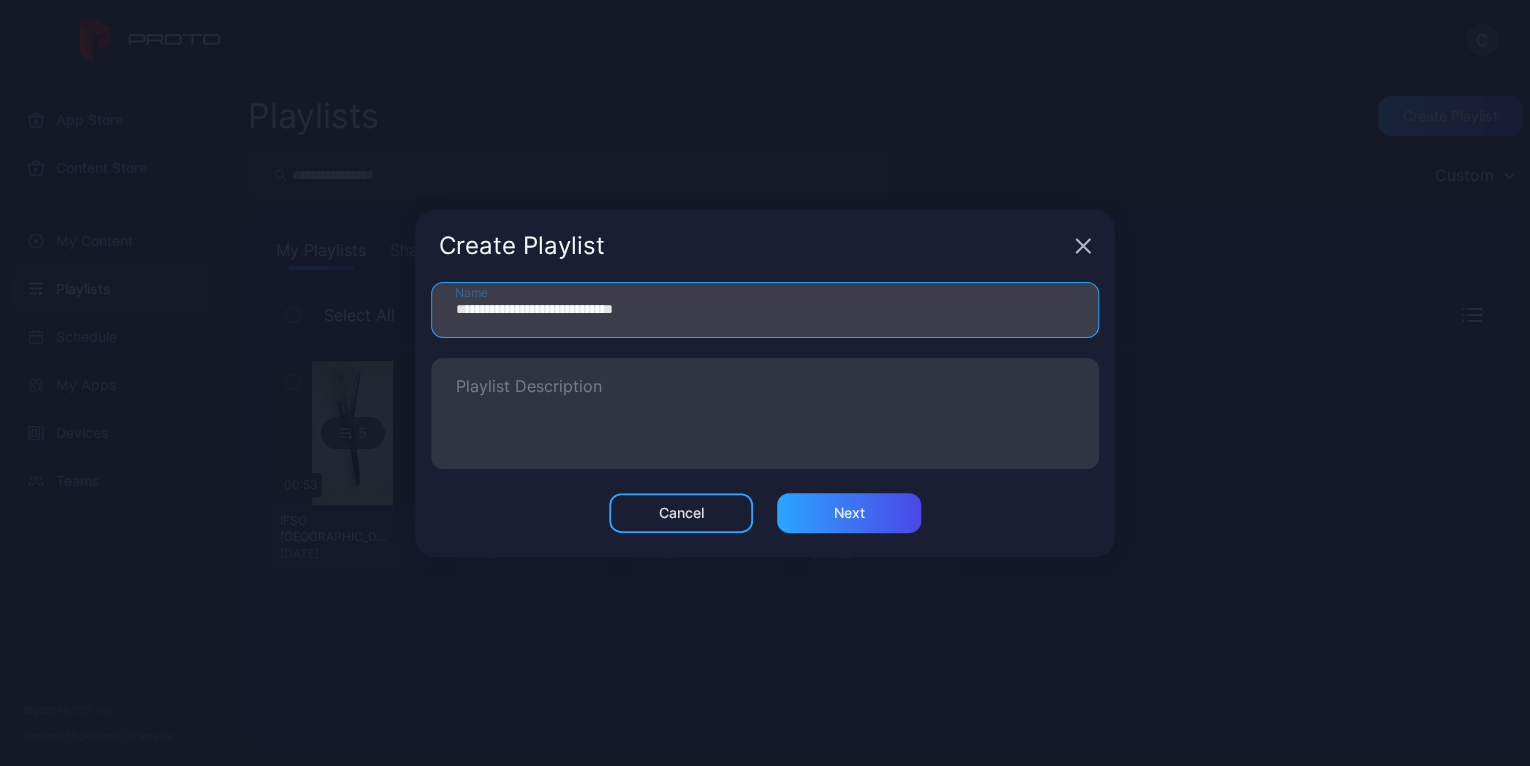 click on "**********" at bounding box center [765, 310] 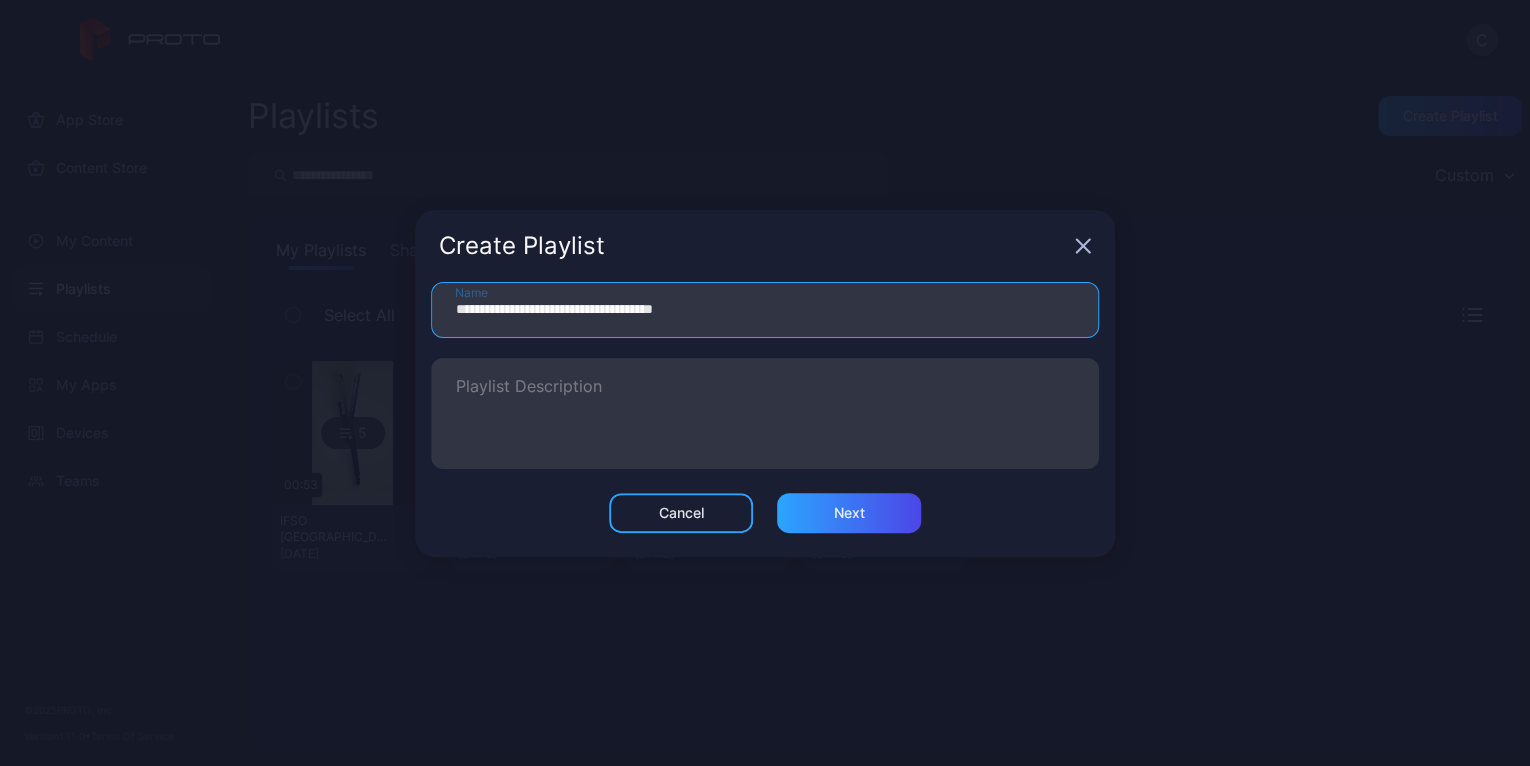type on "**********" 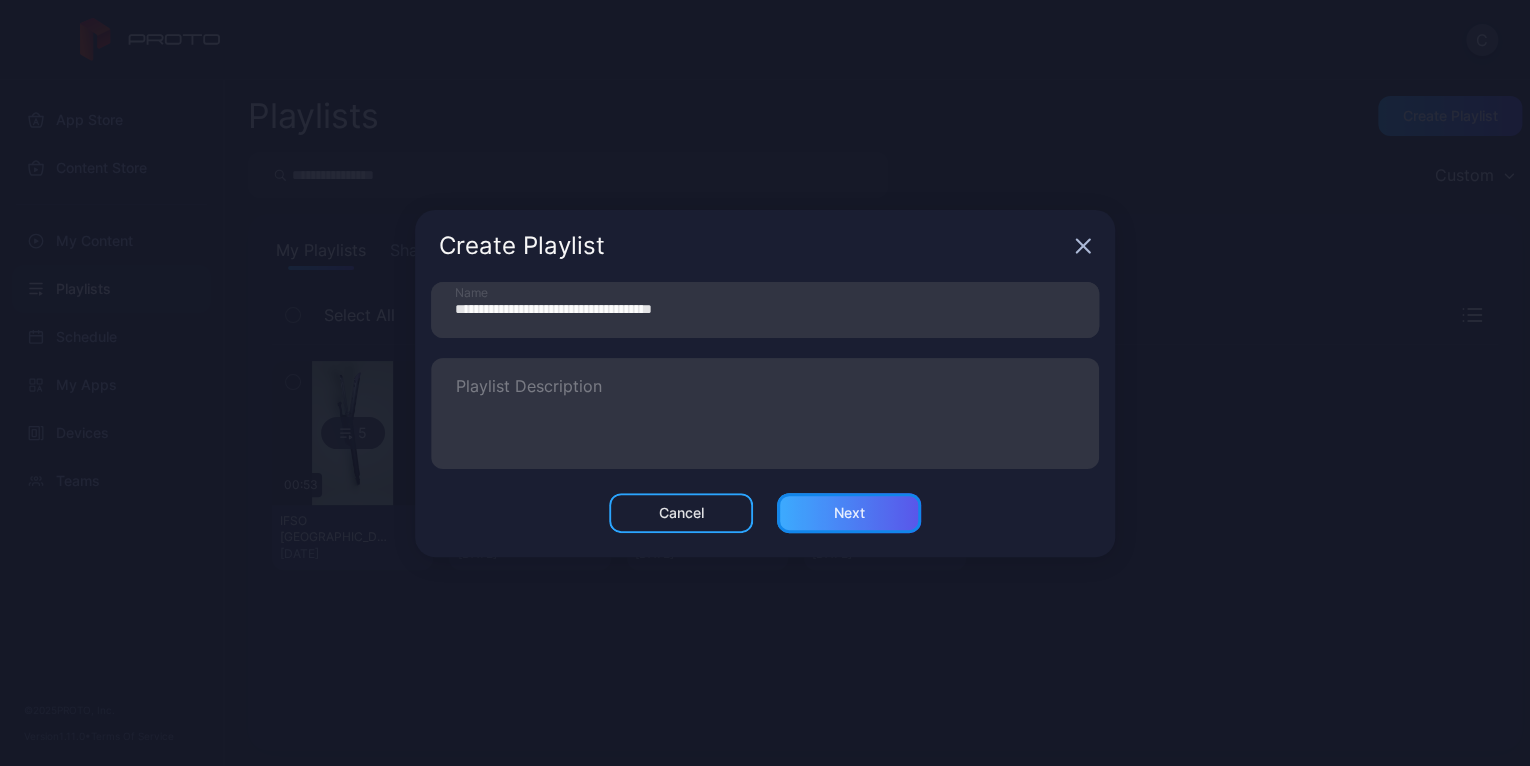 click on "Next" at bounding box center [849, 513] 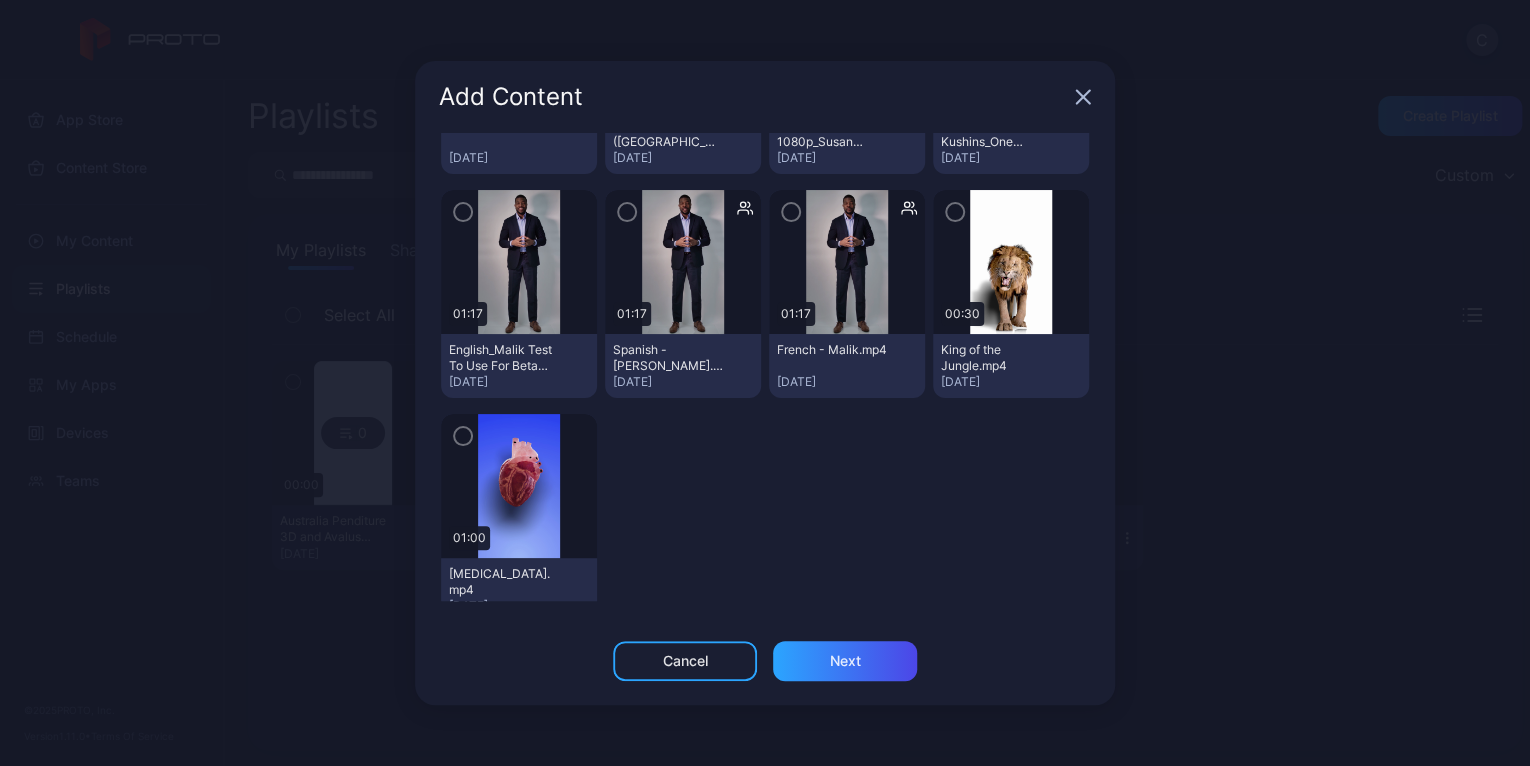 scroll, scrollTop: 1134, scrollLeft: 0, axis: vertical 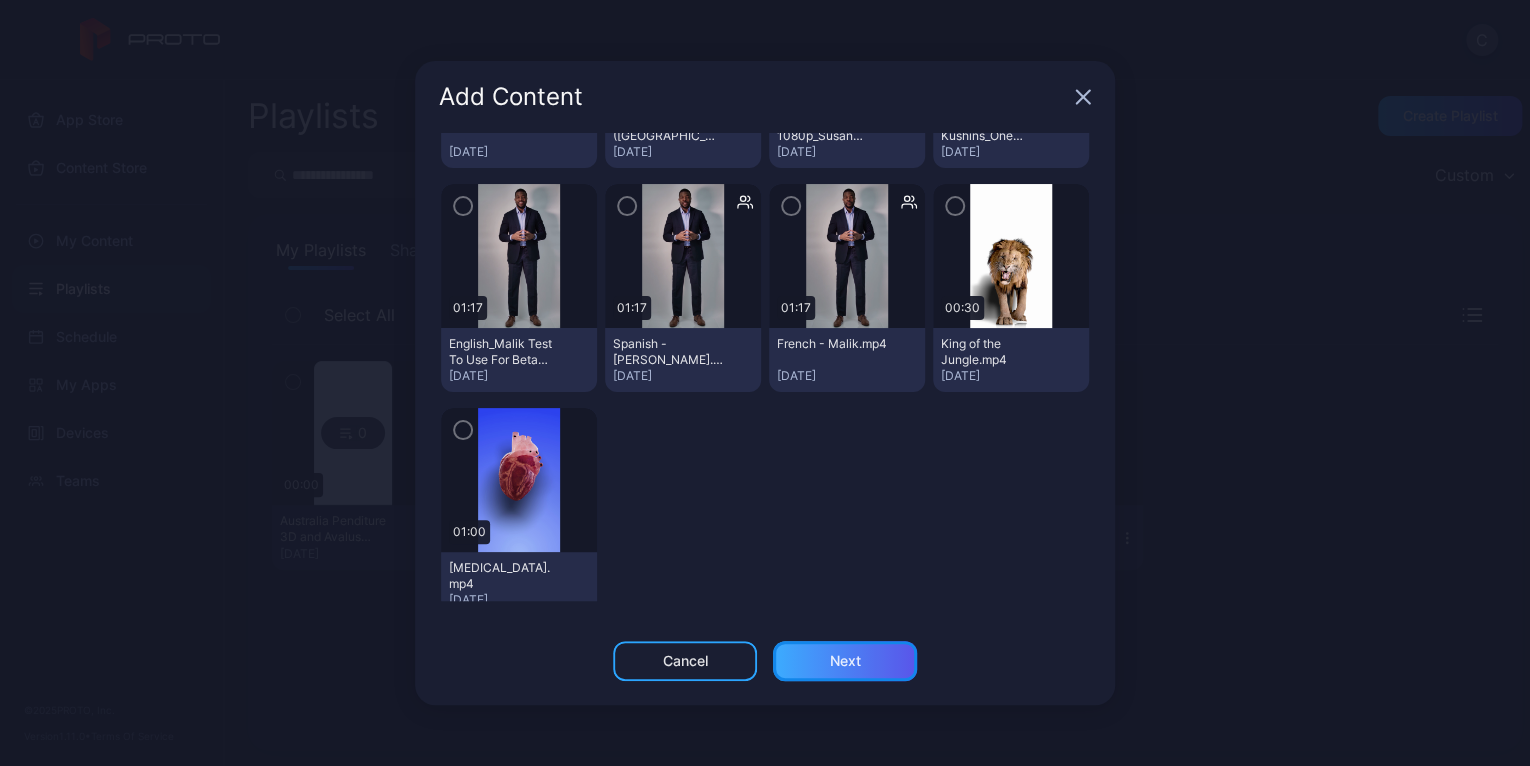 click on "Next" at bounding box center [845, 661] 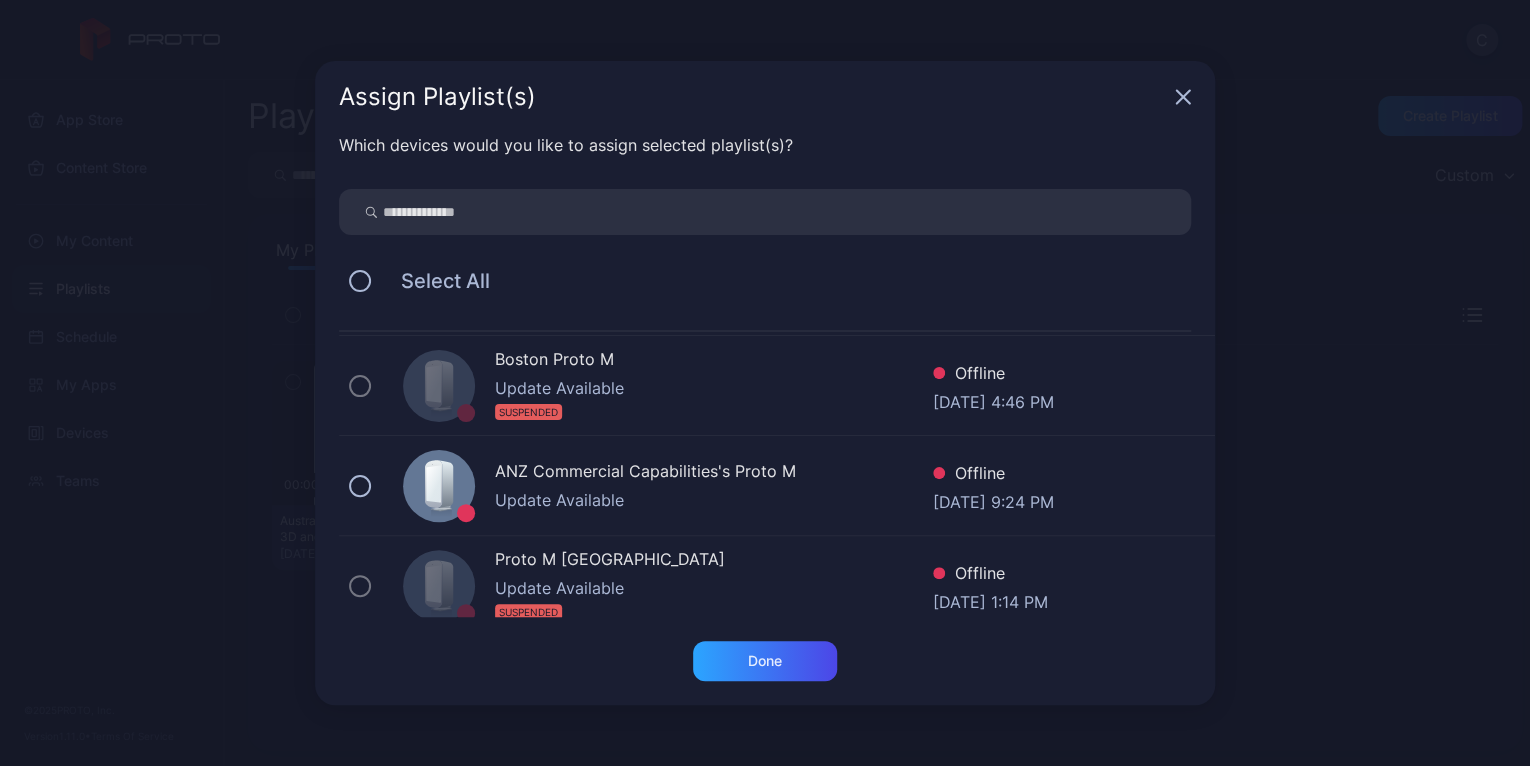 scroll, scrollTop: 300, scrollLeft: 0, axis: vertical 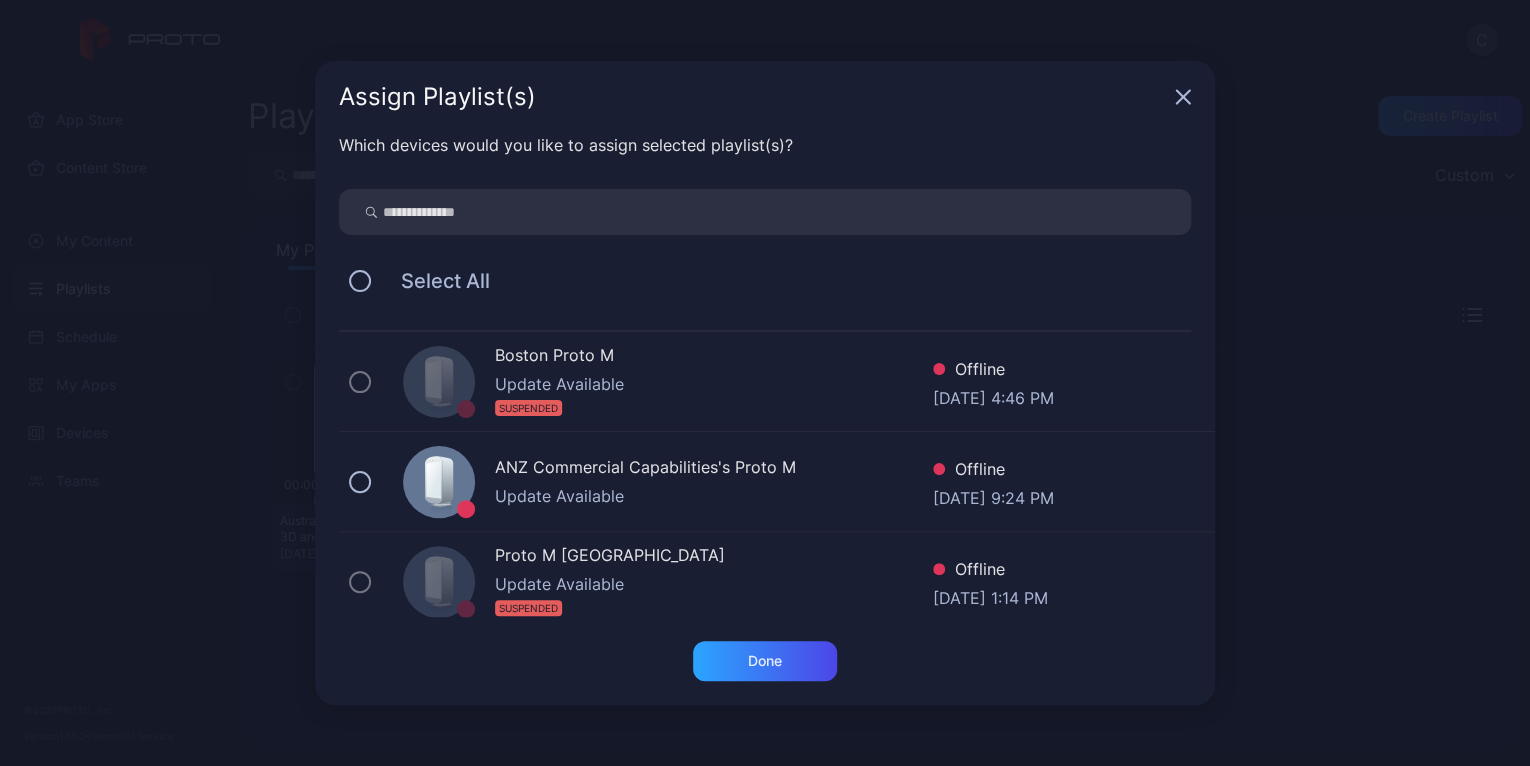 drag, startPoint x: 1182, startPoint y: 100, endPoint x: 954, endPoint y: 546, distance: 500.8992 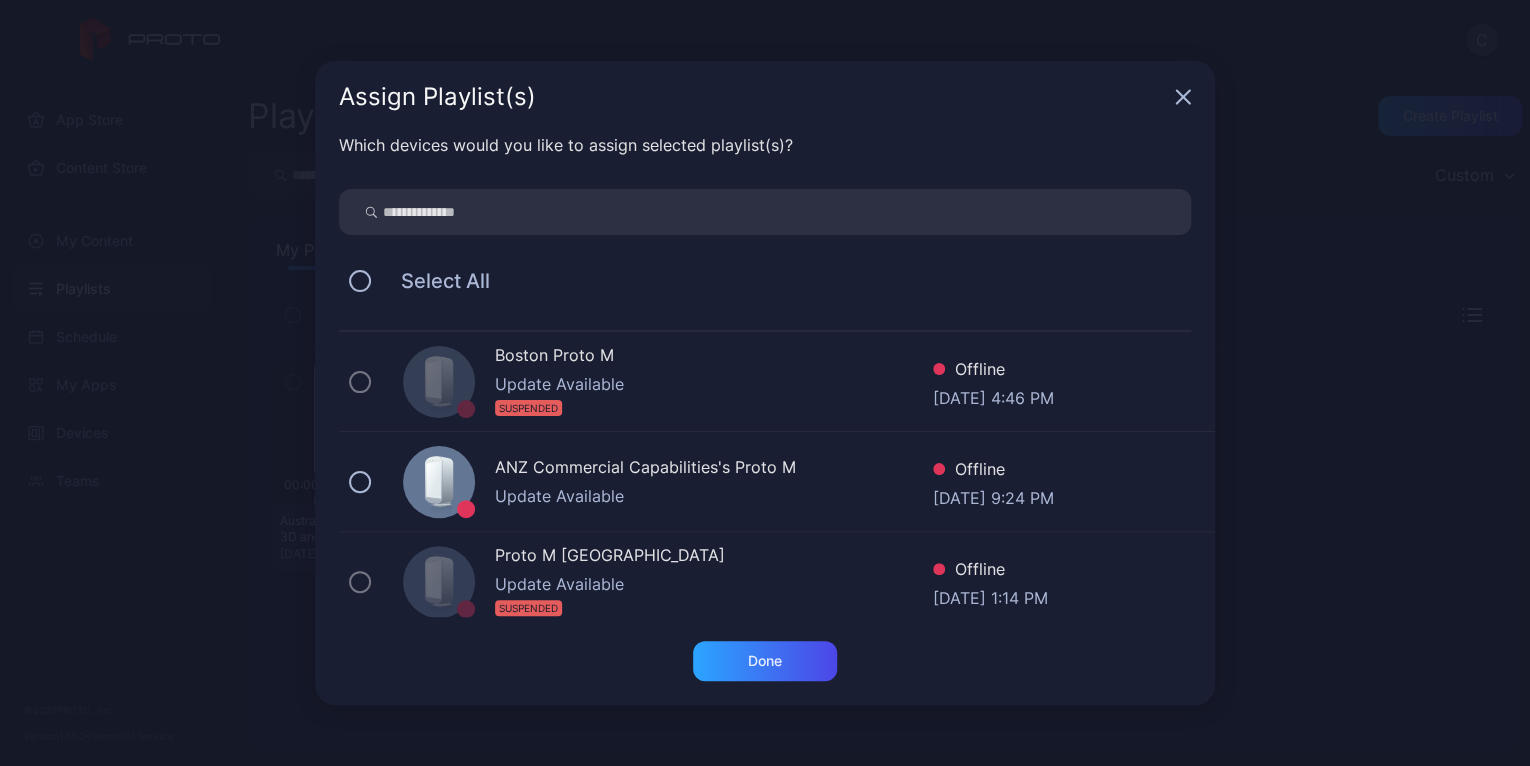 click on "Assign Playlist(s) Which devices would you like to assign selected playlist(s)? Select All France  Proto M Update Available SUSPENDED Offline Jun 06, 2024 at 3:04 AM Japan Proto M Update Available Offline Apr 06, 2025 at 10:29 PM EPIC Lafayette Training Center SID:  BTTN22900N9T Online Jul 07, 2025 at 3:40 PM Boston Proto M Update Available SUSPENDED Offline Oct 09, 2024 at 4:46 PM ANZ Commercial Capabilities's Proto M Update Available Offline Jun 25, 2025 at 9:24 PM Proto M Lafayette Training Center Update Available SUSPENDED Offline May 15, 2024 at 1:14 PM Proto M Boulder R&D SID:  BTTN213004BN SUSPENDED Offline Jun 30, 2025 at 4:52 PM Done" at bounding box center (765, 383) 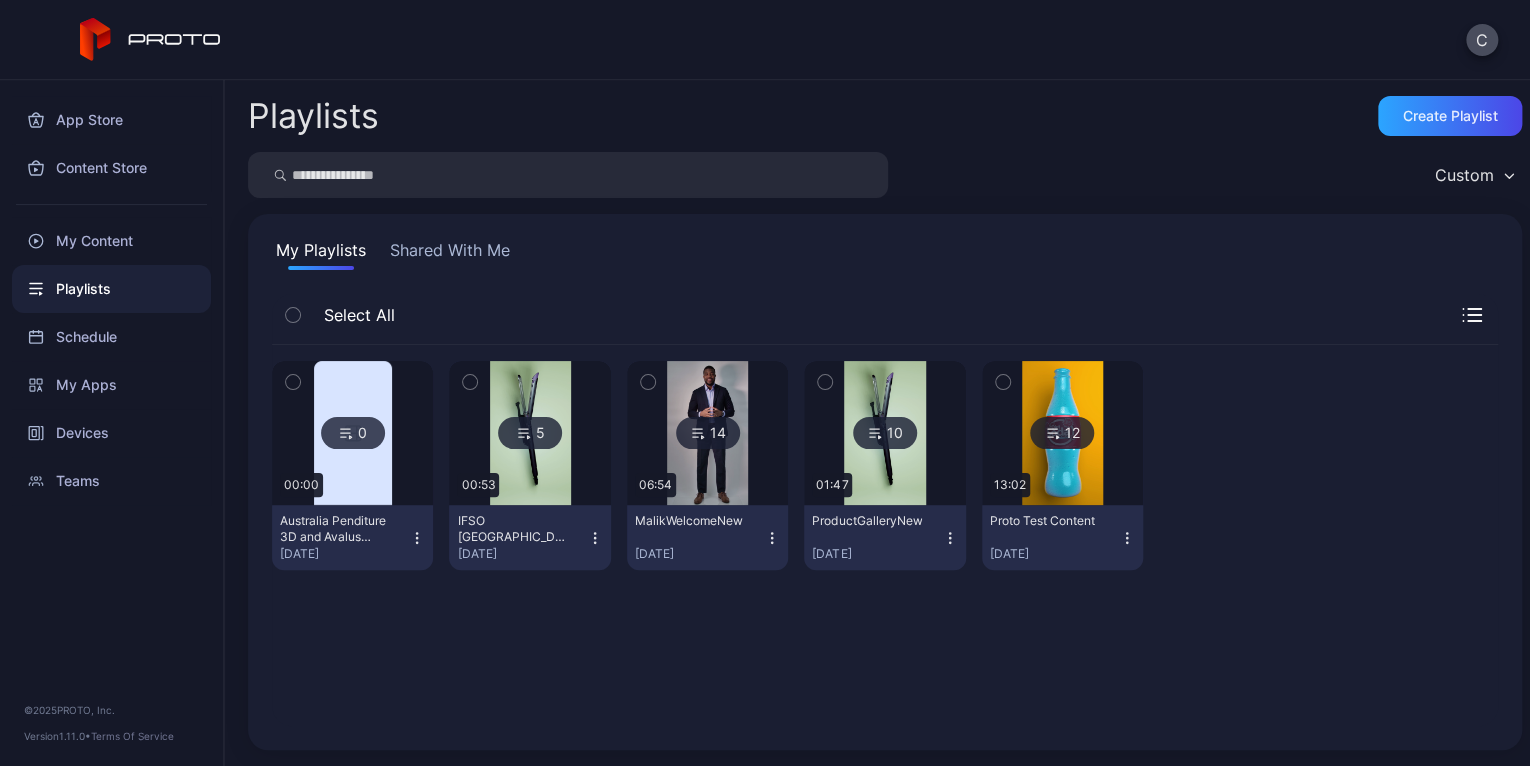 click on "Playlists" at bounding box center [111, 289] 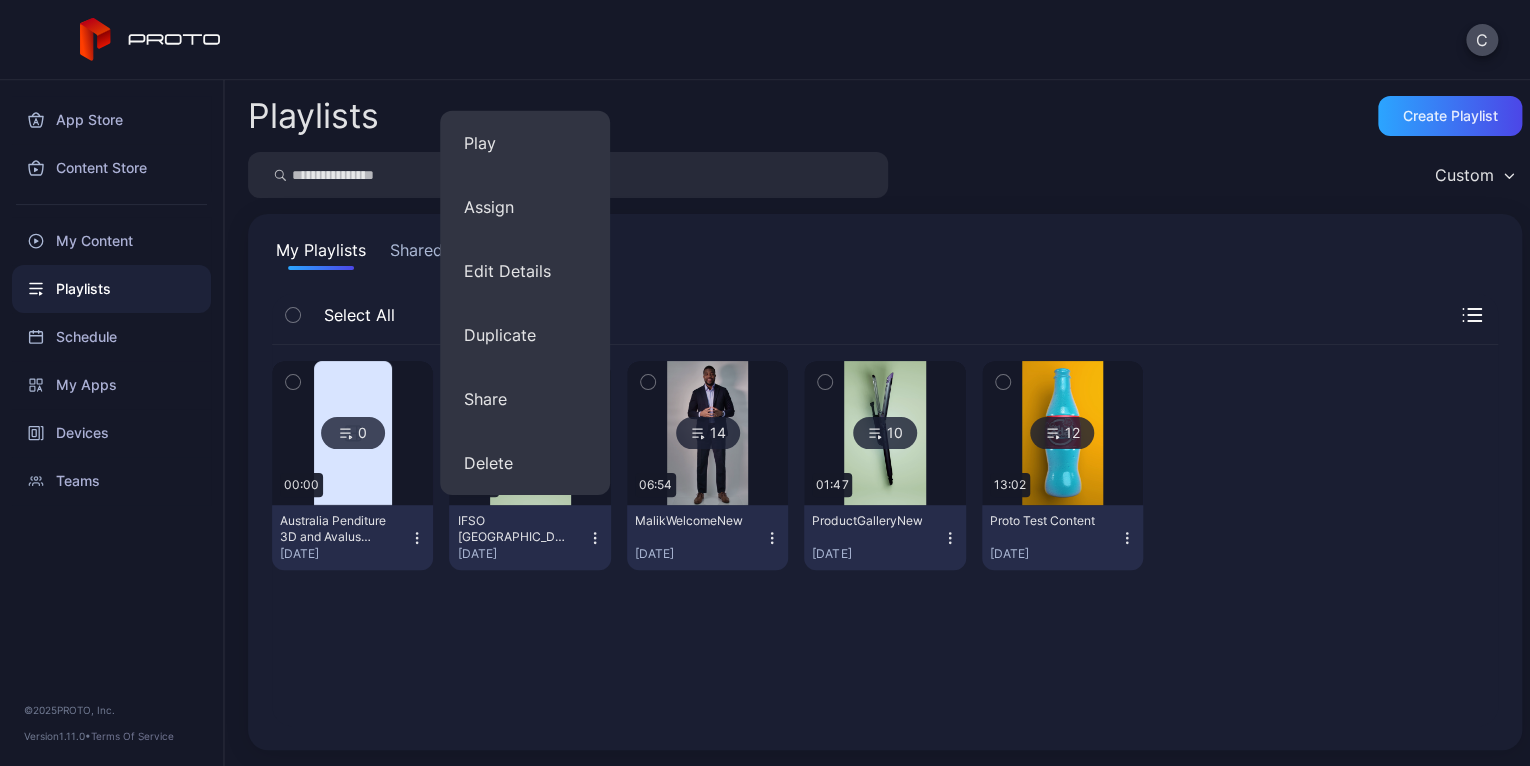 click on "0 00:00 Australia Penditure 3D and Avalus Ultra Jul 07, 2025 5 00:53 IFSO Melbourne September 2024 Roatating Products Aug 01, 2024 14 06:54 MalikWelcomeNew May 13, 2024 10 01:47 ProductGalleryNew May 13, 2024 12 13:02 Proto Test Content Feb 05, 2023" at bounding box center (885, 535) 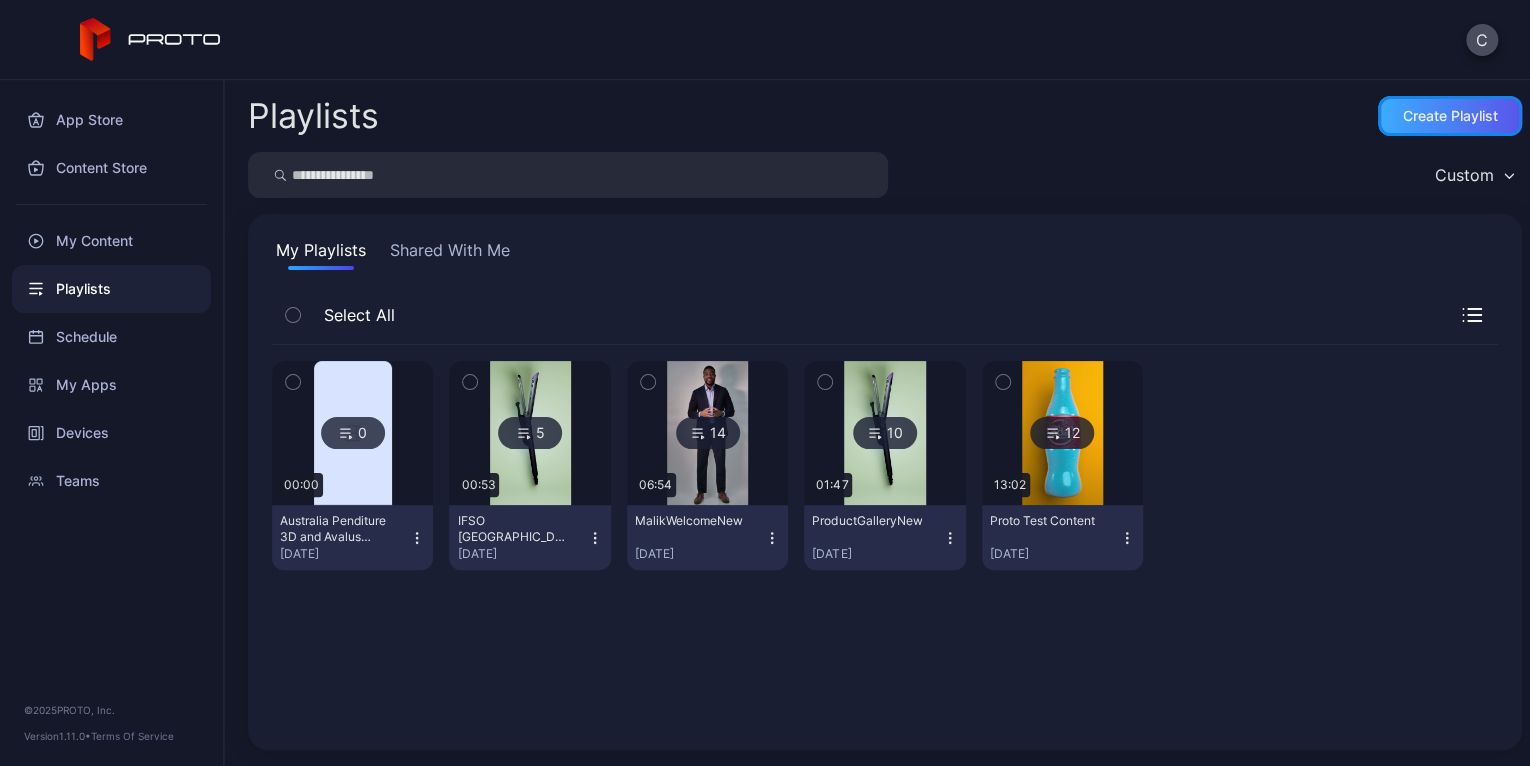 click on "Create Playlist" at bounding box center [1450, 116] 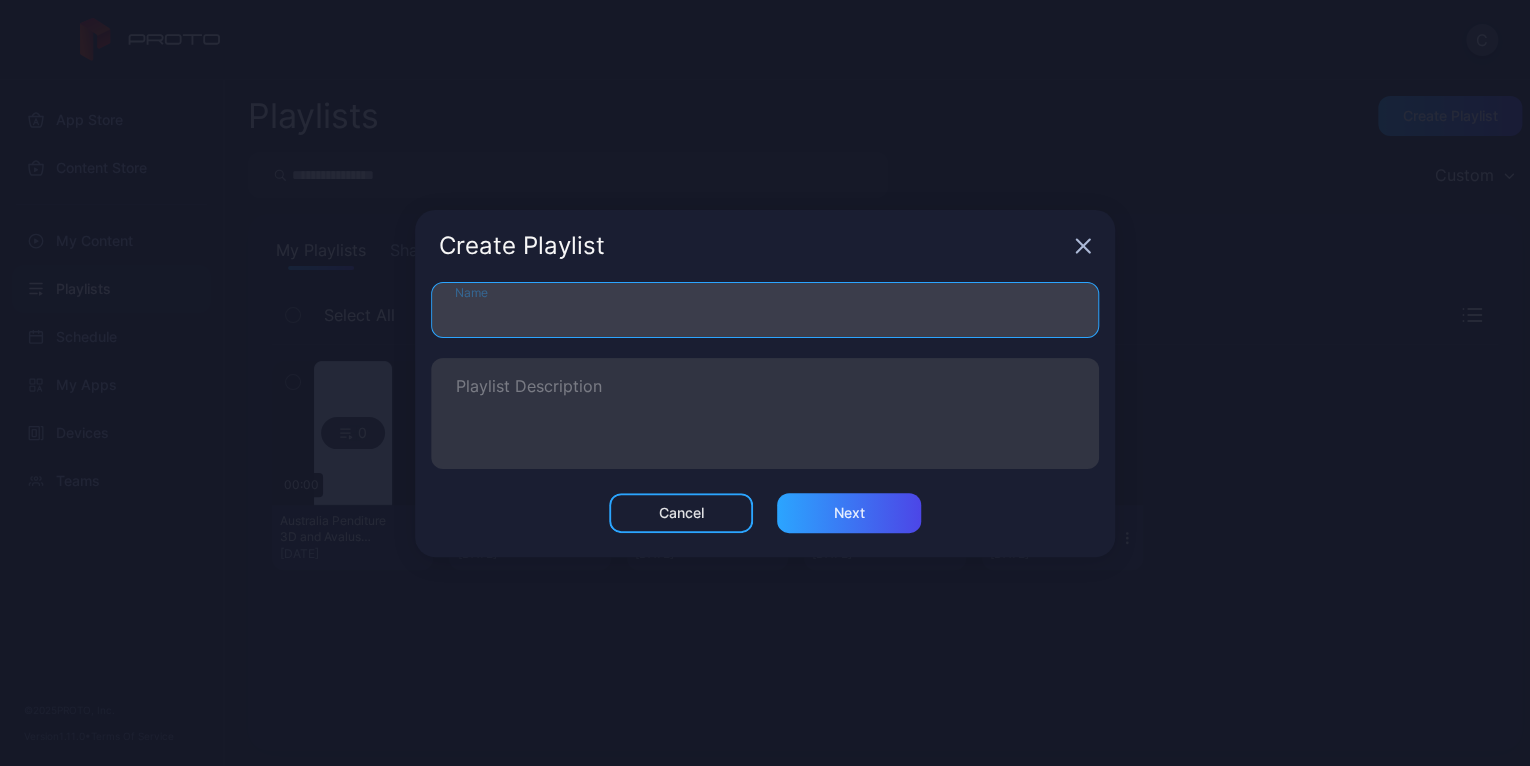 click on "Name" at bounding box center (765, 310) 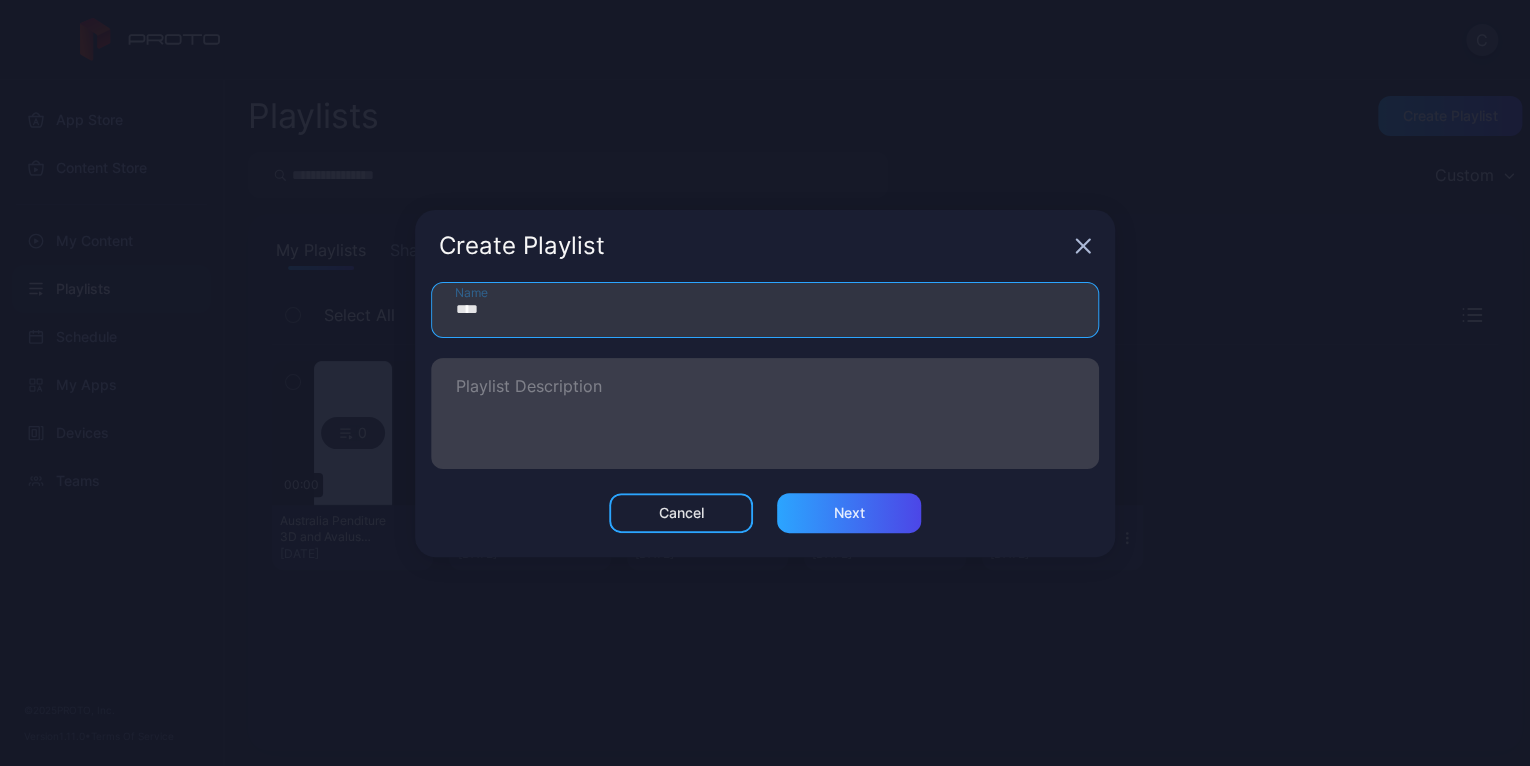 type on "****" 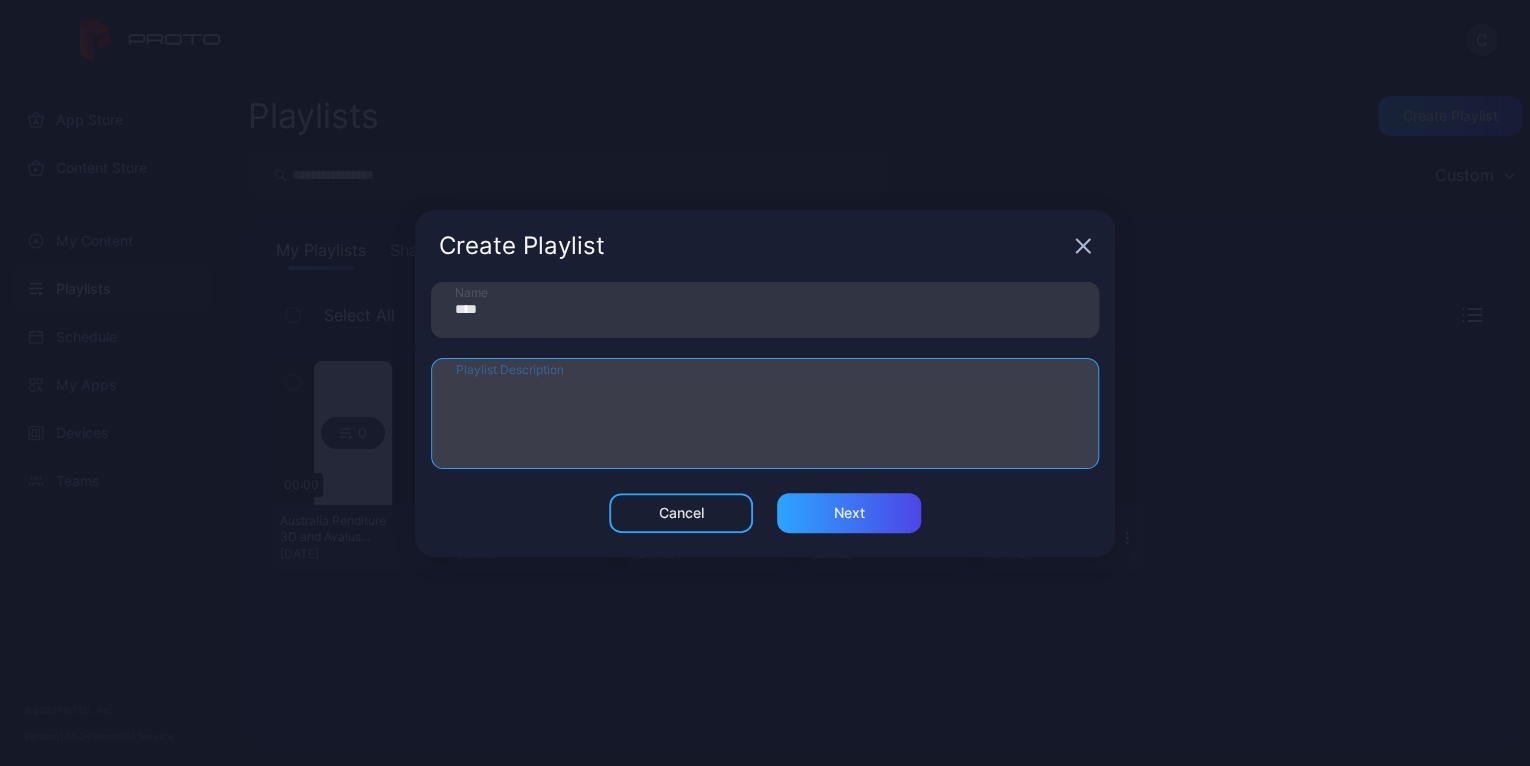 click on "Playlist Description" at bounding box center (765, 413) 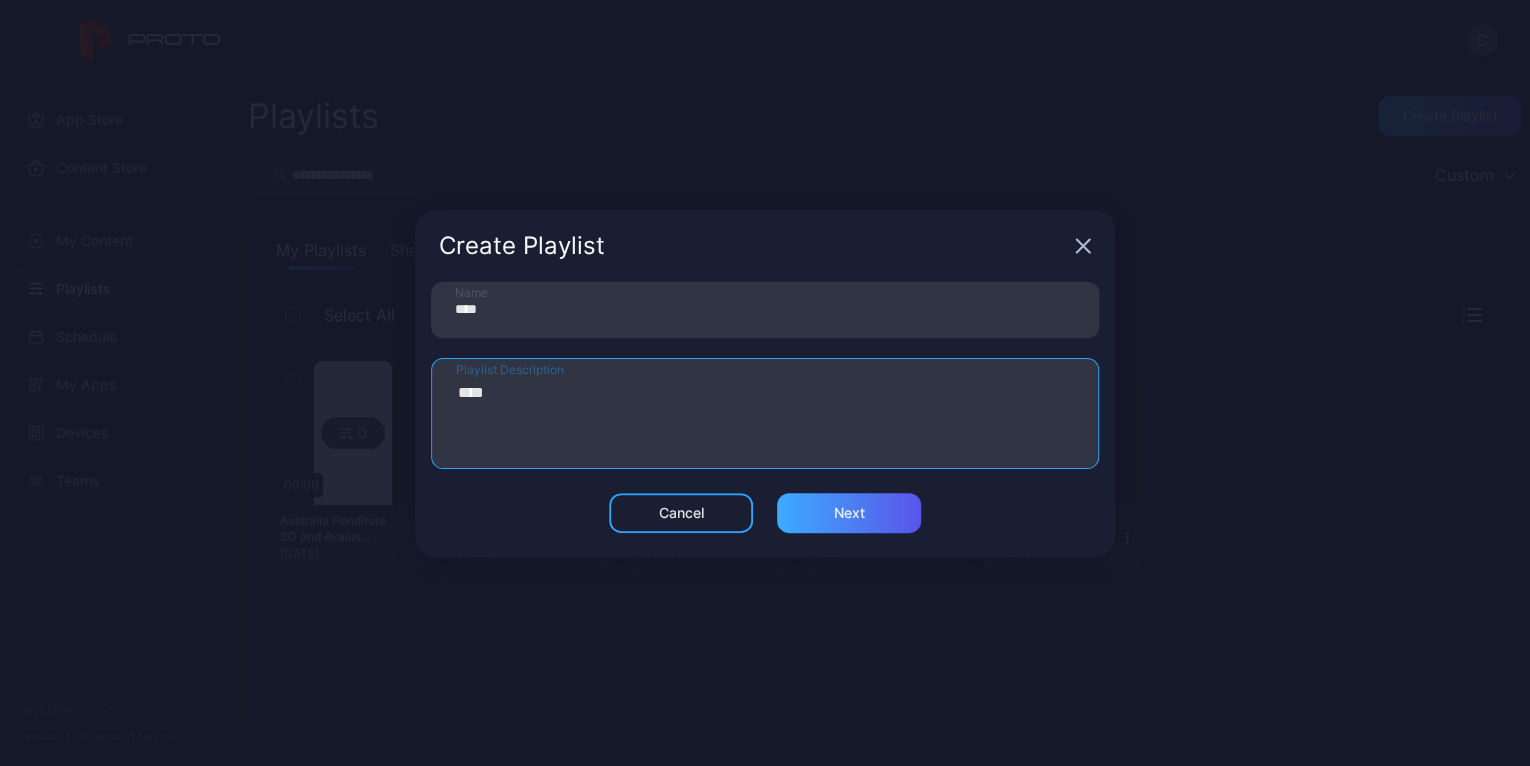 type on "****" 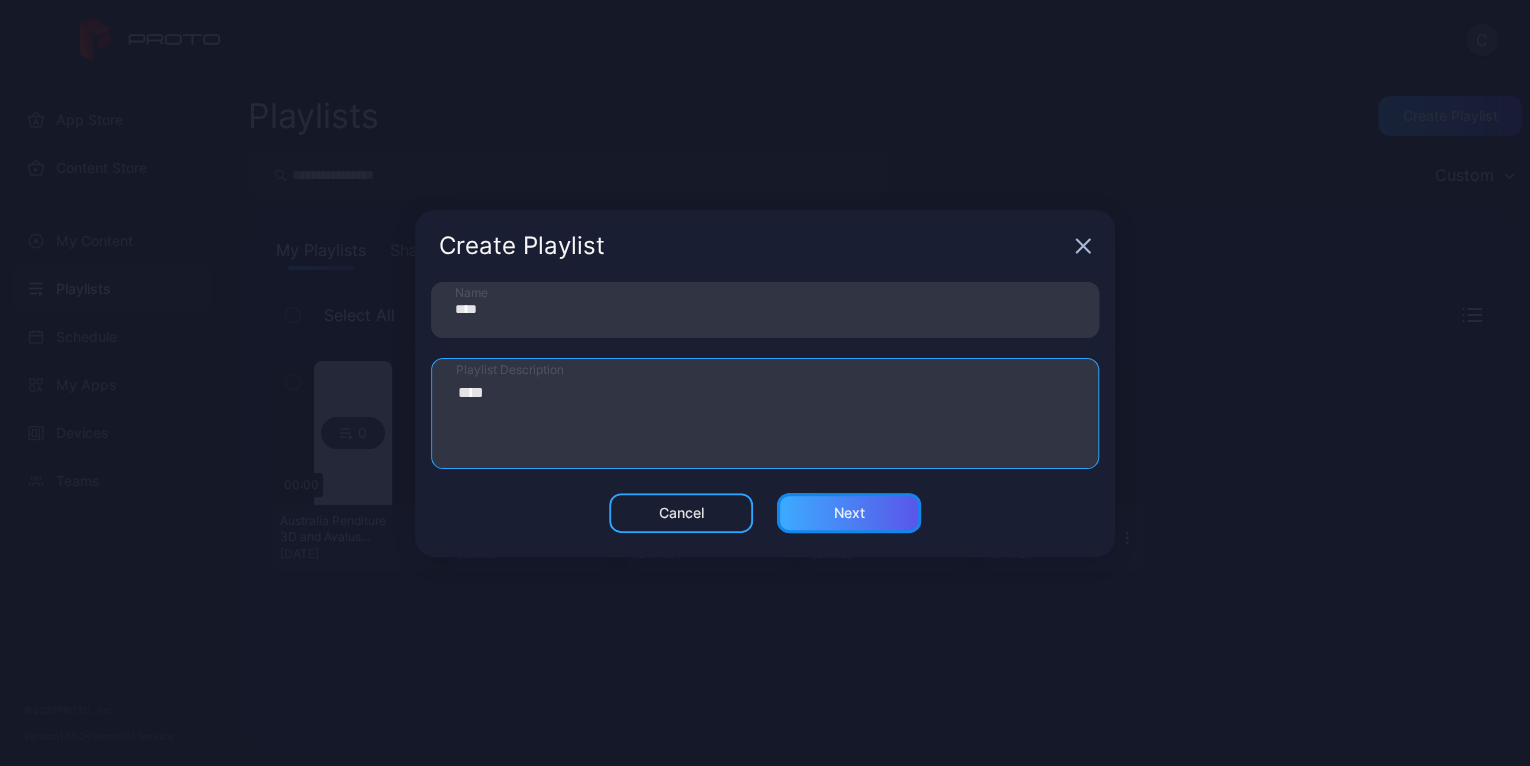 click on "Next" at bounding box center [849, 513] 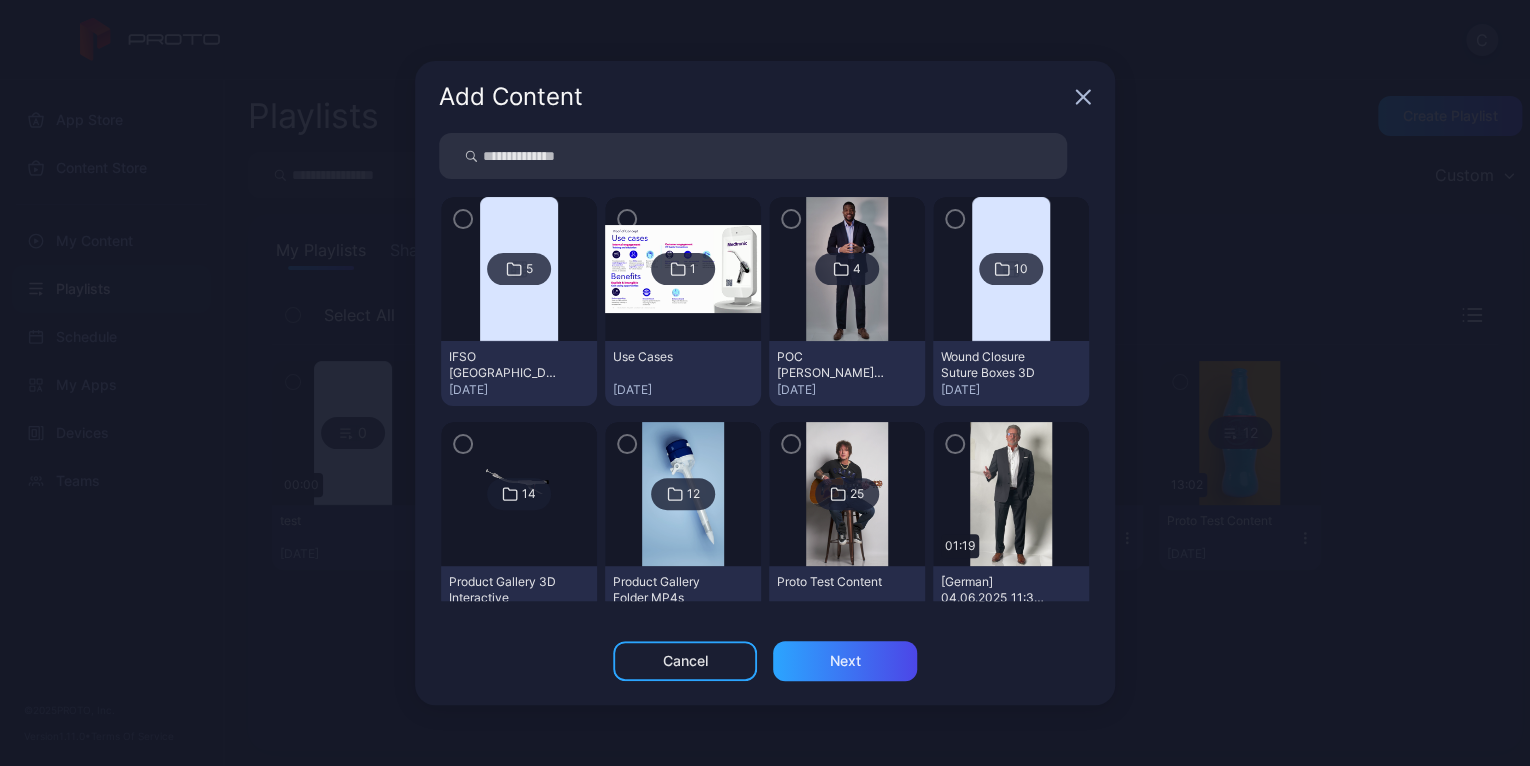 click on "25" at bounding box center (857, 494) 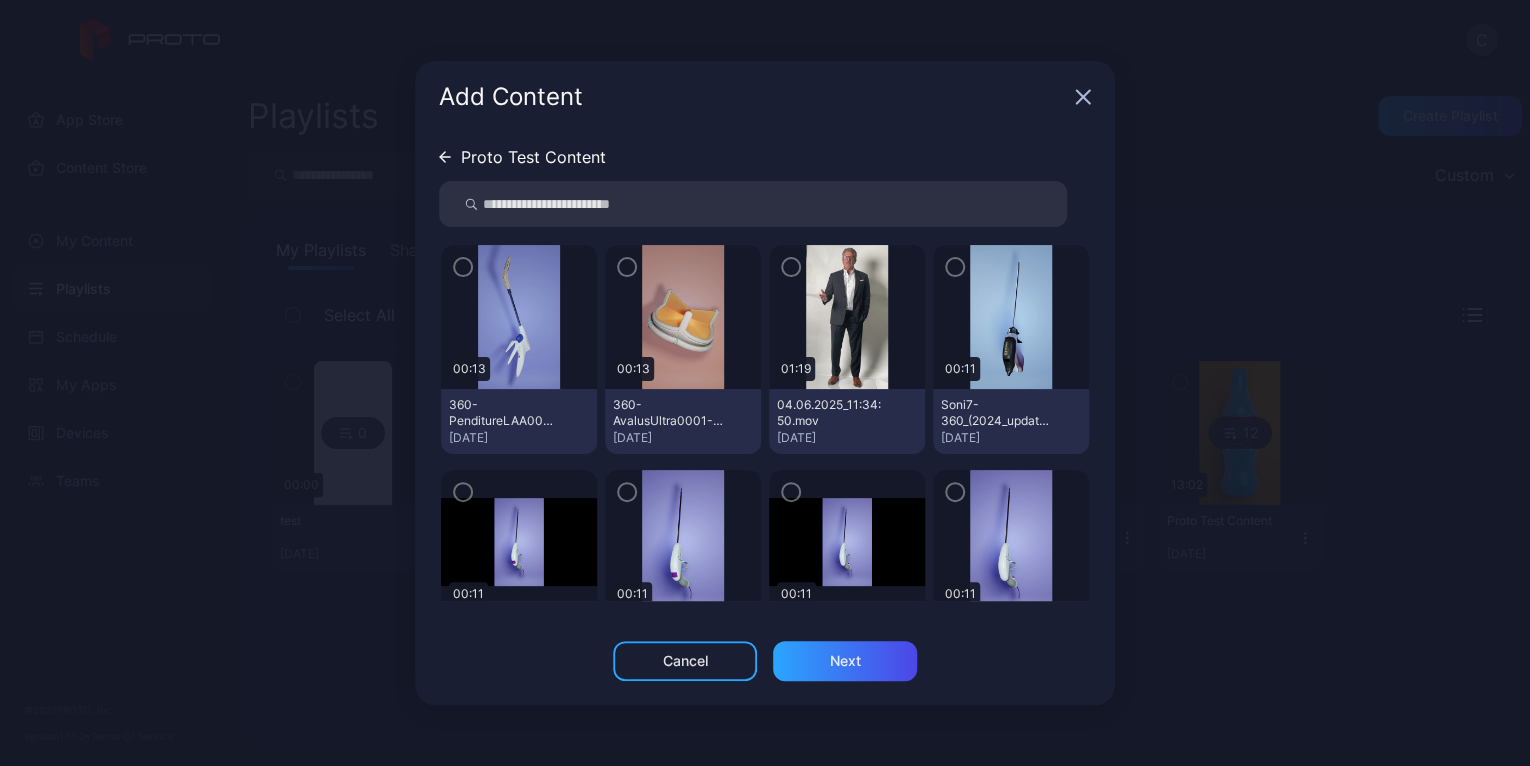 click at bounding box center (518, 317) 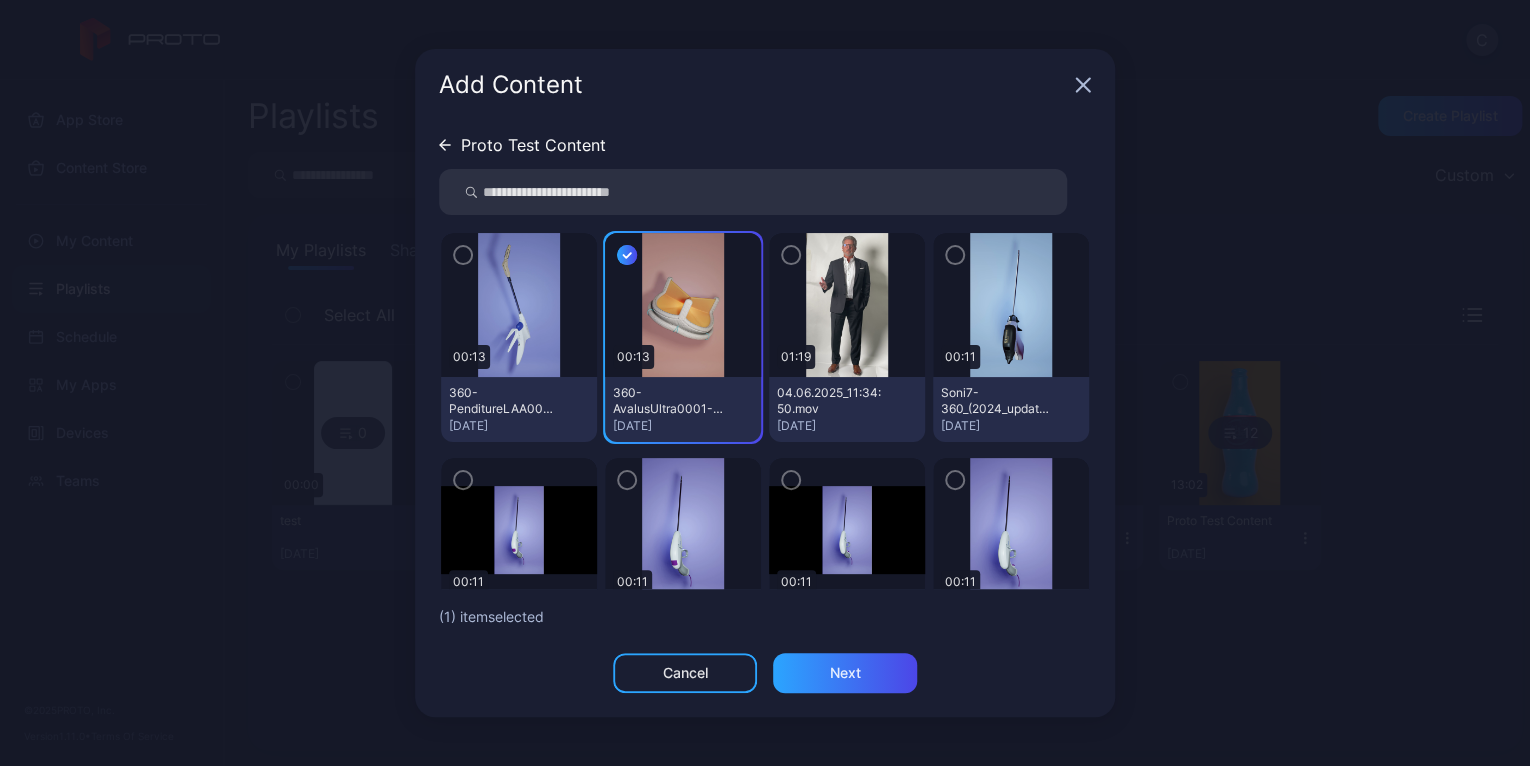 click 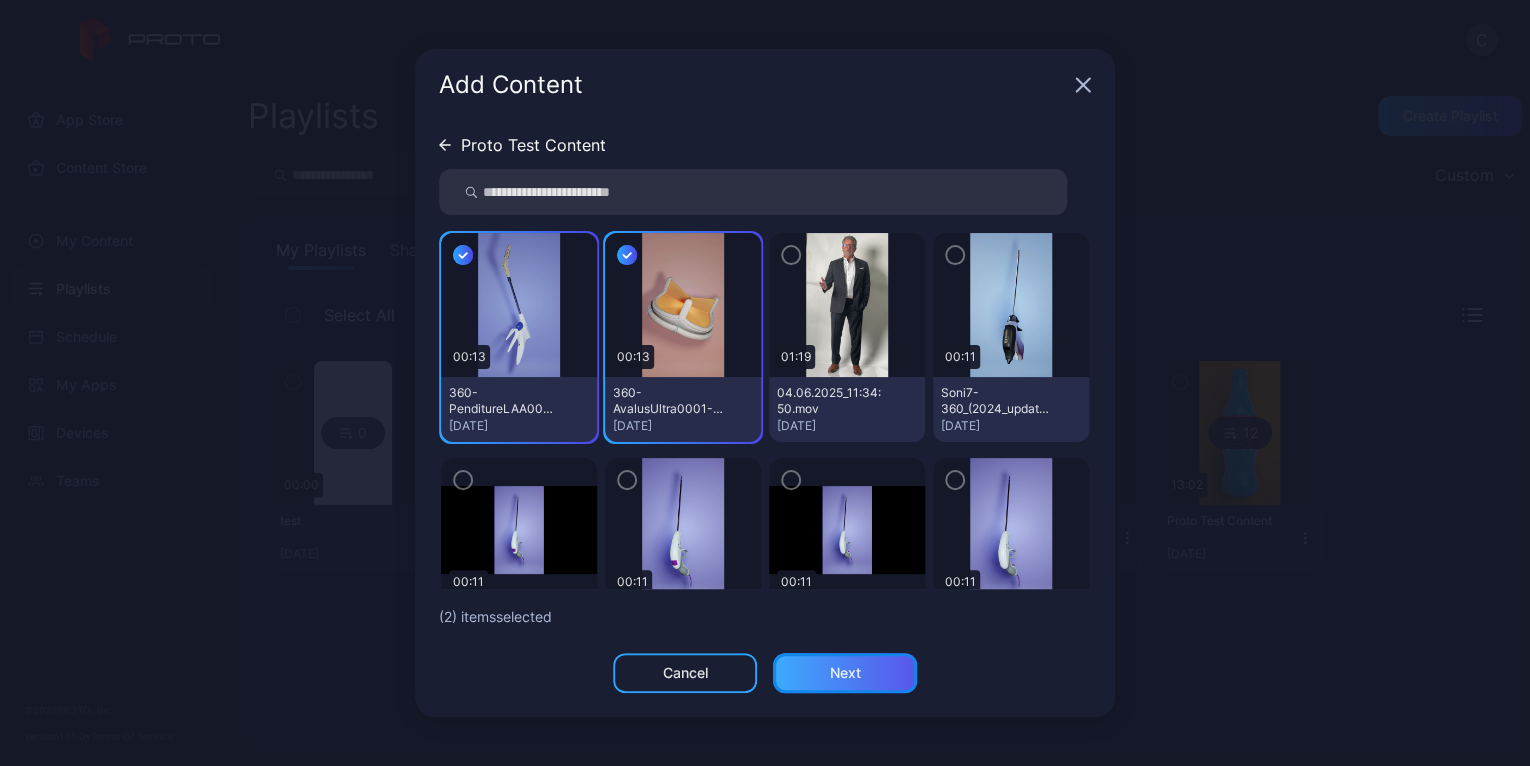 click on "Next" at bounding box center (845, 673) 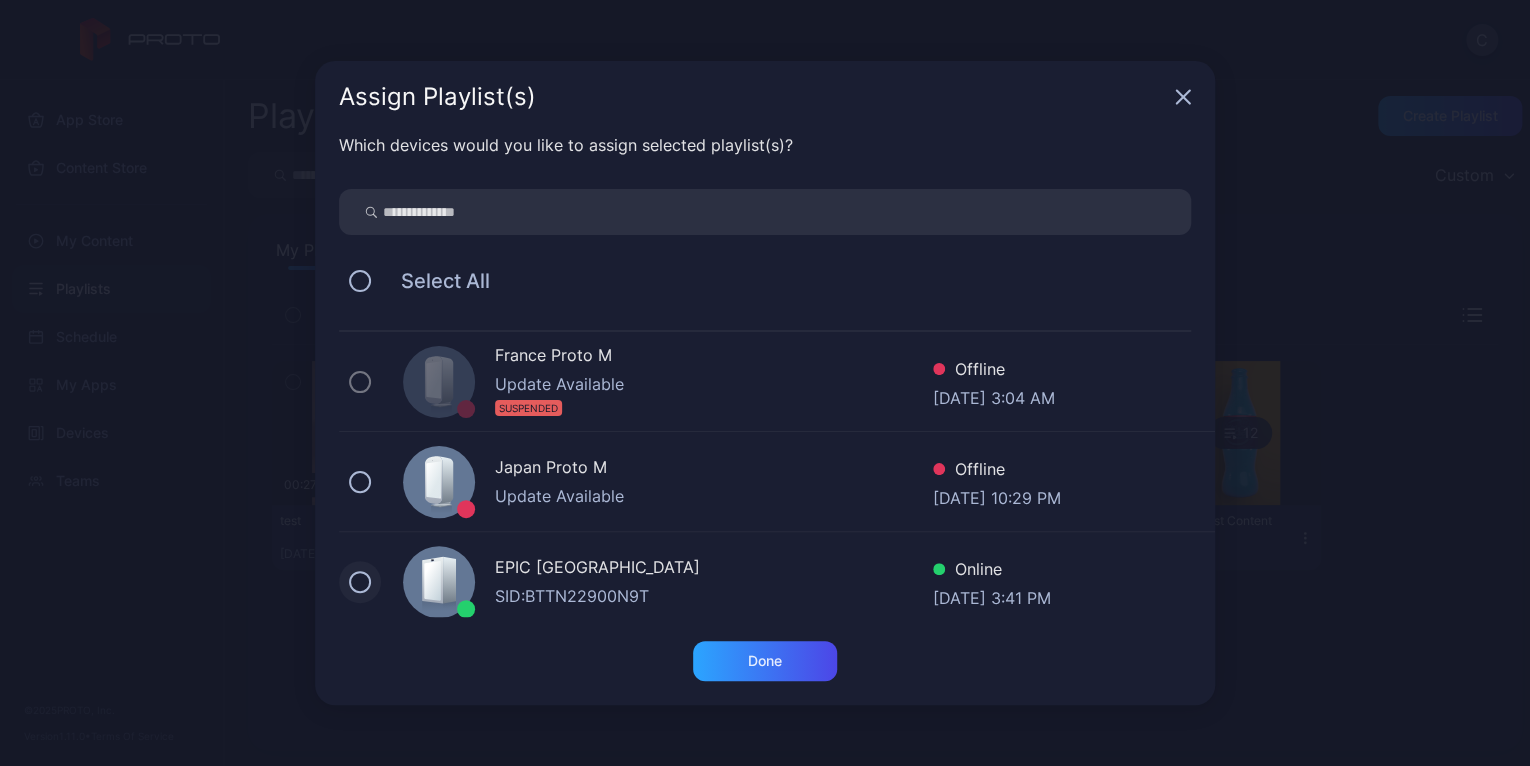 click at bounding box center [360, 582] 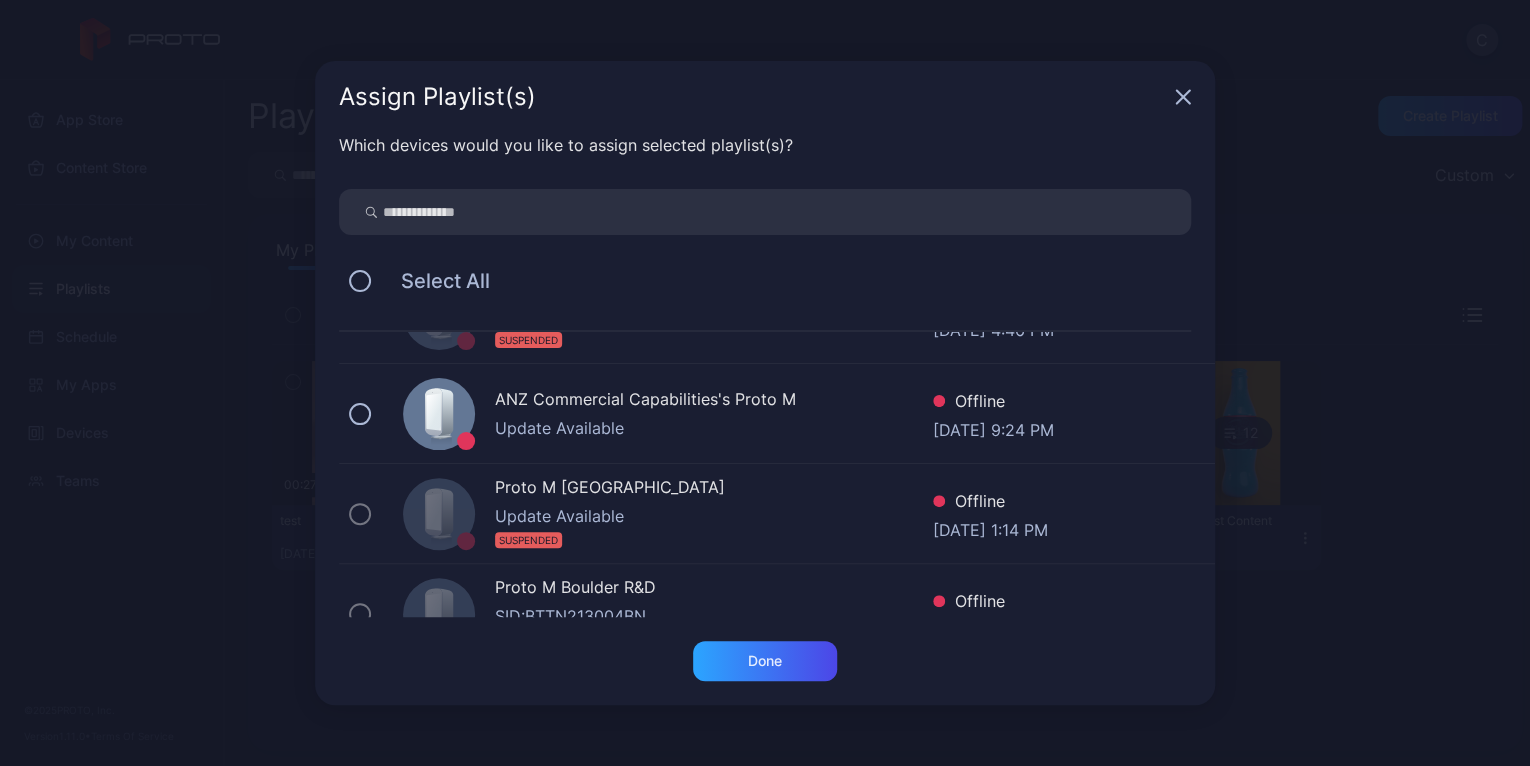 scroll, scrollTop: 400, scrollLeft: 0, axis: vertical 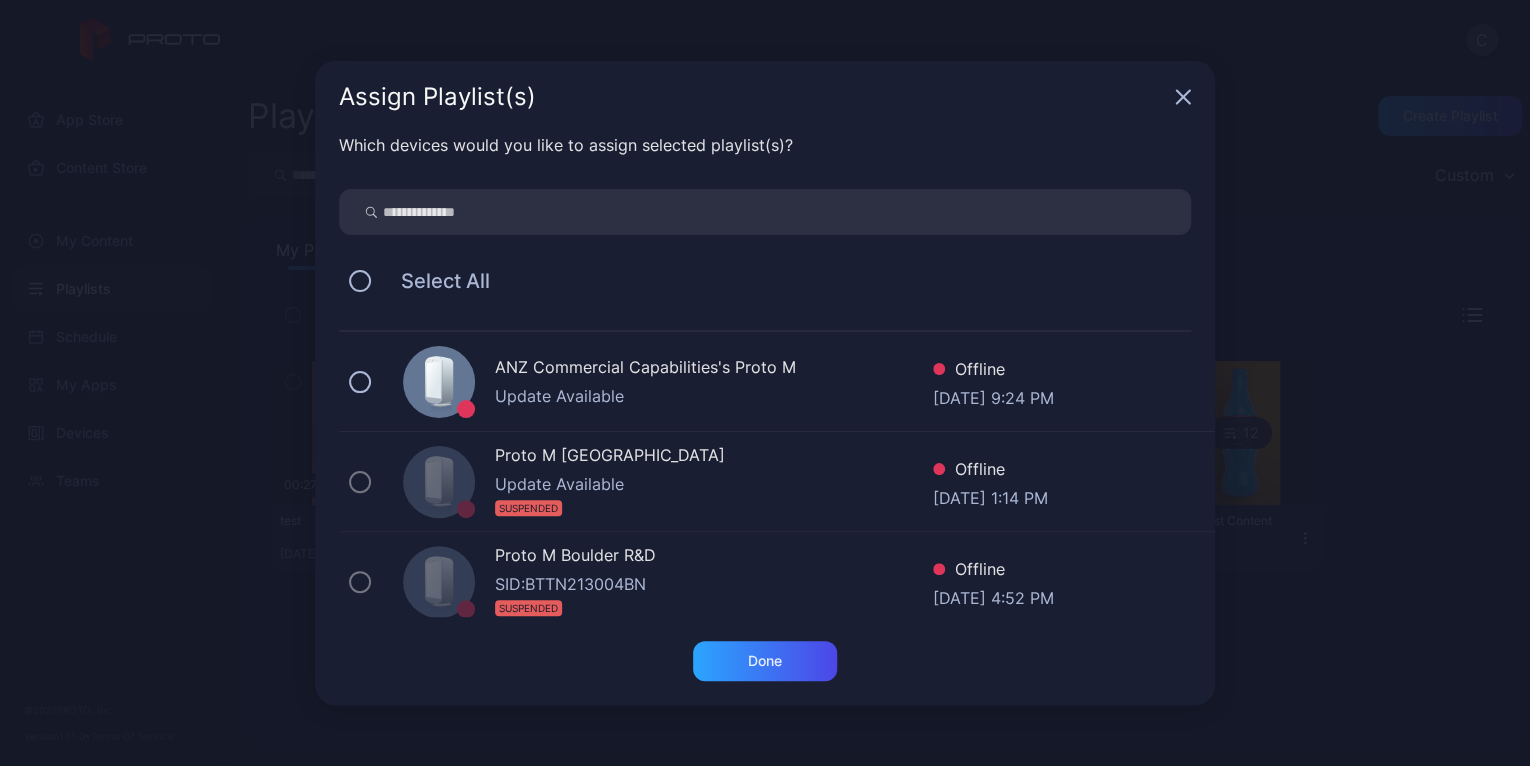 click on "ANZ Commercial Capabilities's Proto M" at bounding box center (714, 369) 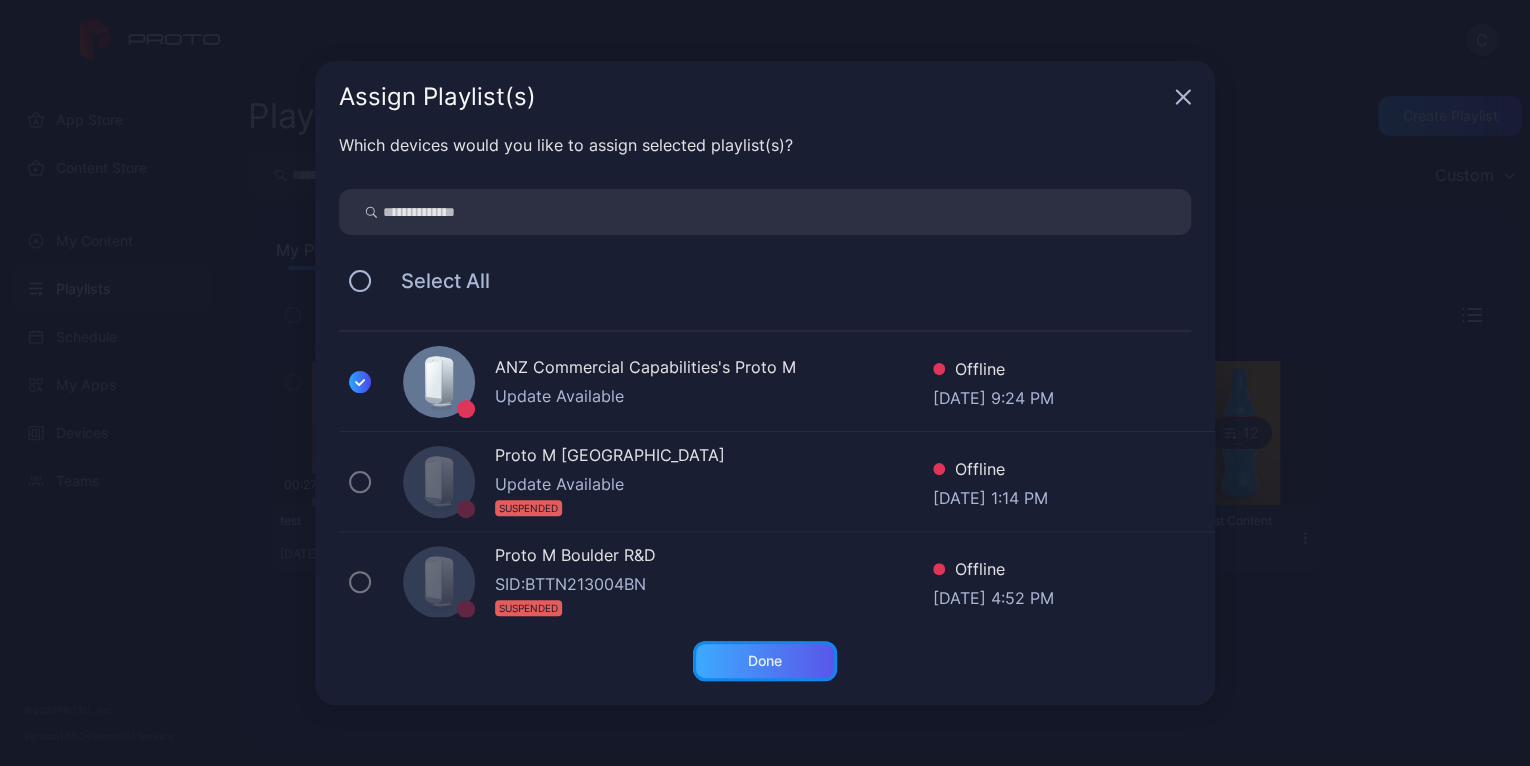 click on "Done" at bounding box center [765, 661] 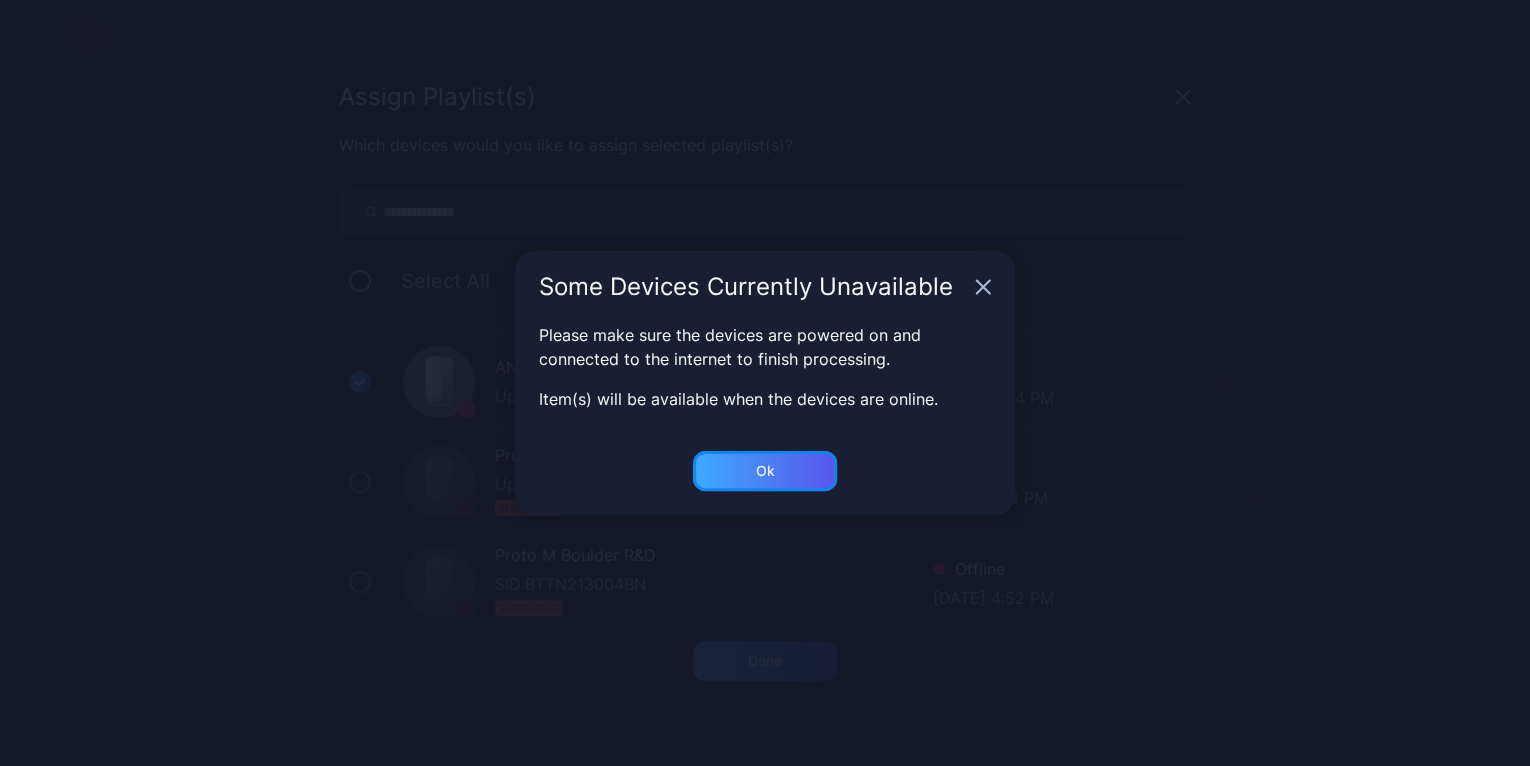 click on "Ok" at bounding box center (765, 661) 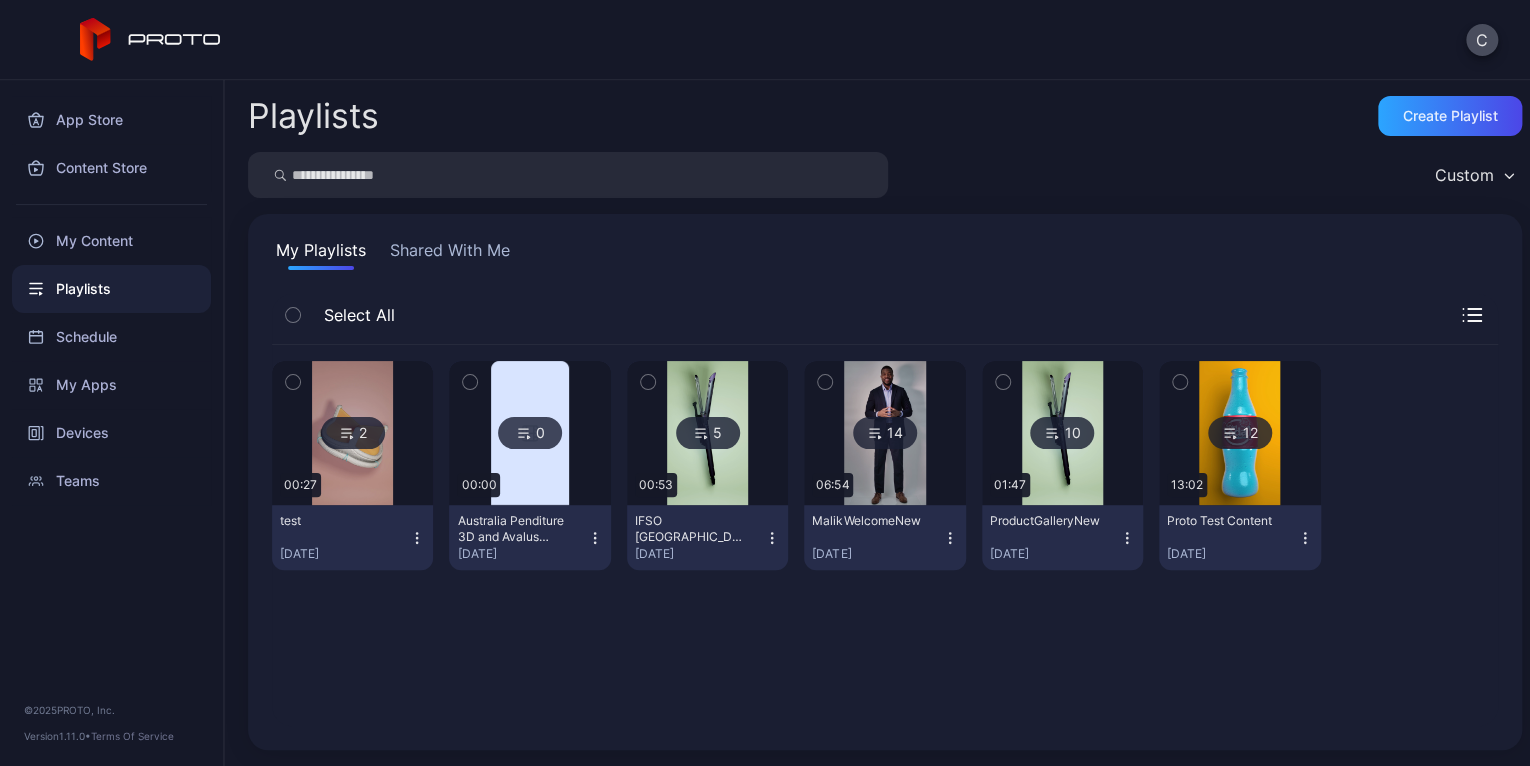 click 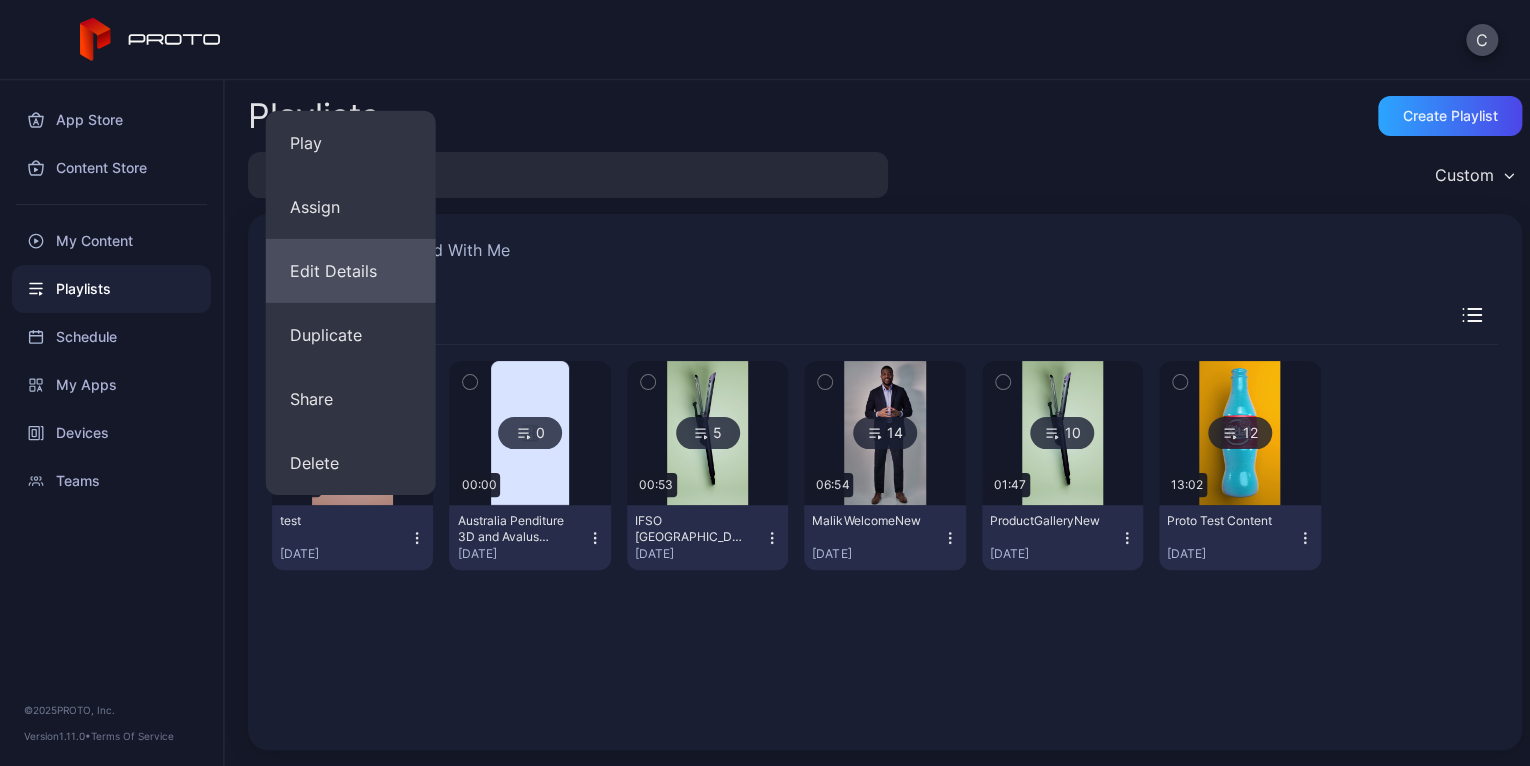 click on "Edit Details" at bounding box center (351, 271) 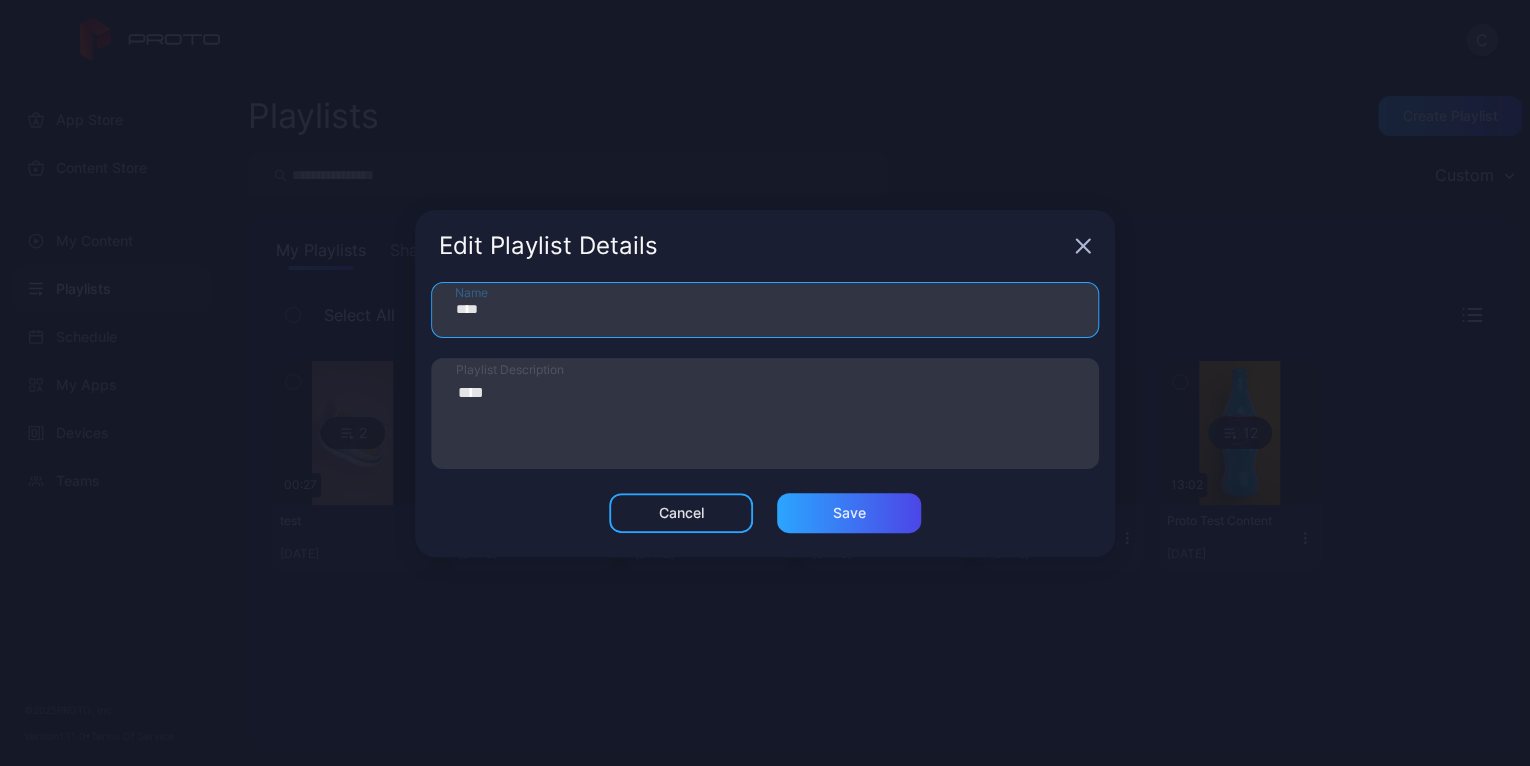 drag, startPoint x: 515, startPoint y: 306, endPoint x: 379, endPoint y: 304, distance: 136.01471 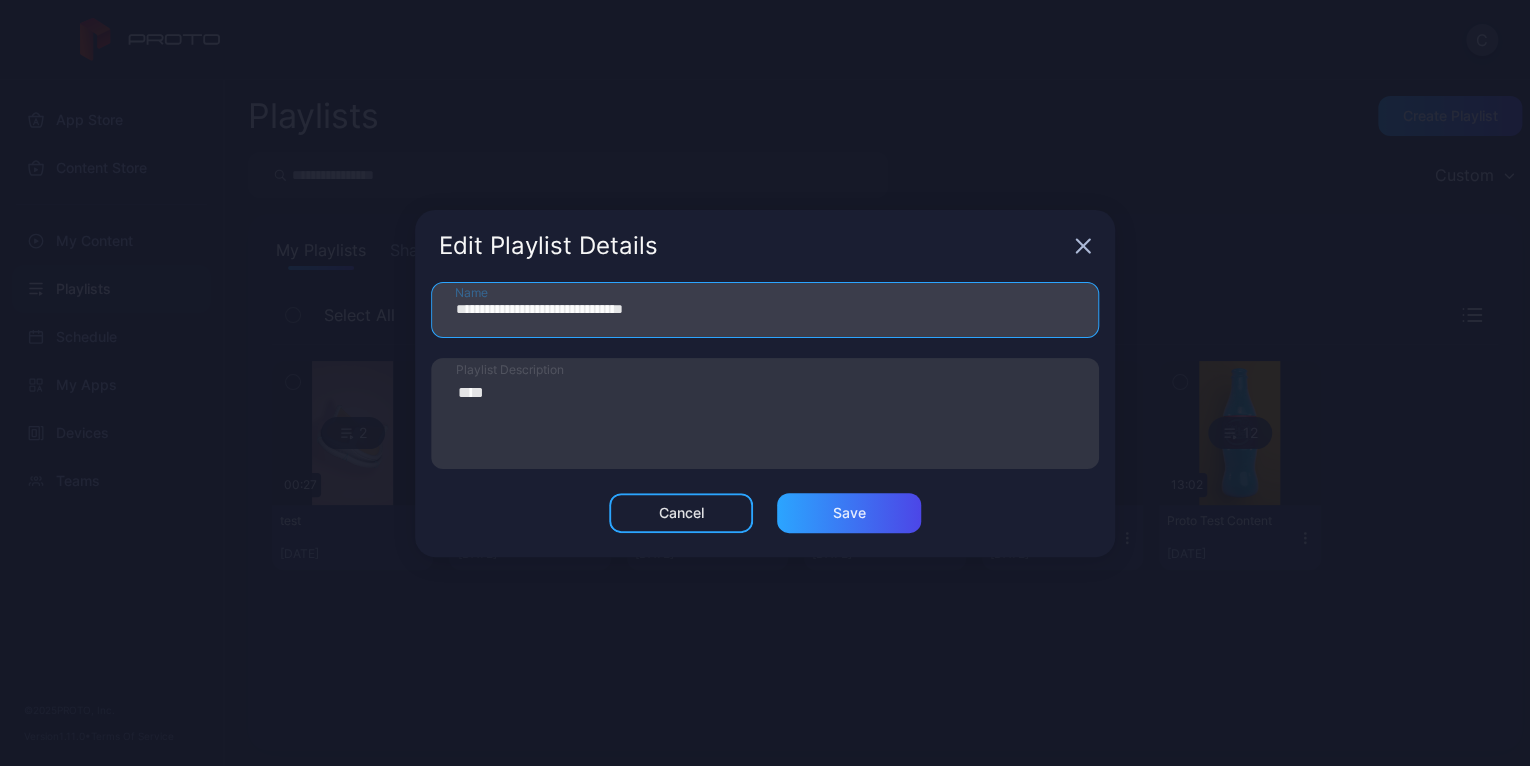 click on "**********" at bounding box center [765, 310] 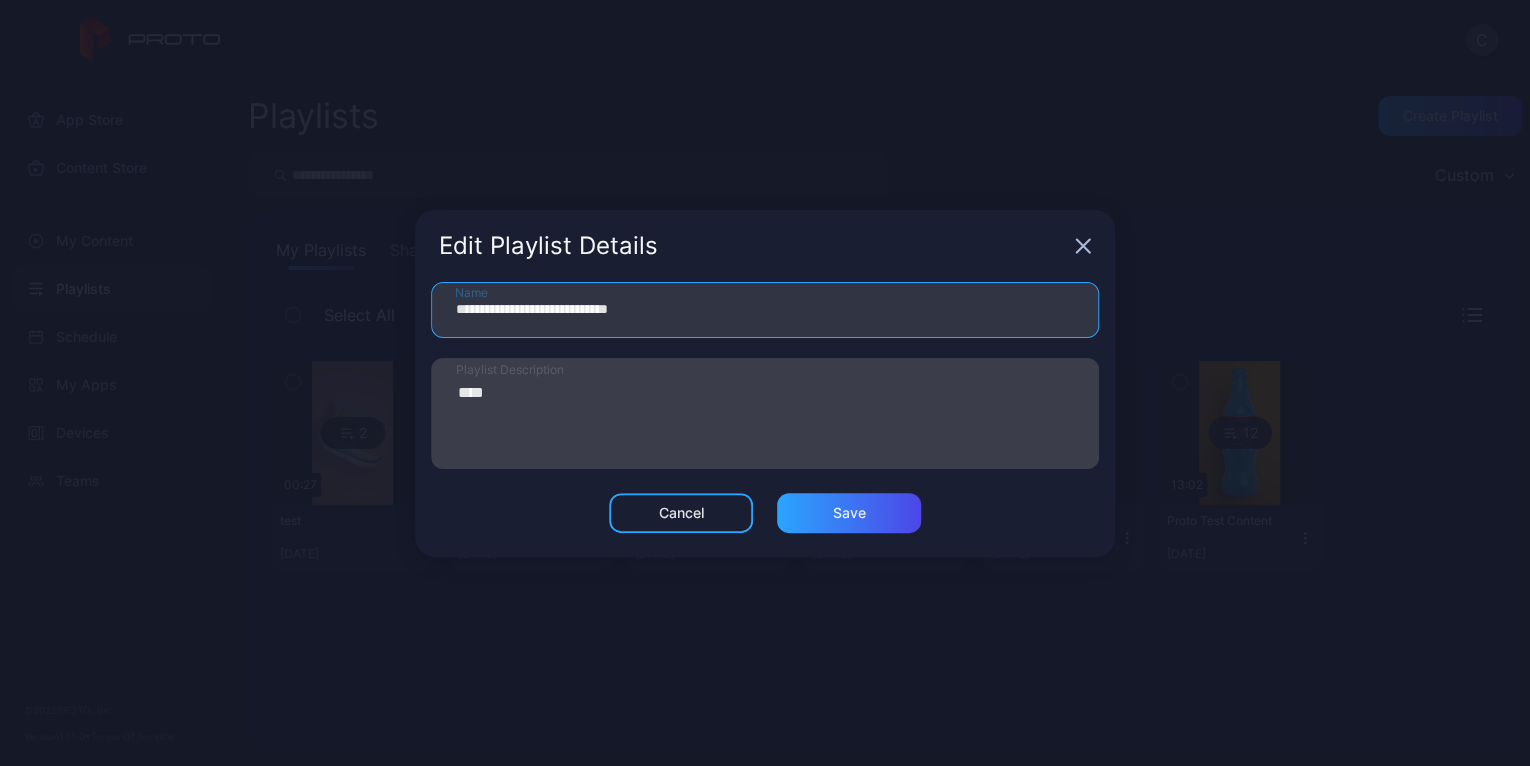 type on "**********" 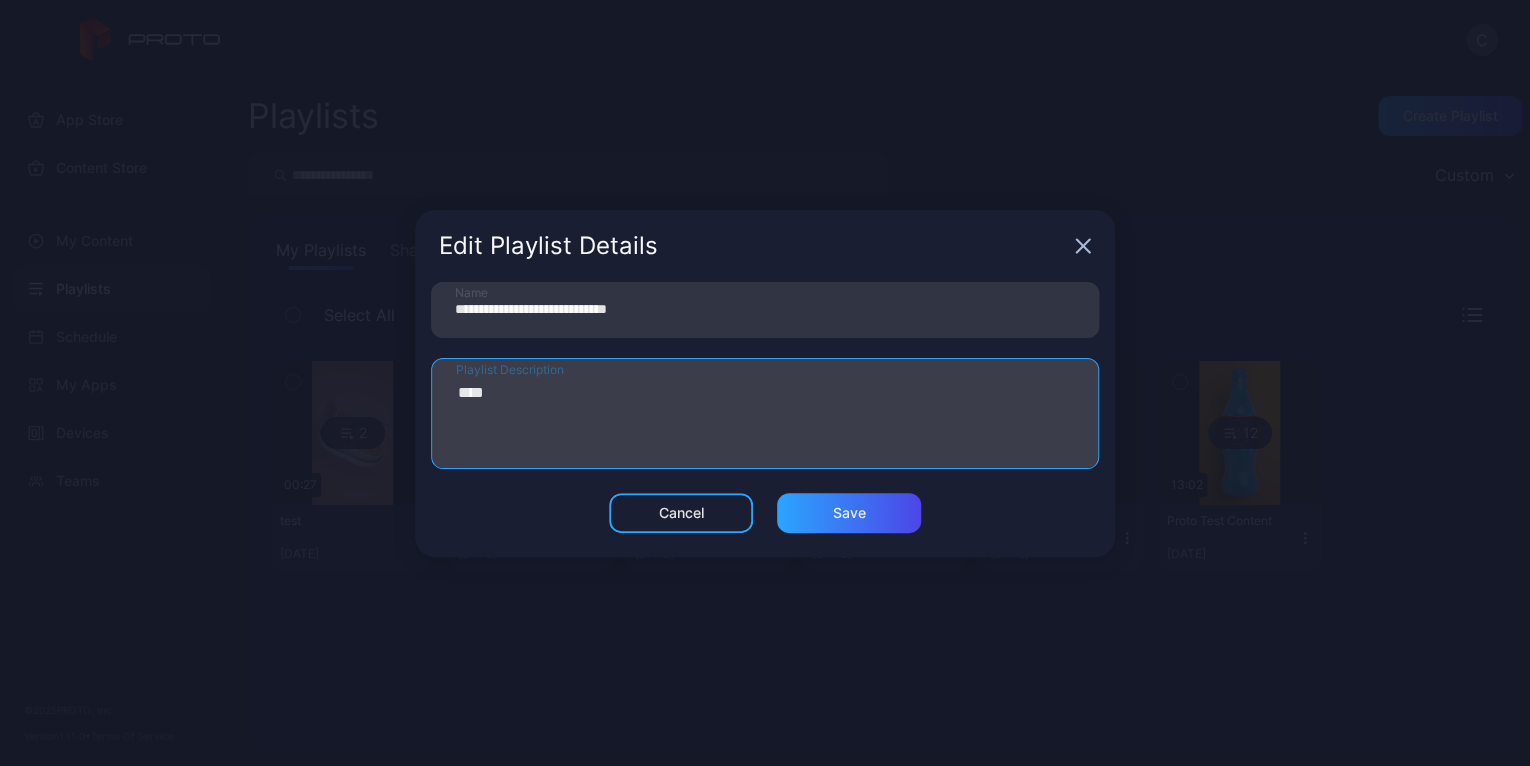 drag, startPoint x: 529, startPoint y: 379, endPoint x: 435, endPoint y: 381, distance: 94.02127 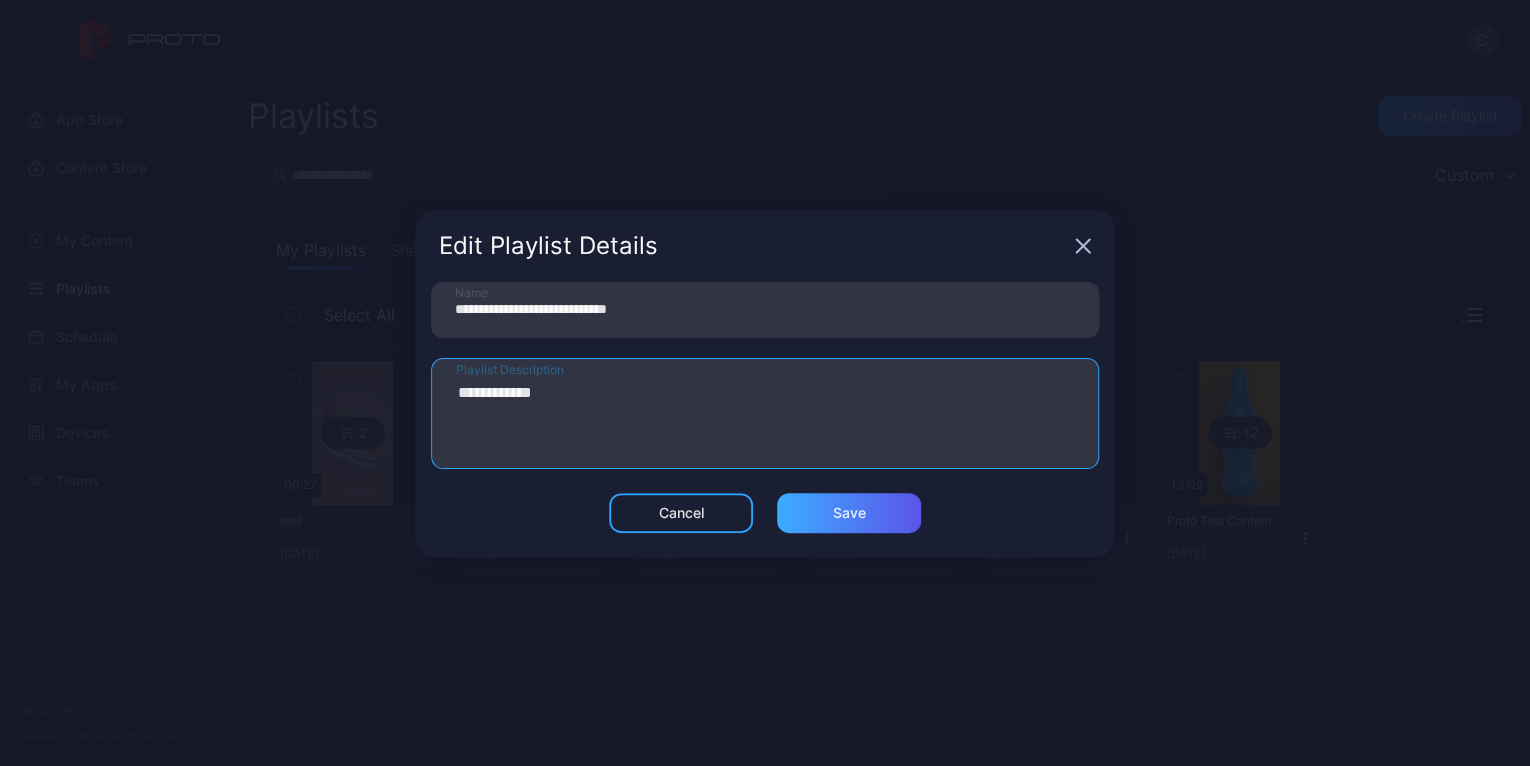type on "**********" 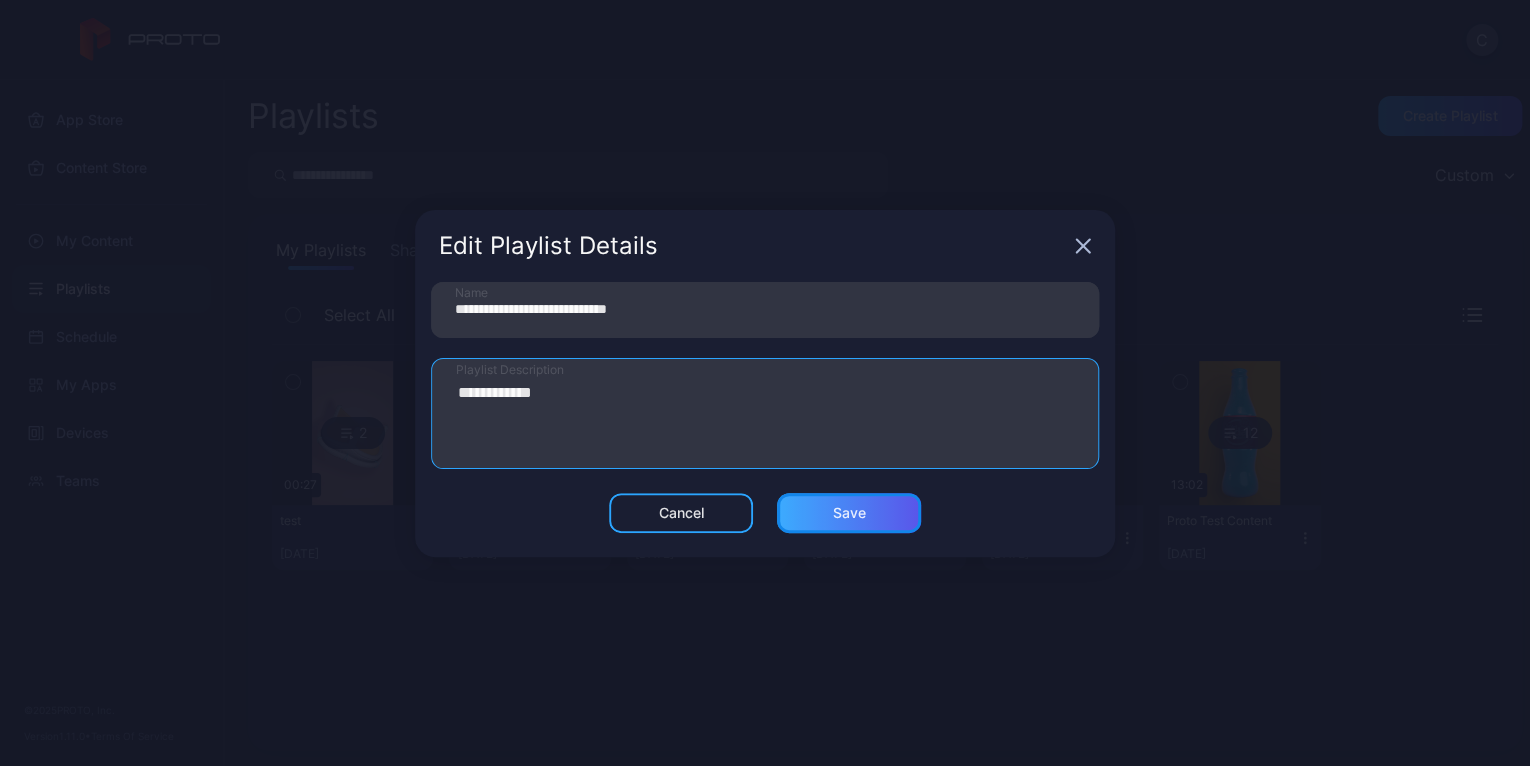 click on "Save" at bounding box center [849, 513] 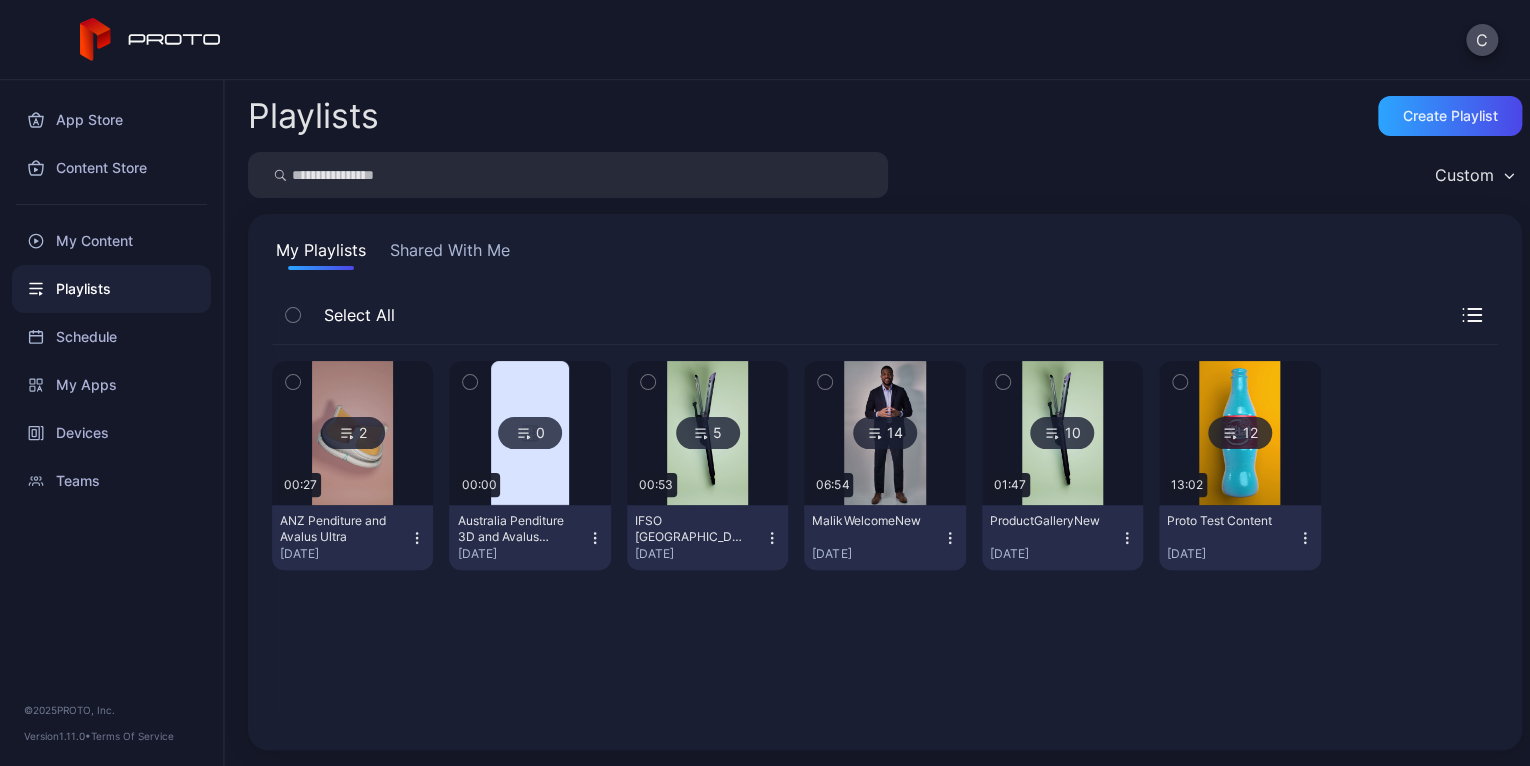 click 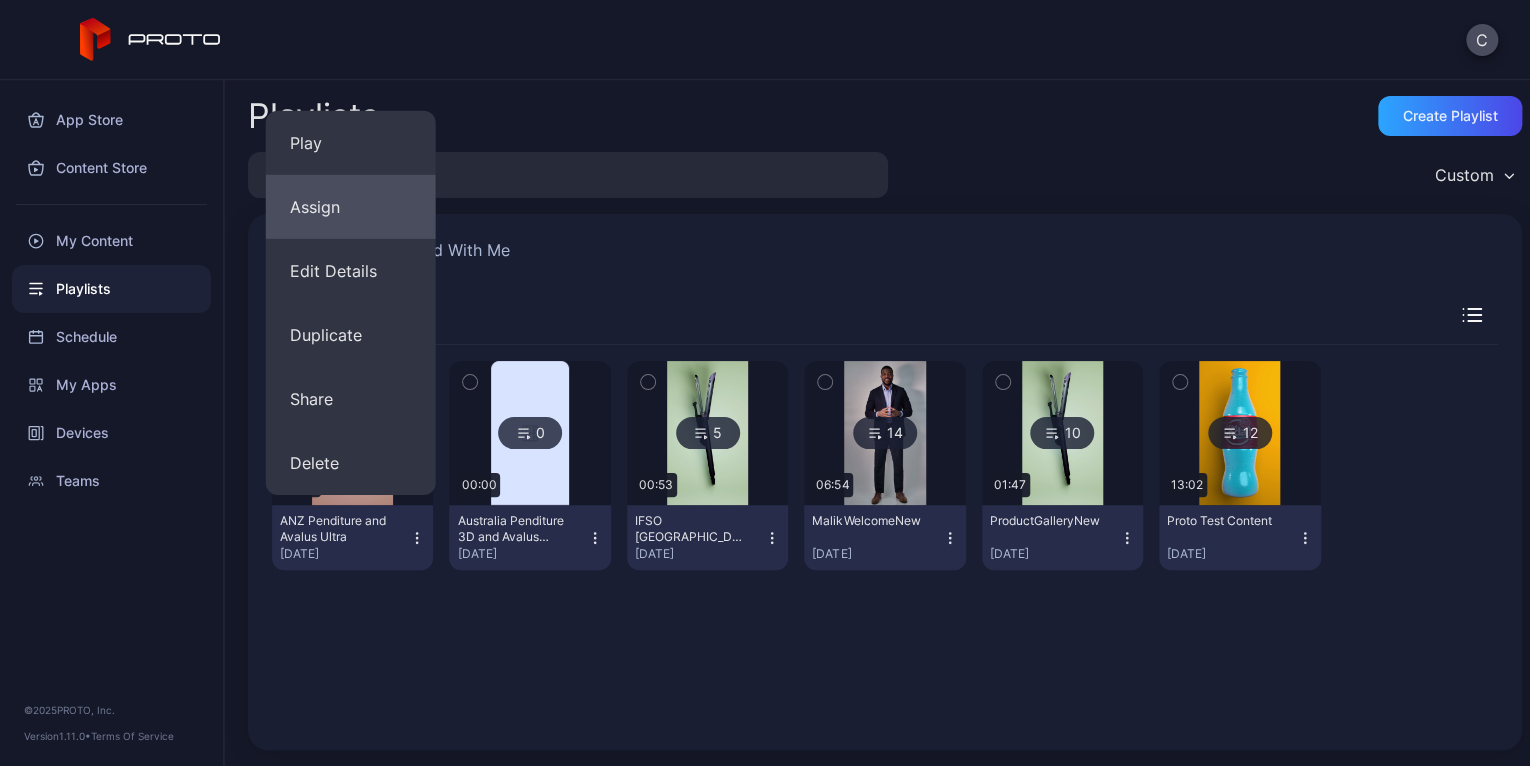 click on "Assign" at bounding box center (351, 207) 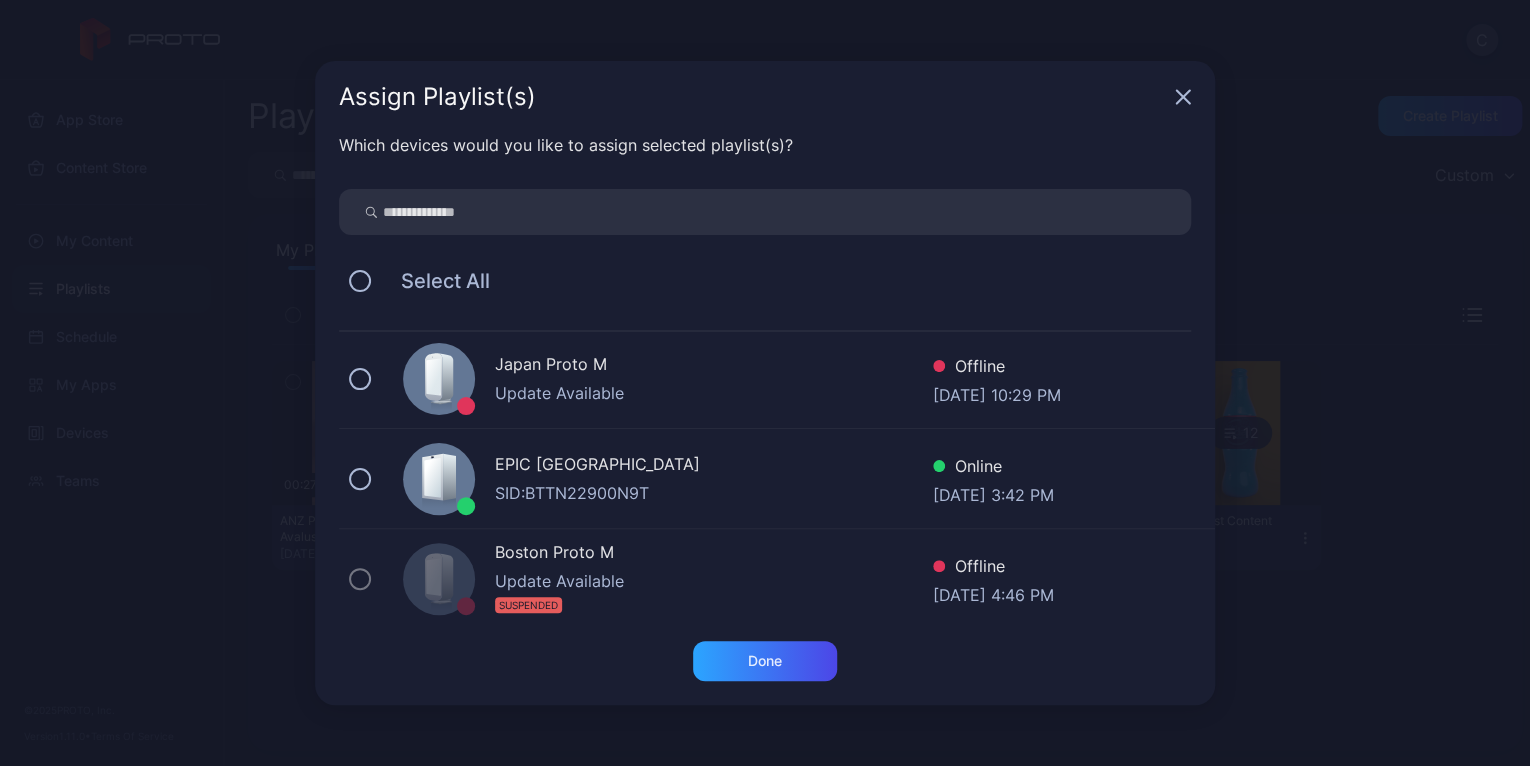 scroll, scrollTop: 100, scrollLeft: 0, axis: vertical 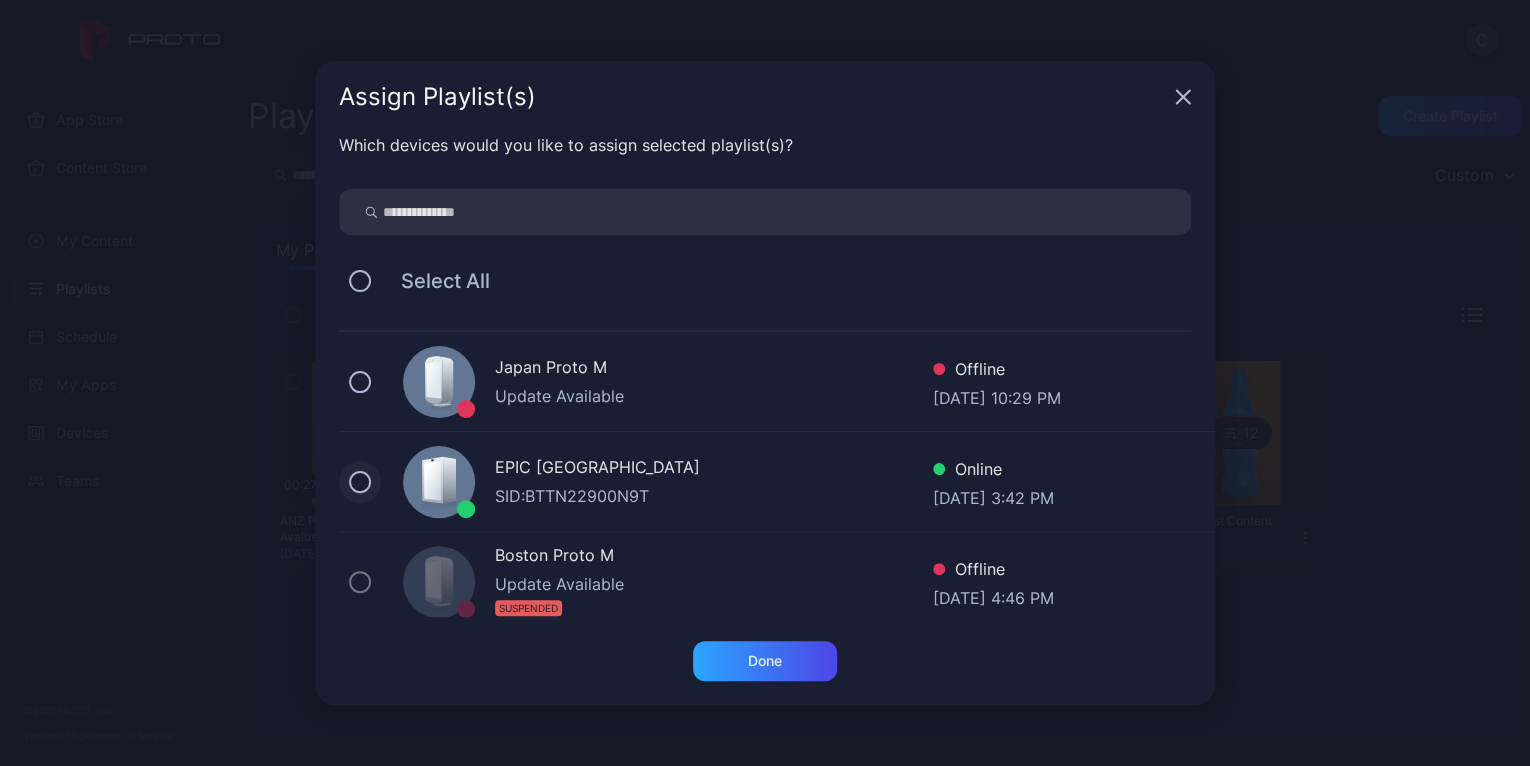click at bounding box center [360, 482] 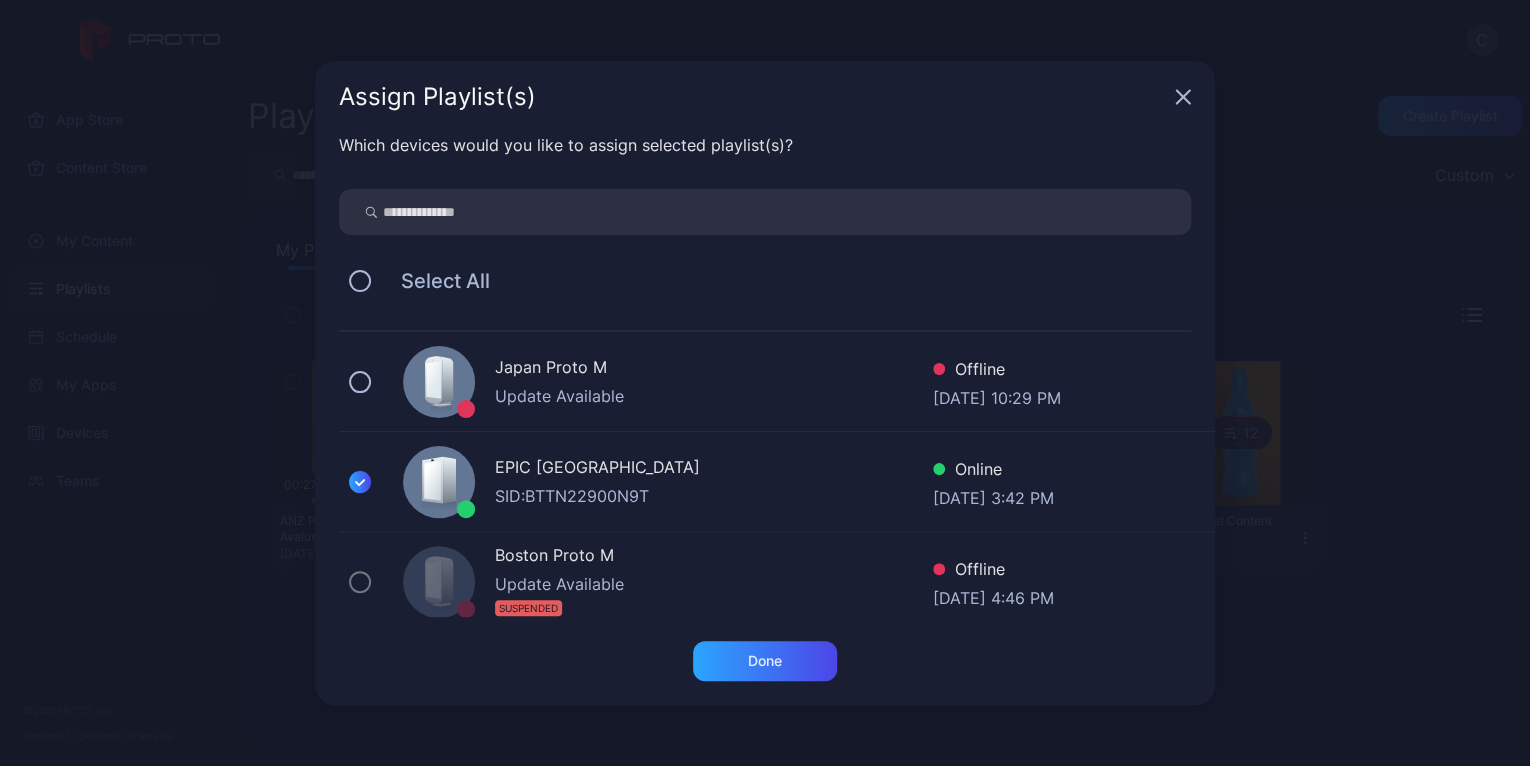 scroll, scrollTop: 400, scrollLeft: 0, axis: vertical 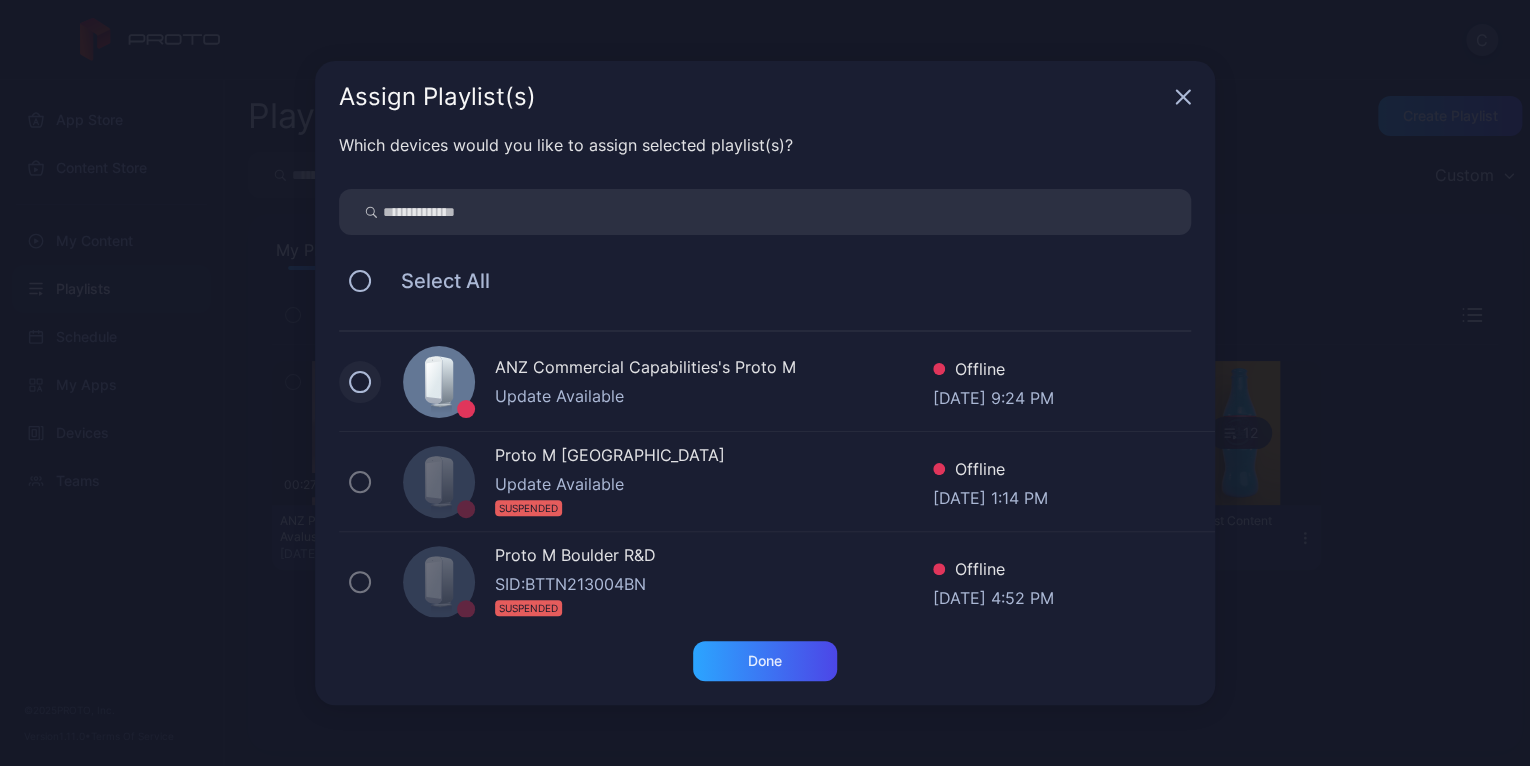 click at bounding box center [360, 382] 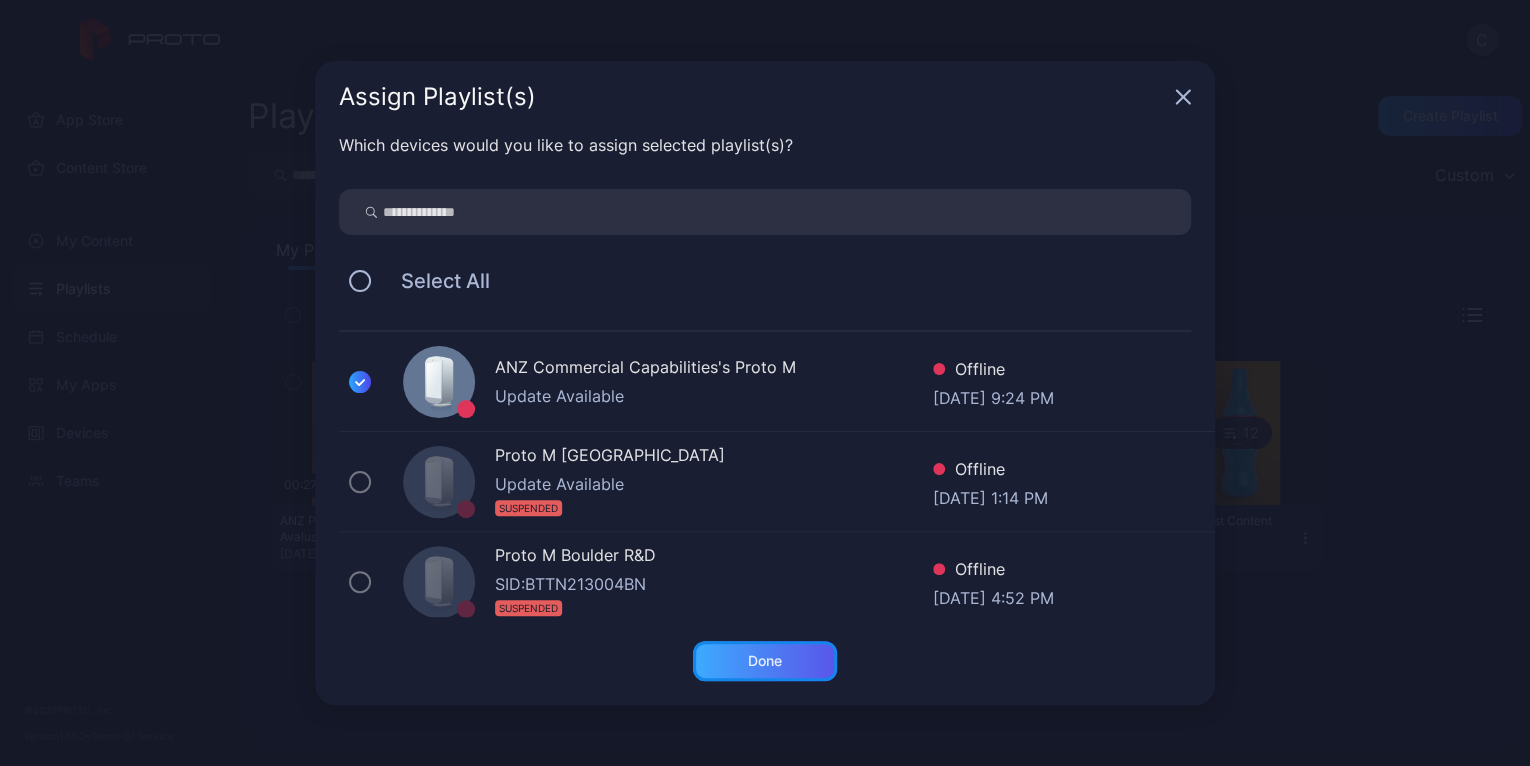 click on "Done" at bounding box center (765, 661) 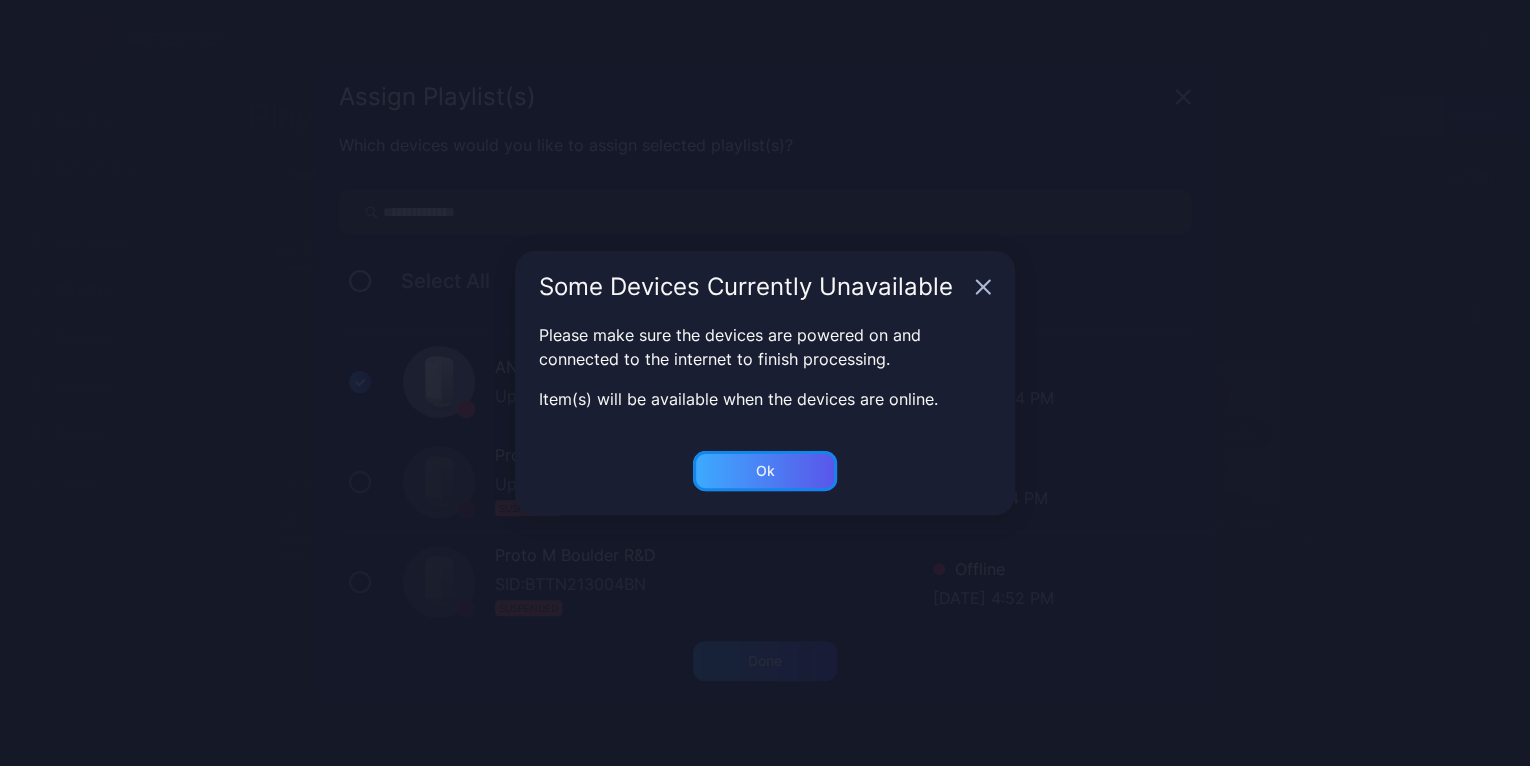 click on "Ok" at bounding box center [765, 661] 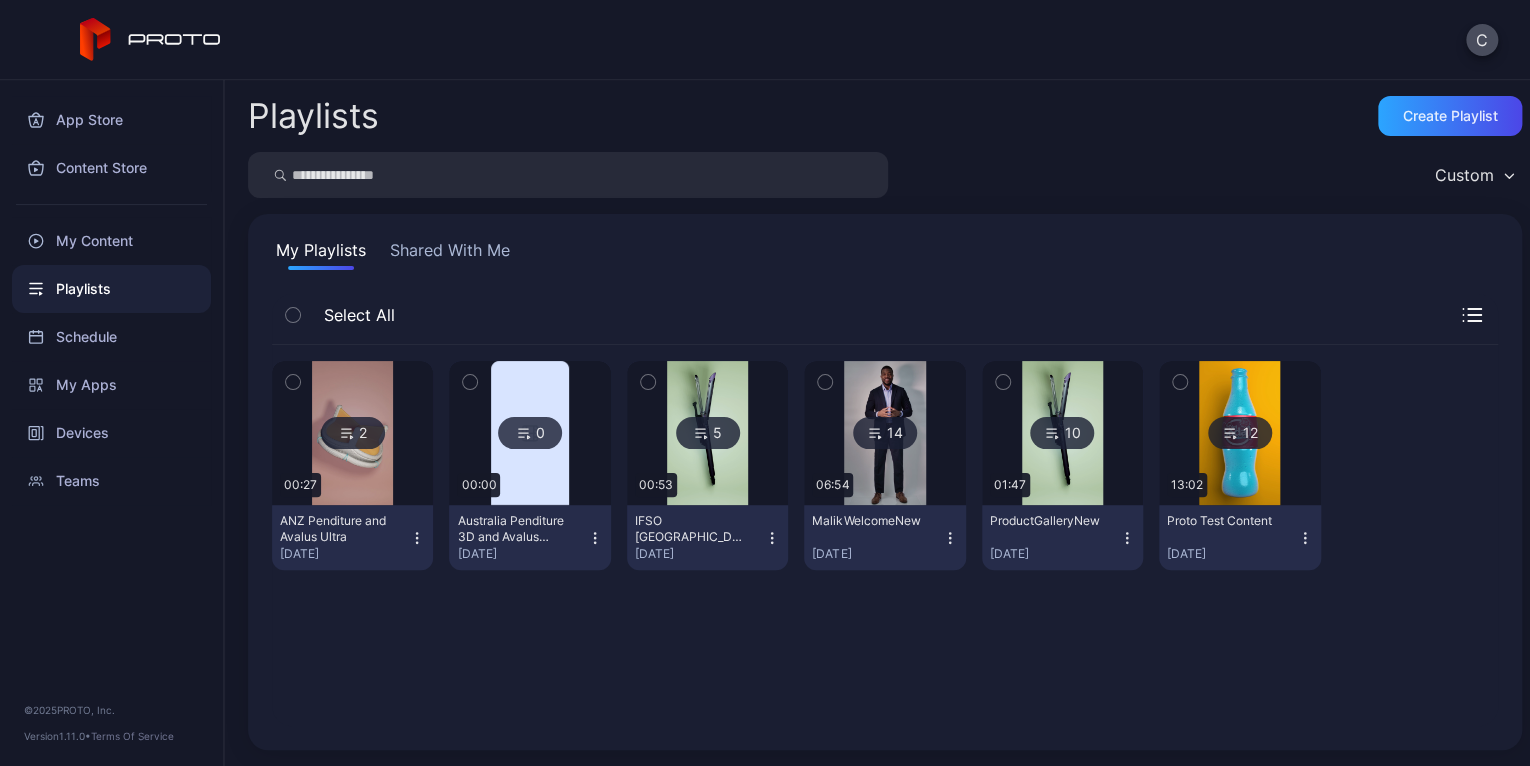 click on "Australia Penditure 3D and Avalus Ultra" at bounding box center [512, 529] 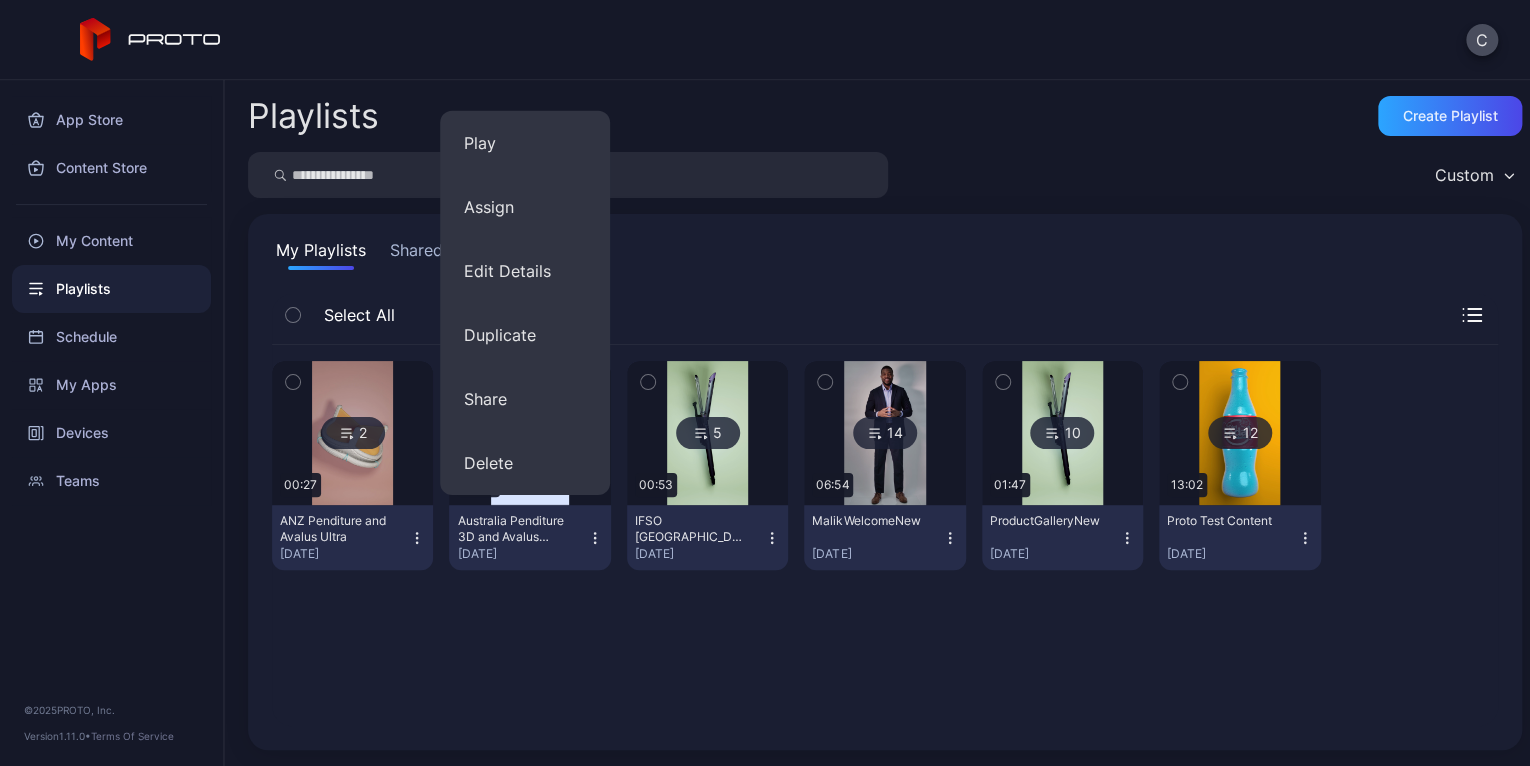 click on "Australia Penditure 3D and Avalus Ultra" at bounding box center [512, 529] 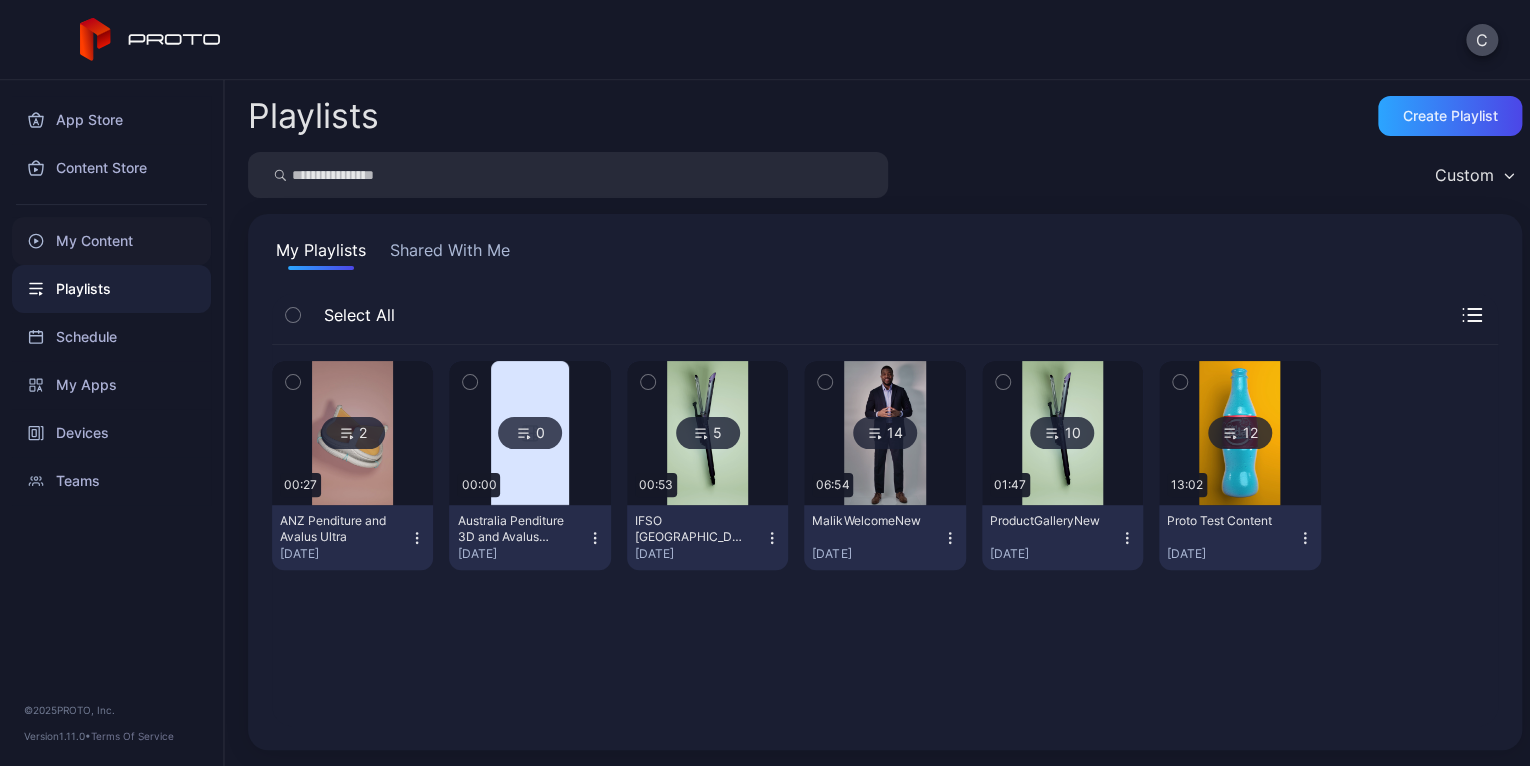 click on "My Content" at bounding box center (111, 241) 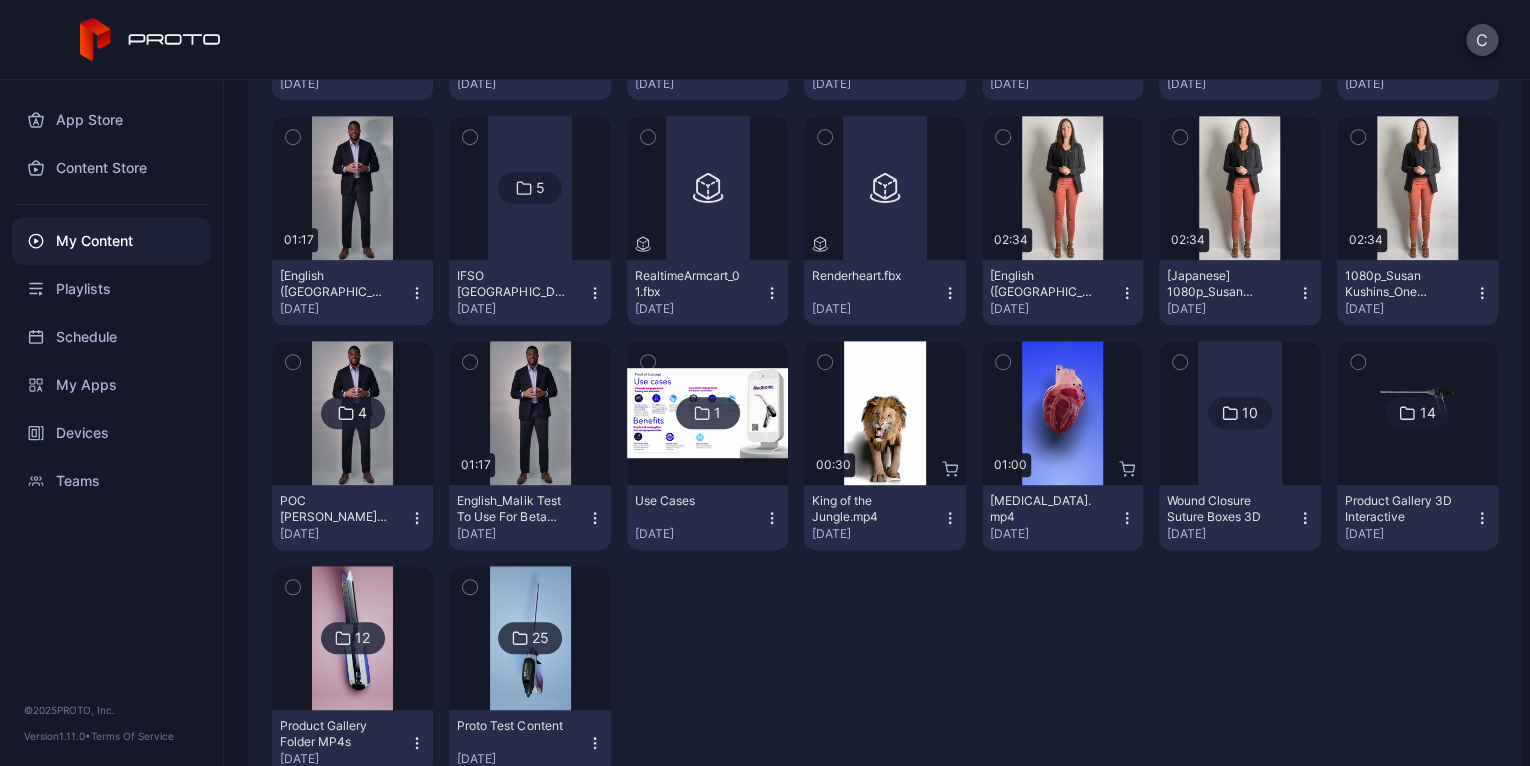 scroll, scrollTop: 534, scrollLeft: 0, axis: vertical 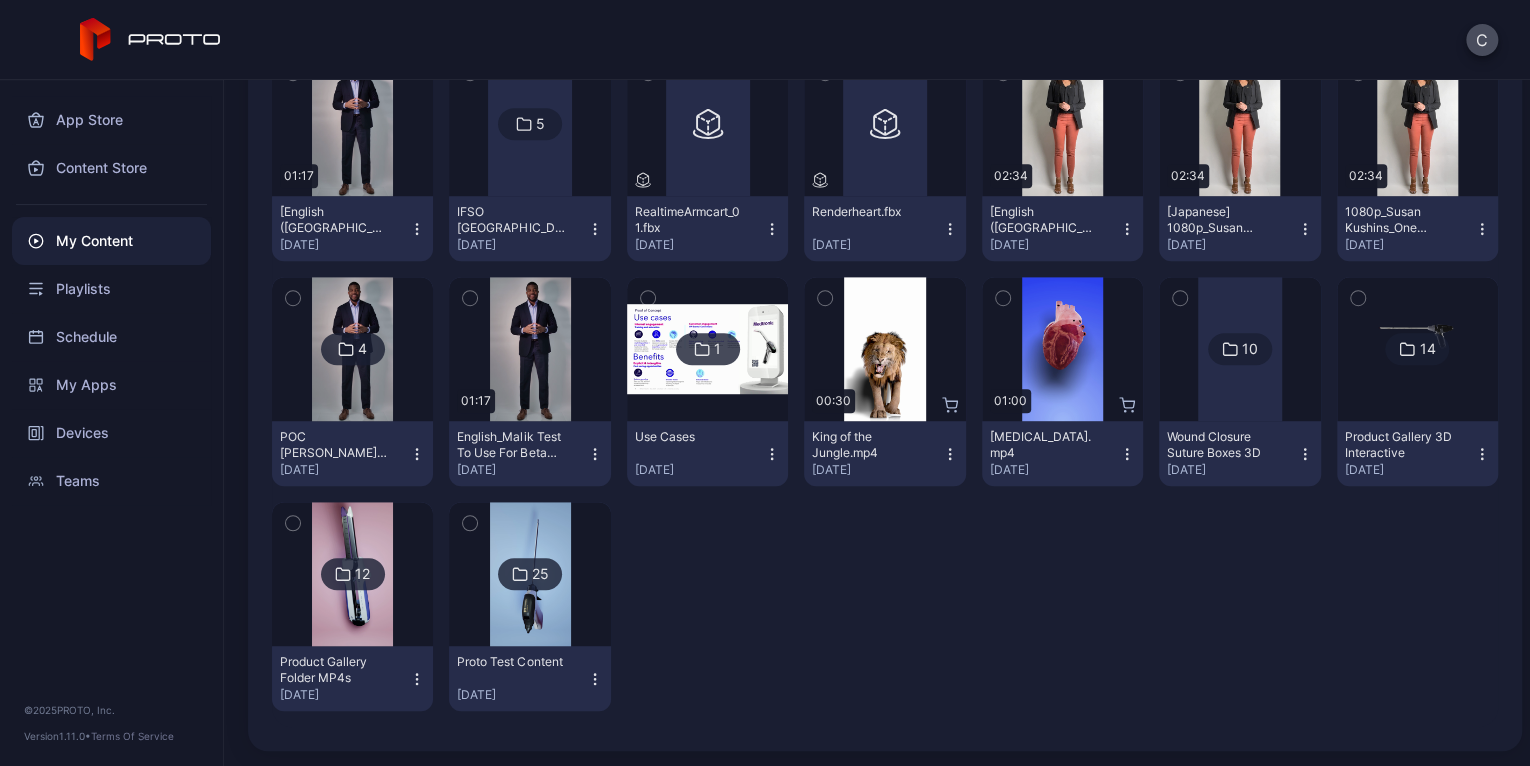 click on "25" at bounding box center (540, 574) 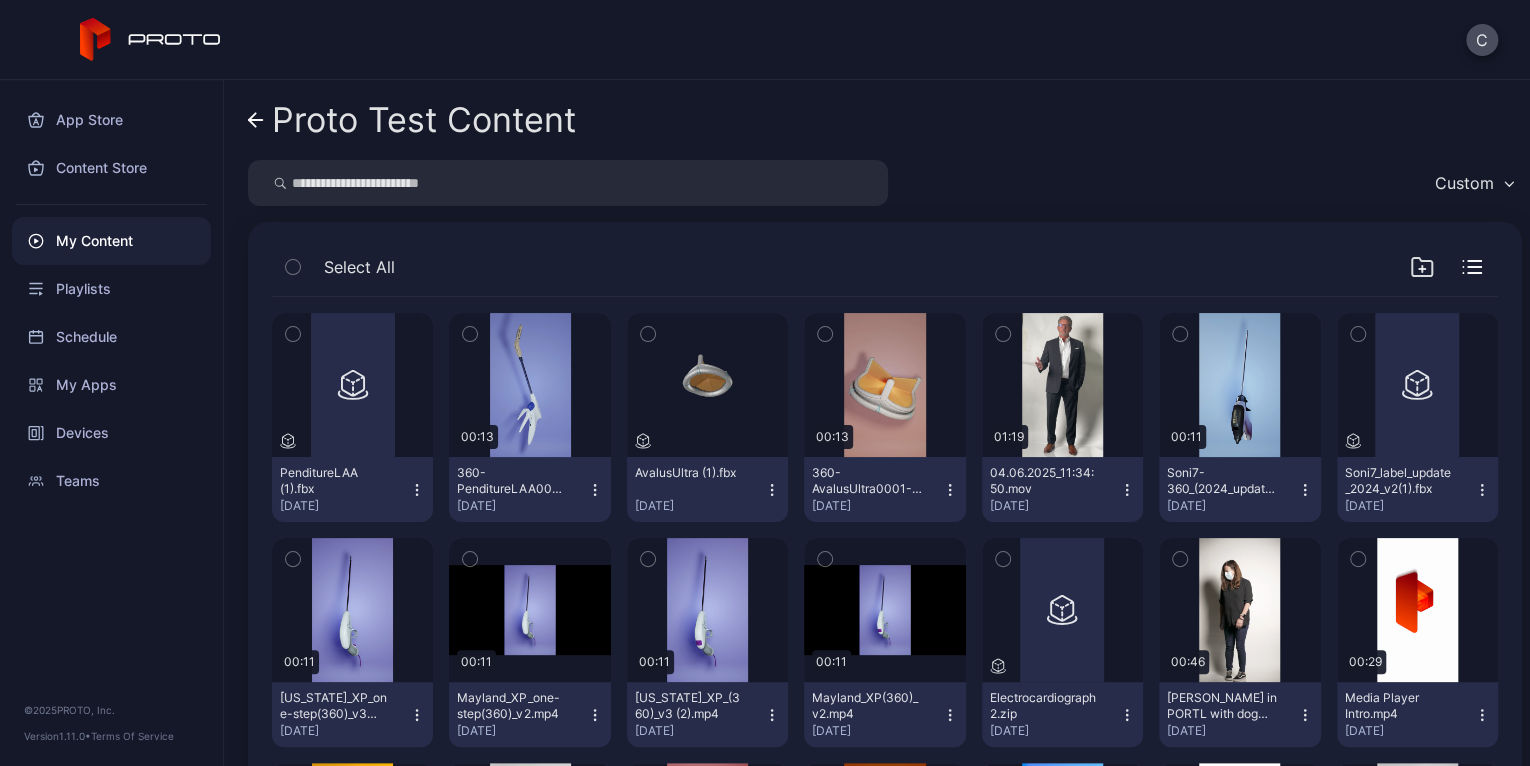 click at bounding box center [648, 334] 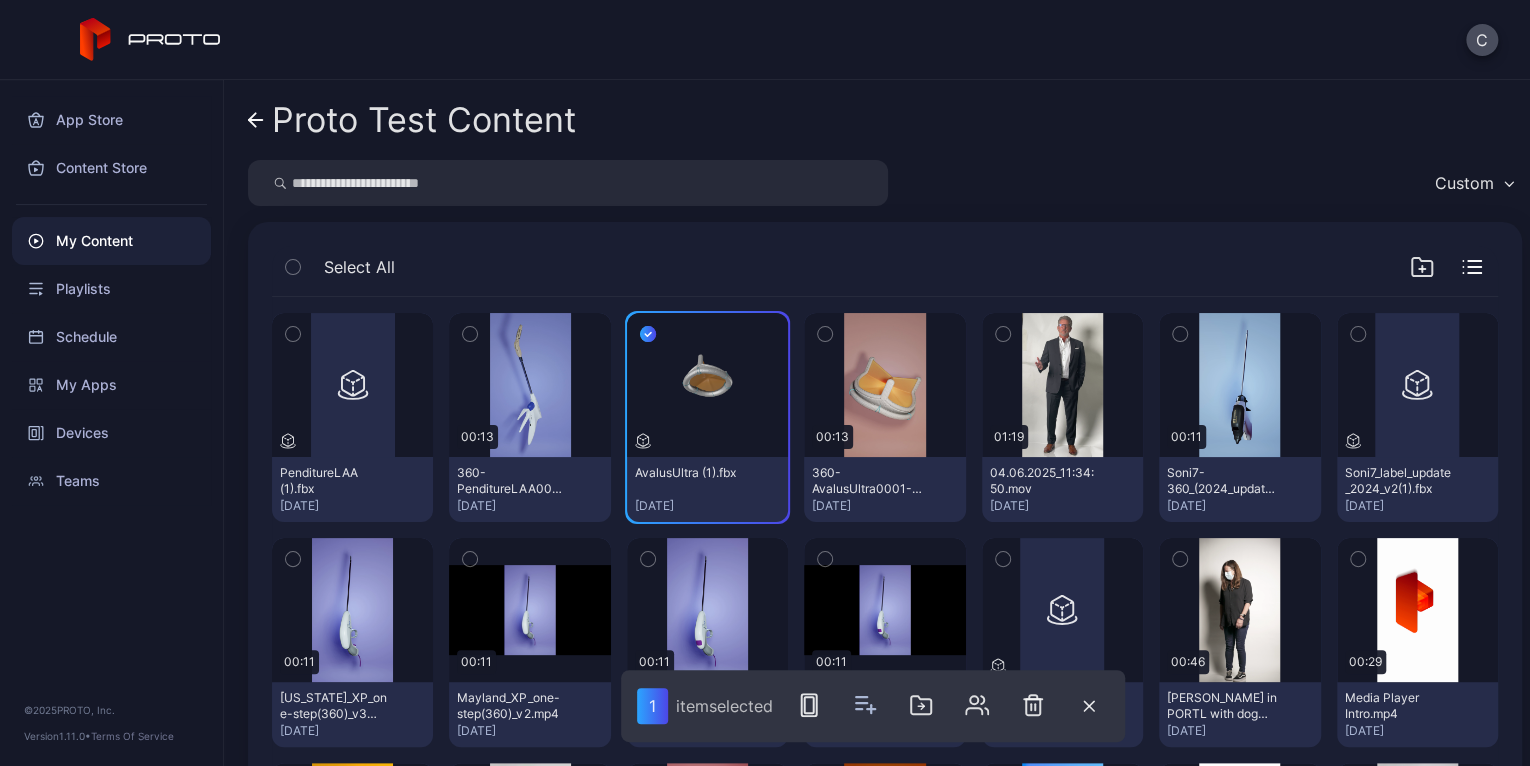 click 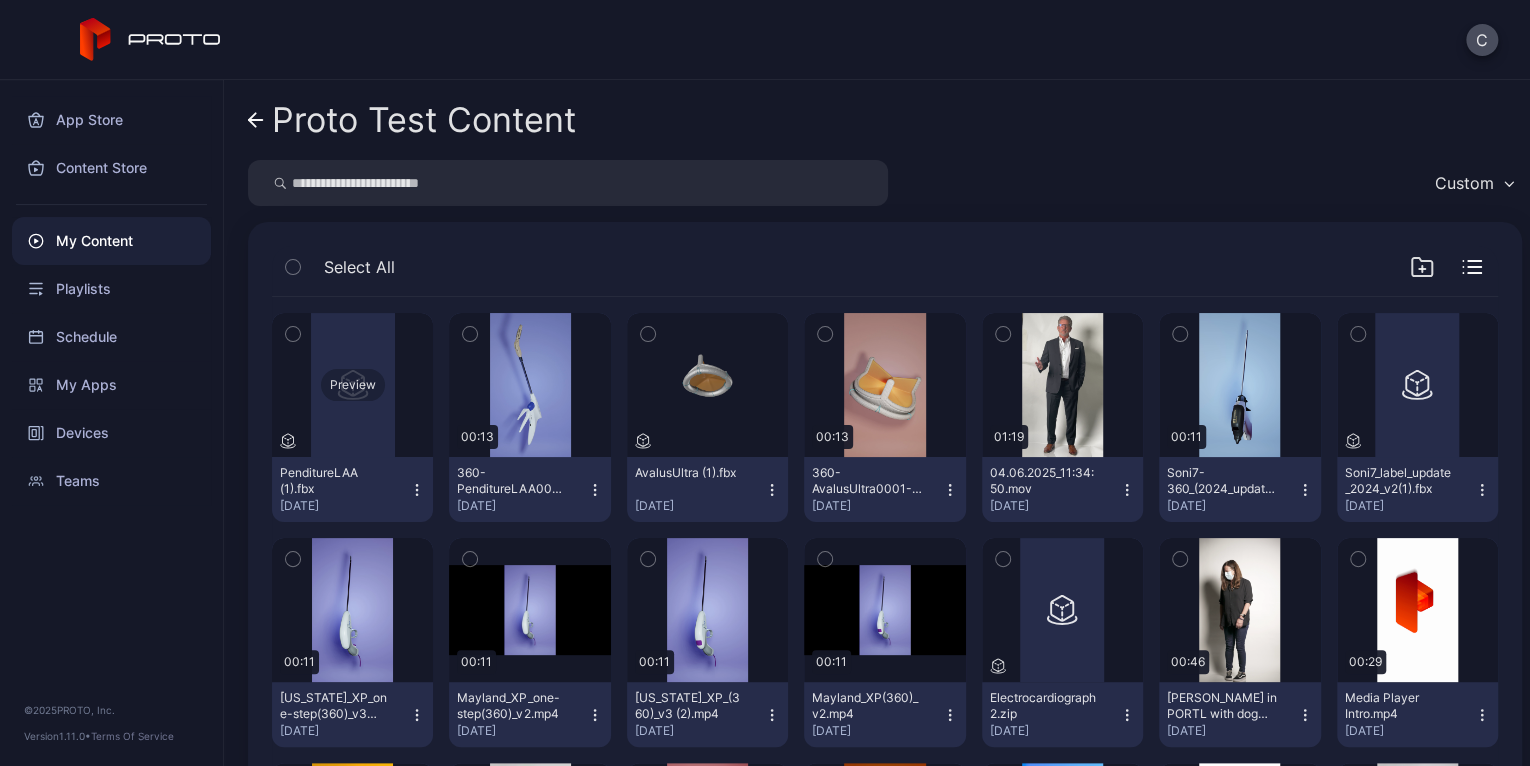 click on "Preview" at bounding box center [353, 385] 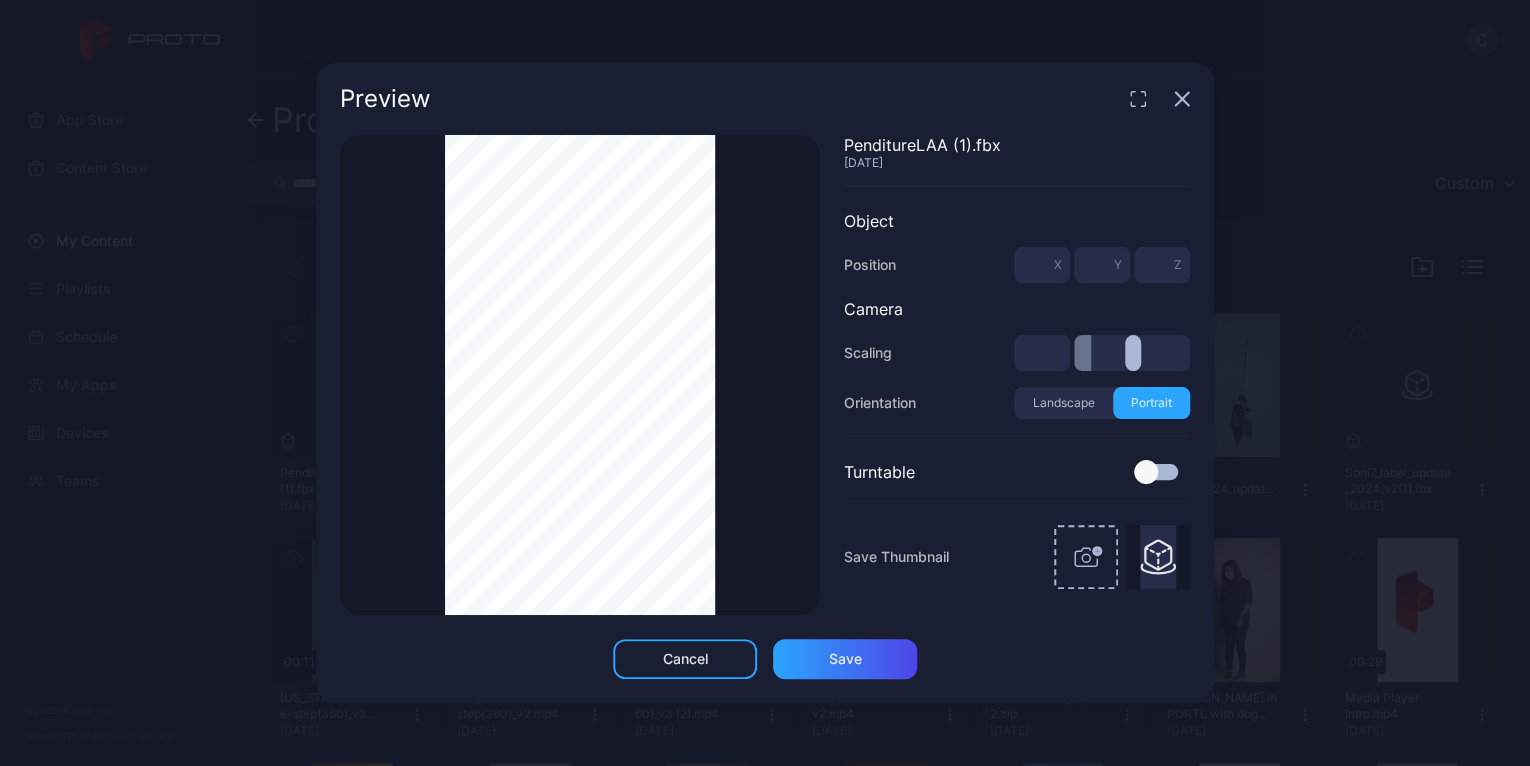 type on "***" 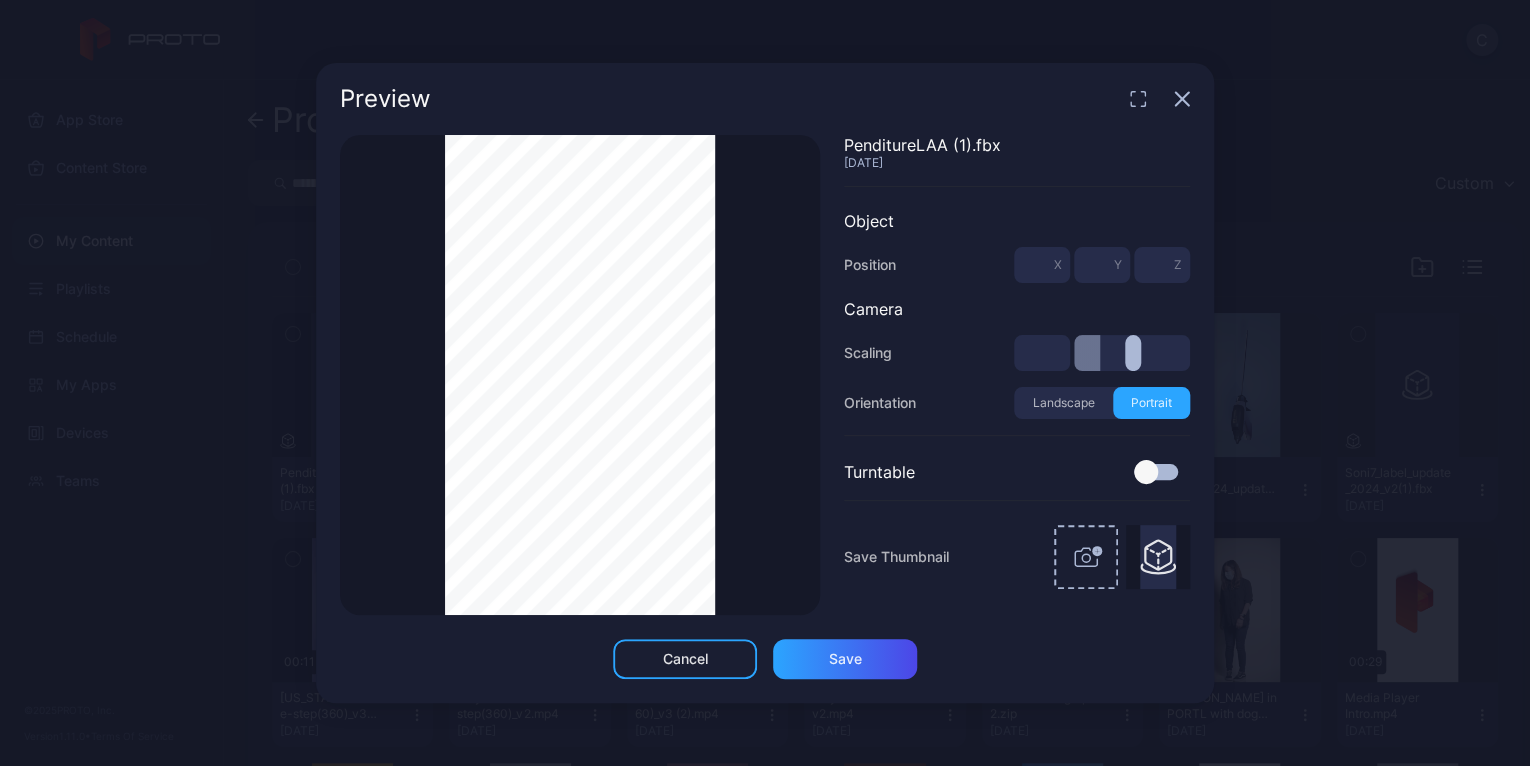type on "***" 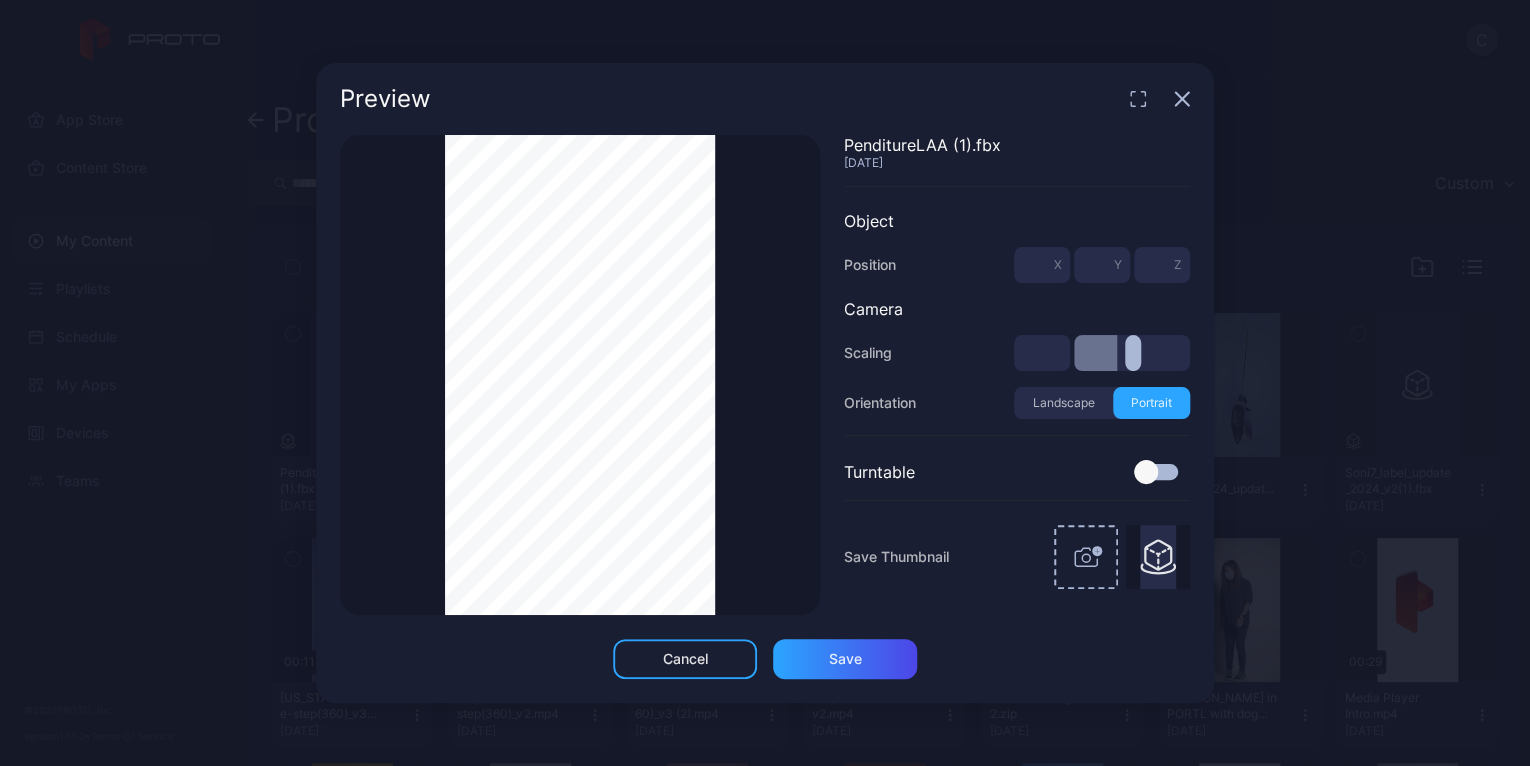 type on "***" 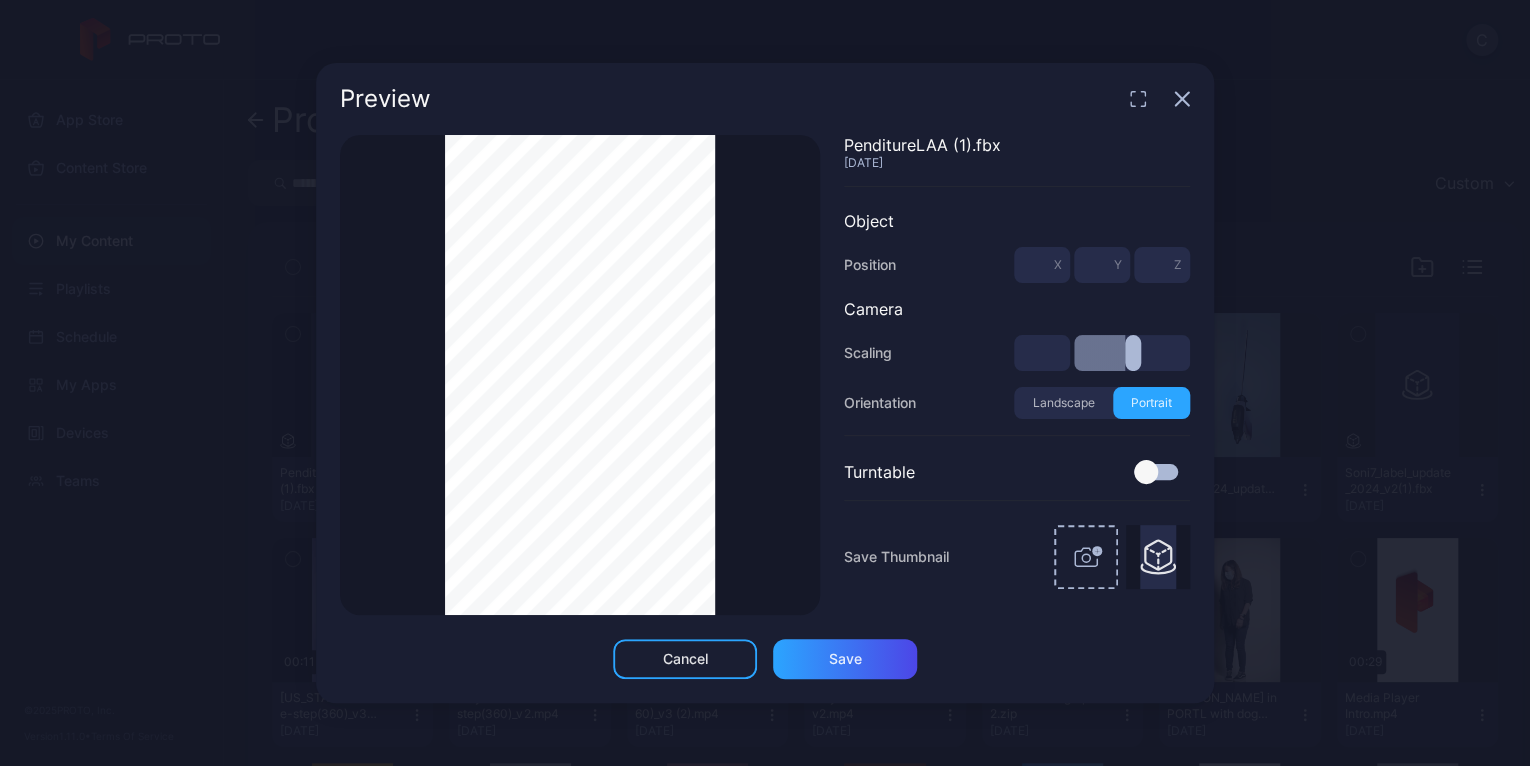 drag, startPoint x: 1087, startPoint y: 353, endPoint x: 1125, endPoint y: 347, distance: 38.470768 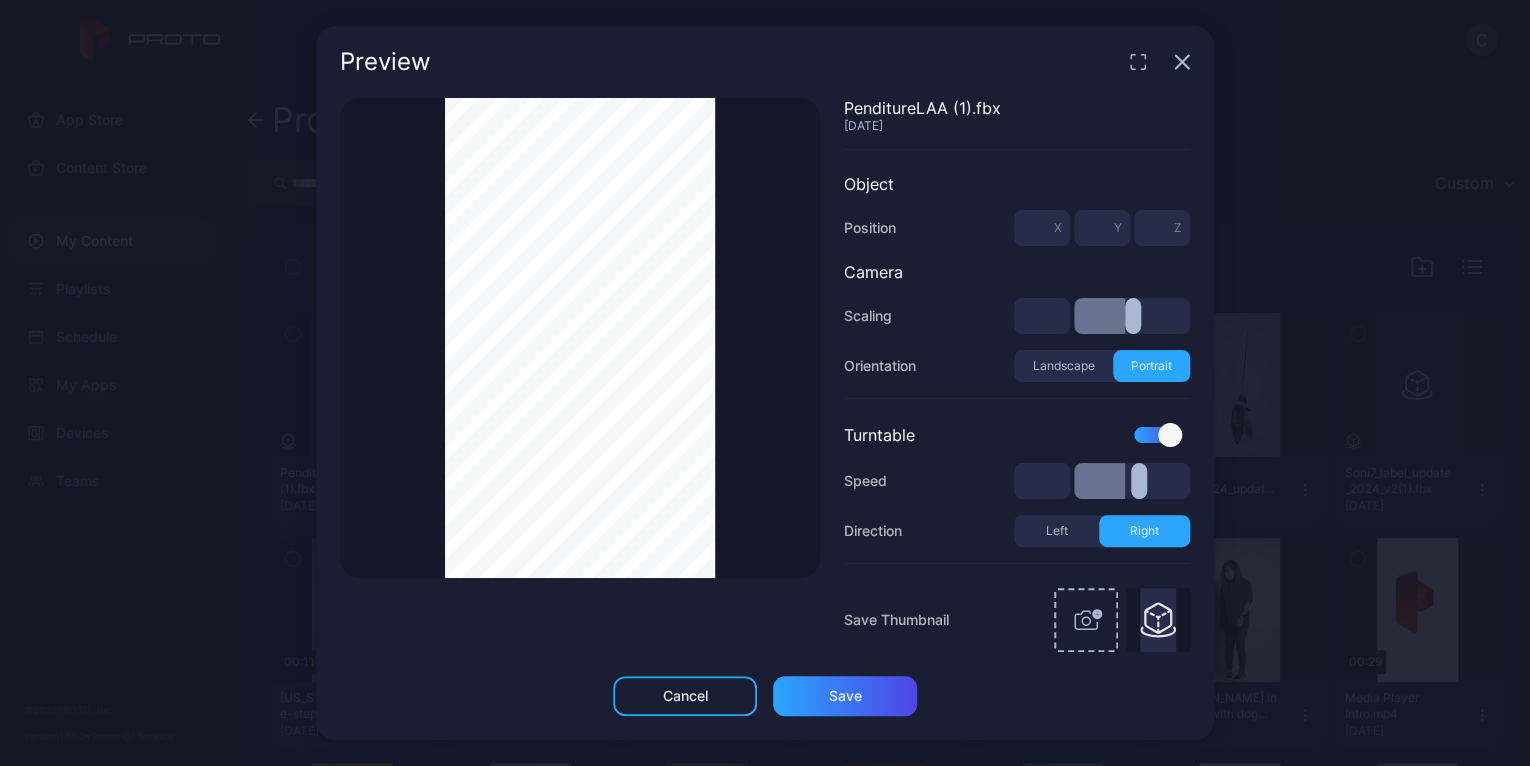 click on "Landscape" at bounding box center [1063, 366] 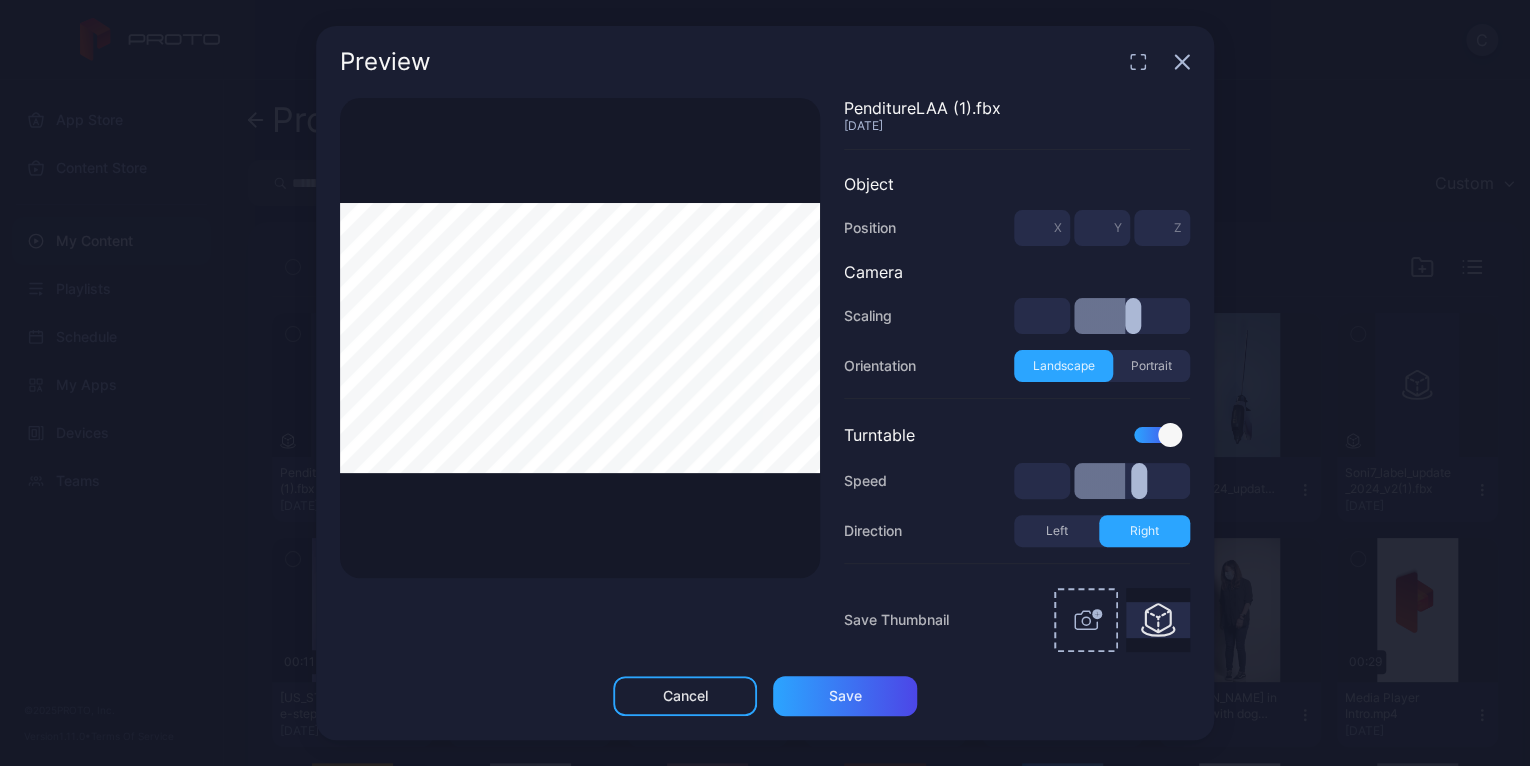 click on "Portrait" at bounding box center (1152, 366) 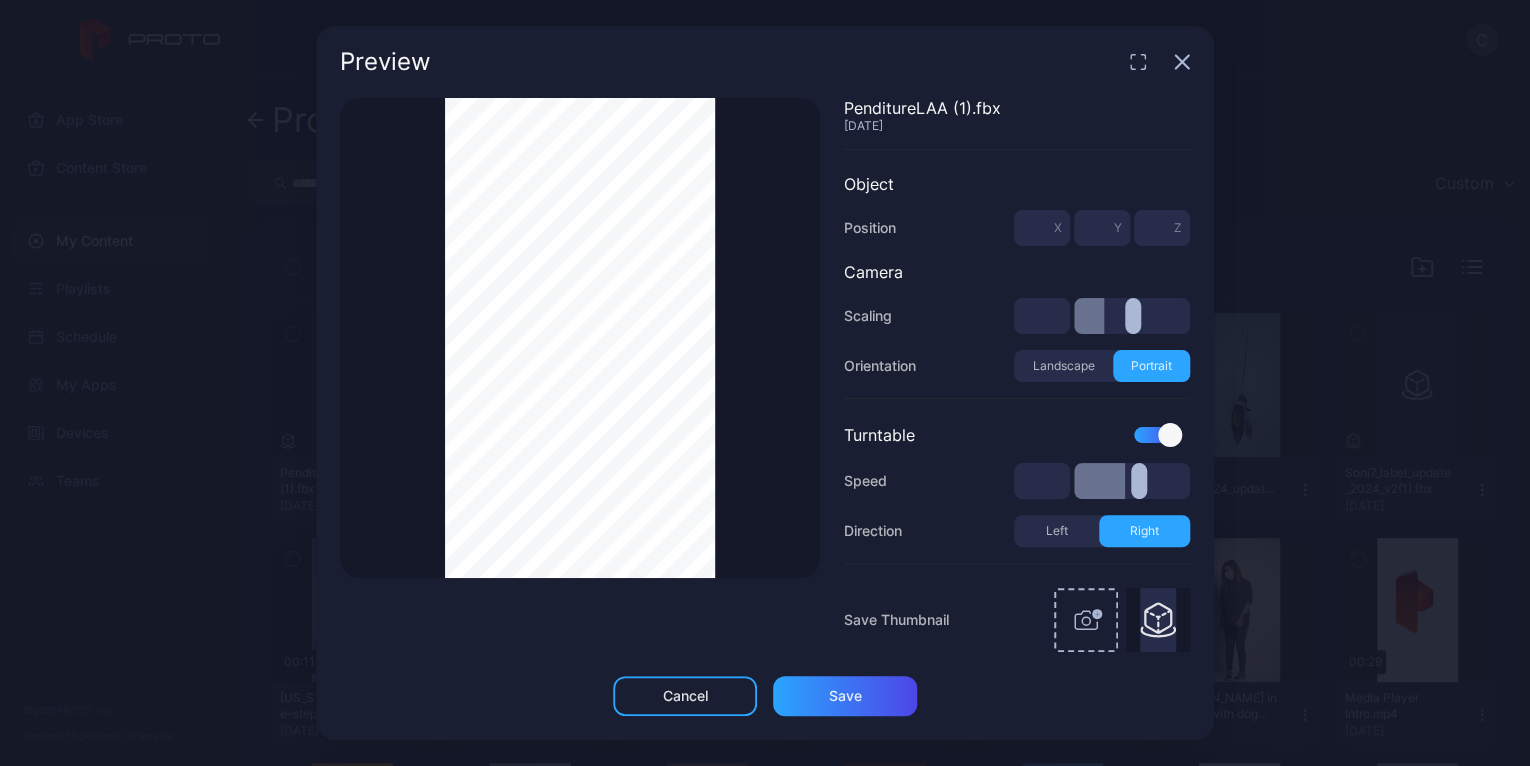 drag, startPoint x: 1124, startPoint y: 326, endPoint x: 1104, endPoint y: 324, distance: 20.09975 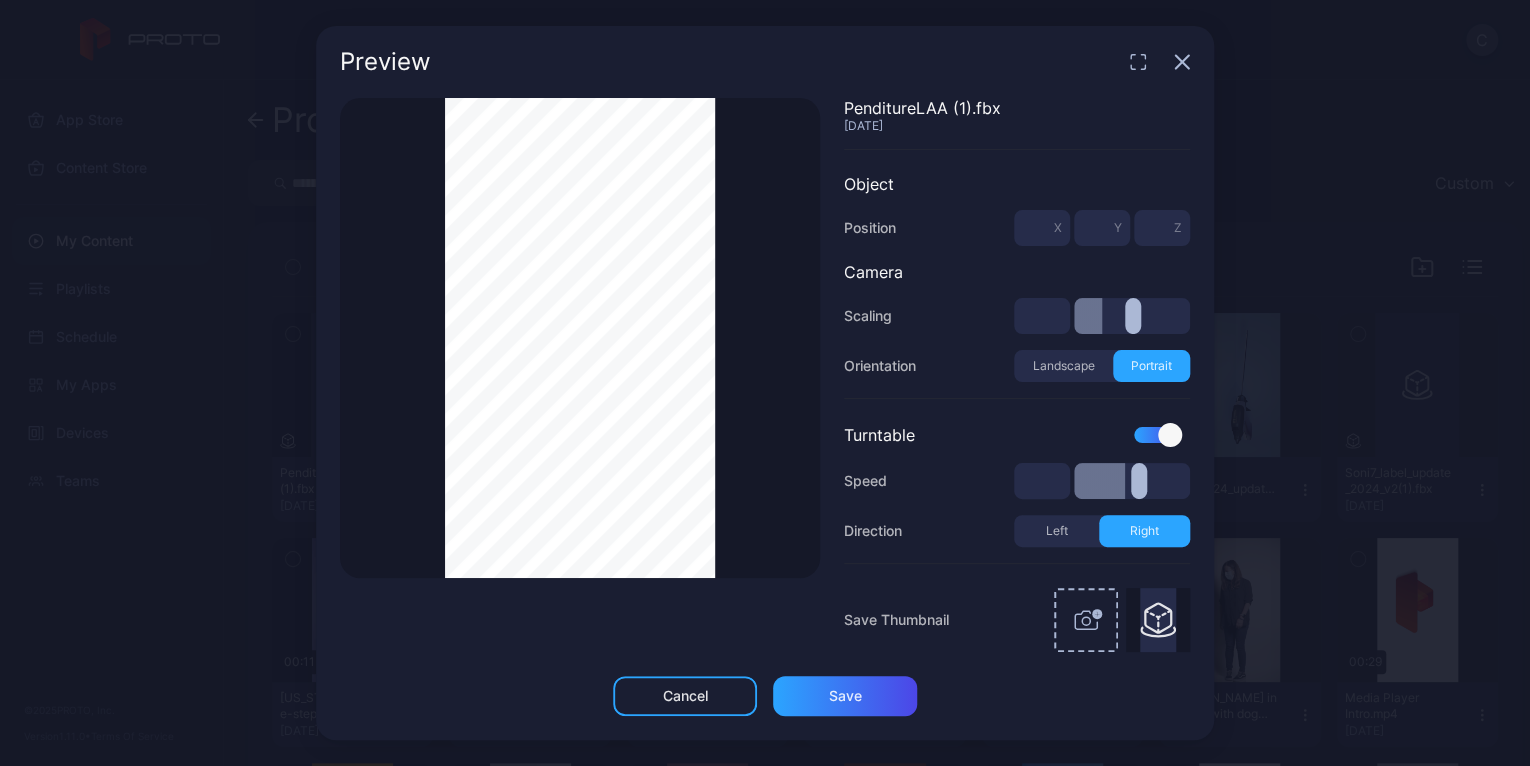 click at bounding box center (1132, 316) 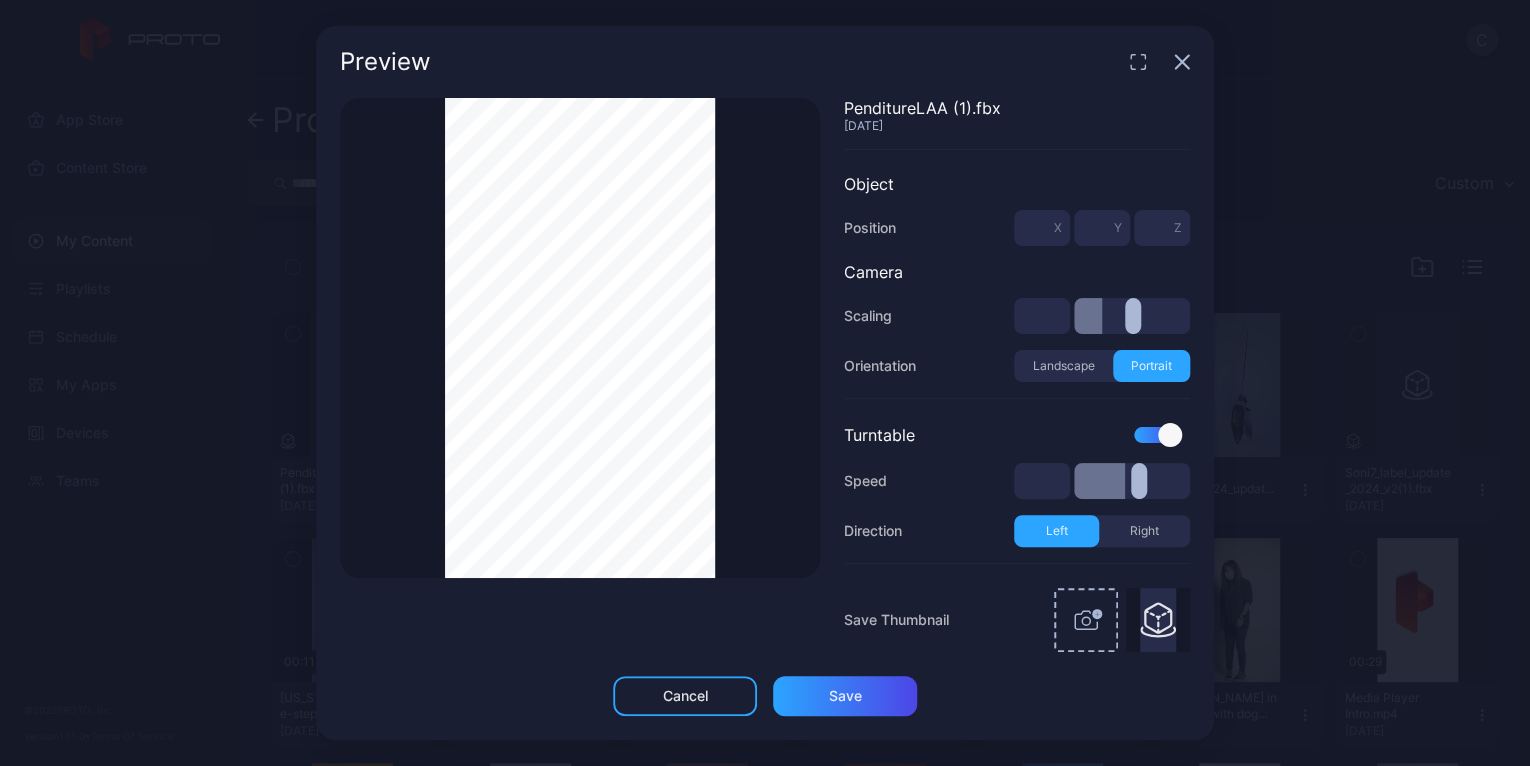 click 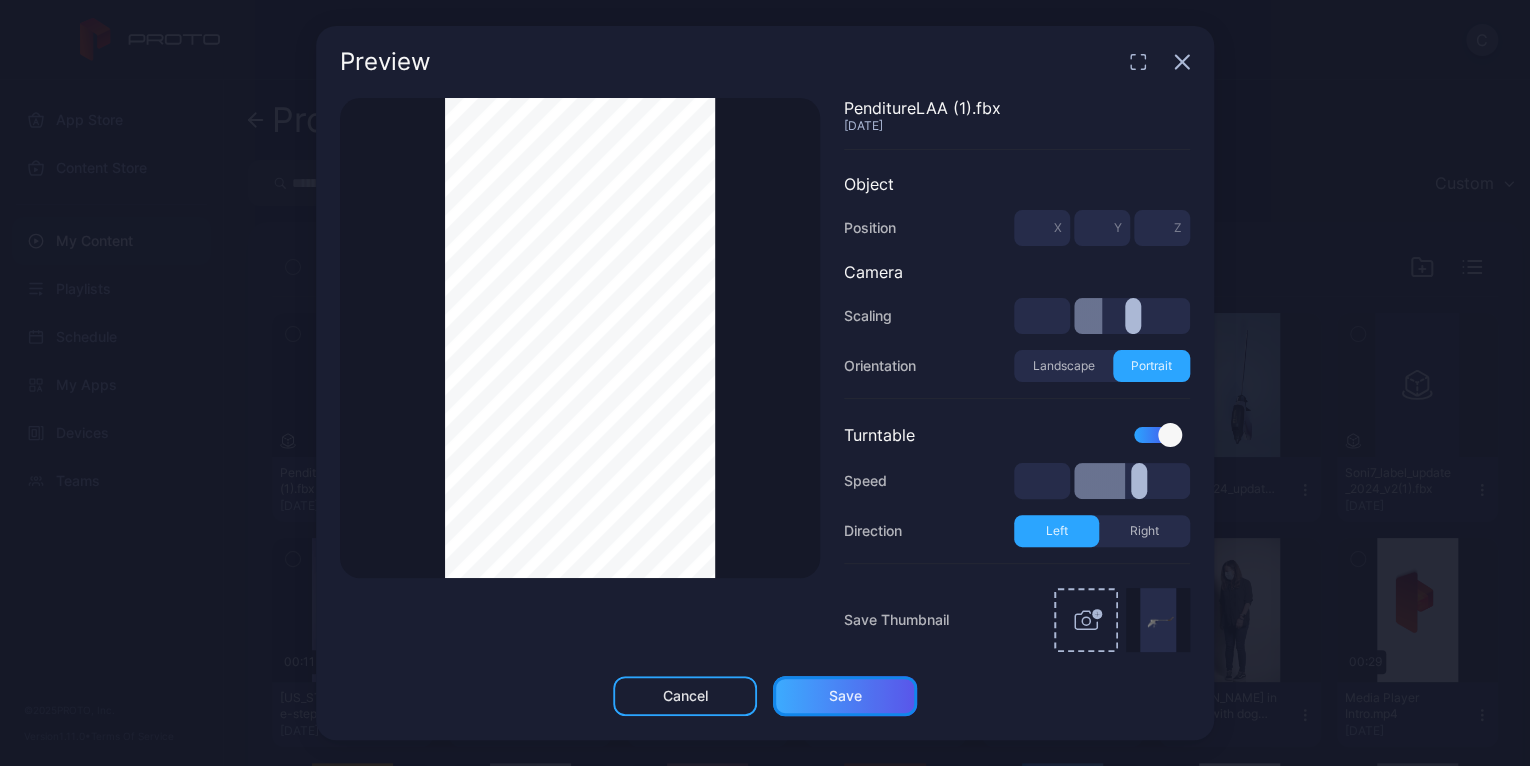 click on "Save" at bounding box center (845, 696) 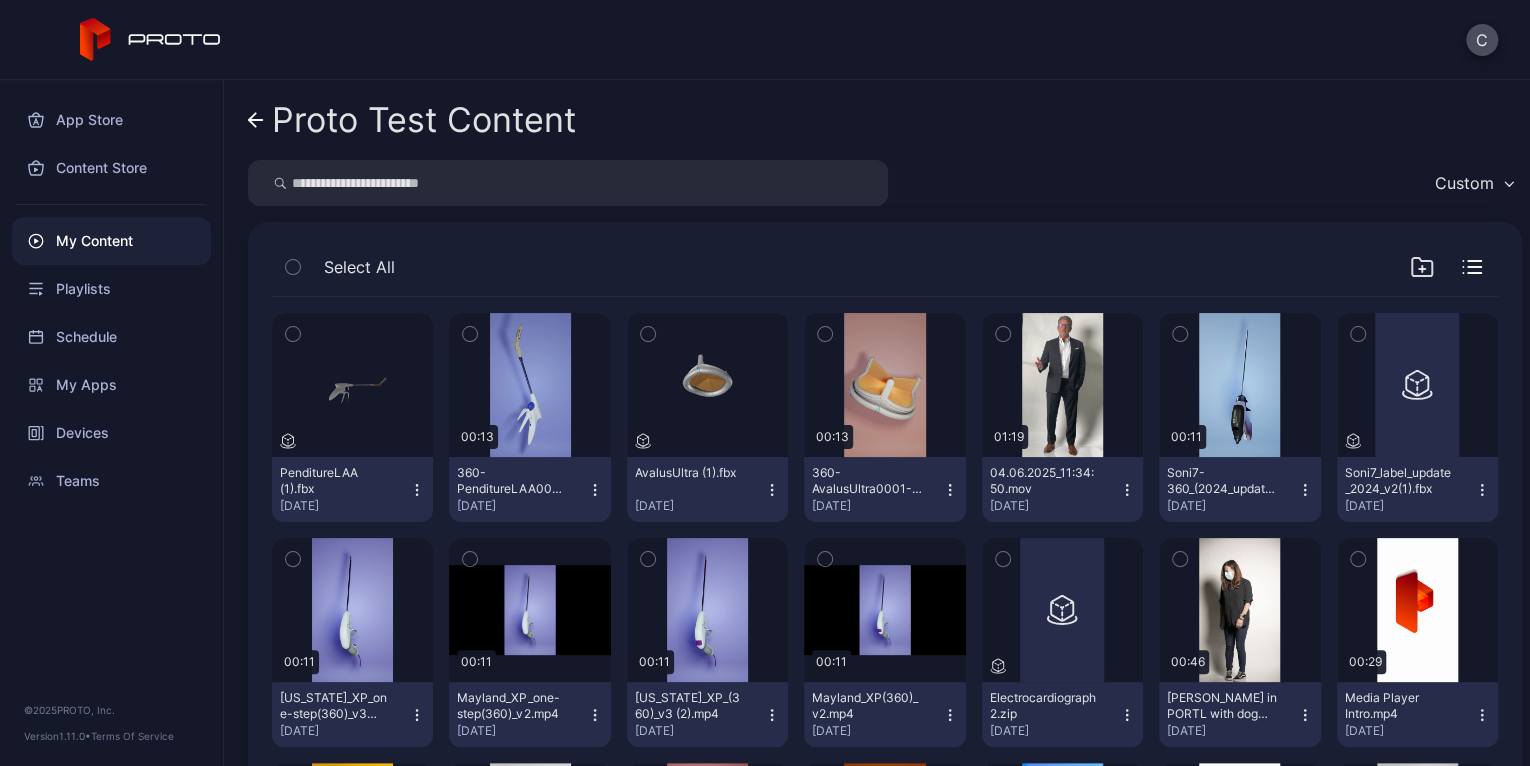 click 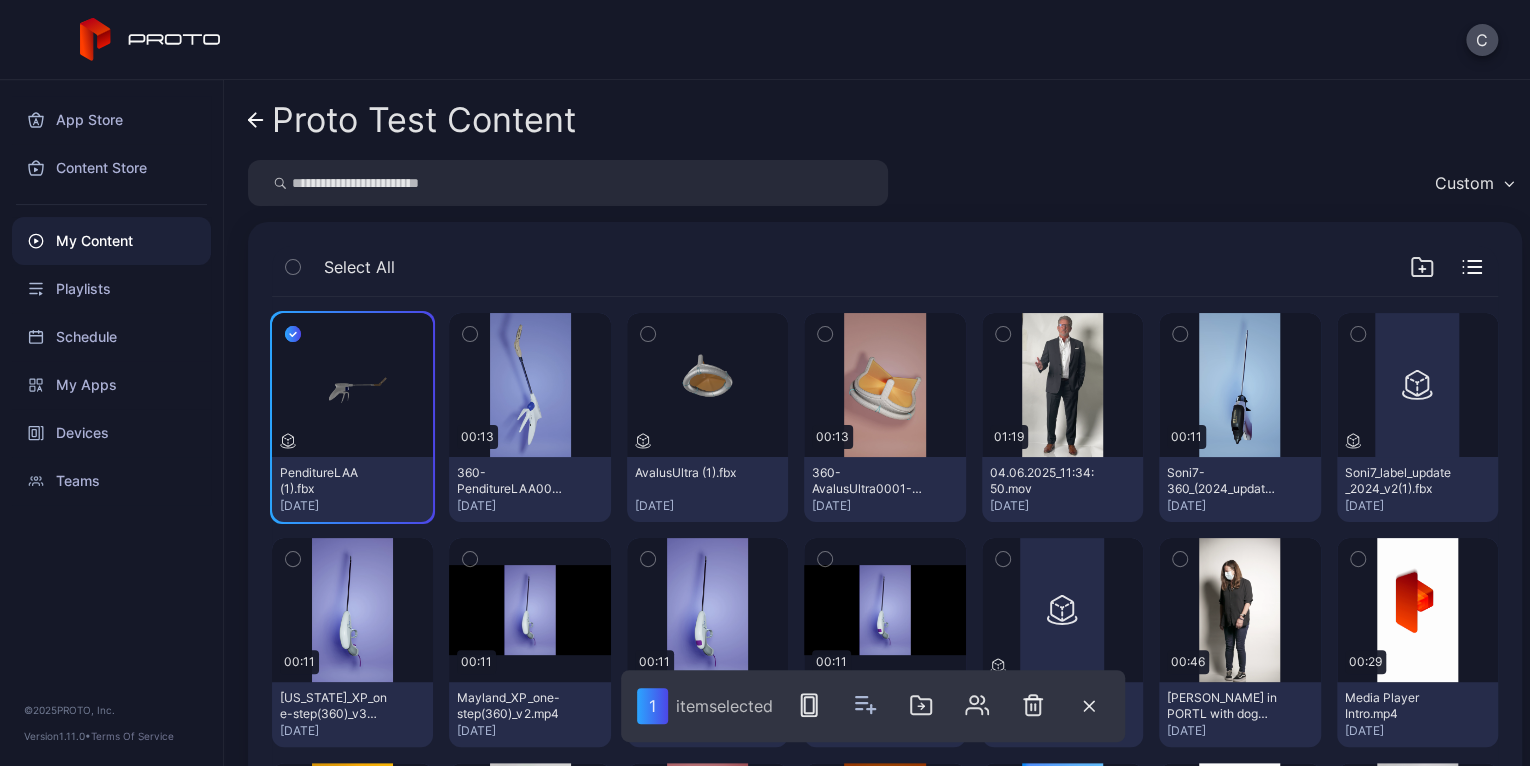 click 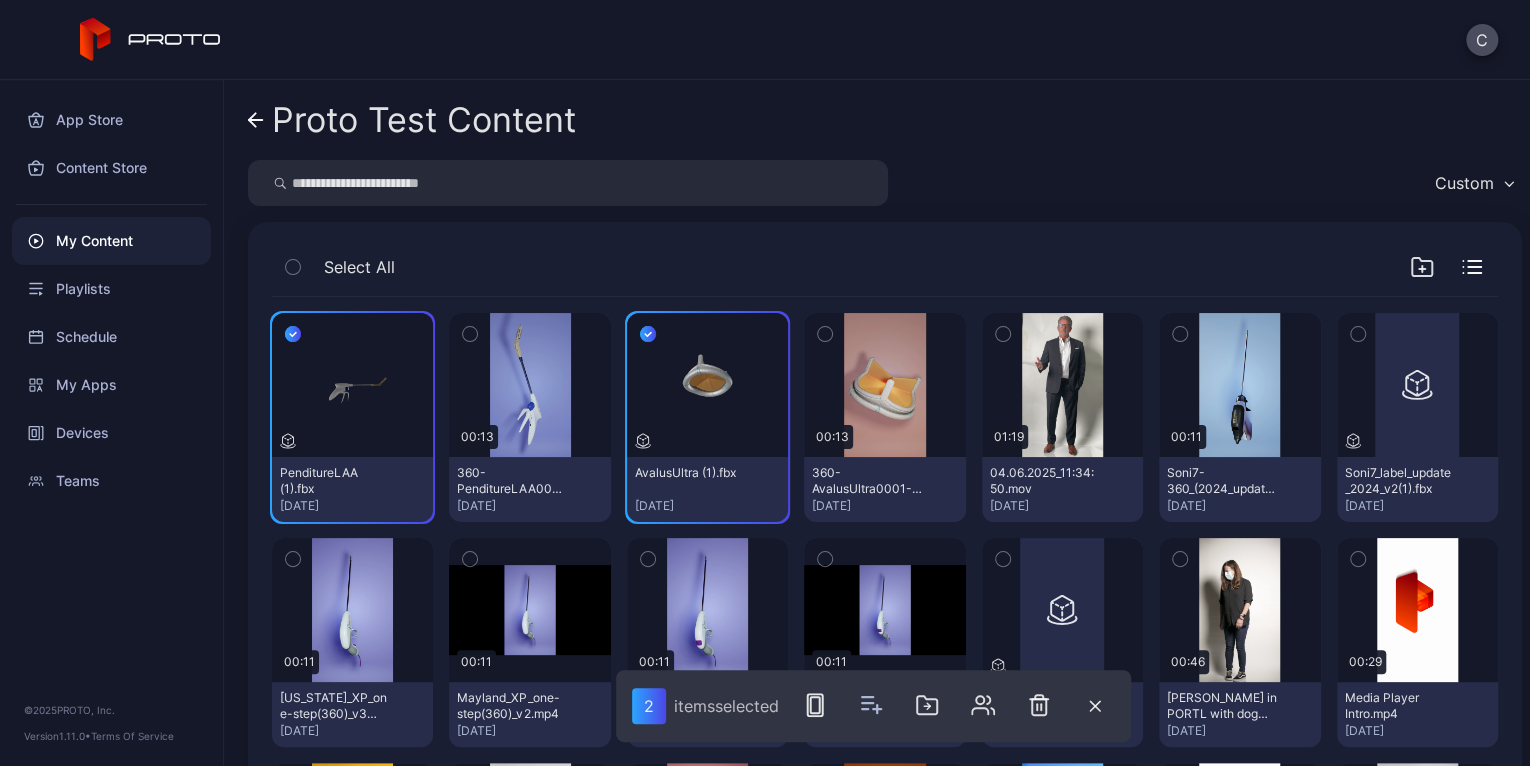 click 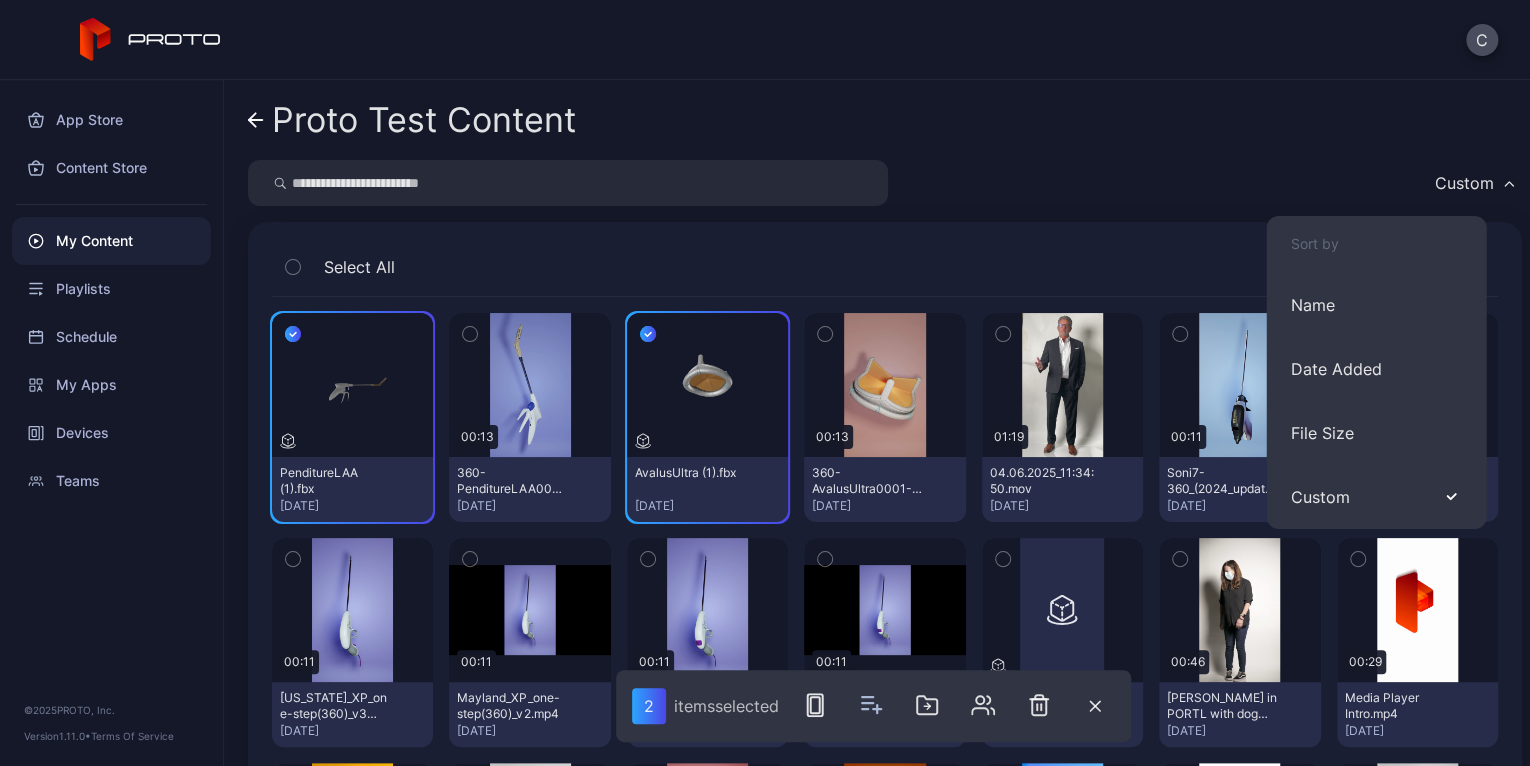 click 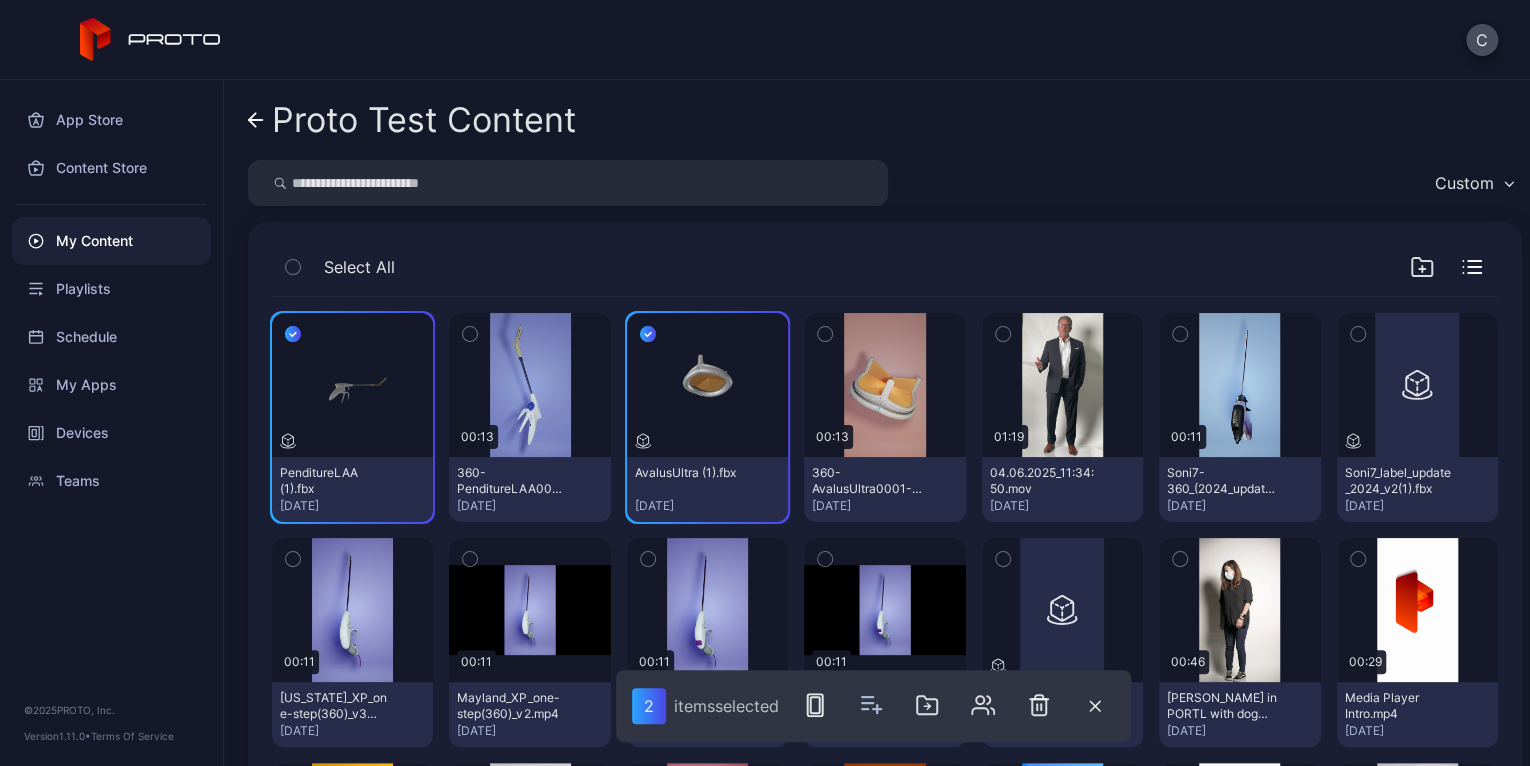 click 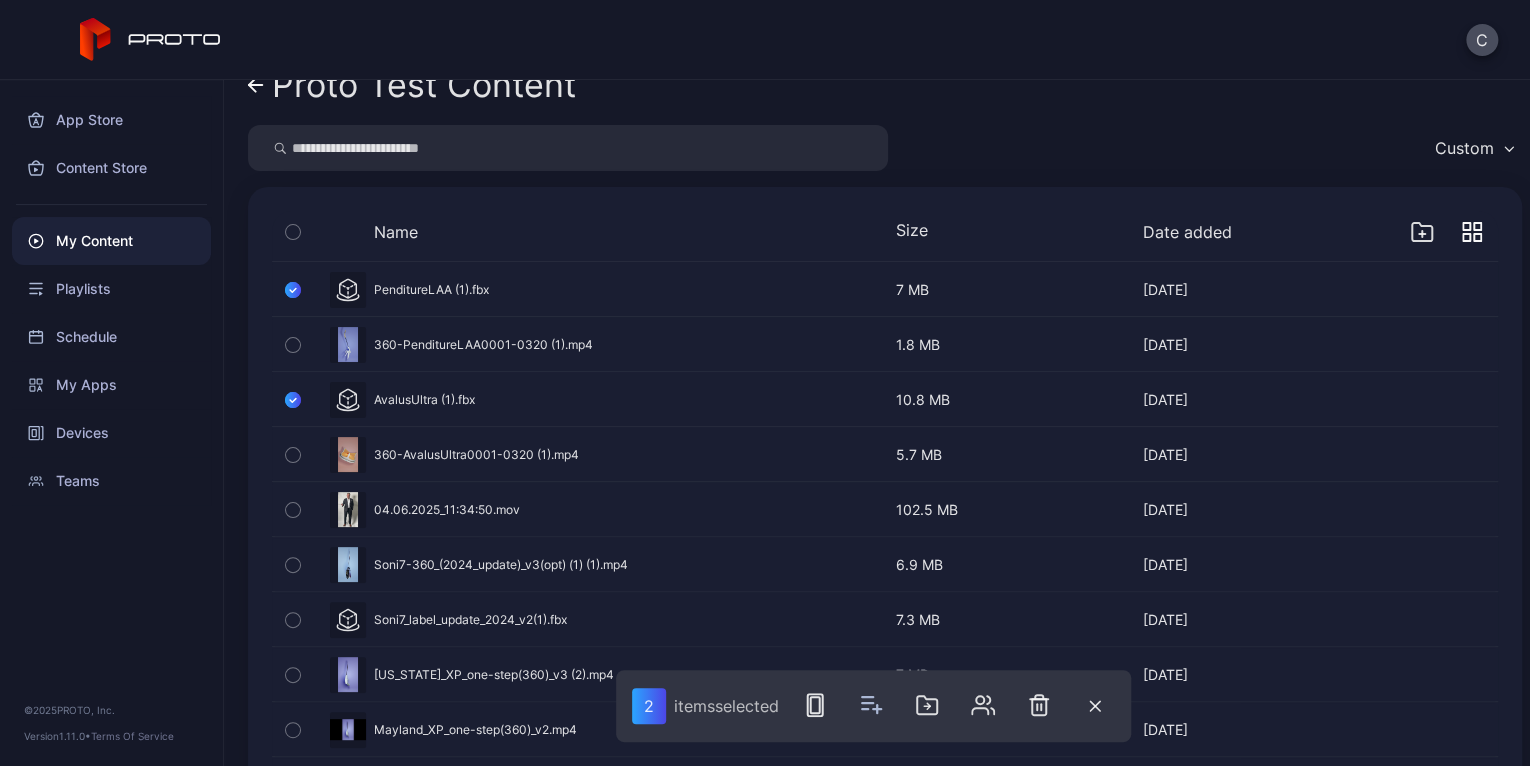 scroll, scrollTop: 0, scrollLeft: 0, axis: both 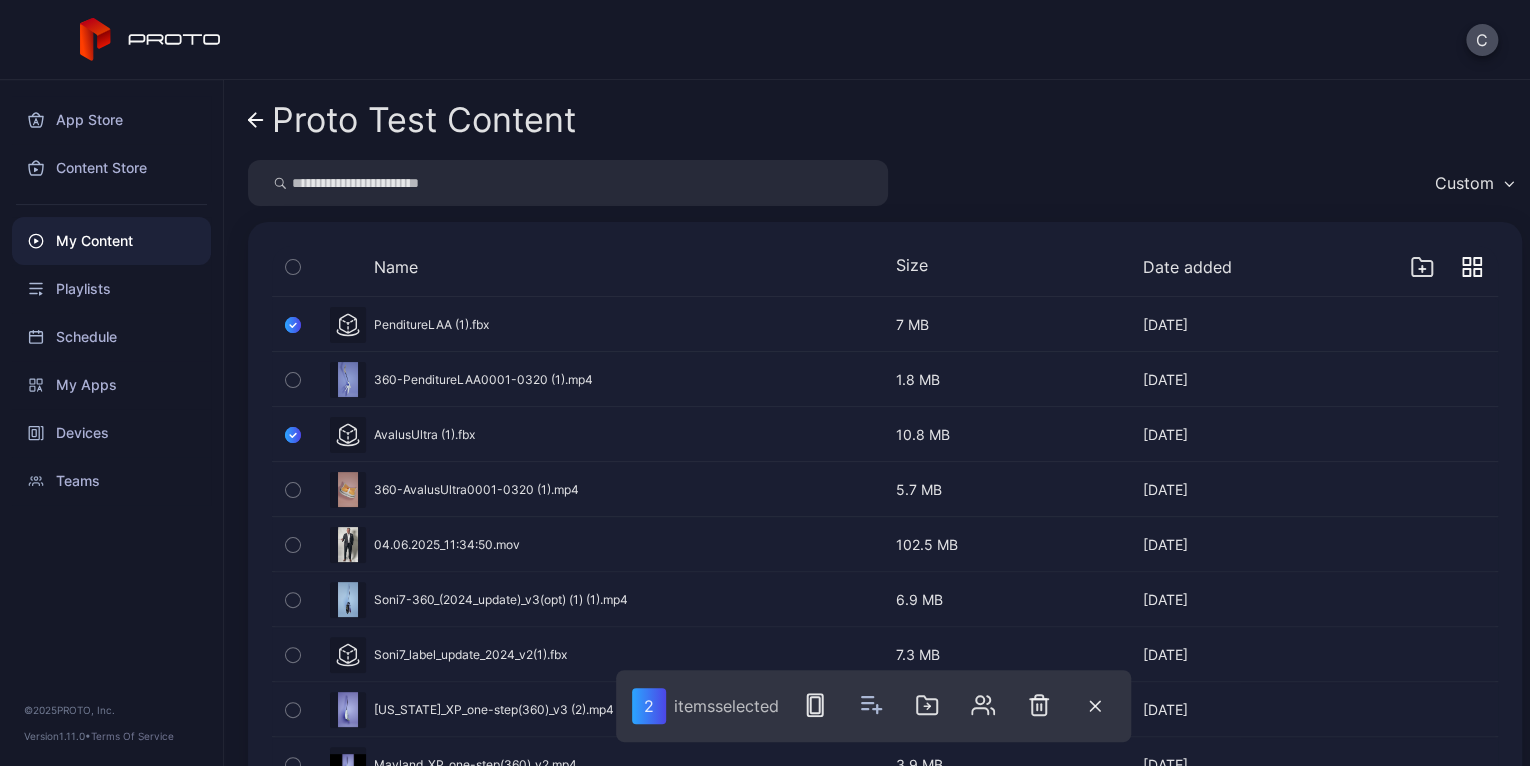 click 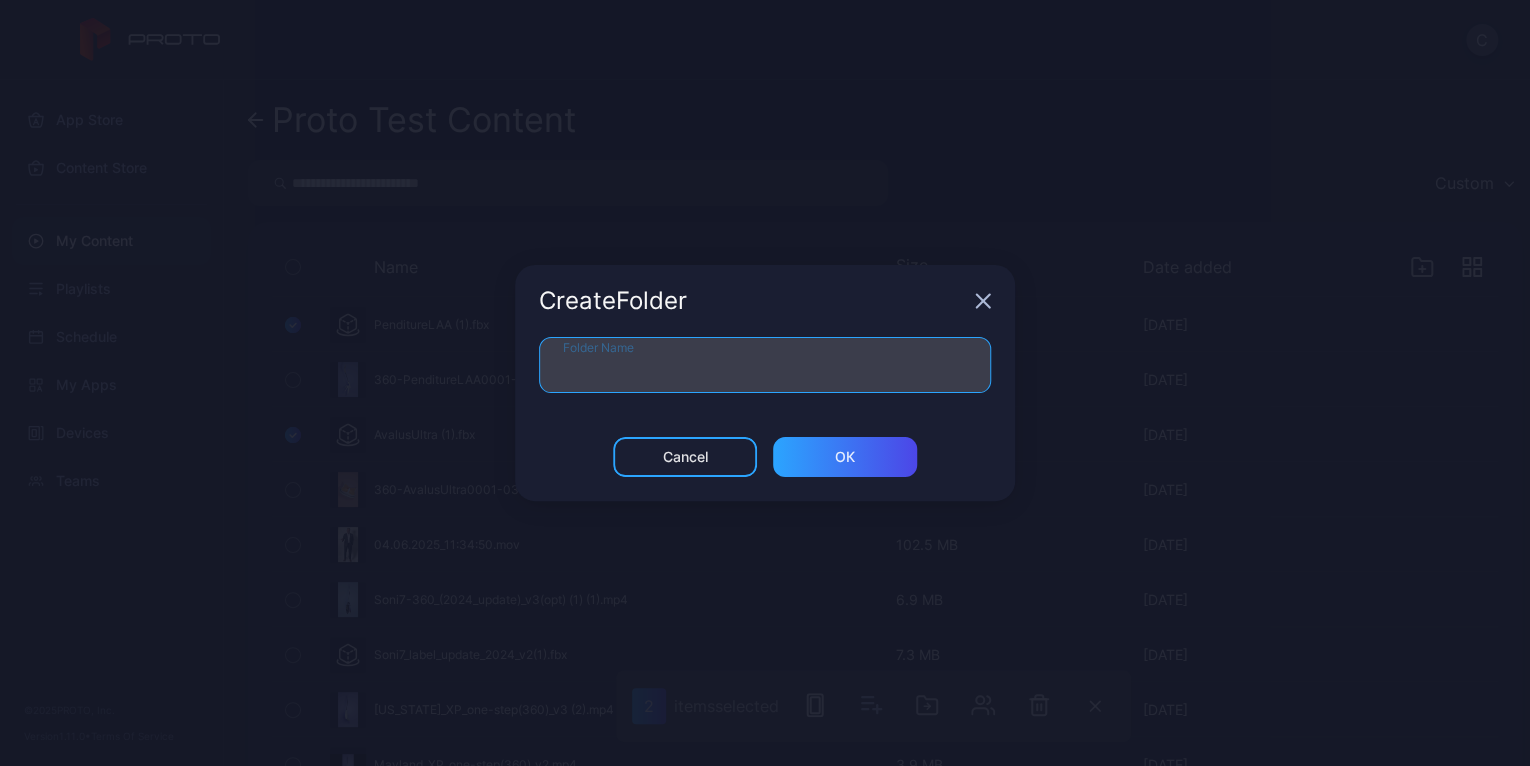 click on "Folder Name" at bounding box center [765, 365] 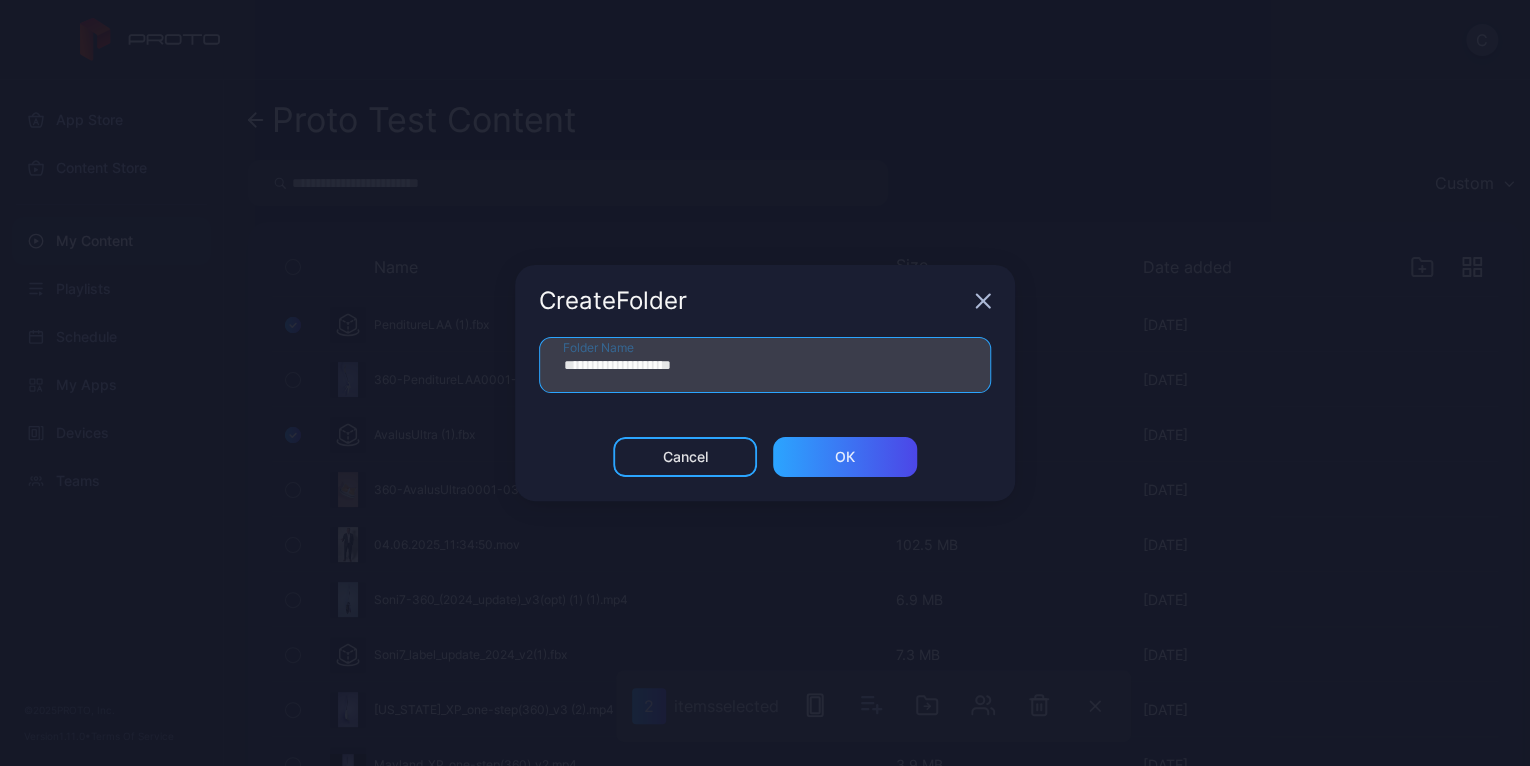 drag, startPoint x: 598, startPoint y: 353, endPoint x: 583, endPoint y: 357, distance: 15.524175 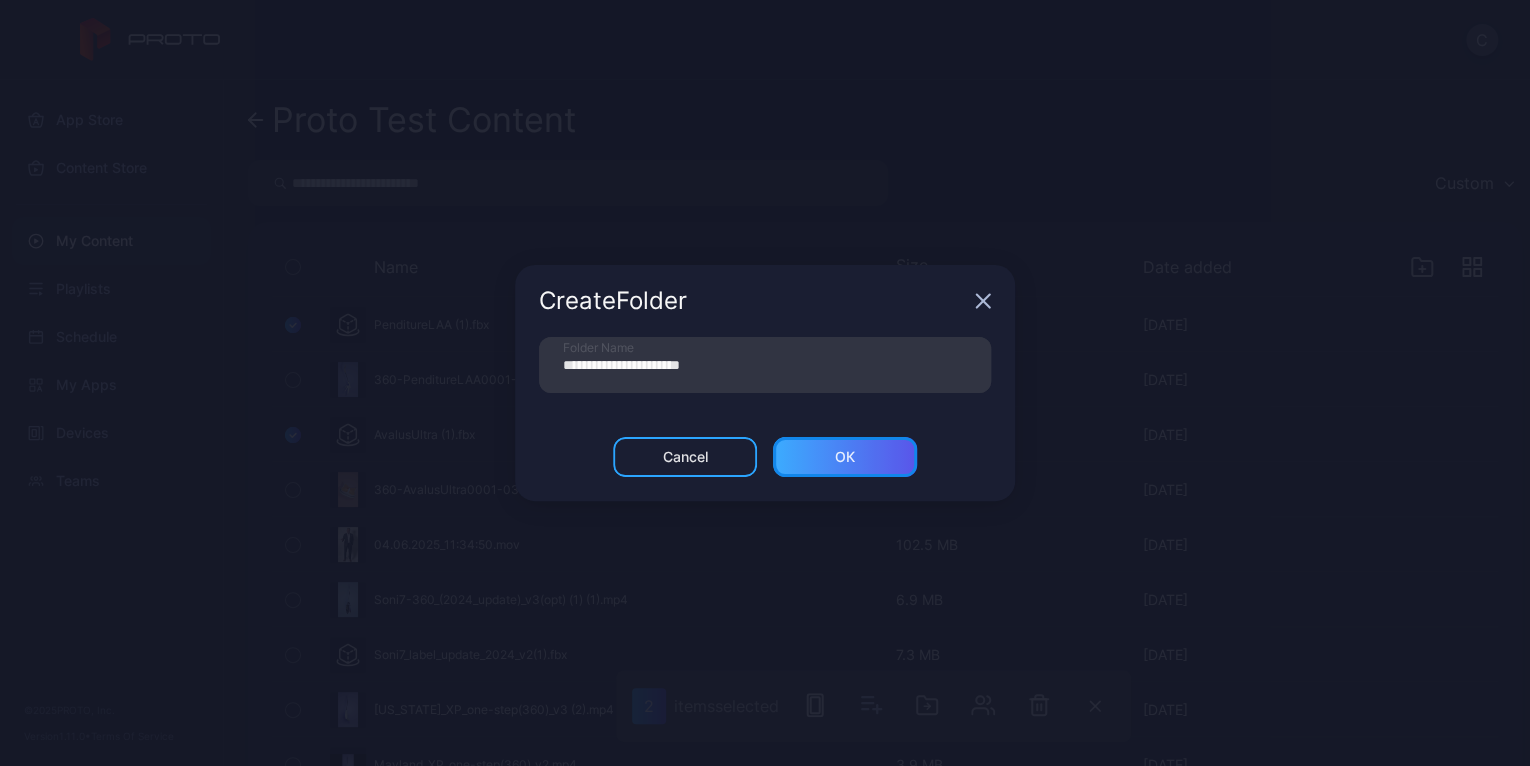 click on "ОК" at bounding box center [845, 457] 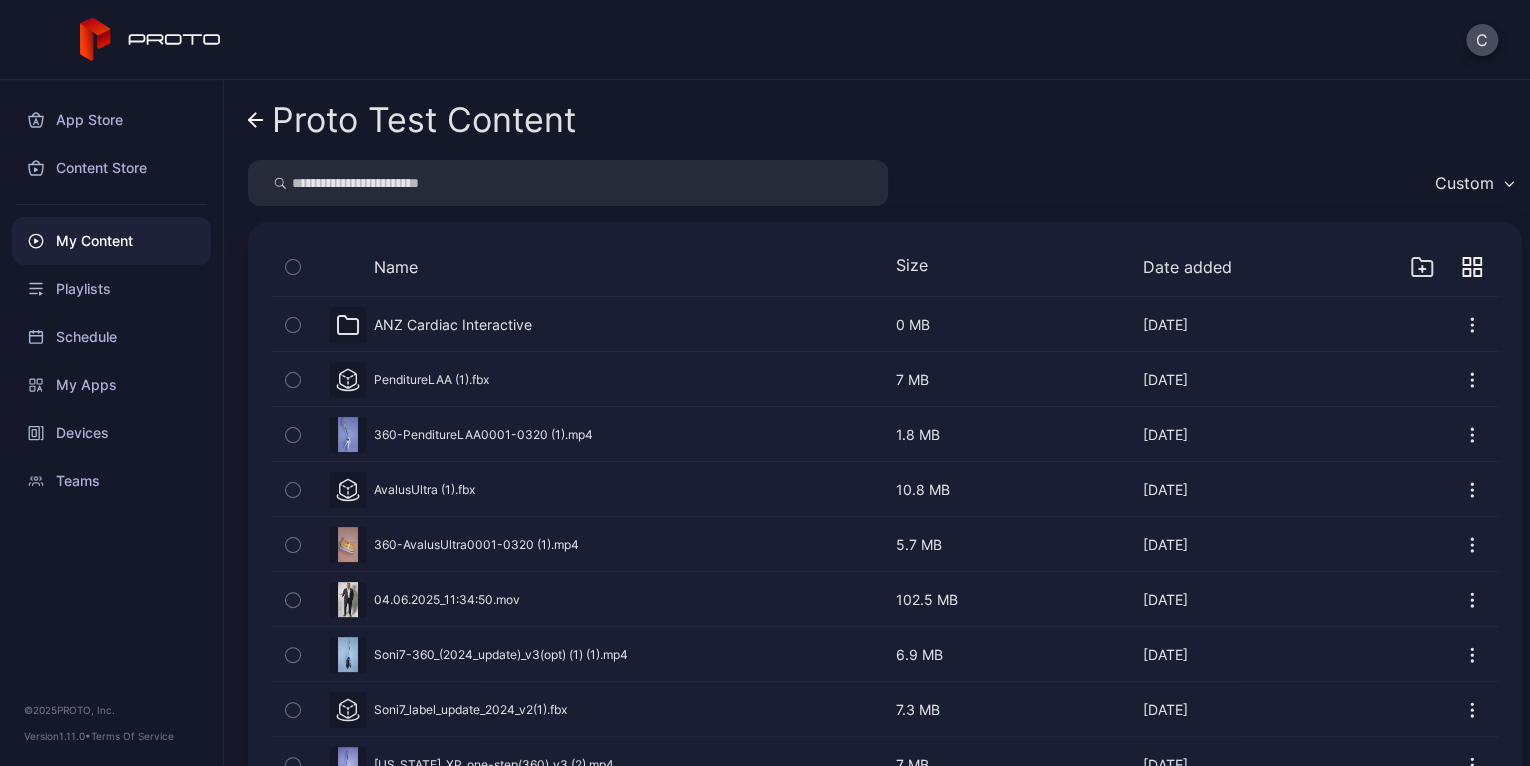 click on "ANZ Cardiac Interactive" at bounding box center (453, 325) 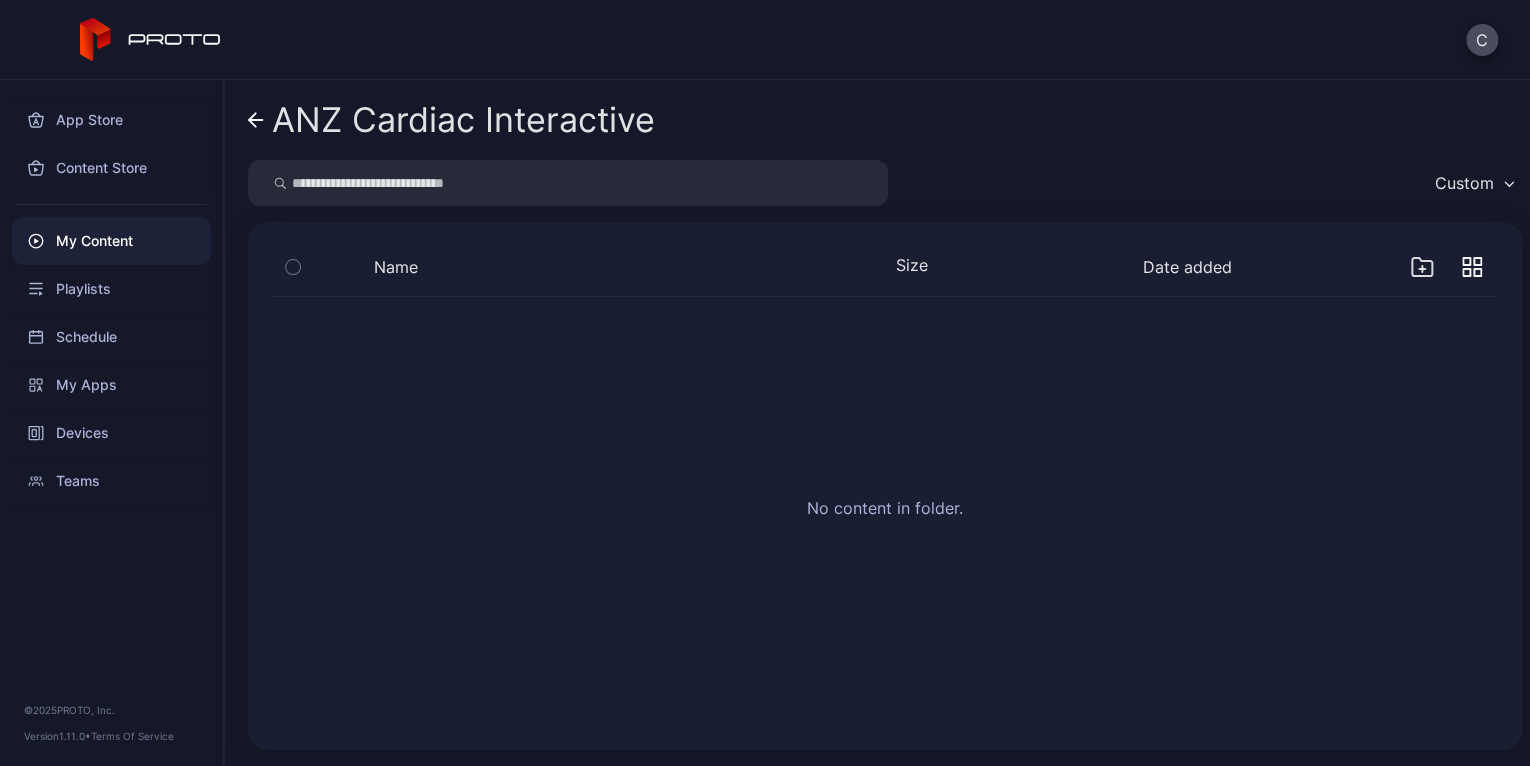 click 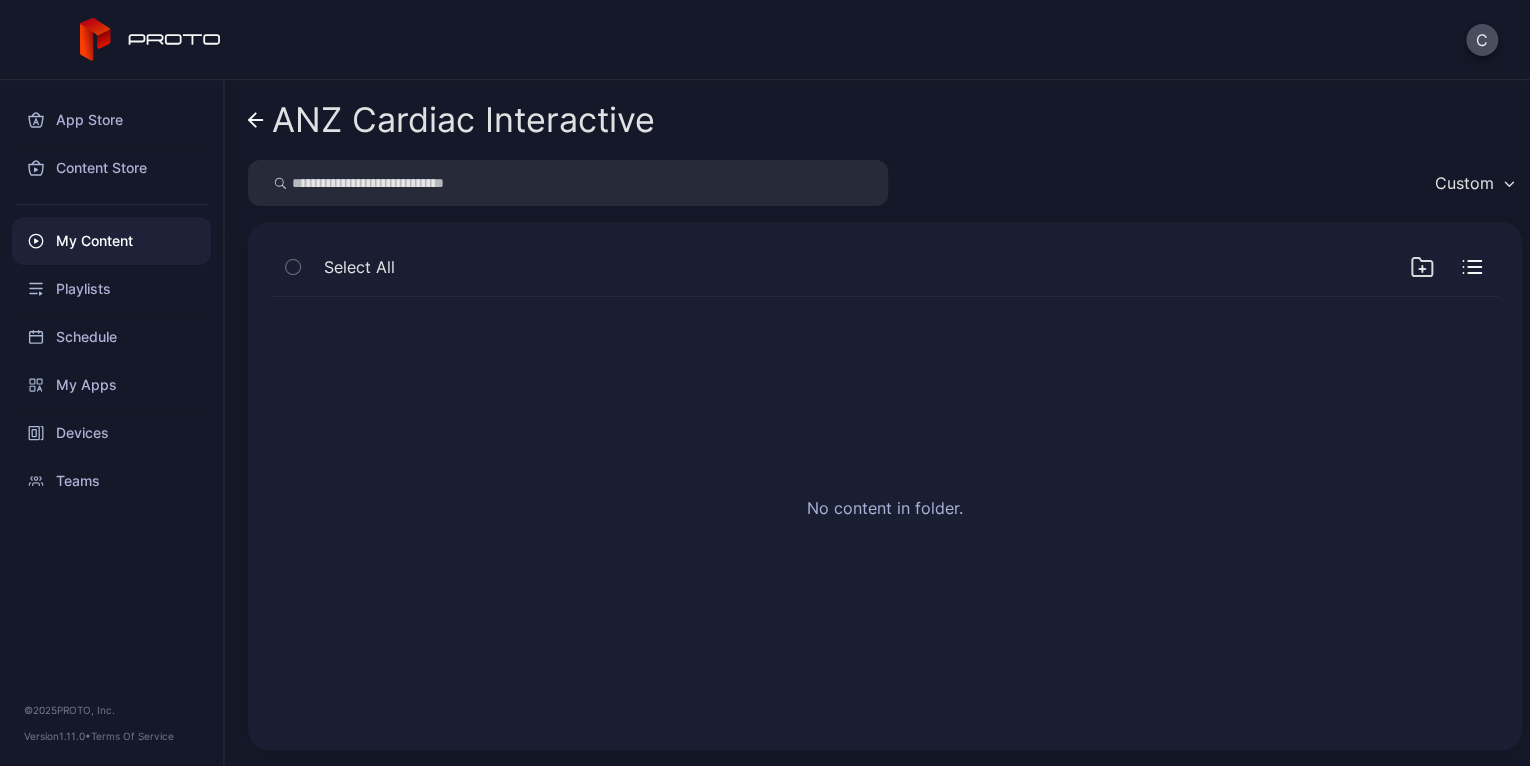 click 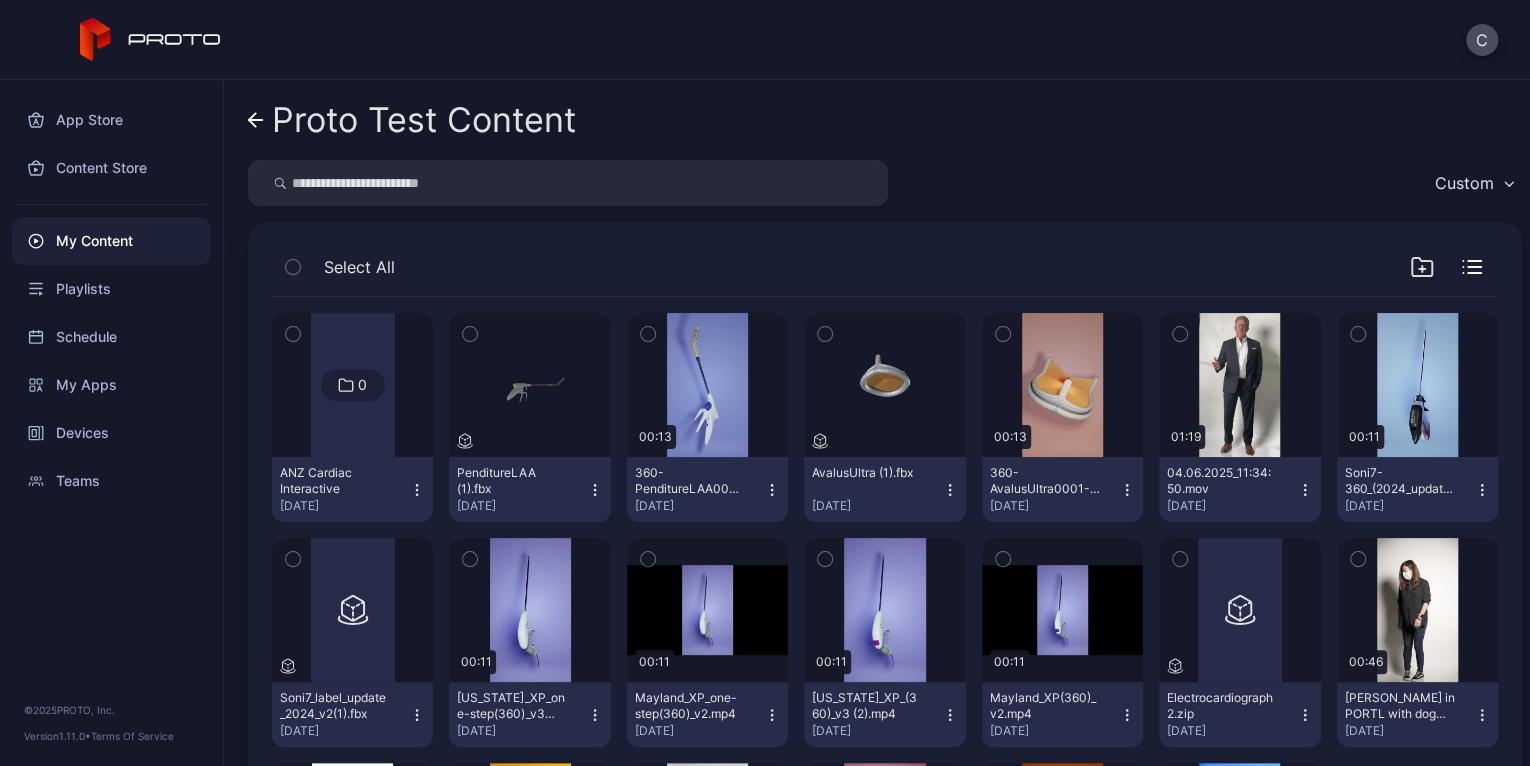 scroll, scrollTop: 15, scrollLeft: 0, axis: vertical 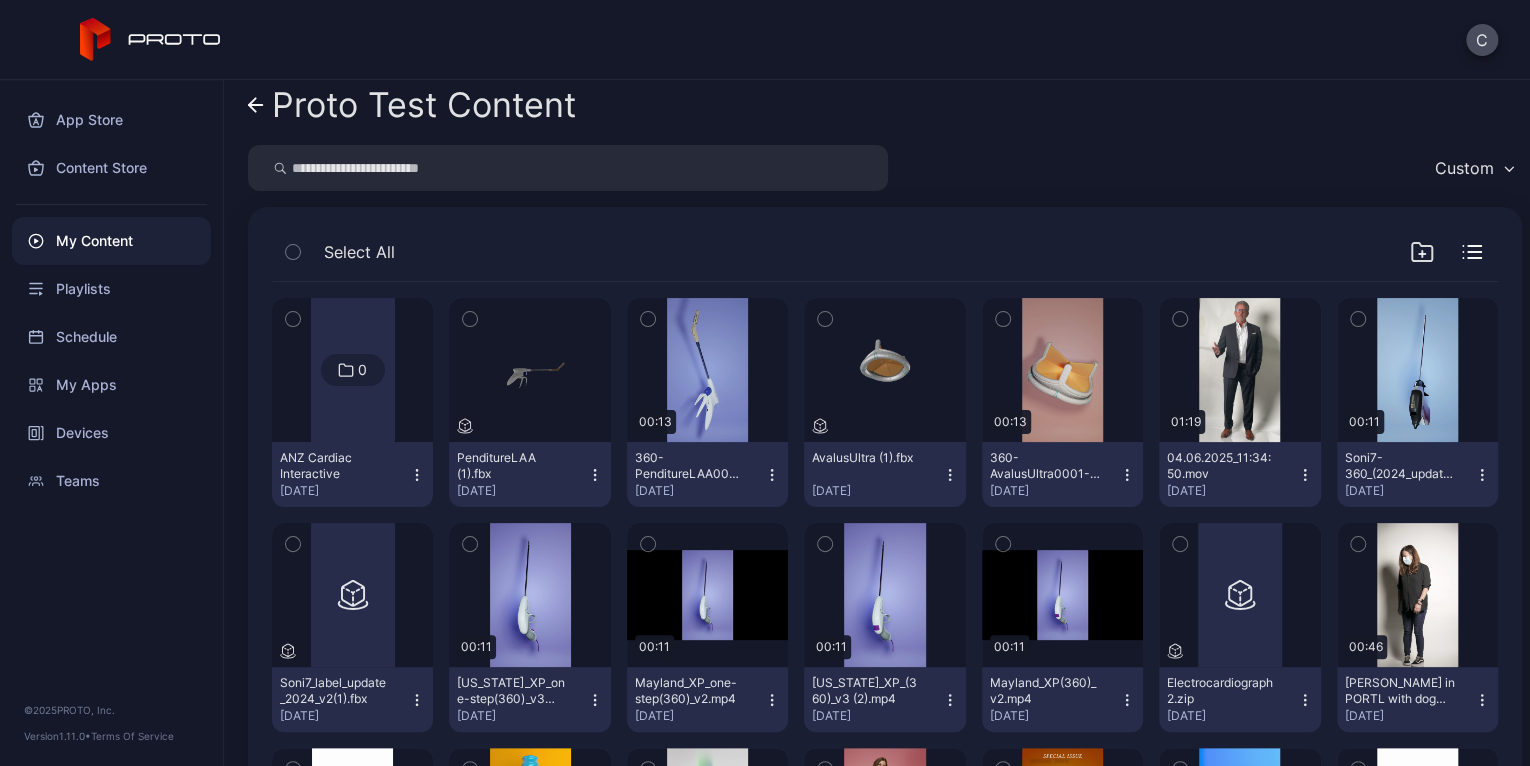 click 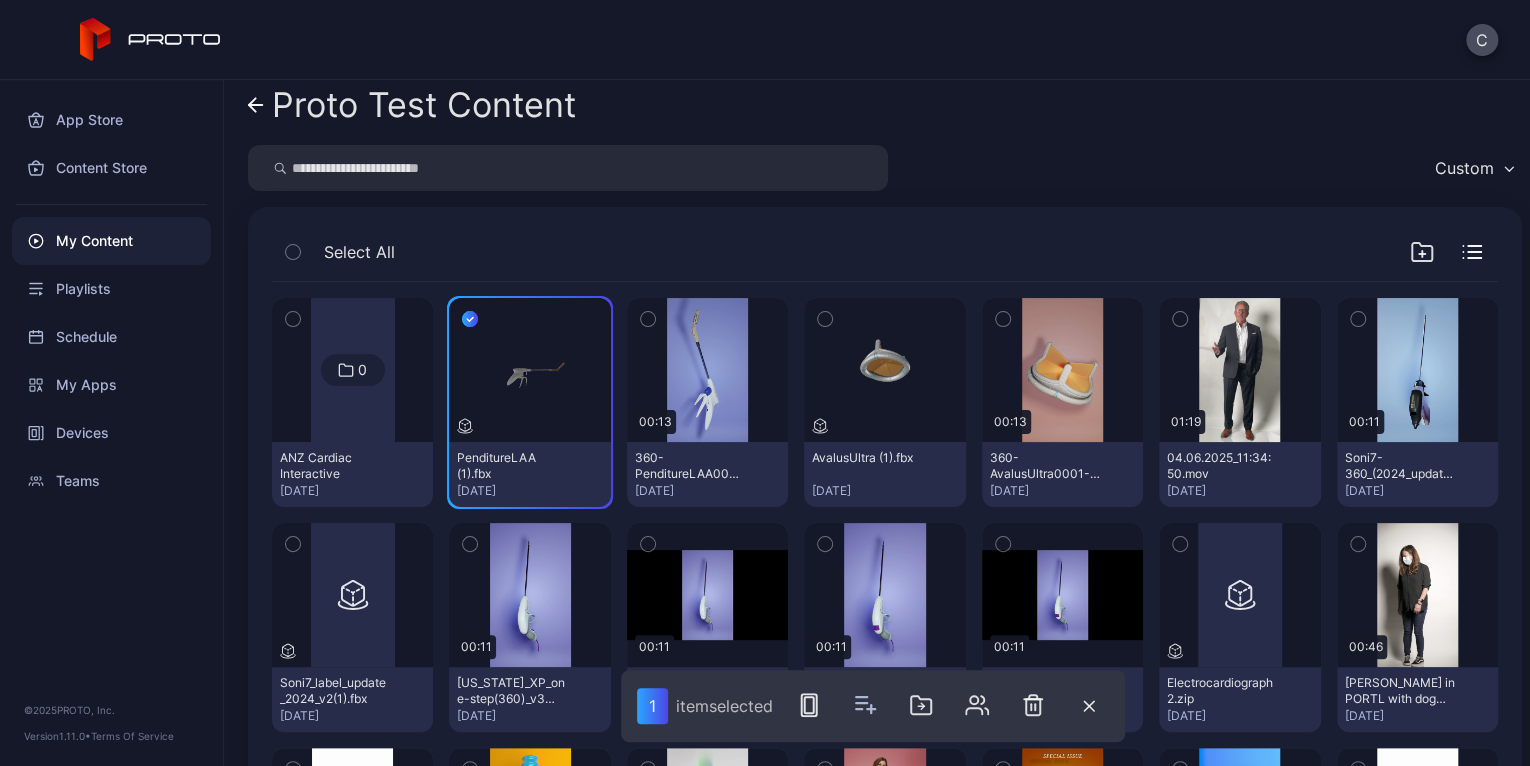 scroll, scrollTop: 0, scrollLeft: 0, axis: both 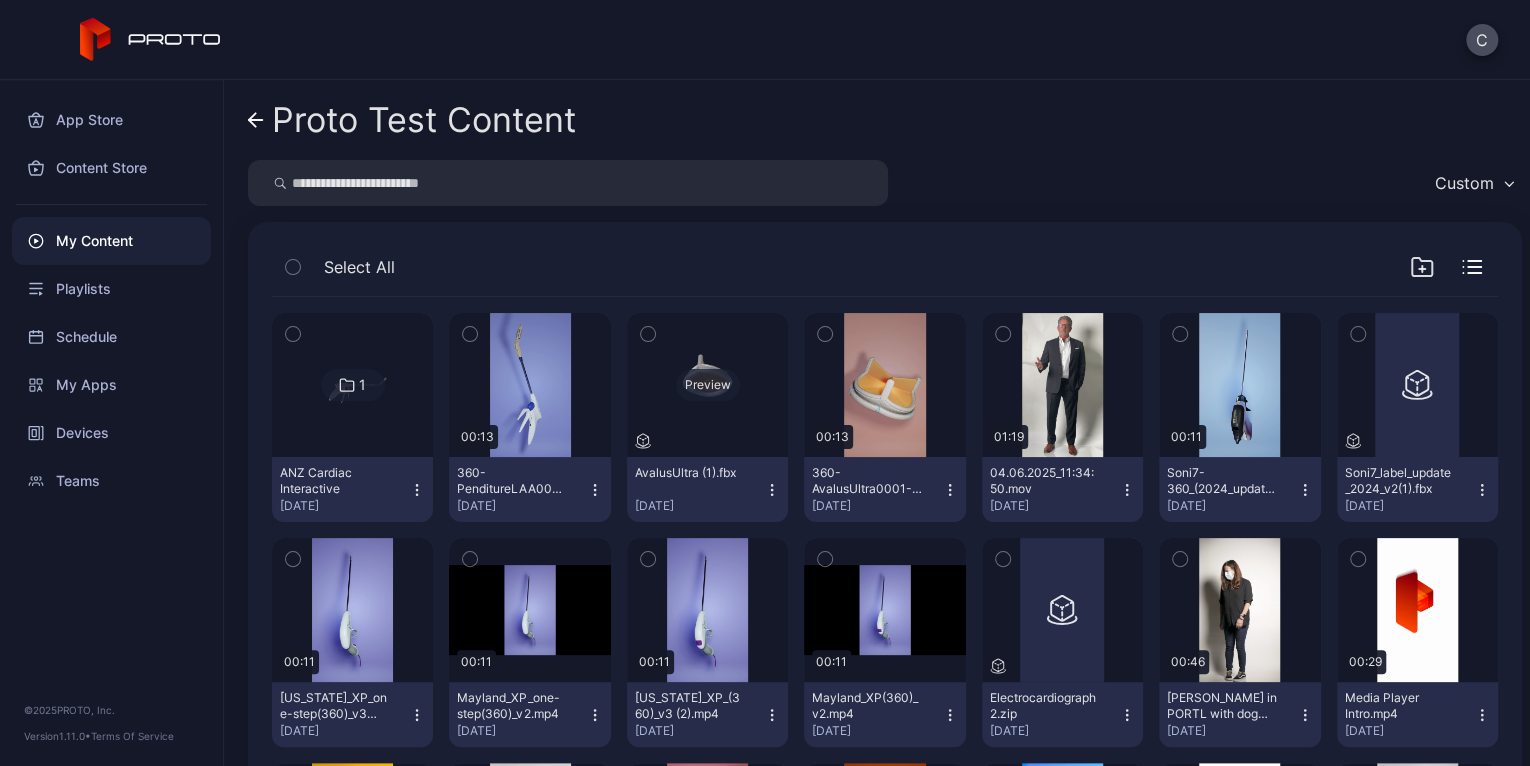 click on "Preview" at bounding box center (707, 385) 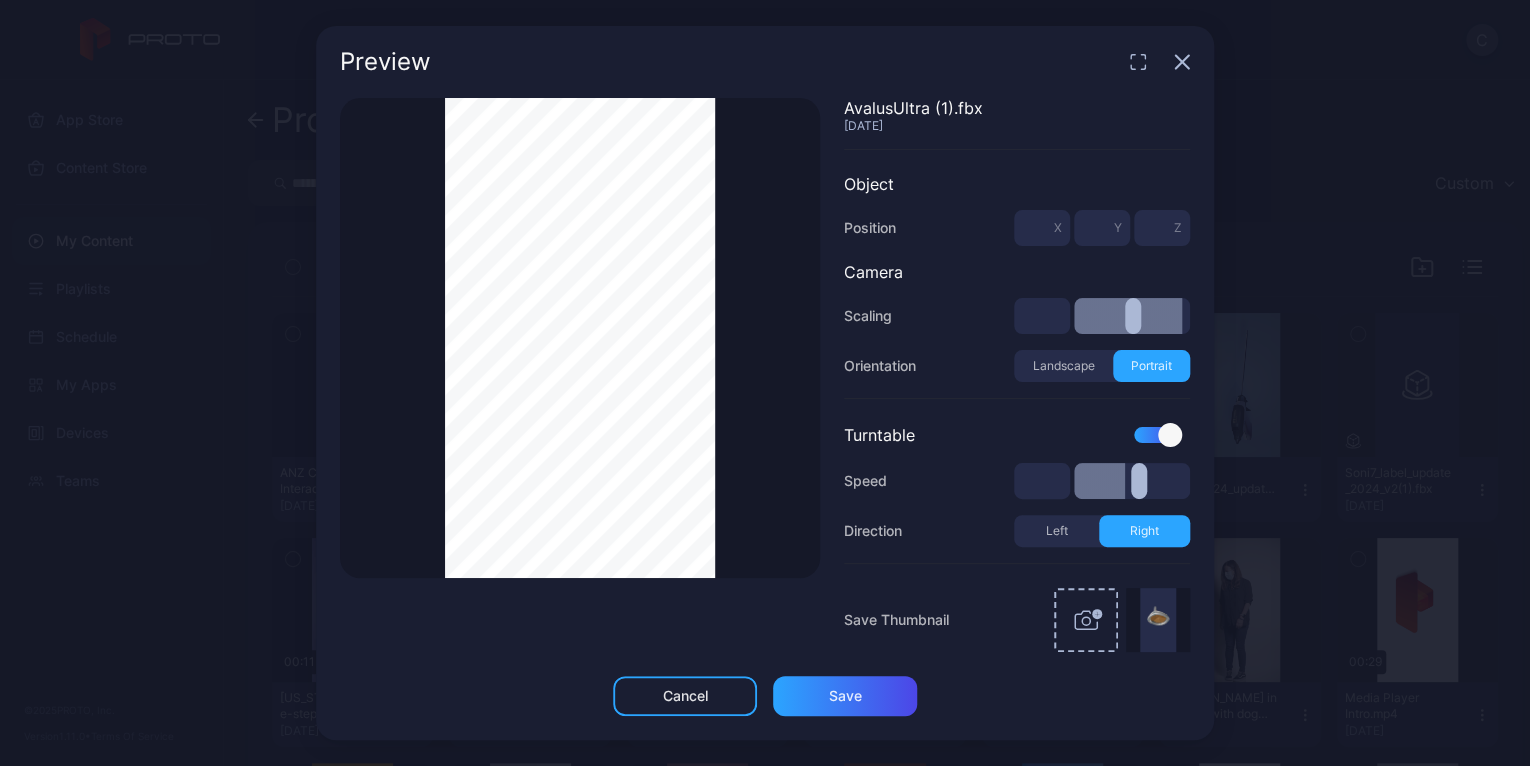 click on "Preview" at bounding box center [765, 62] 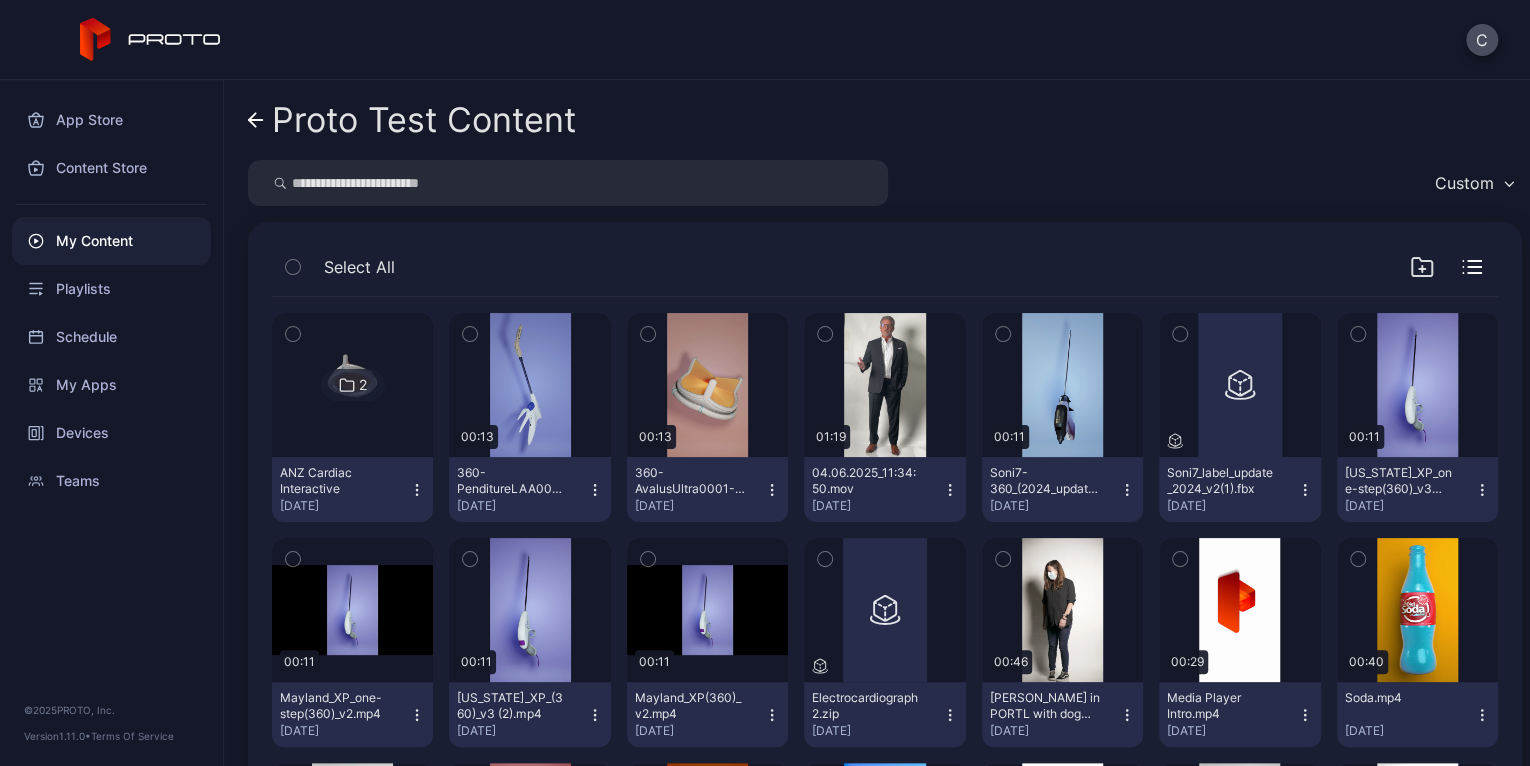click 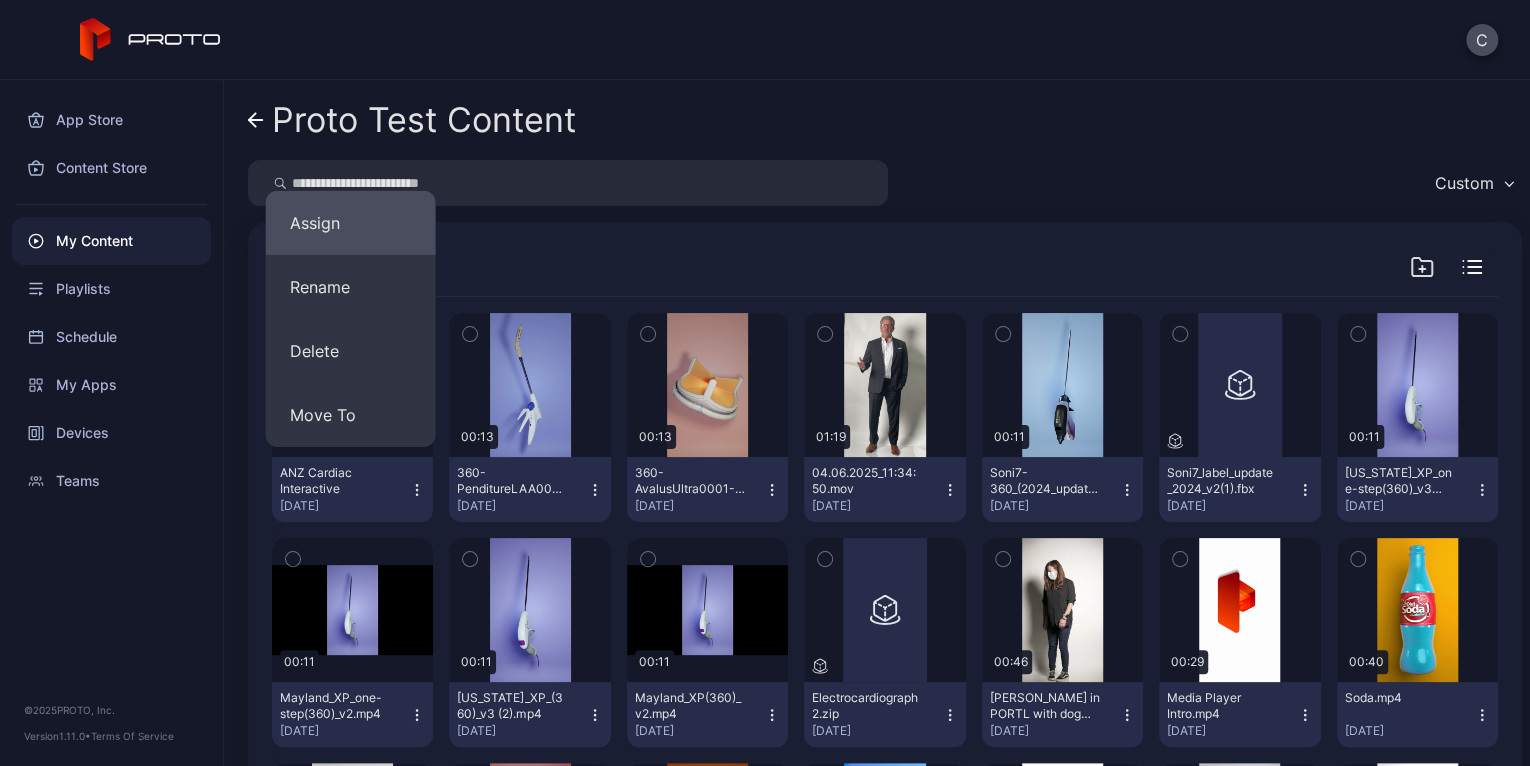 click on "Assign" at bounding box center [351, 223] 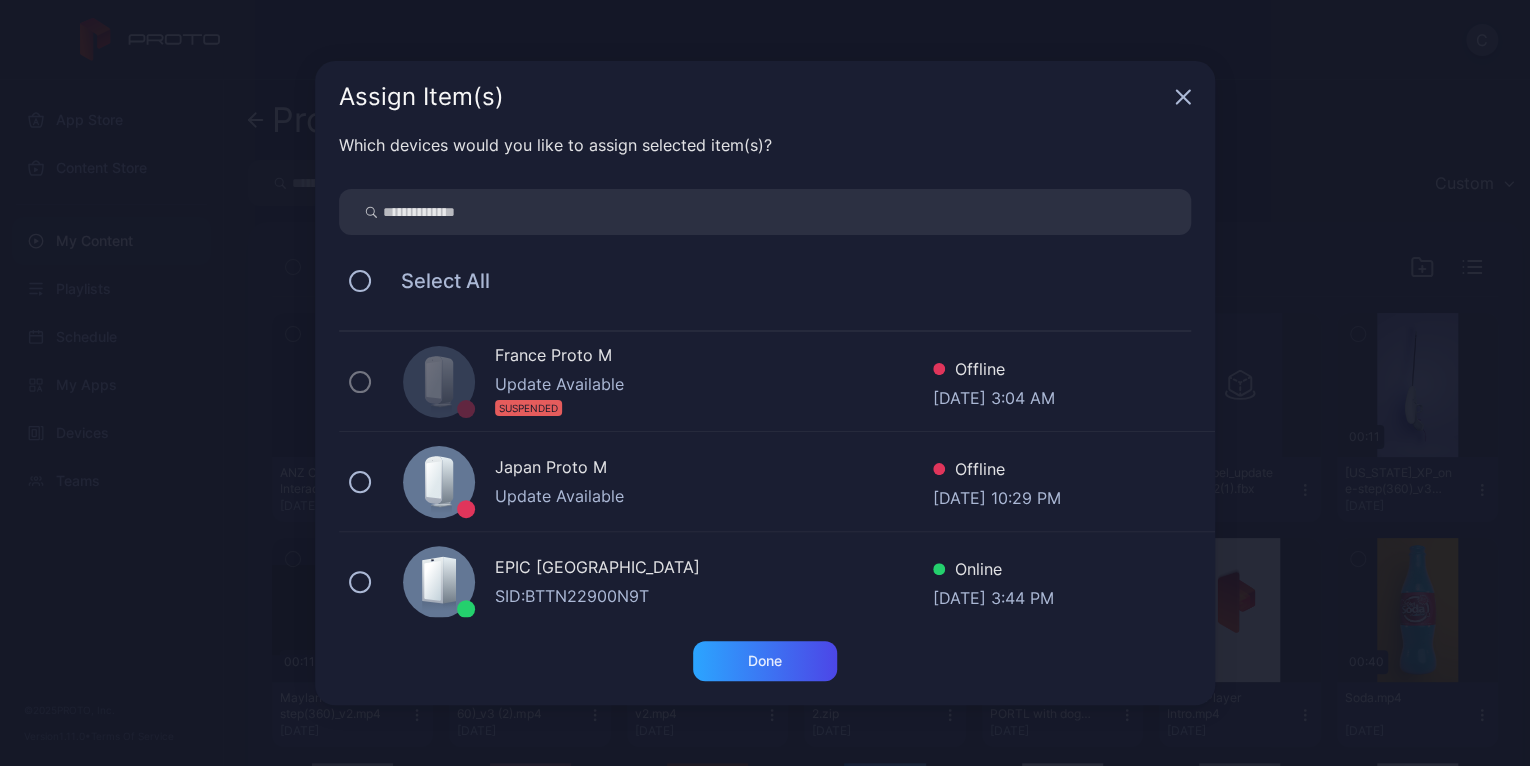 click on "EPIC [GEOGRAPHIC_DATA]" at bounding box center [714, 569] 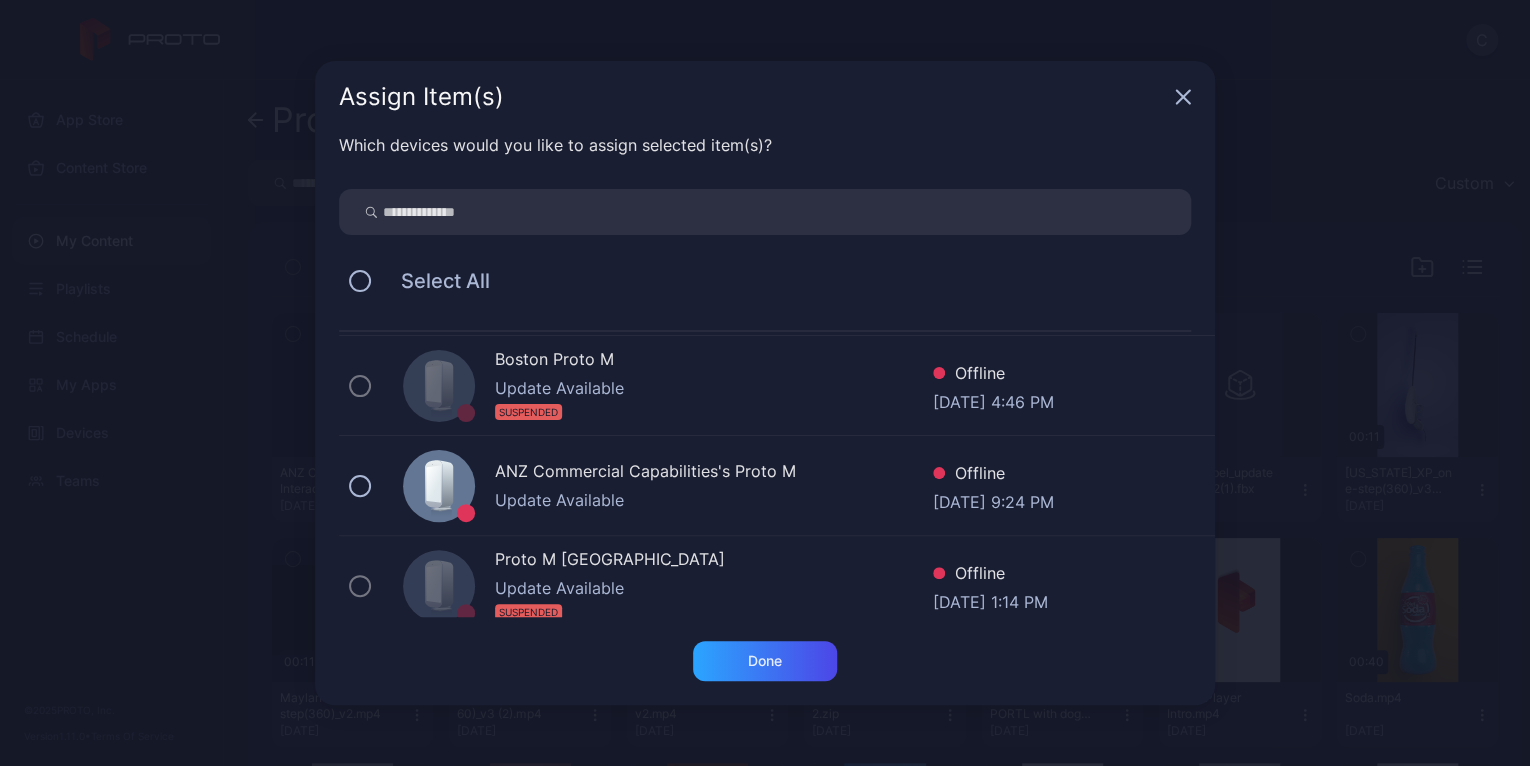 scroll, scrollTop: 300, scrollLeft: 0, axis: vertical 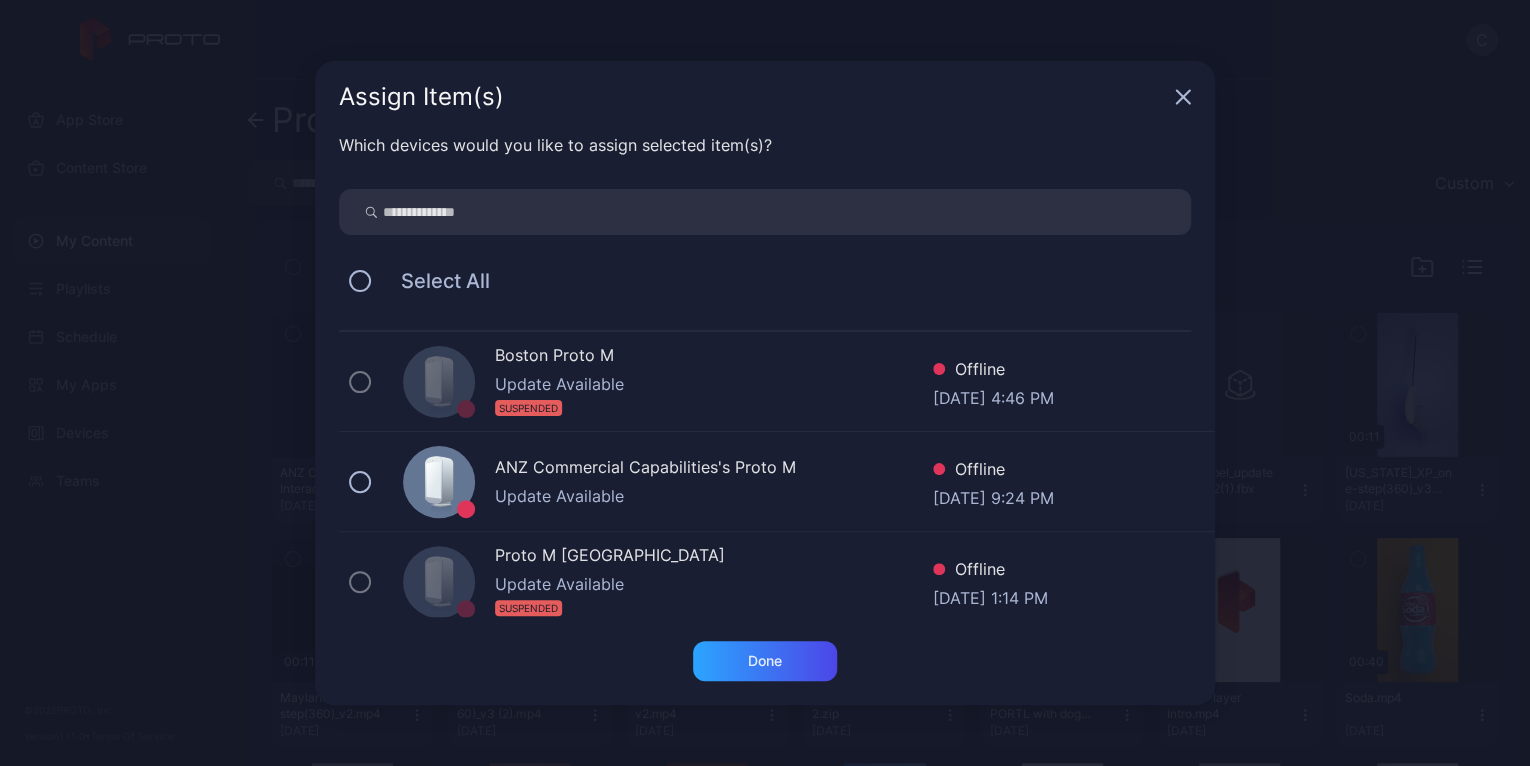 click on "ANZ Commercial Capabilities's Proto M" at bounding box center [714, 469] 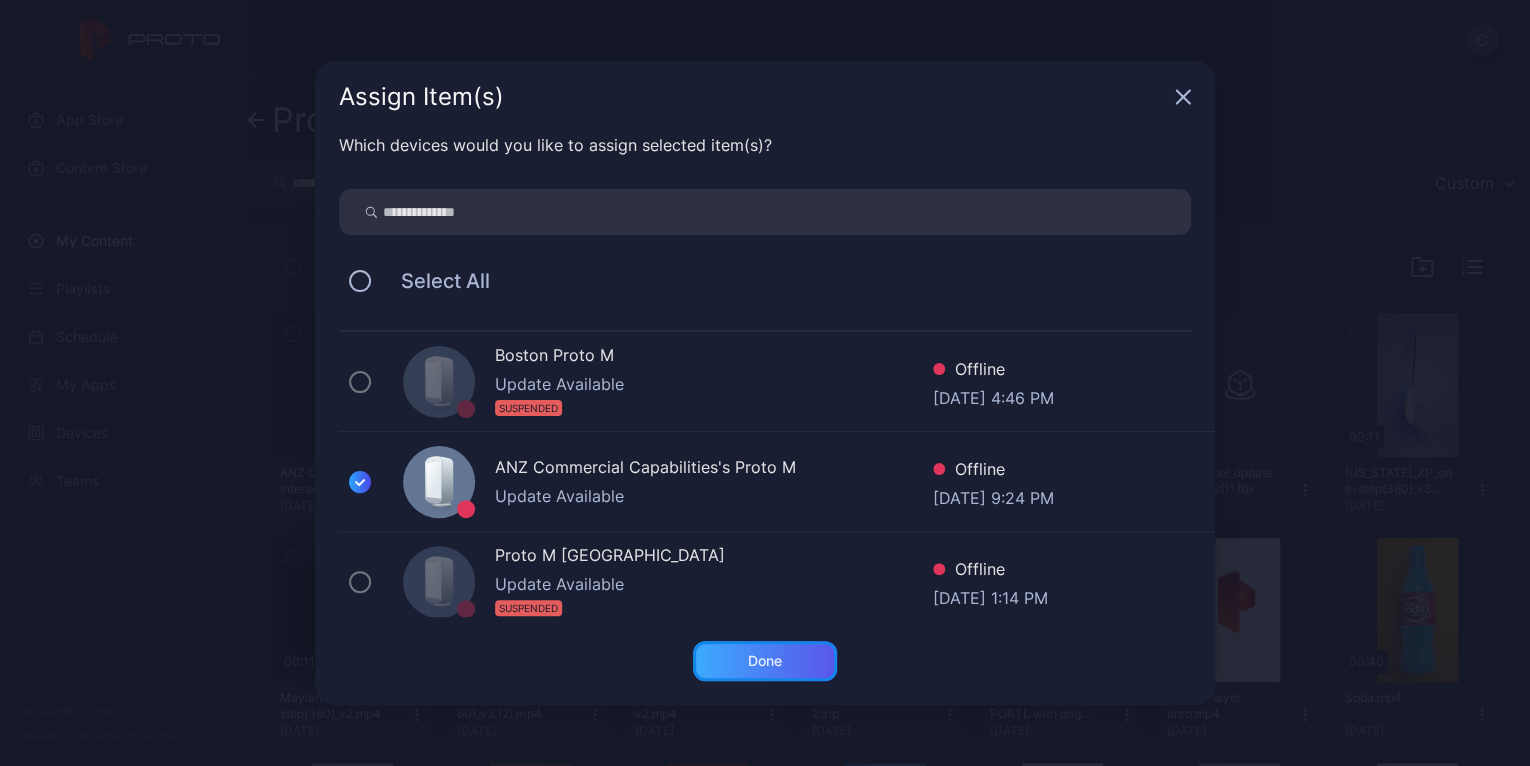 click on "Done" at bounding box center (765, 661) 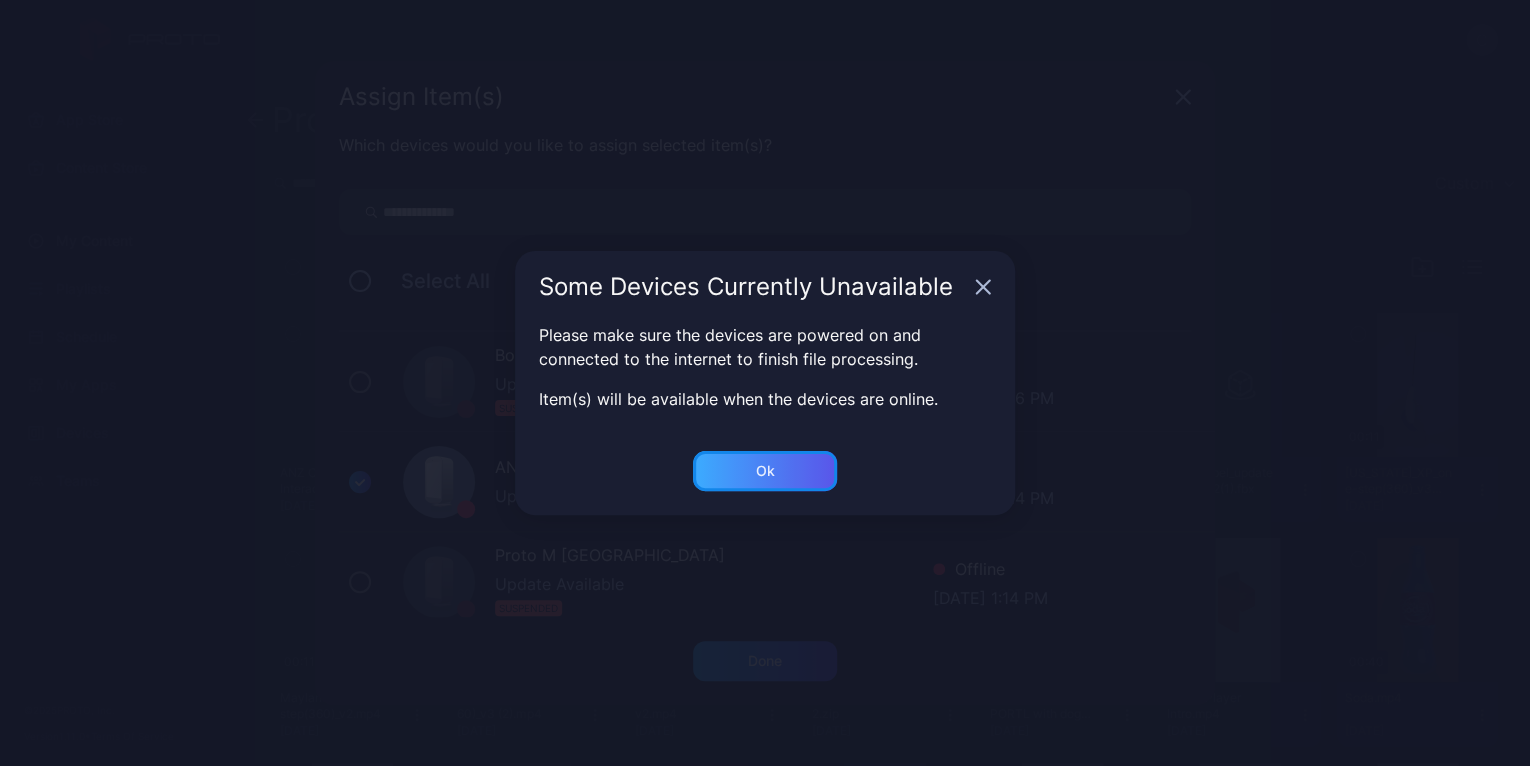click on "Ok" at bounding box center (765, 661) 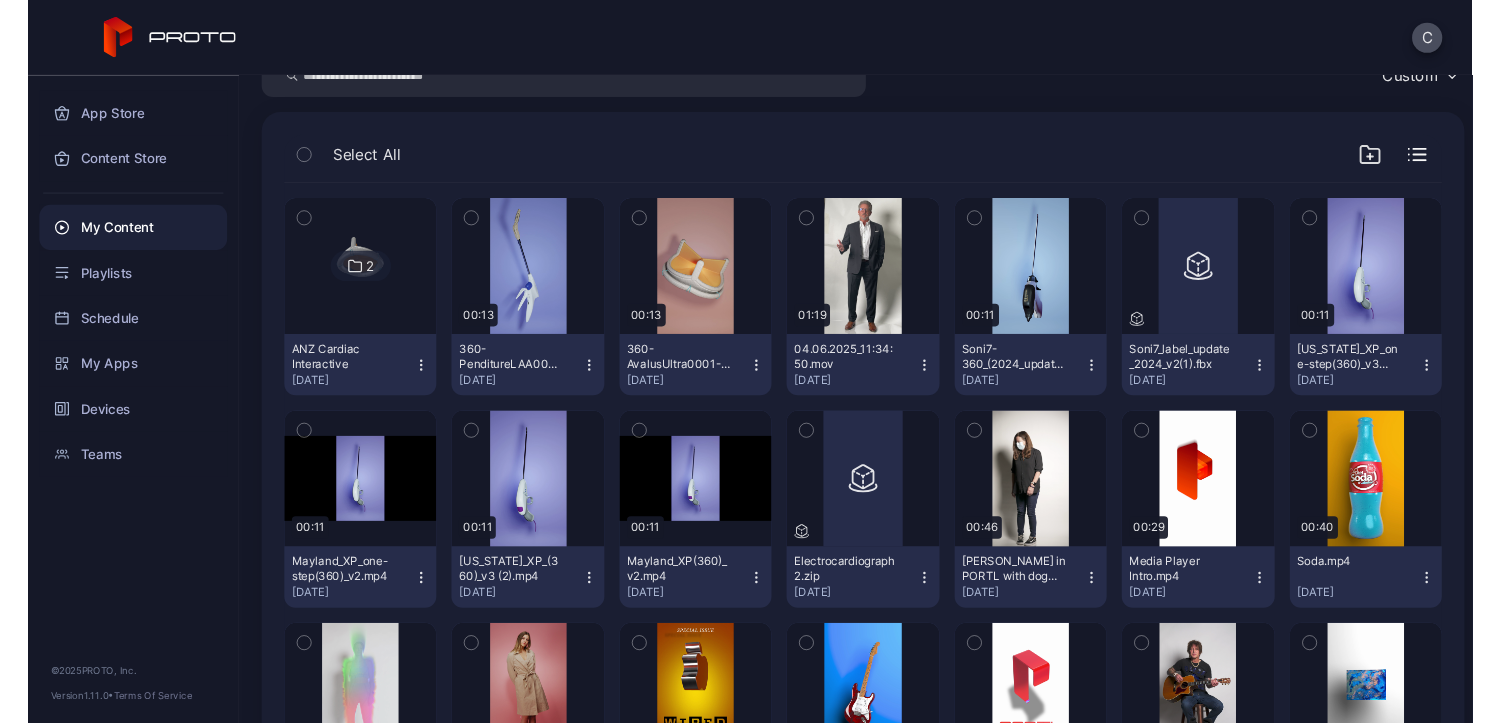 scroll, scrollTop: 100, scrollLeft: 0, axis: vertical 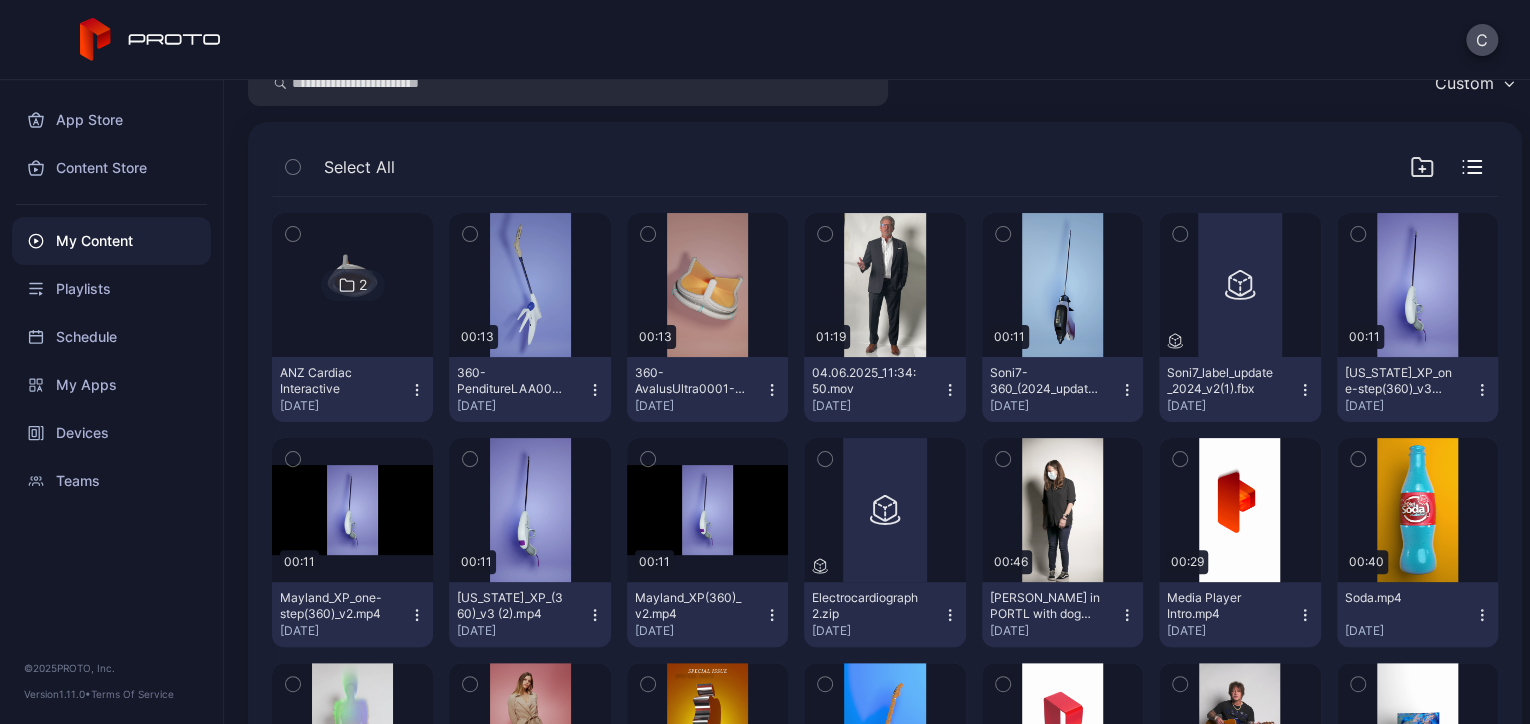 click 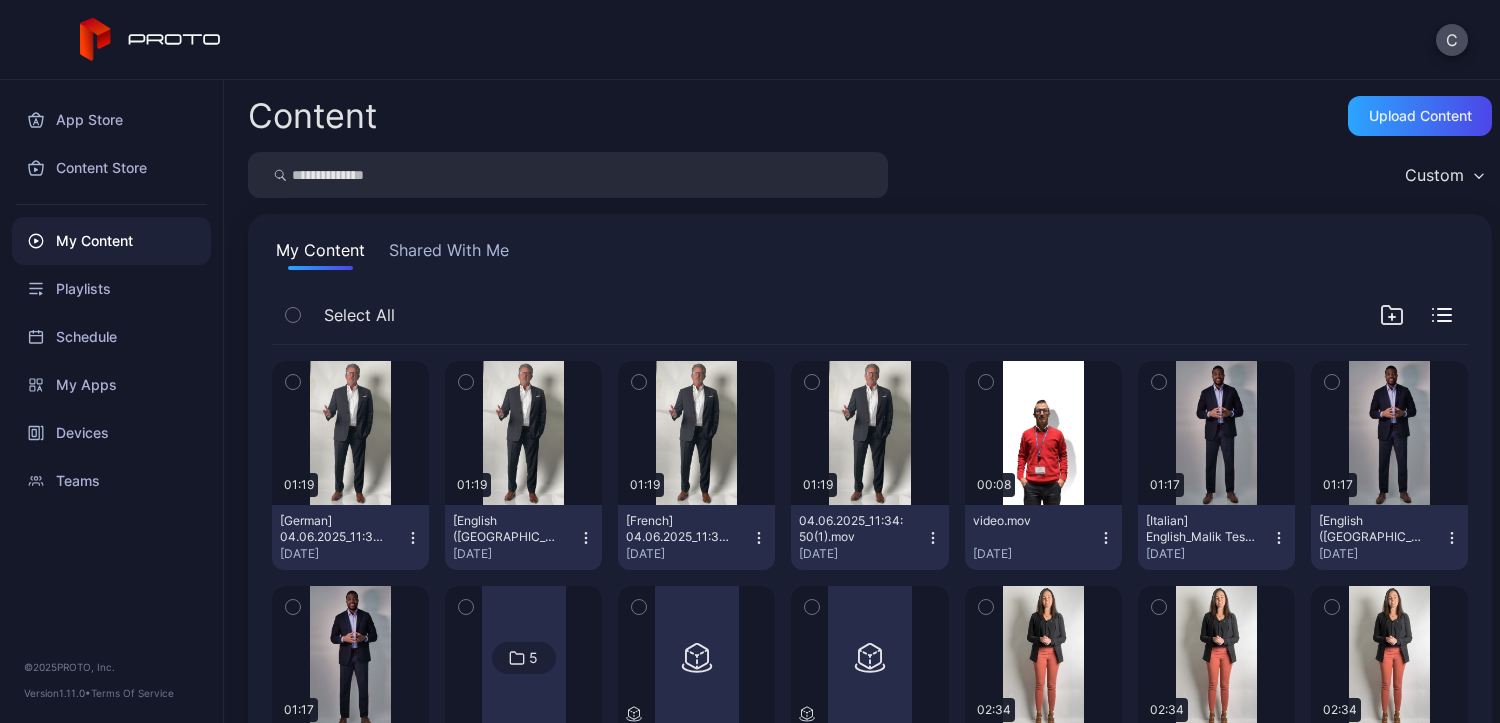 click 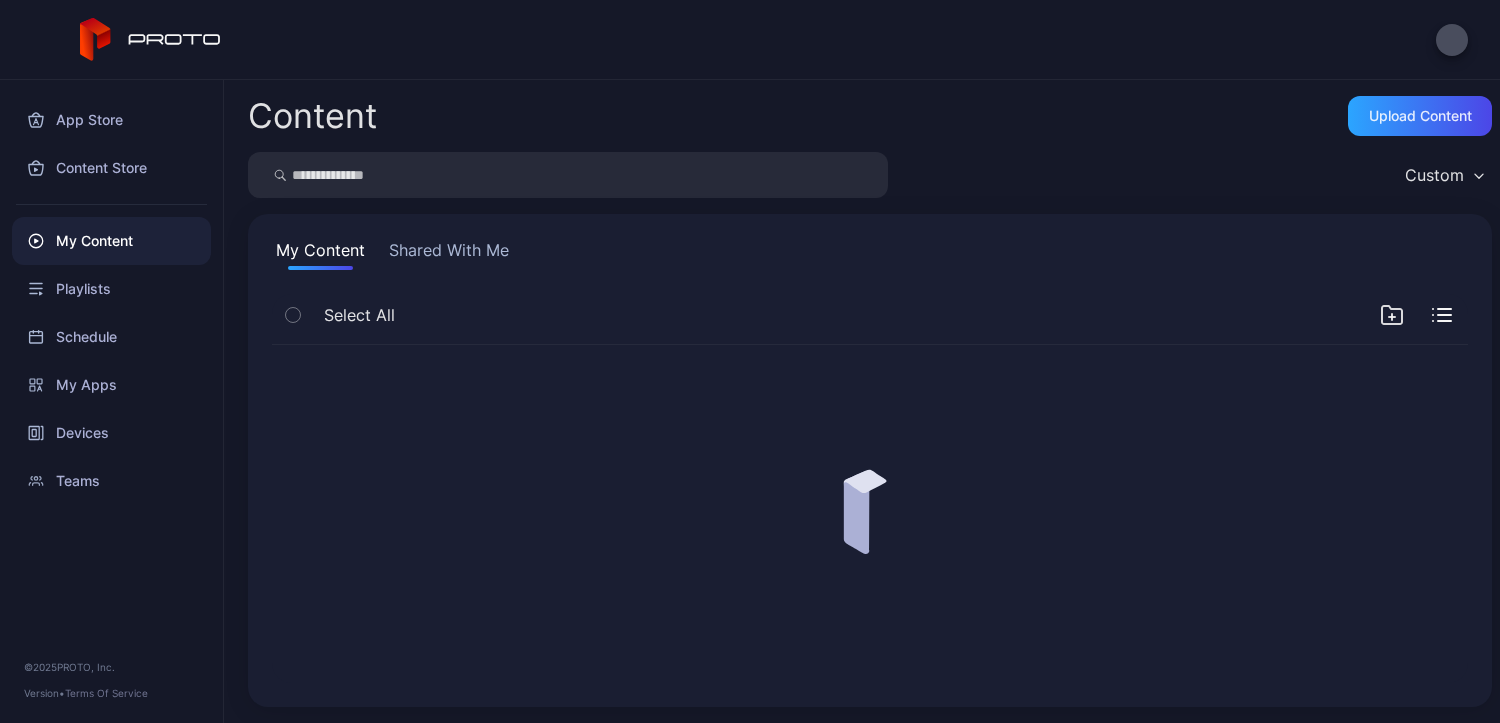 scroll, scrollTop: 0, scrollLeft: 0, axis: both 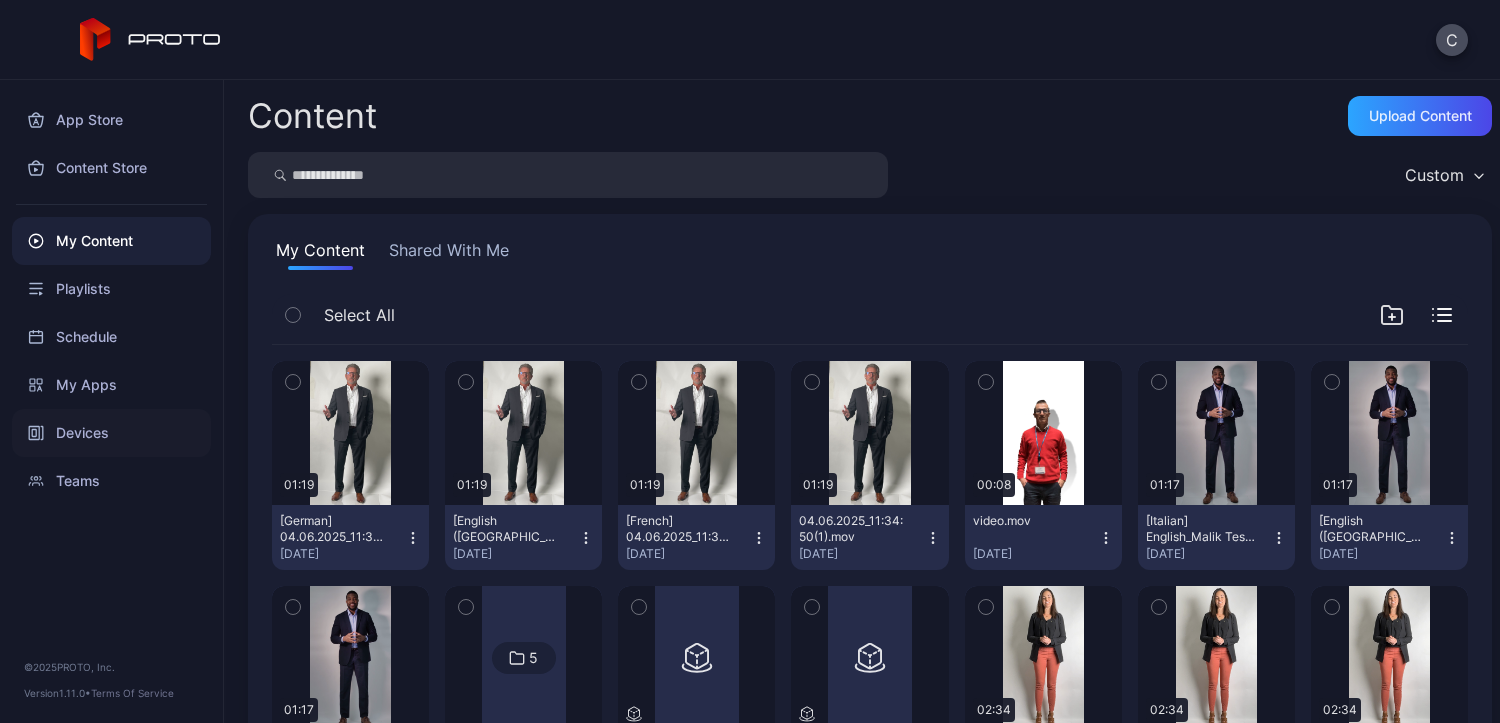 click on "Devices" at bounding box center [111, 433] 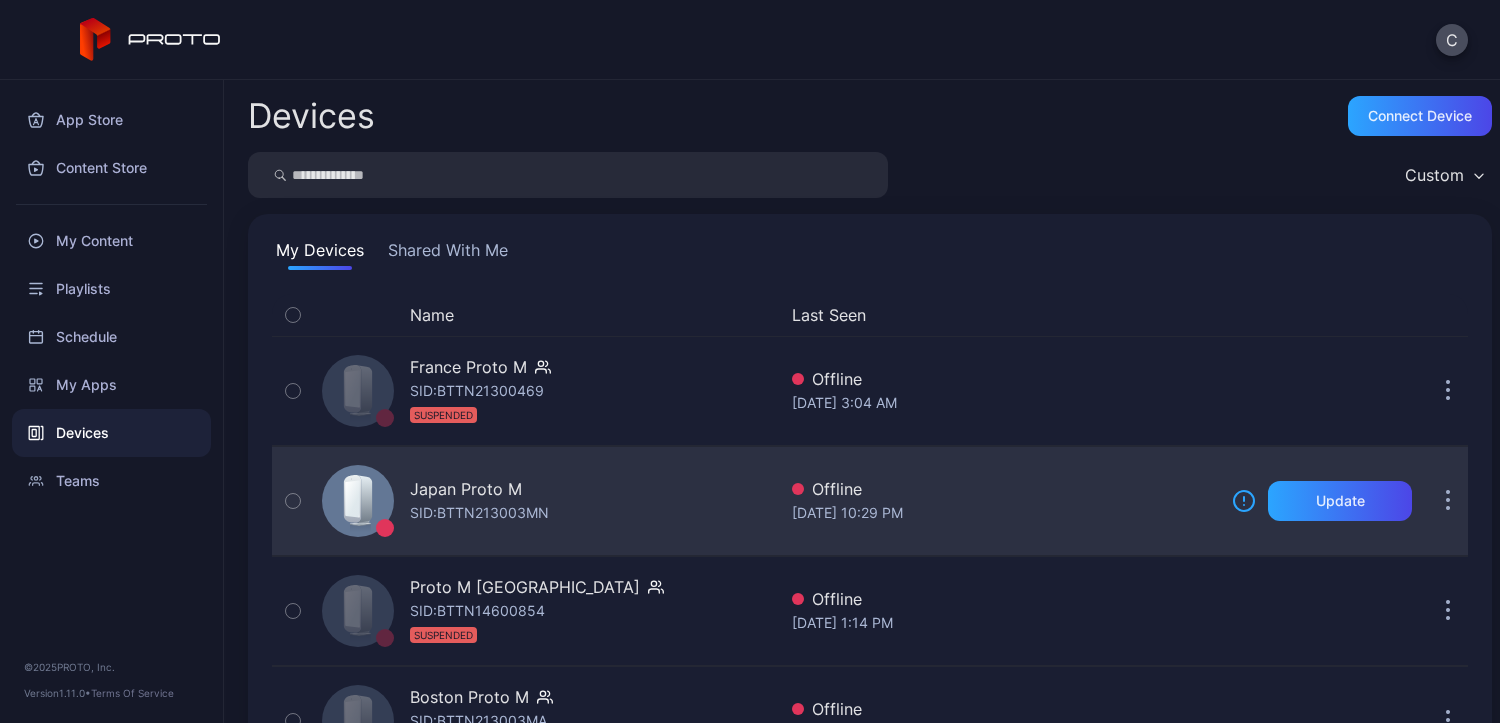 scroll, scrollTop: 200, scrollLeft: 0, axis: vertical 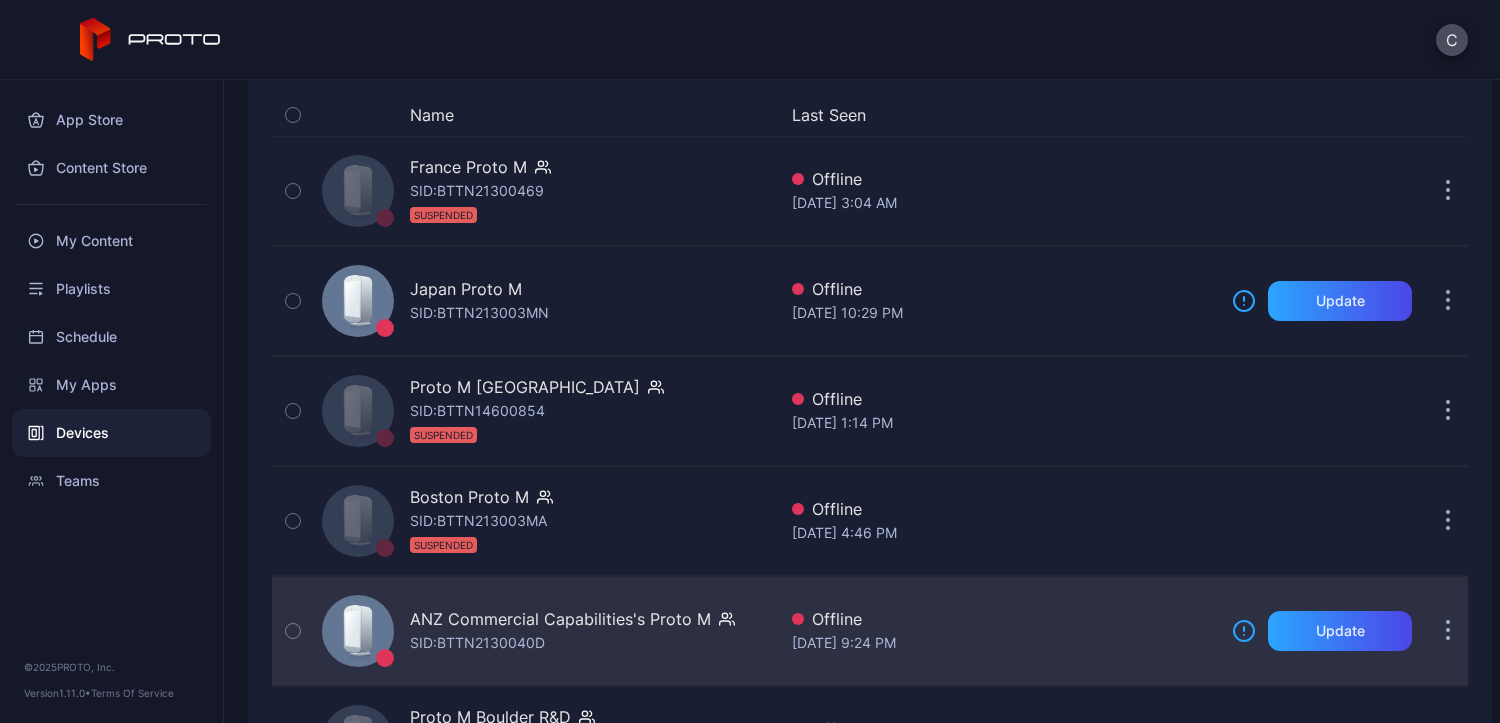 click on "ANZ Commercial Capabilities's Proto M SID:  BTTN2130040D" at bounding box center [572, 631] 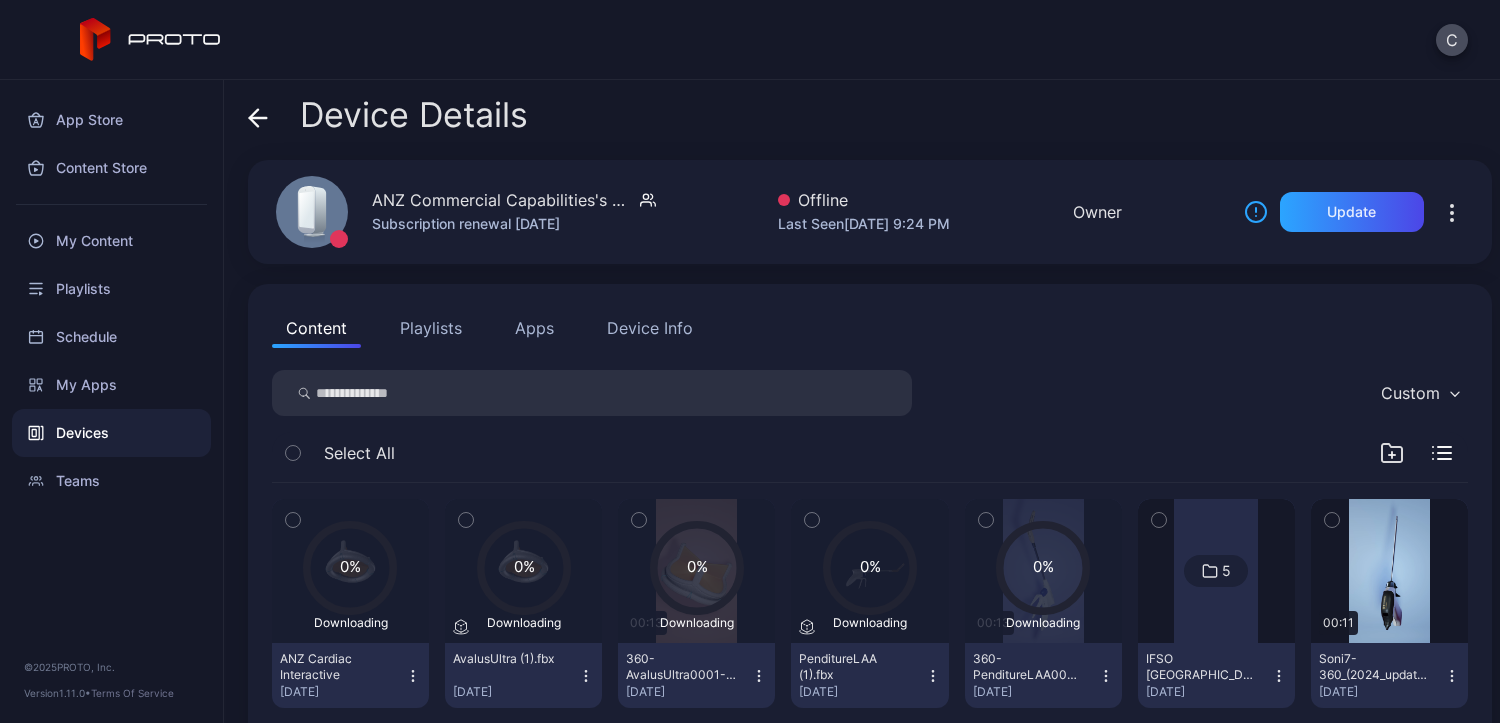 click on "Subscription renewal [DATE]" at bounding box center (514, 224) 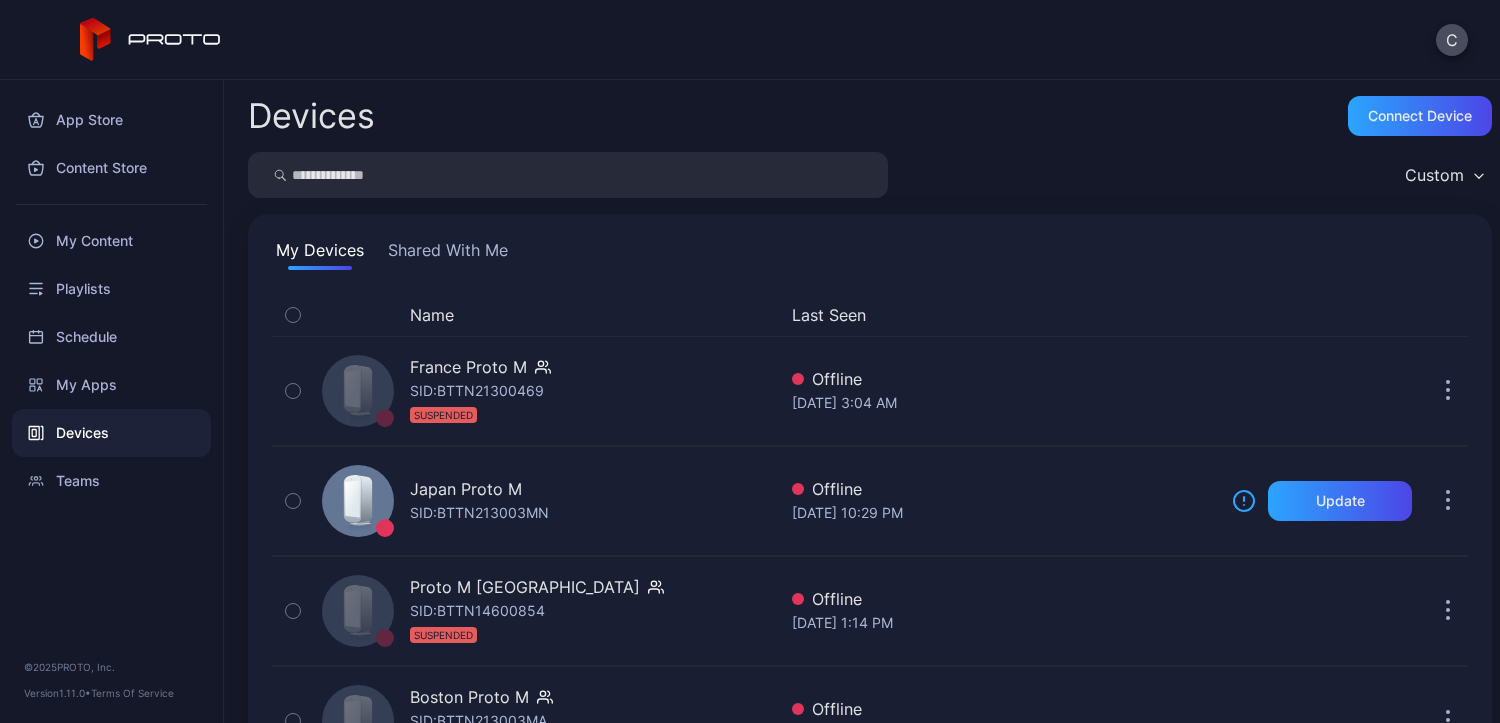 scroll, scrollTop: 200, scrollLeft: 0, axis: vertical 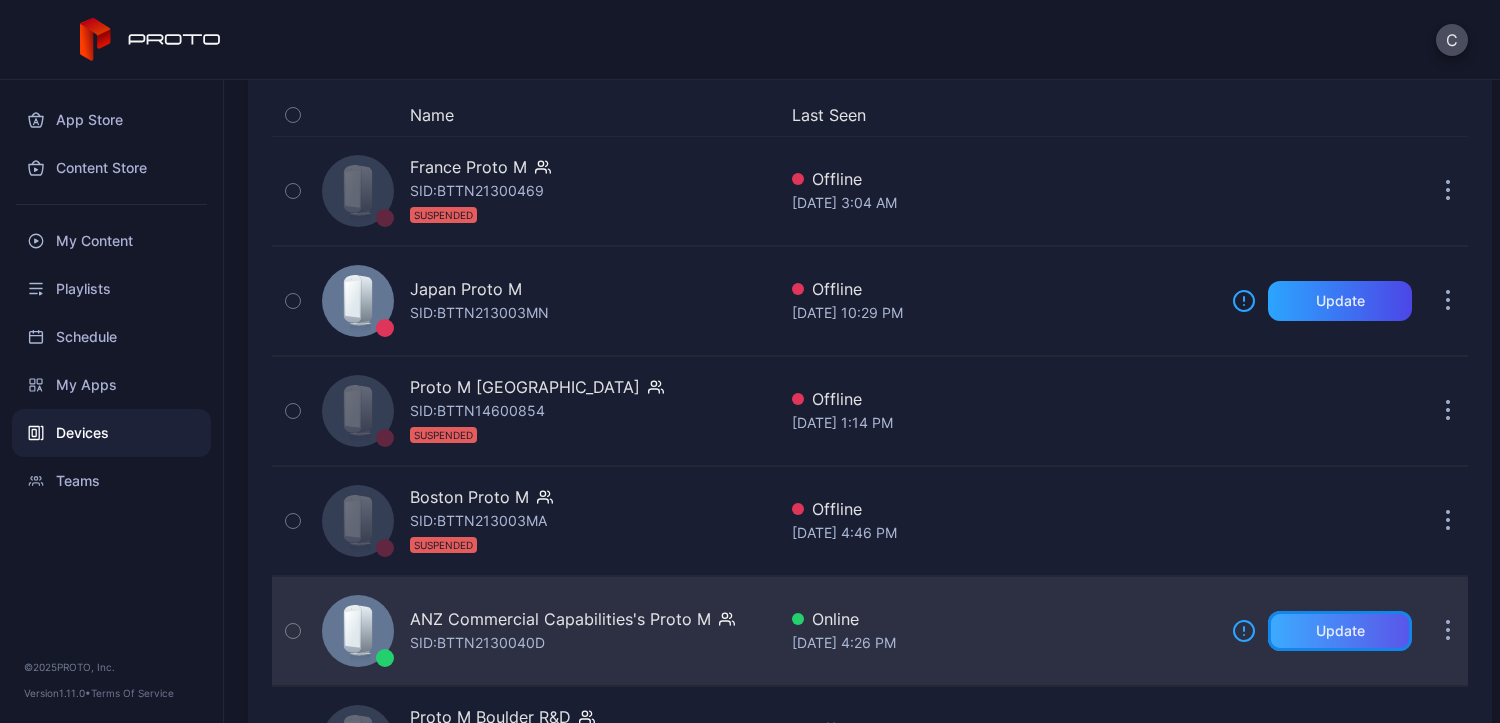 click on "Update" at bounding box center [1340, 631] 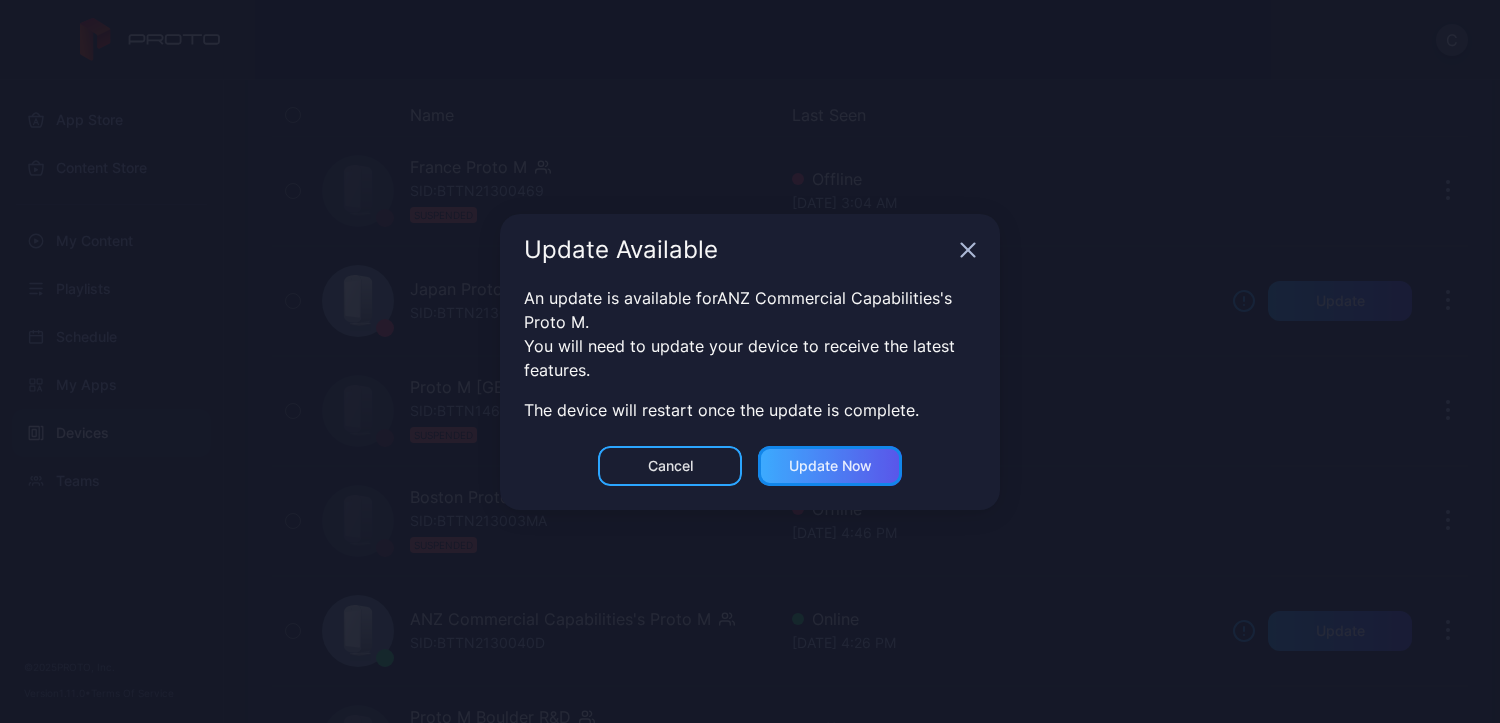 click on "Update now" at bounding box center [830, 466] 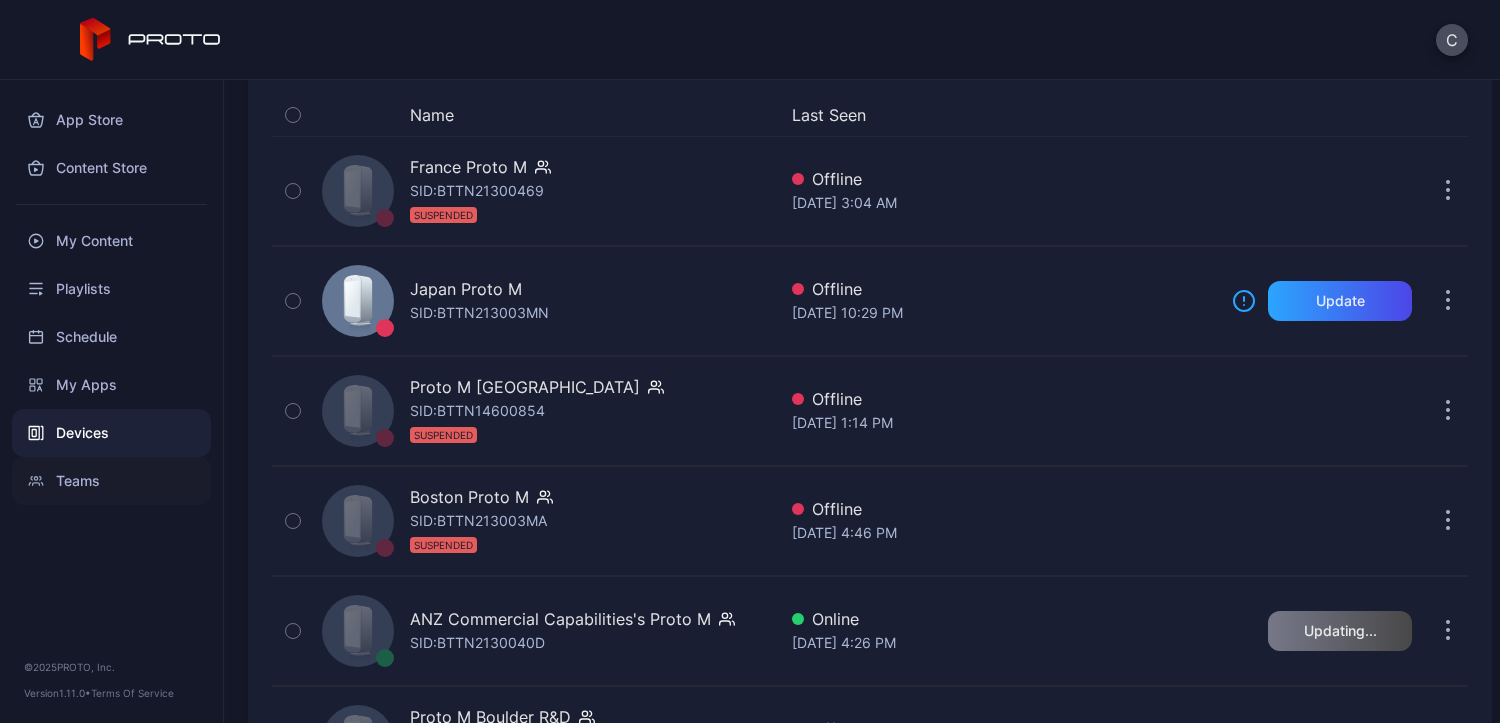 click on "Teams" at bounding box center [111, 481] 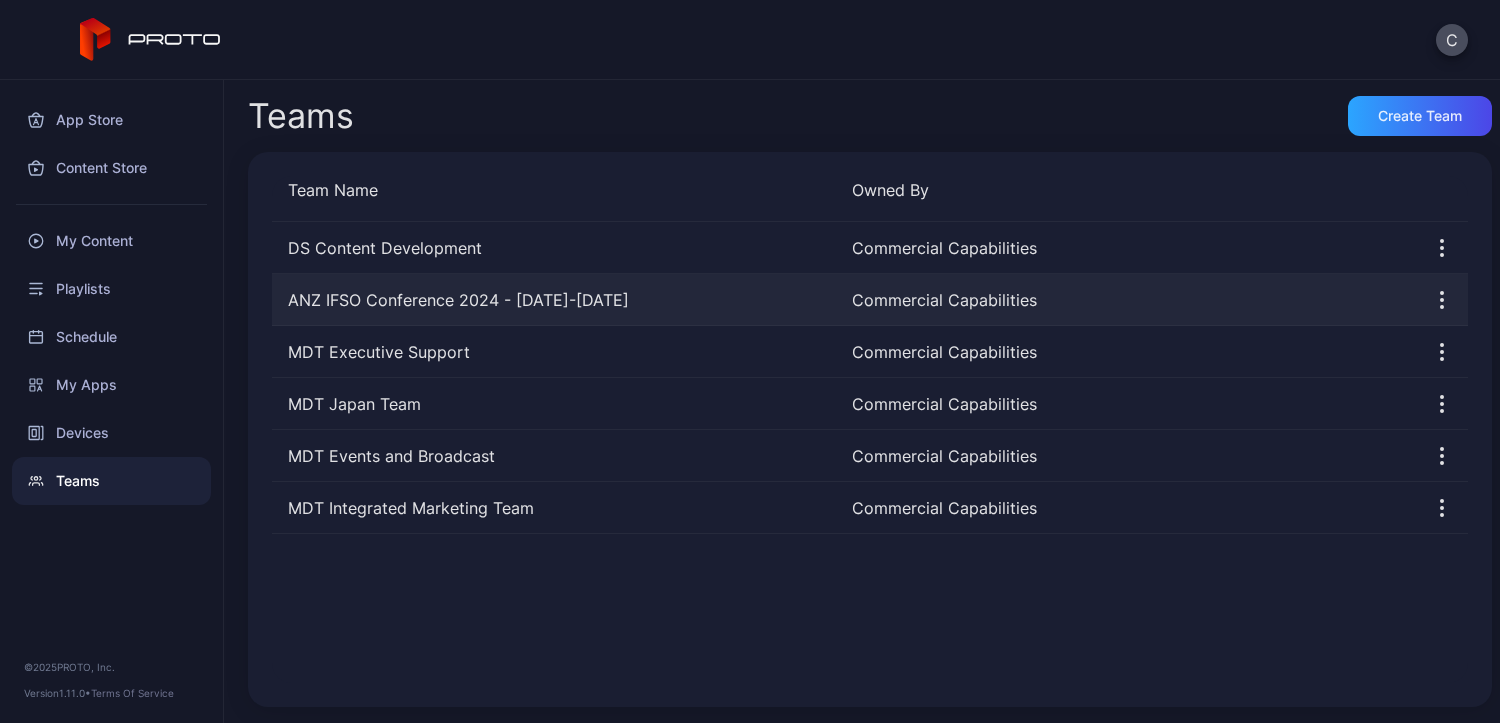 click on "ANZ IFSO Conference 2024 - [DATE]-[DATE]" at bounding box center [554, 300] 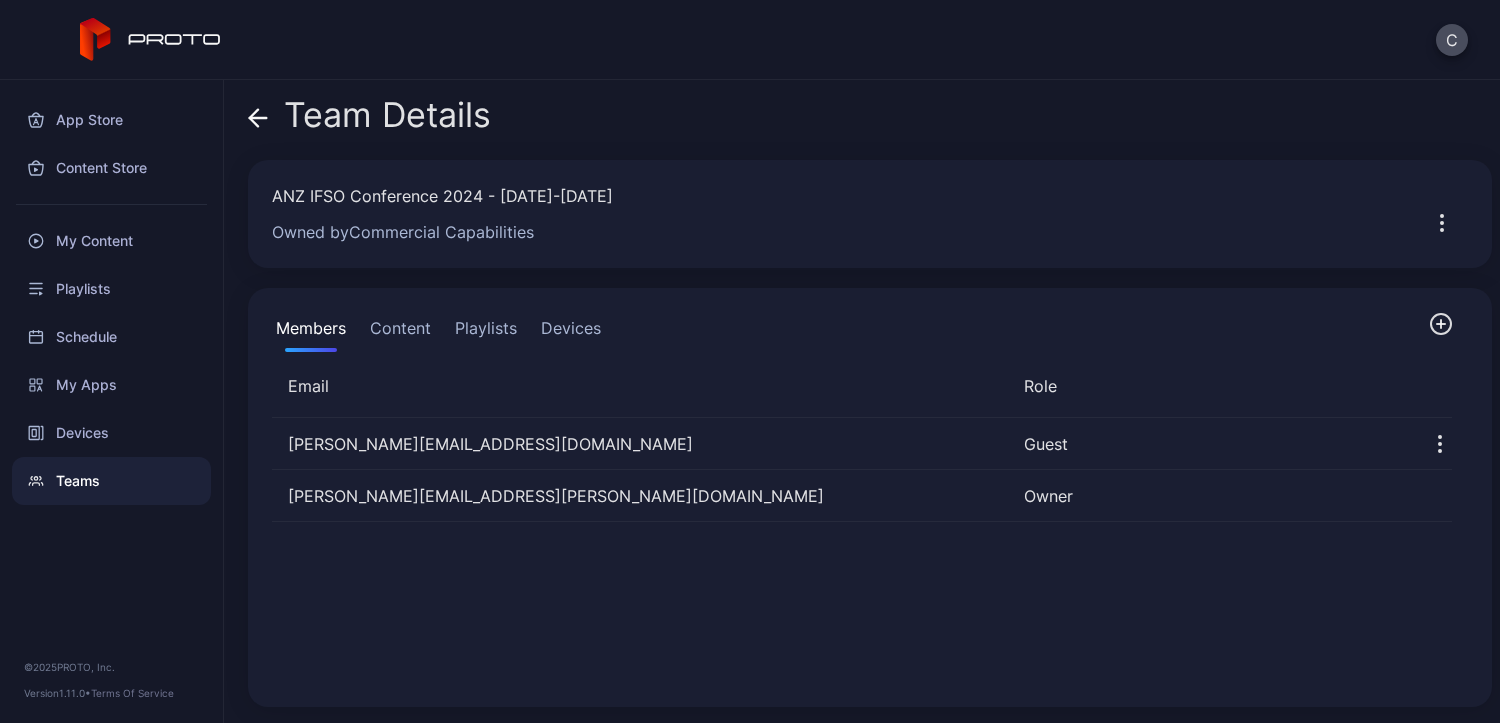click 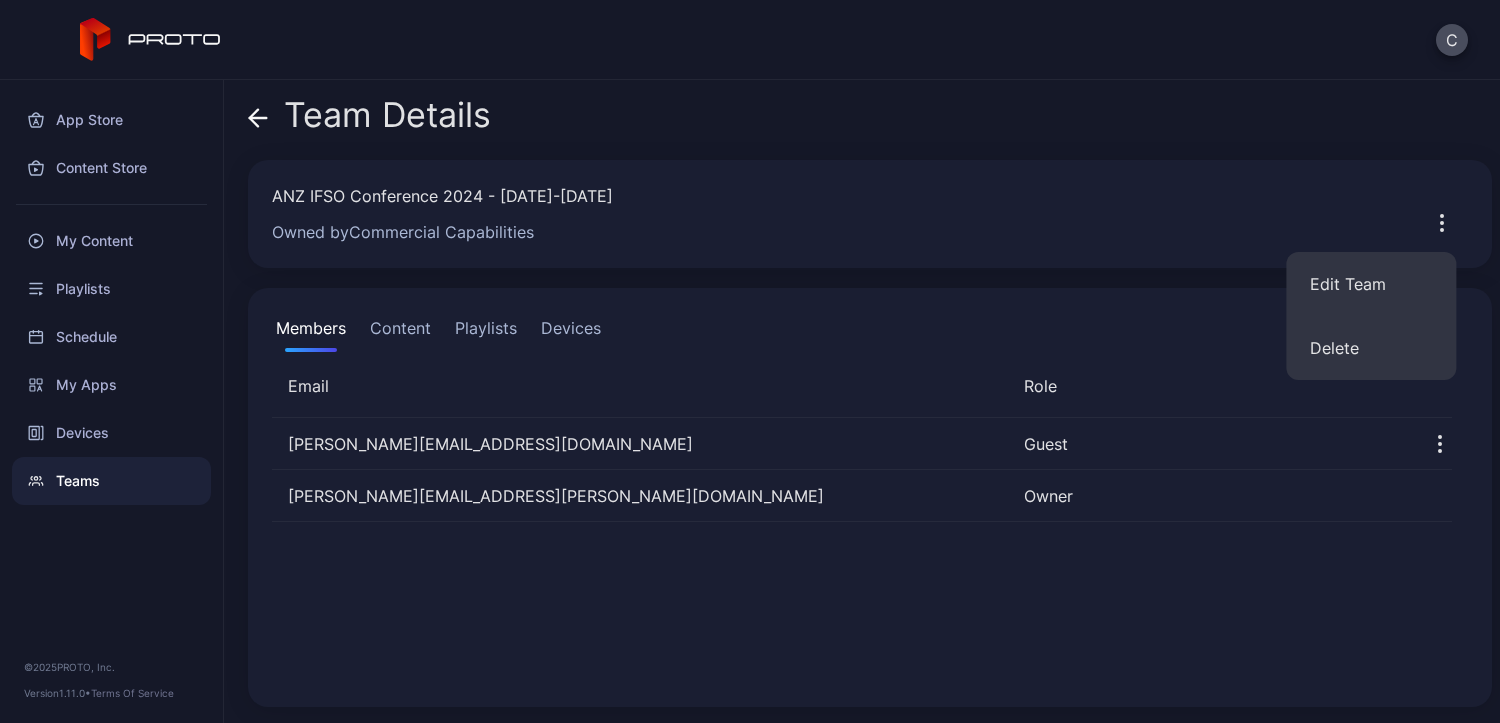 click 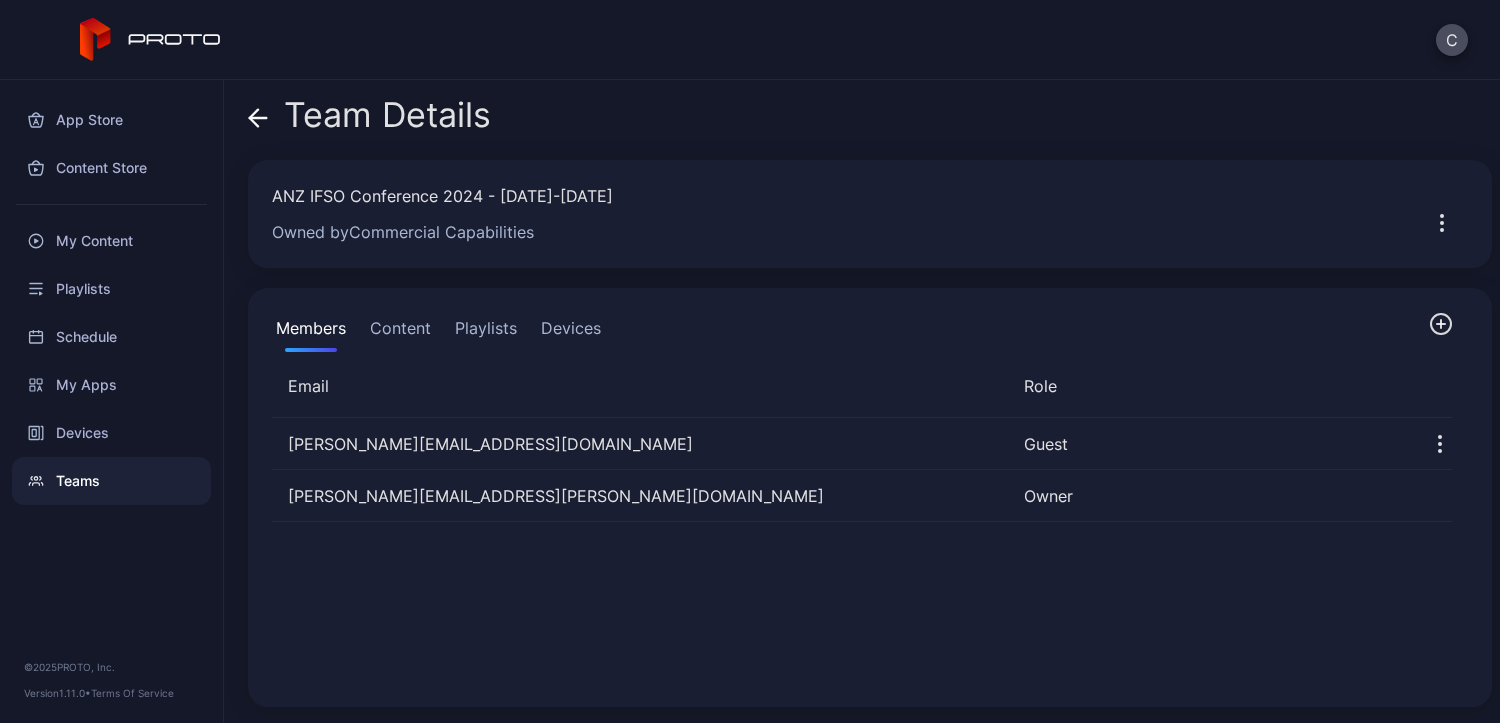 click 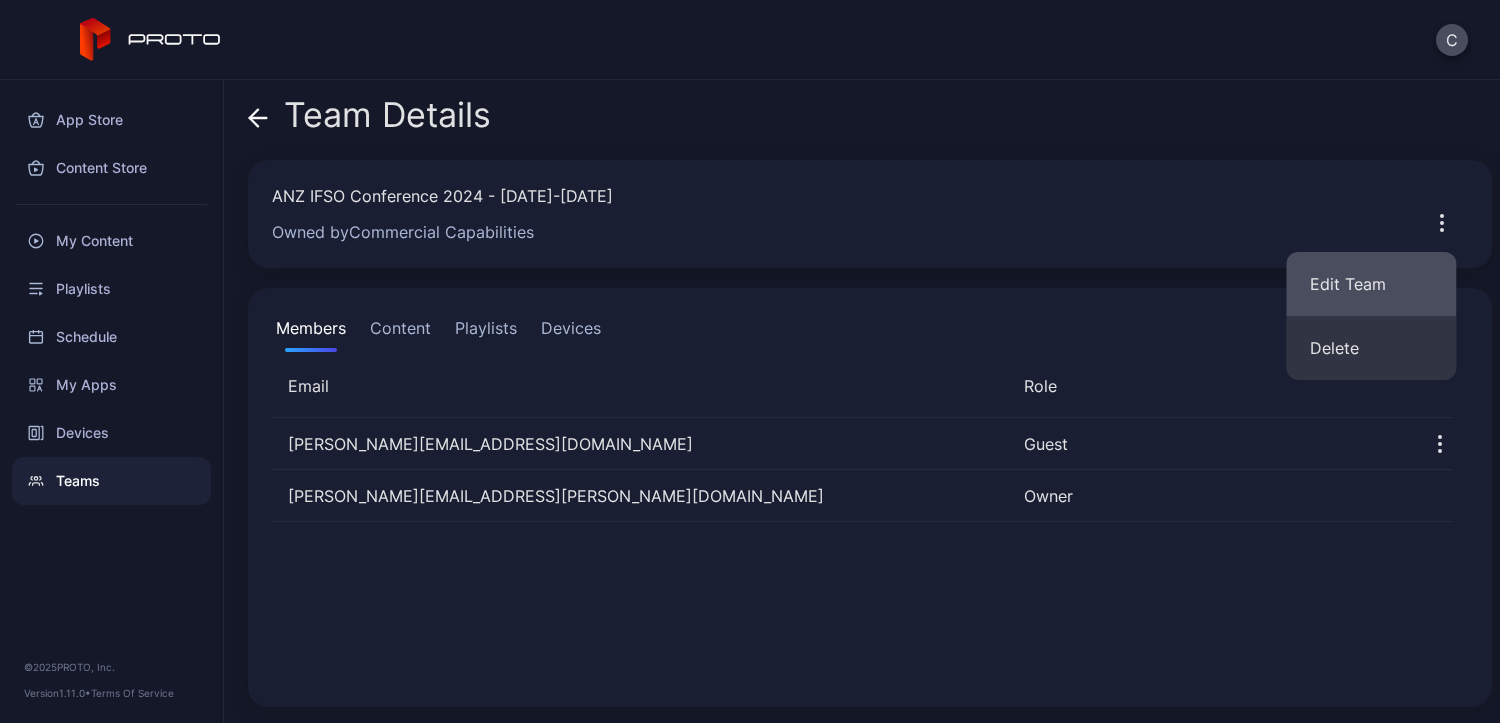 click on "Edit Team" at bounding box center (1371, 284) 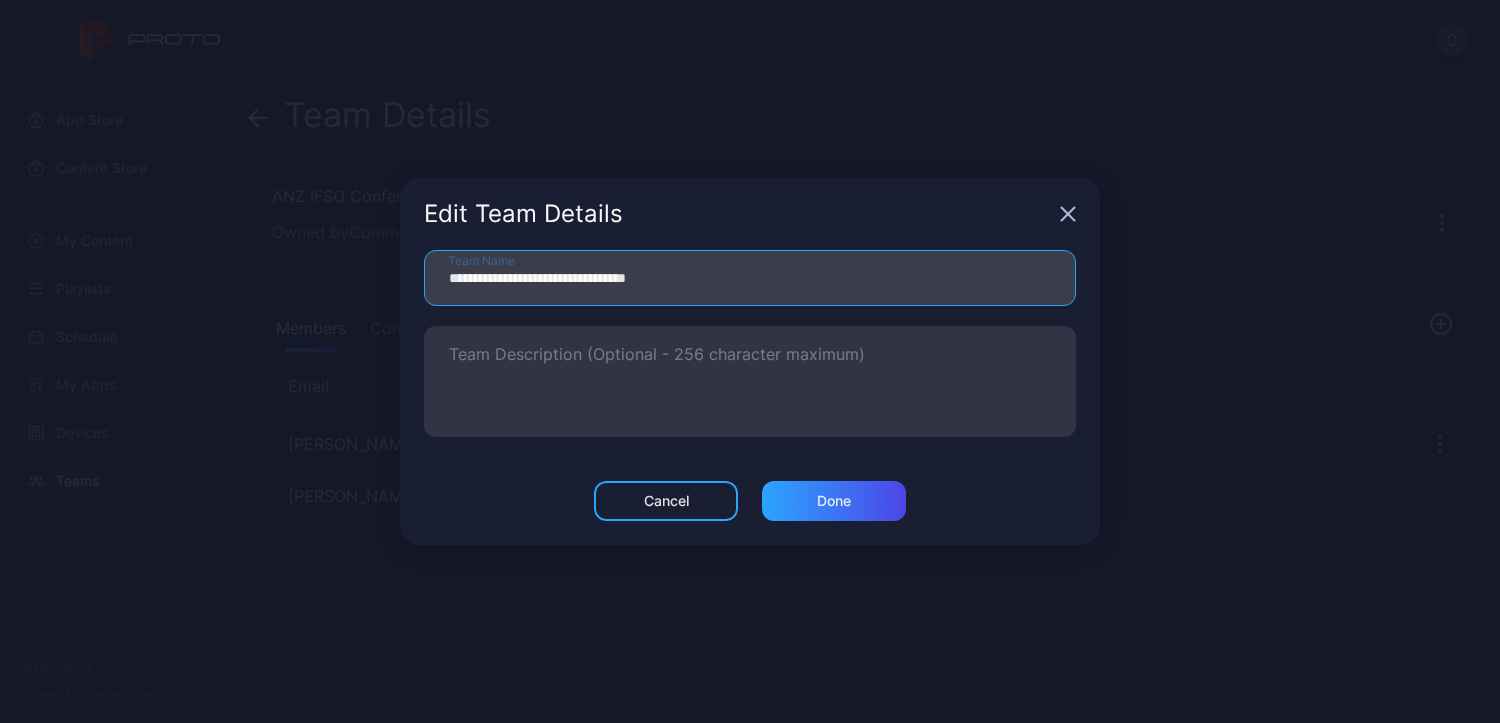 drag, startPoint x: 480, startPoint y: 276, endPoint x: 849, endPoint y: 286, distance: 369.13547 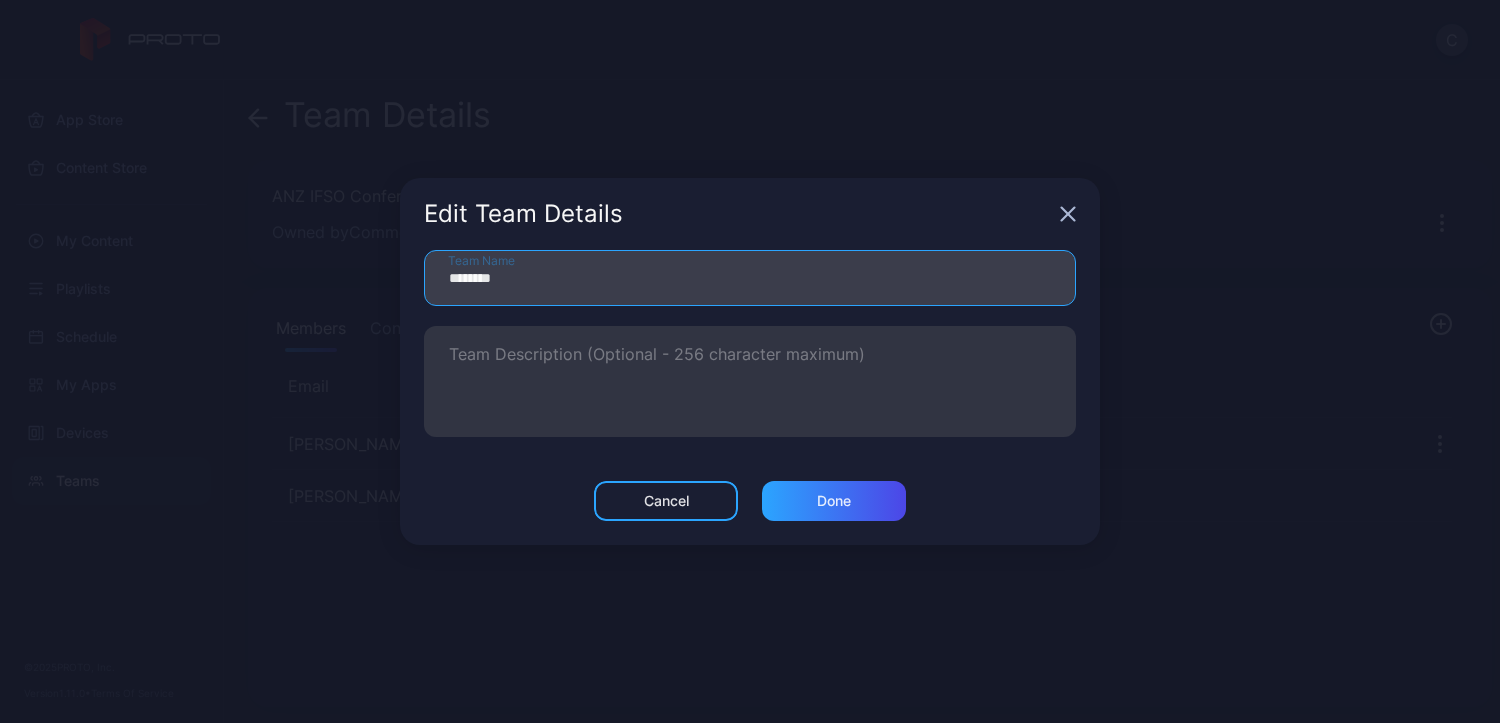 type on "********" 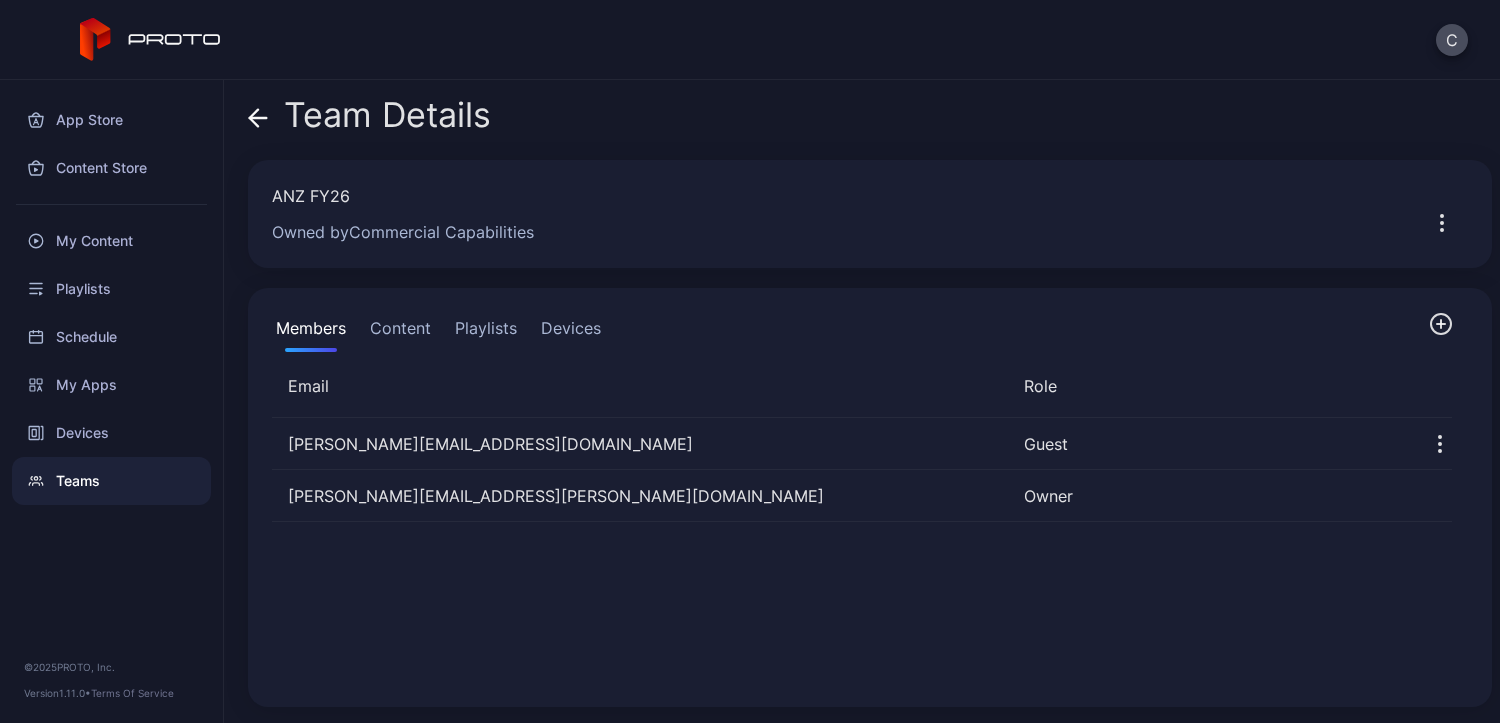 click 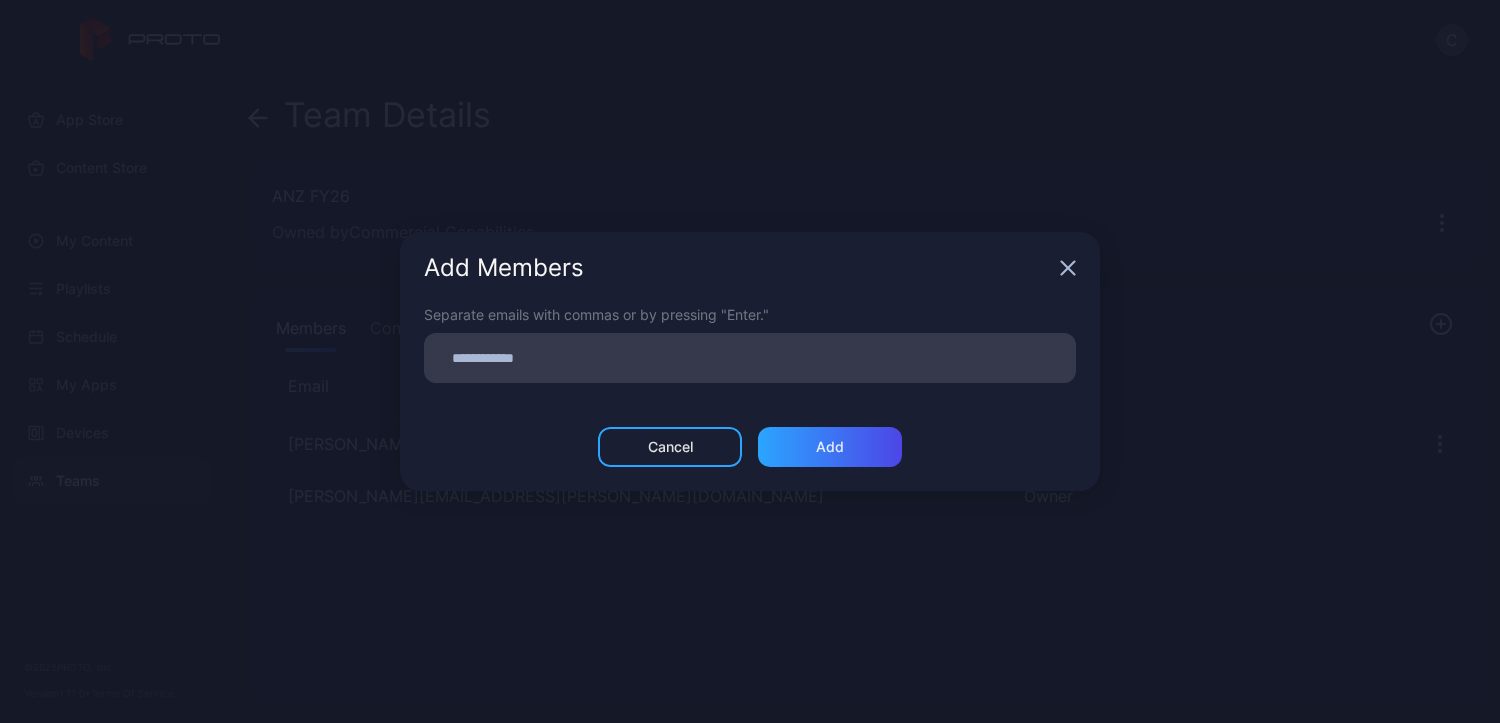 click at bounding box center (750, 358) 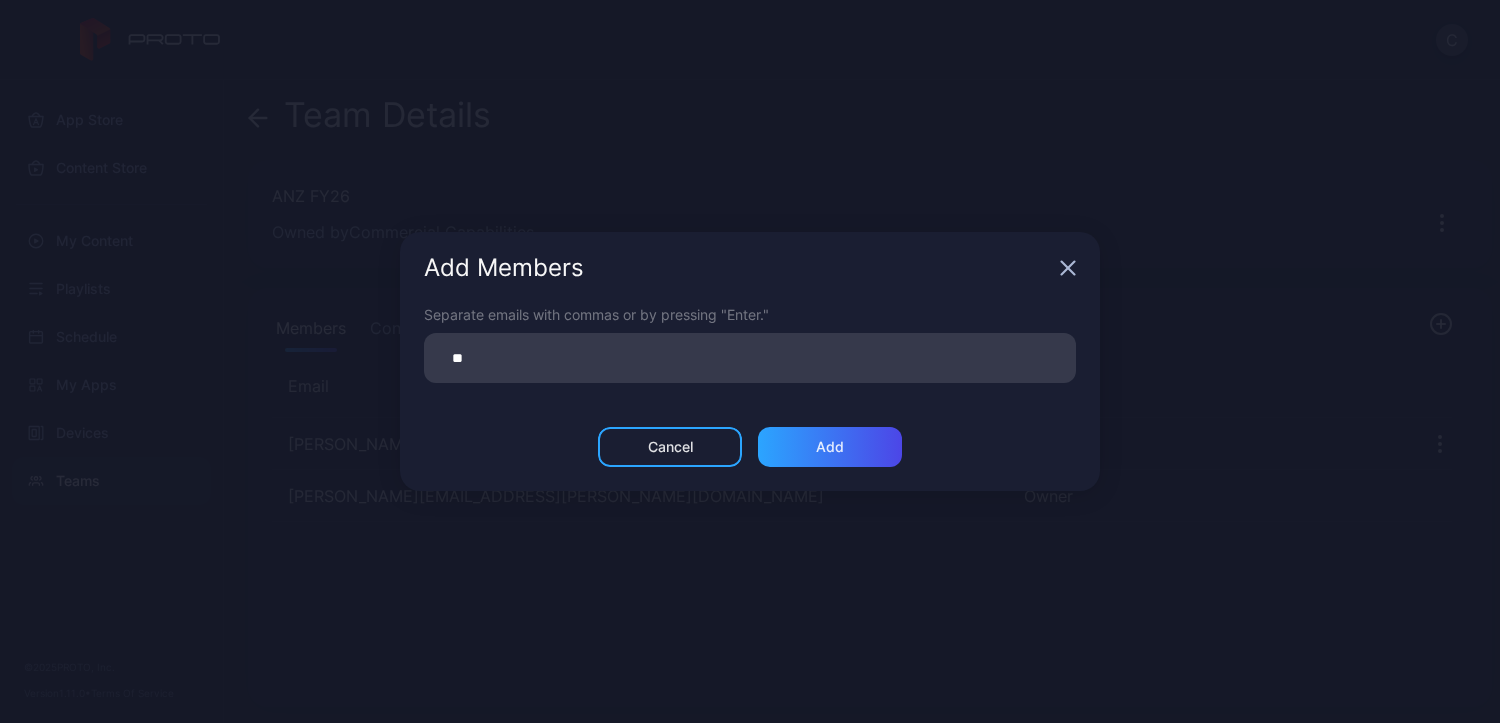 type on "*" 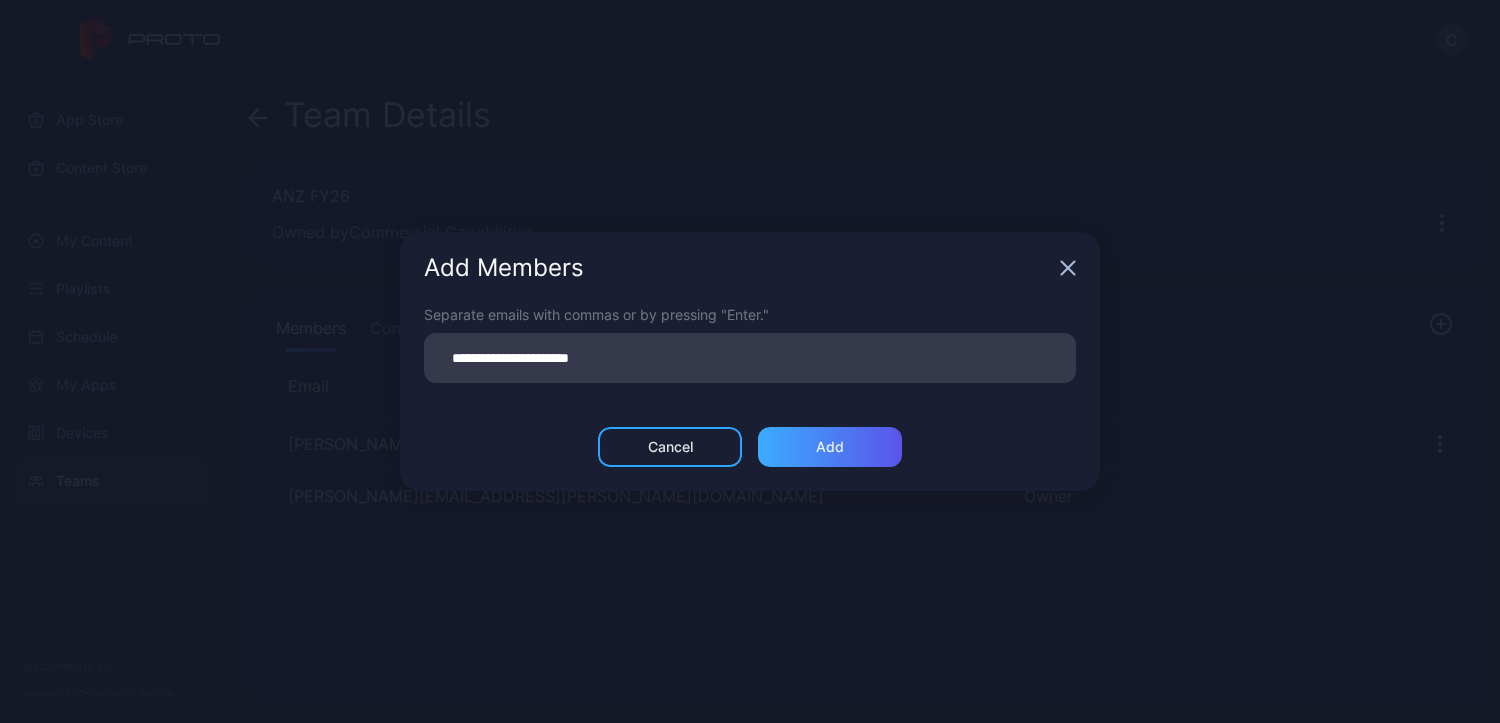type on "**********" 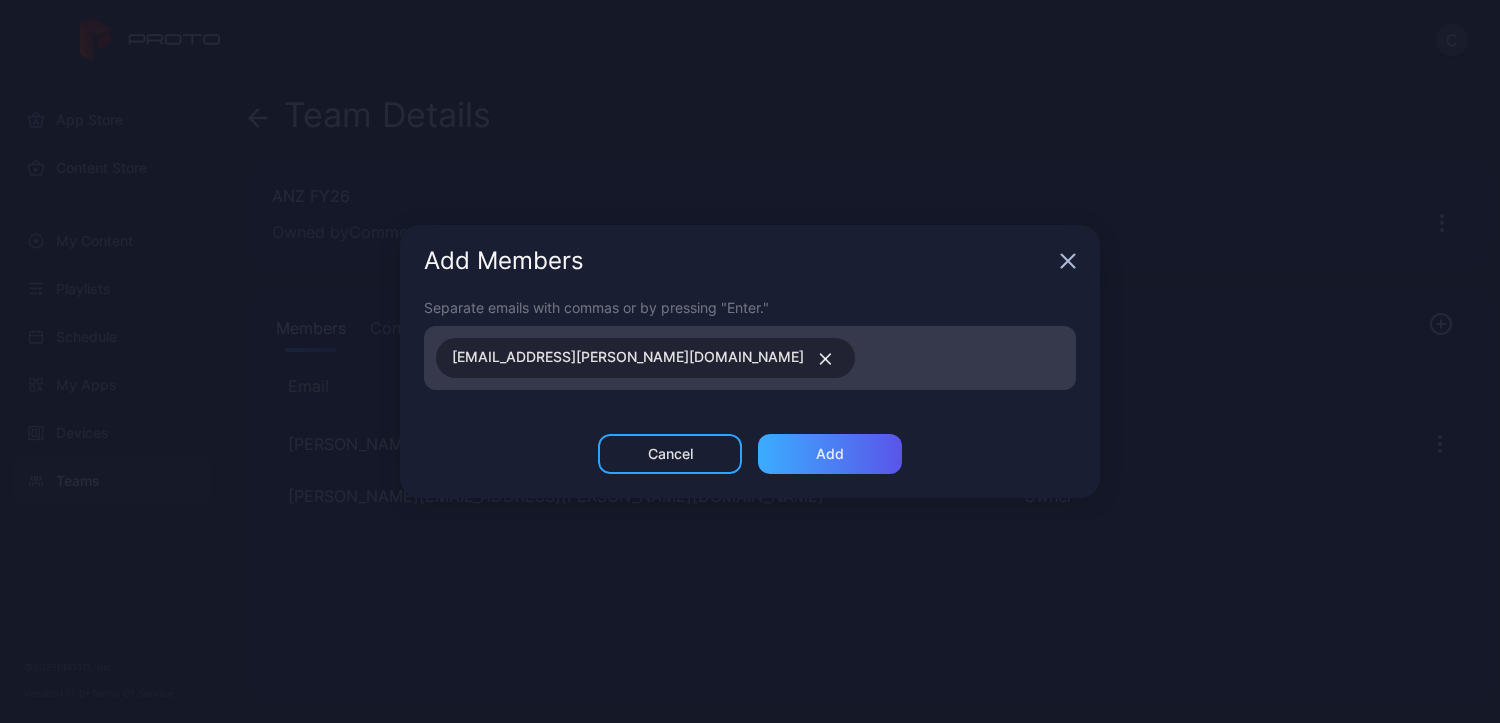 click on "Add" at bounding box center (830, 454) 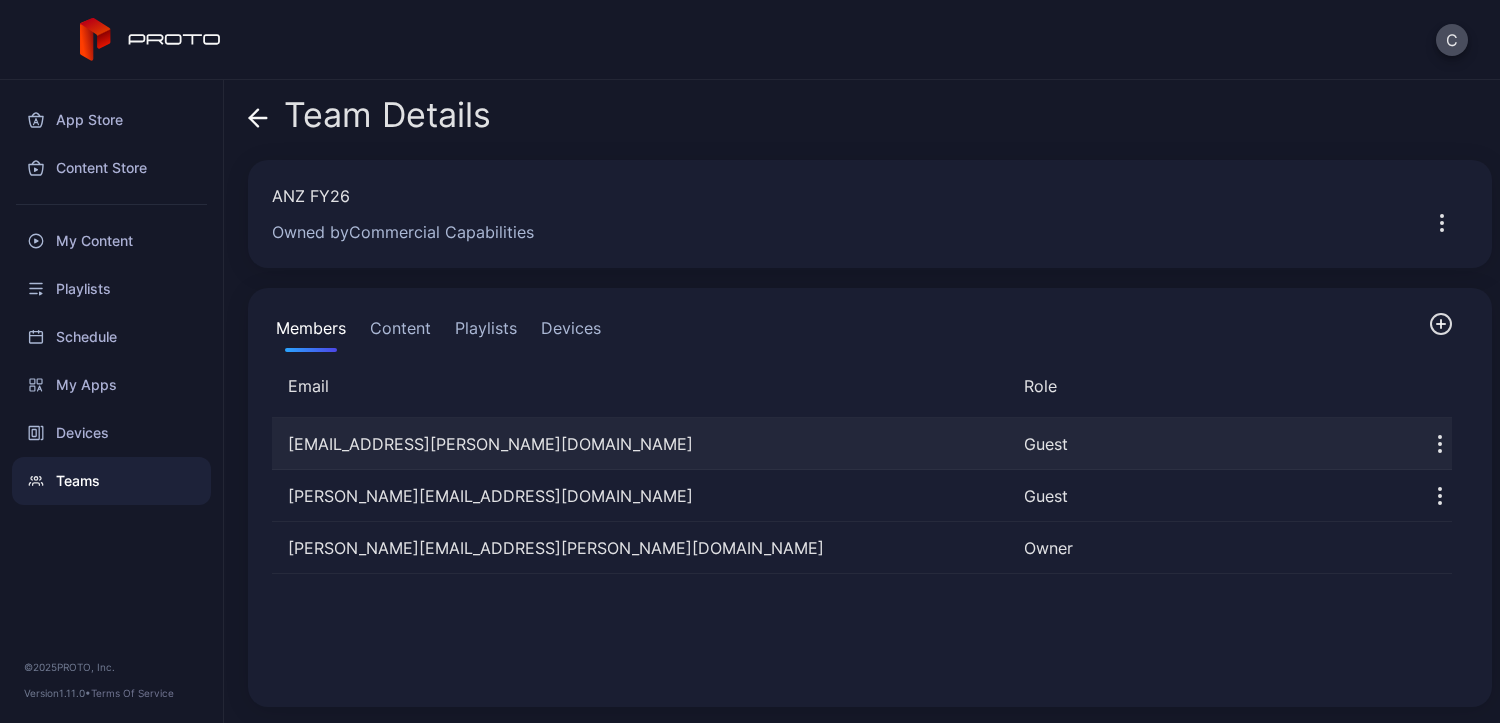 click 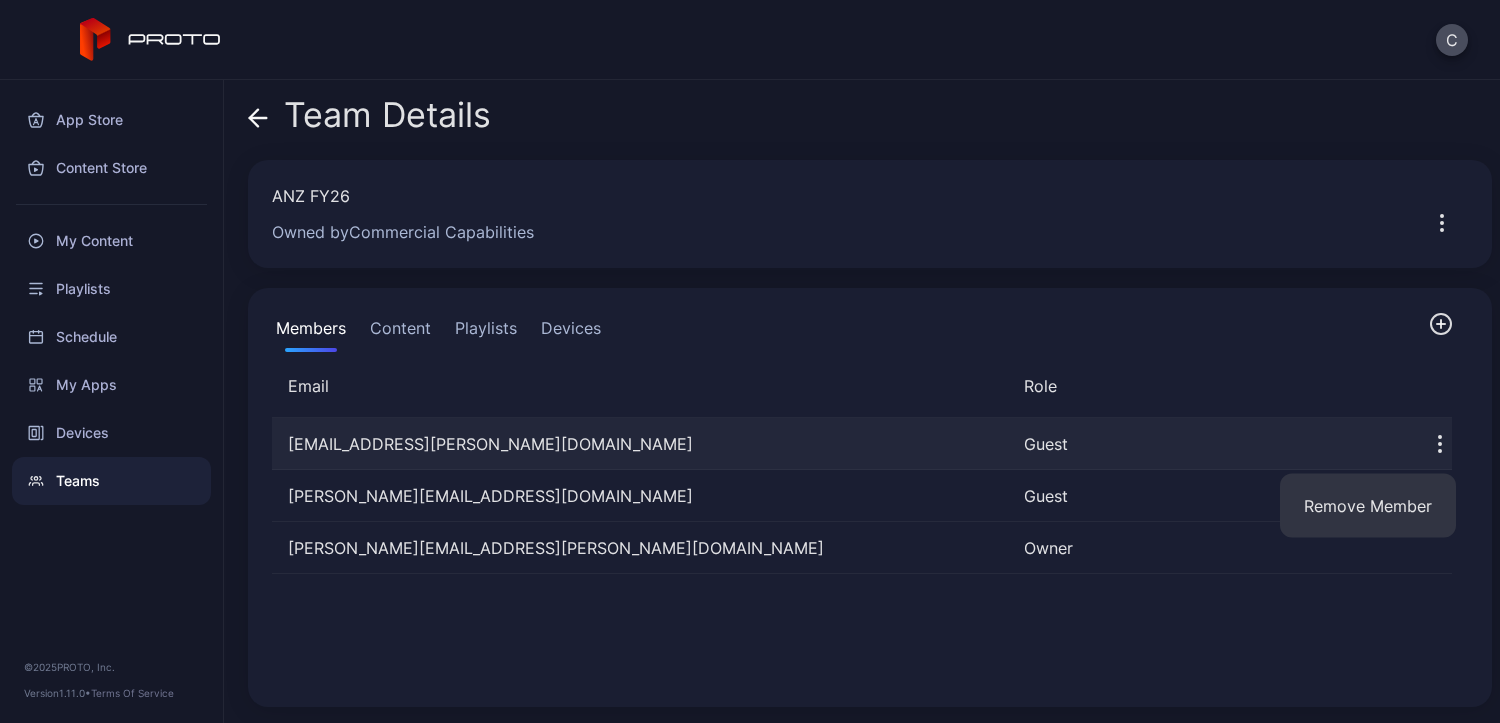 click 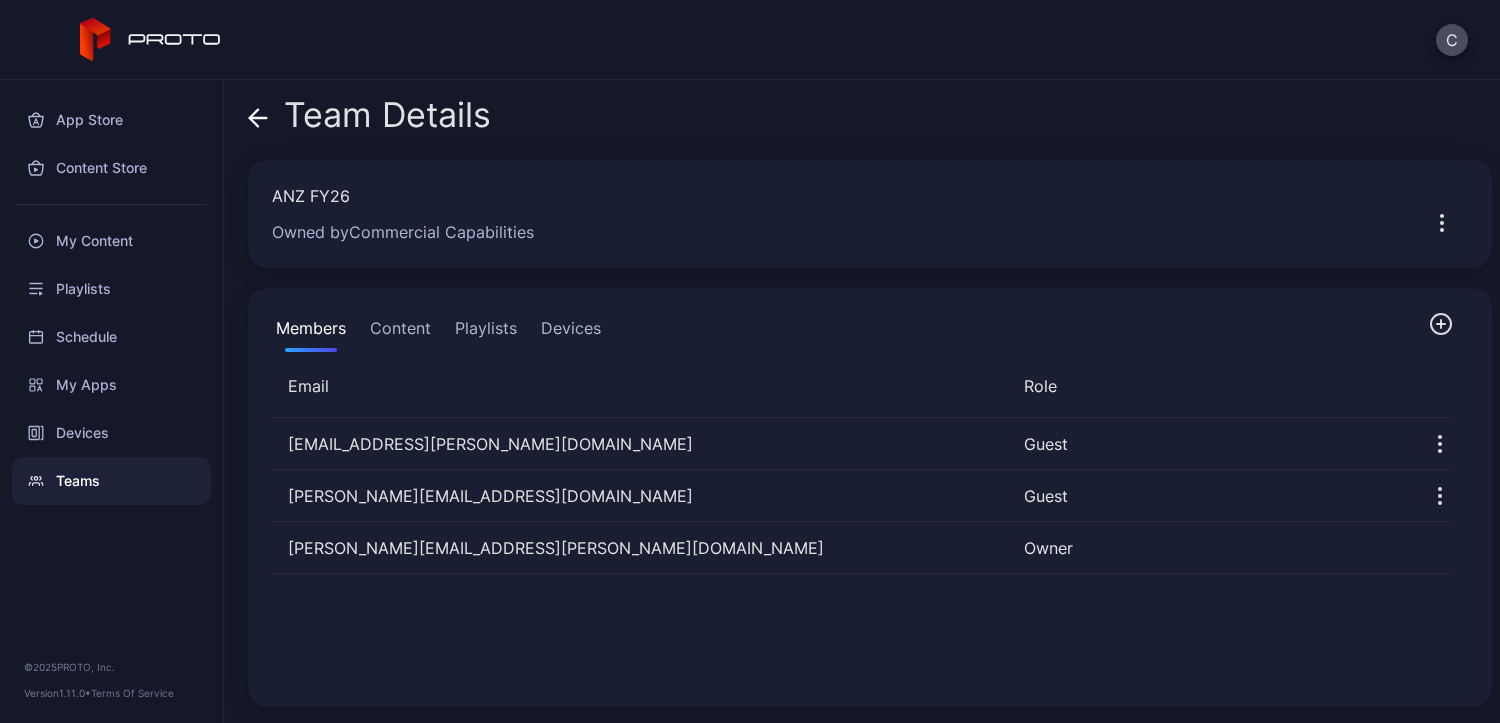 click on "Content" at bounding box center [400, 332] 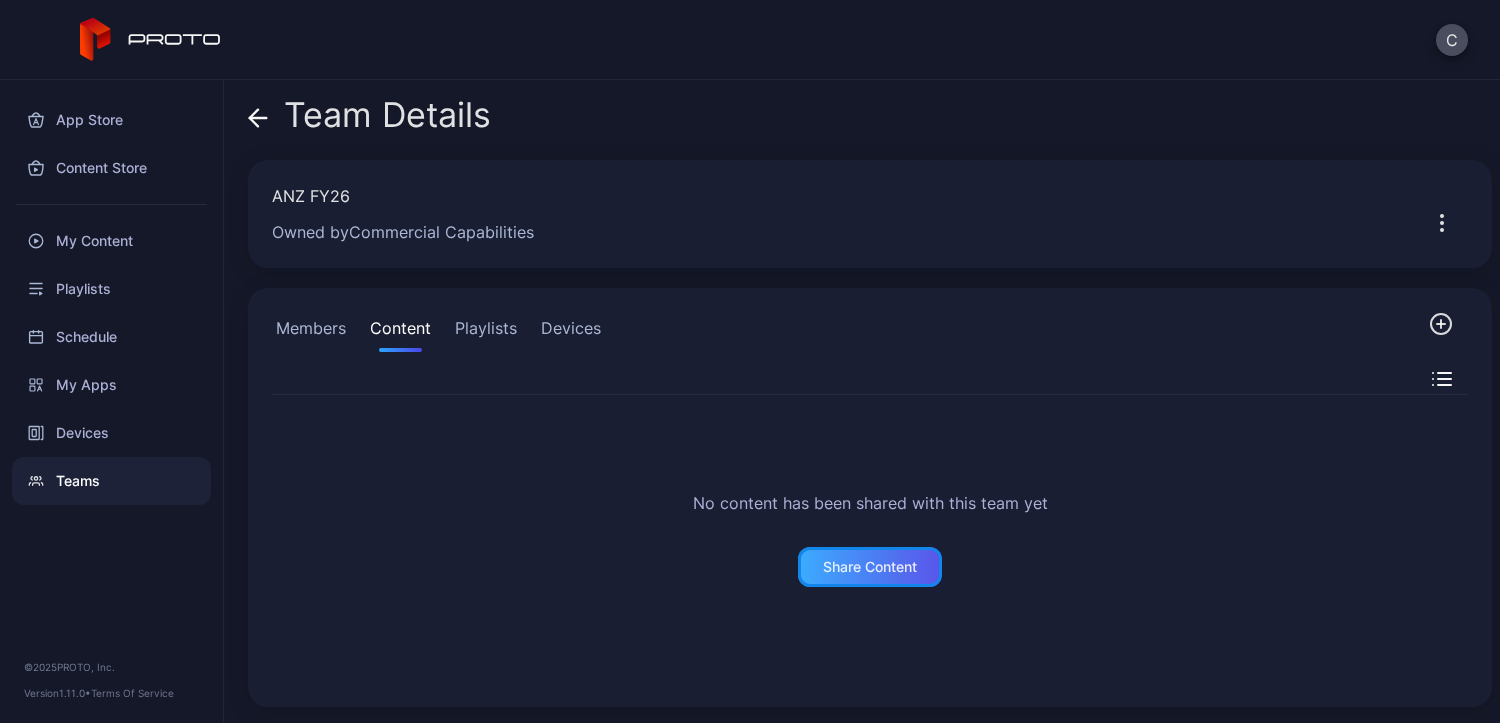click on "Share Content" at bounding box center (870, 567) 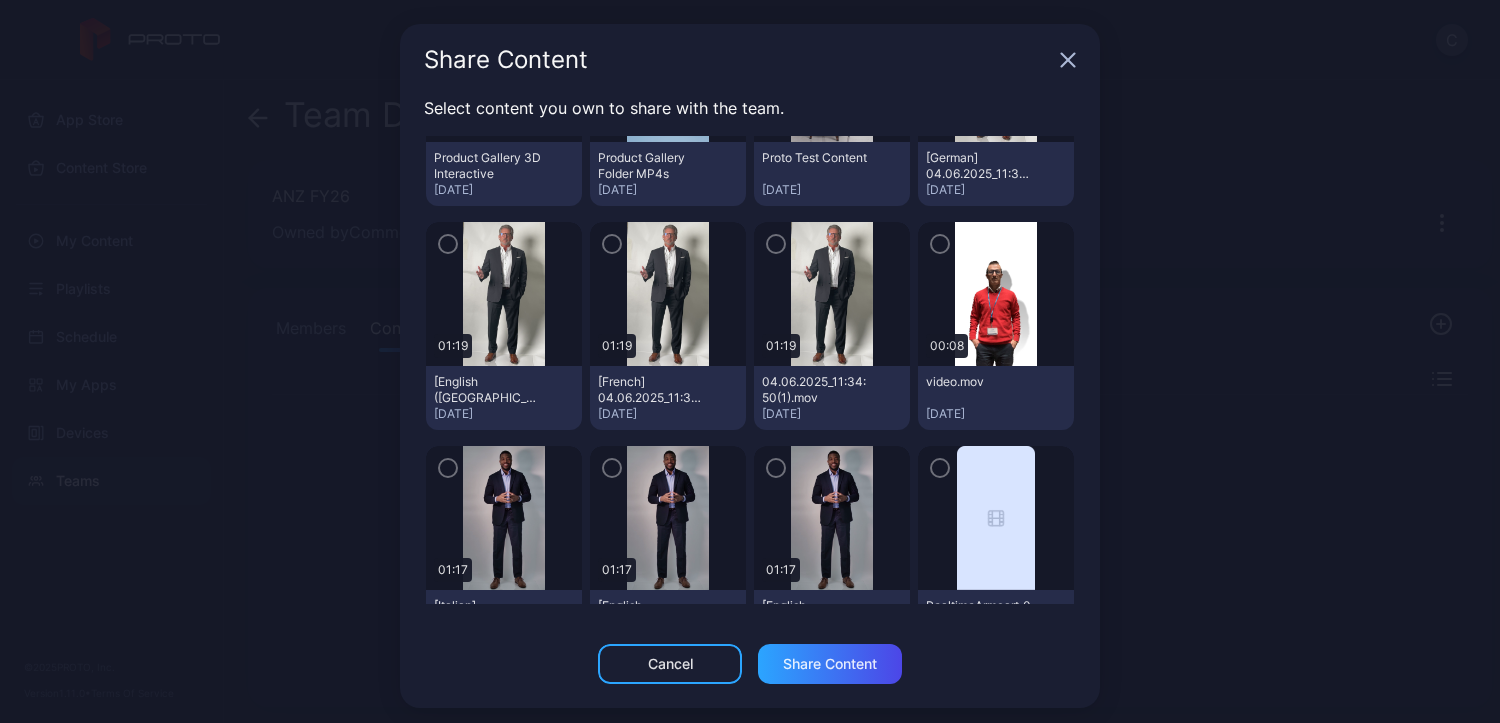 scroll, scrollTop: 227, scrollLeft: 0, axis: vertical 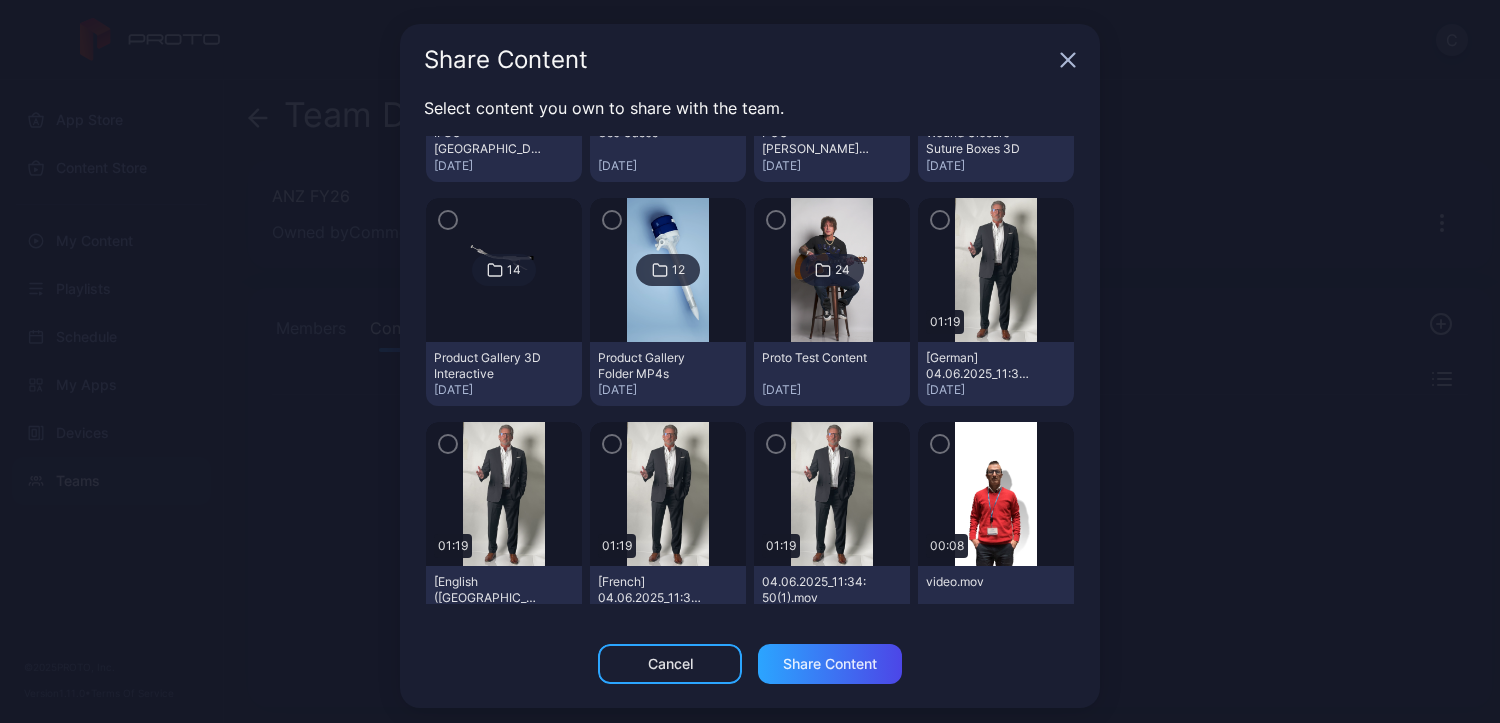click at bounding box center [831, 270] 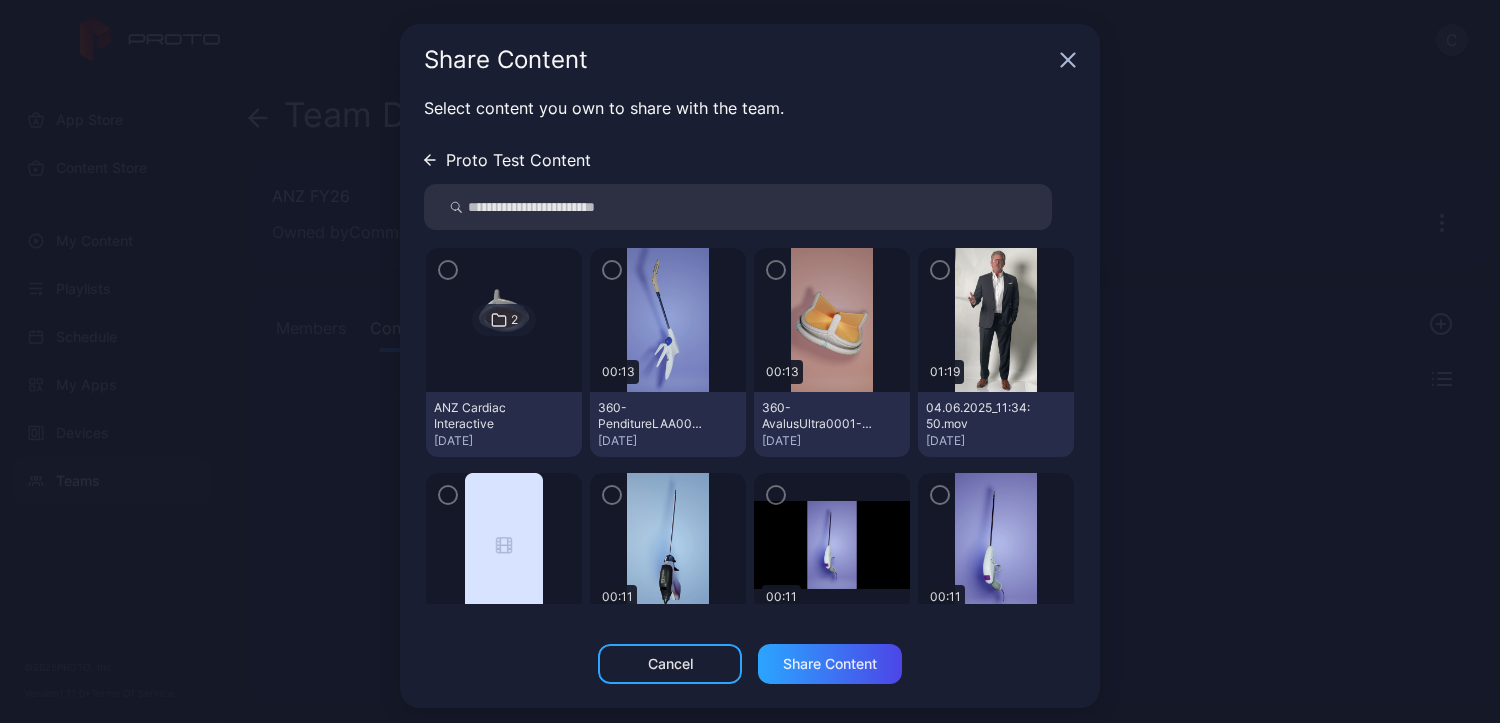click 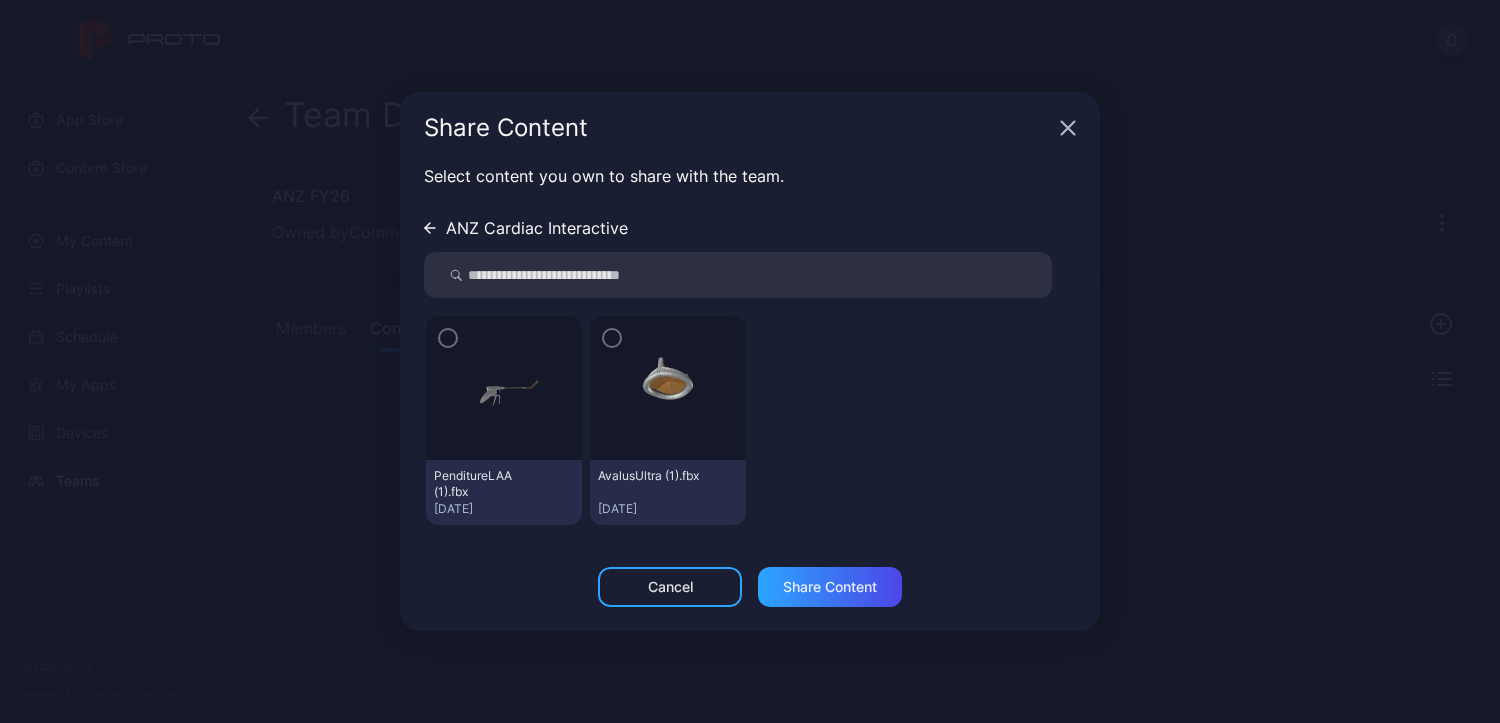 click 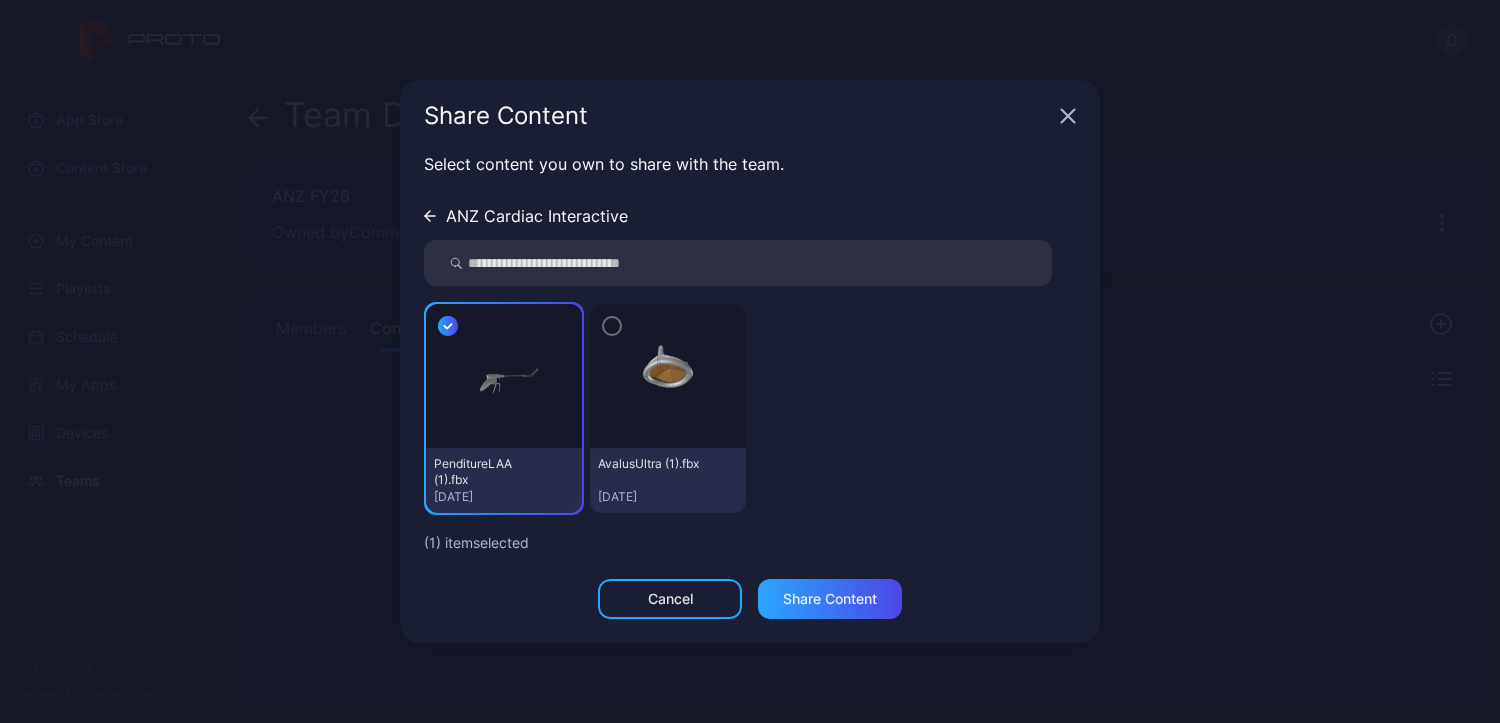 click 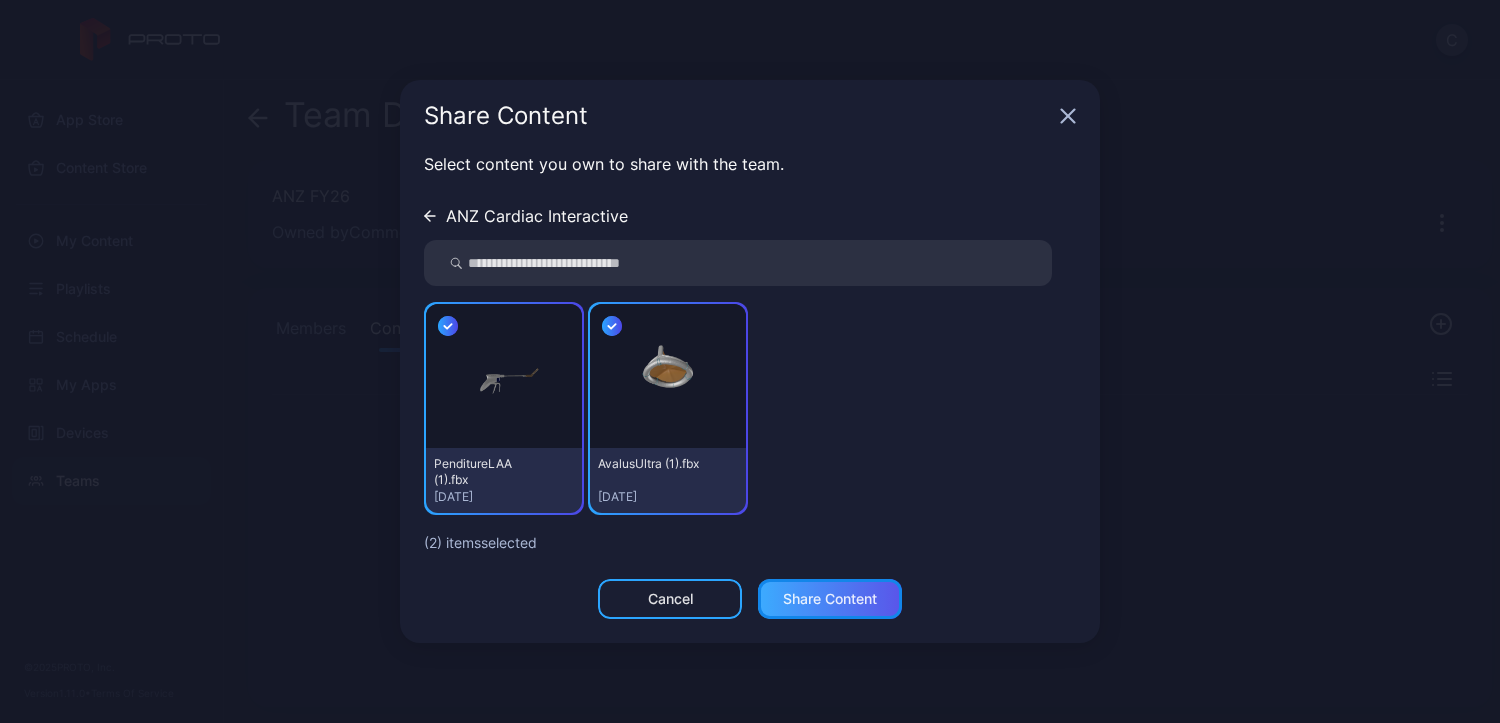 click on "Share Content" at bounding box center [830, 599] 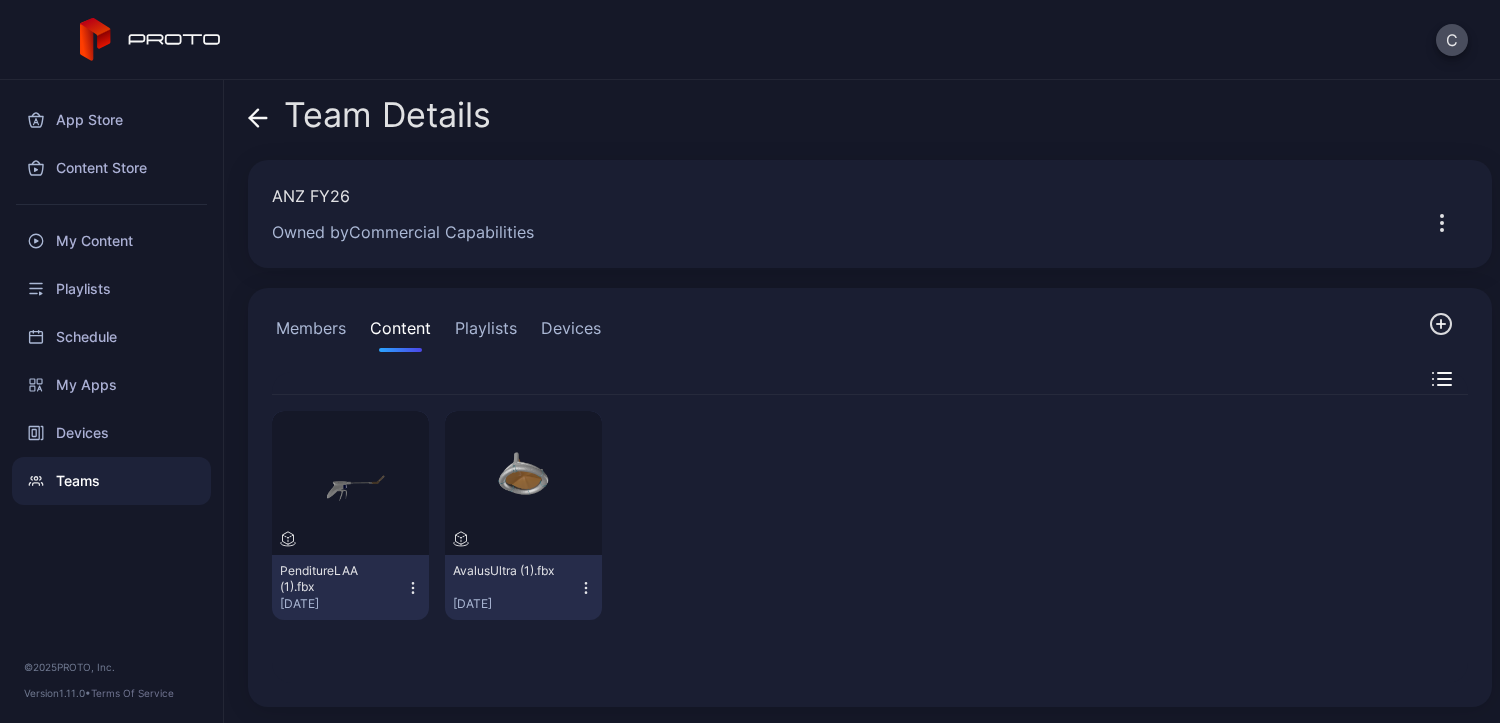 click on "Playlists" at bounding box center [486, 332] 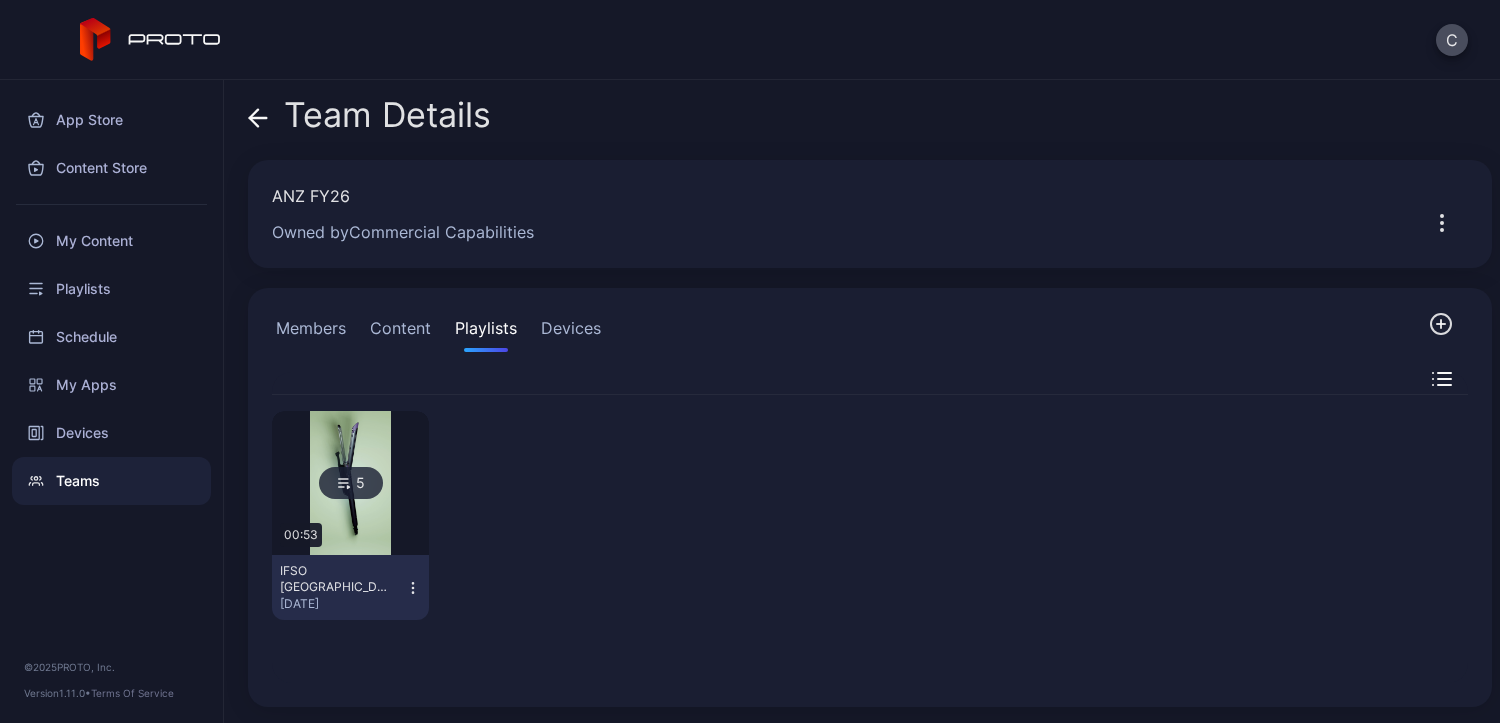 click 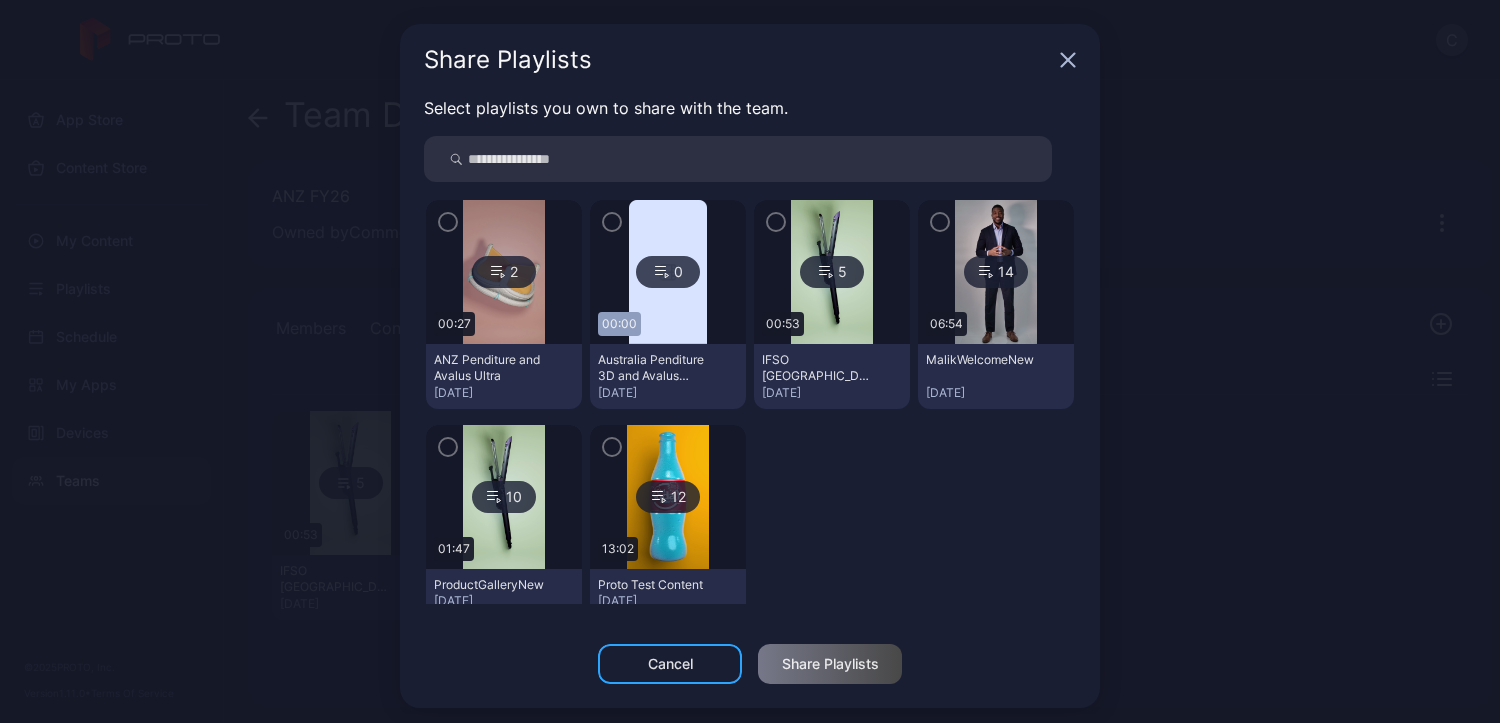 click 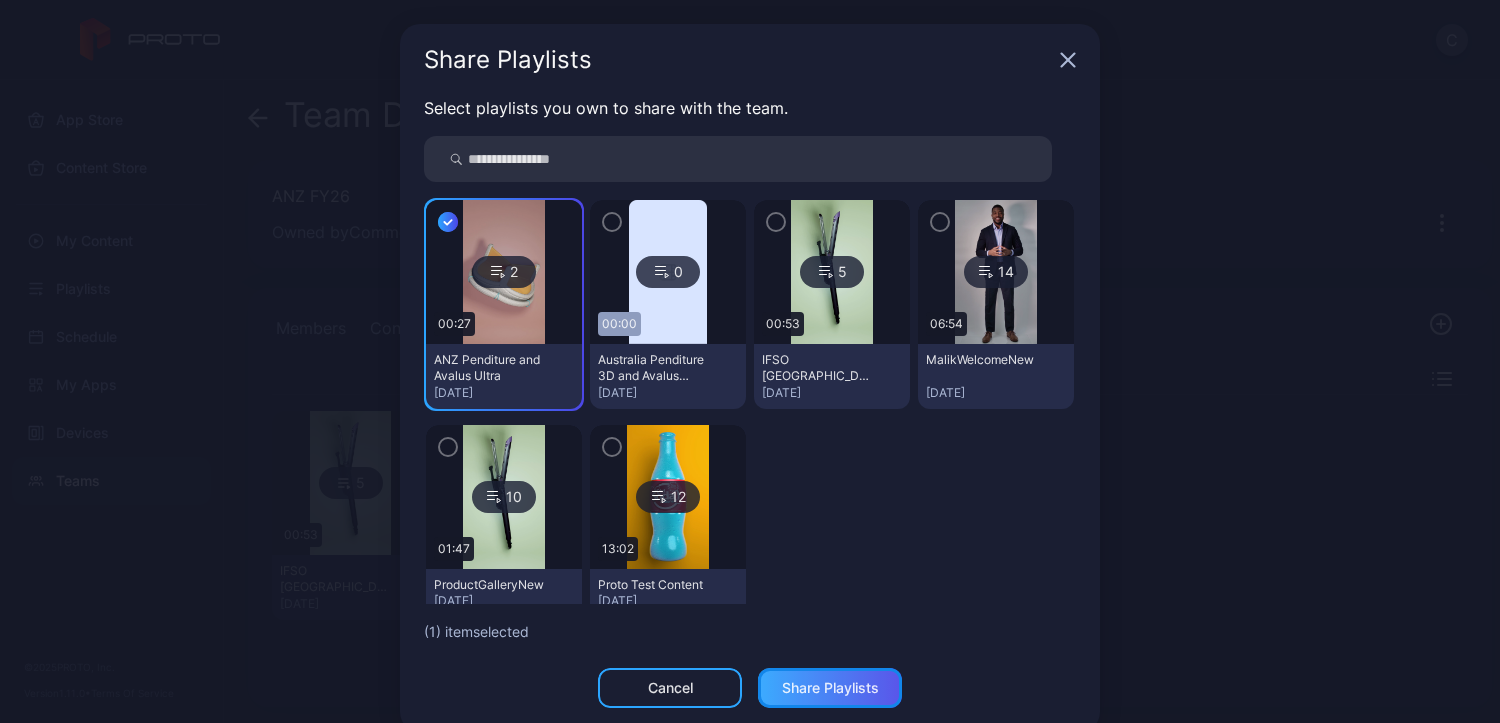 click on "Share Playlists" at bounding box center (830, 688) 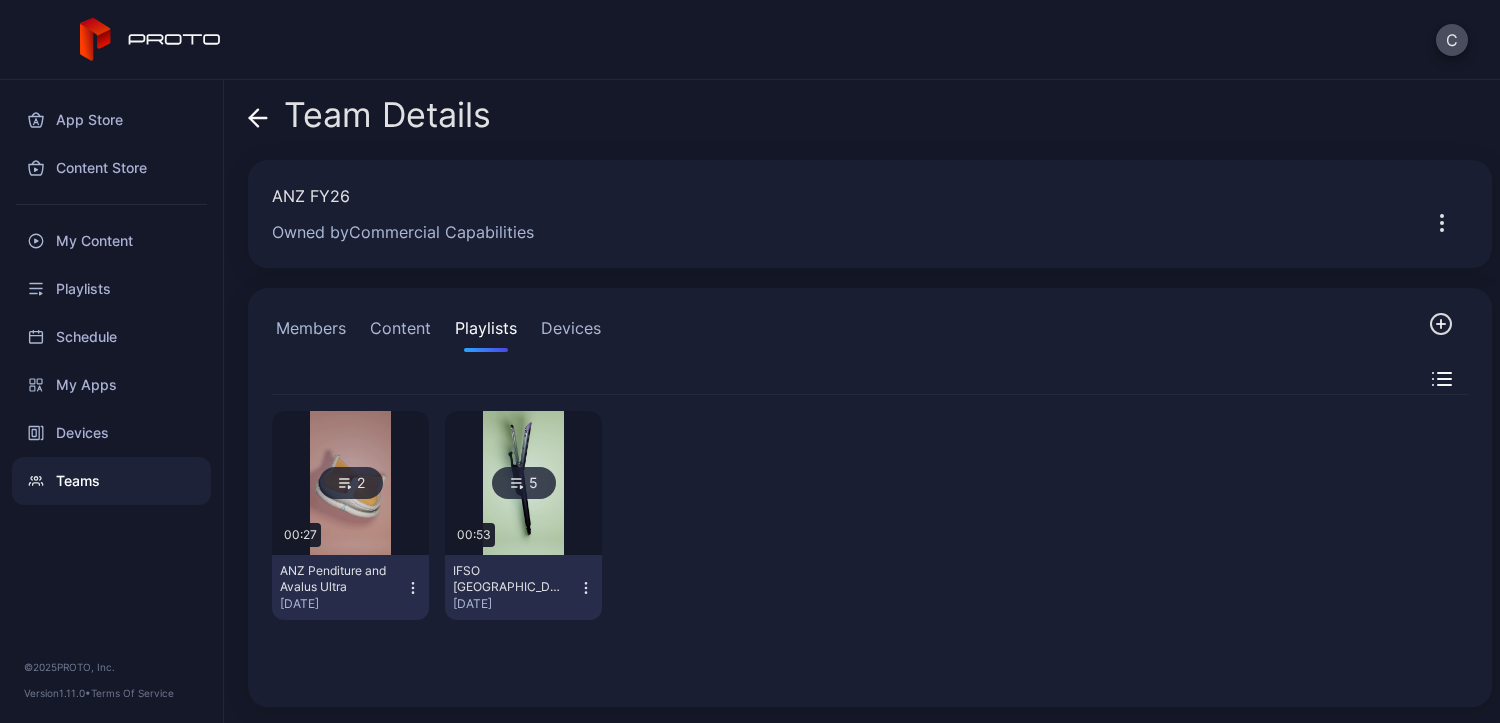 click on "Playlists" at bounding box center [486, 332] 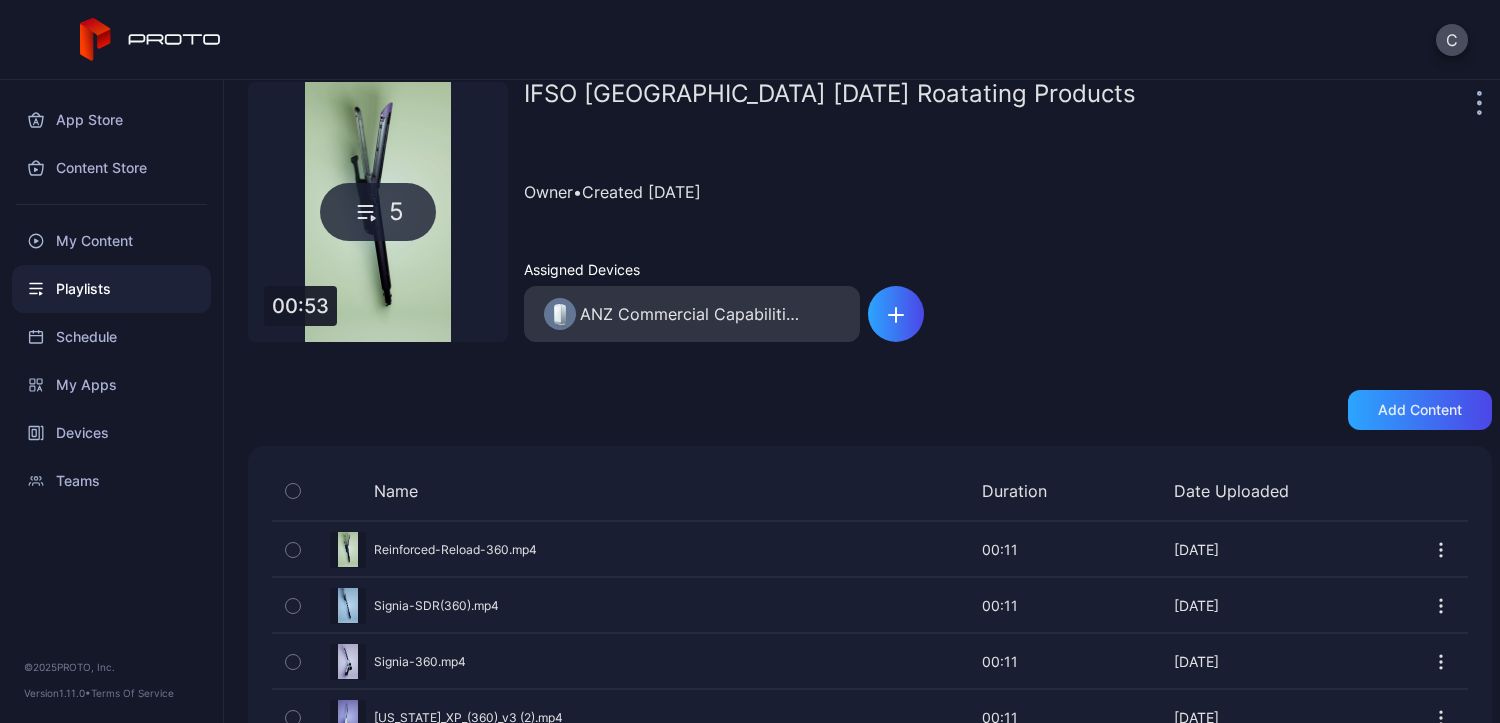 scroll, scrollTop: 0, scrollLeft: 0, axis: both 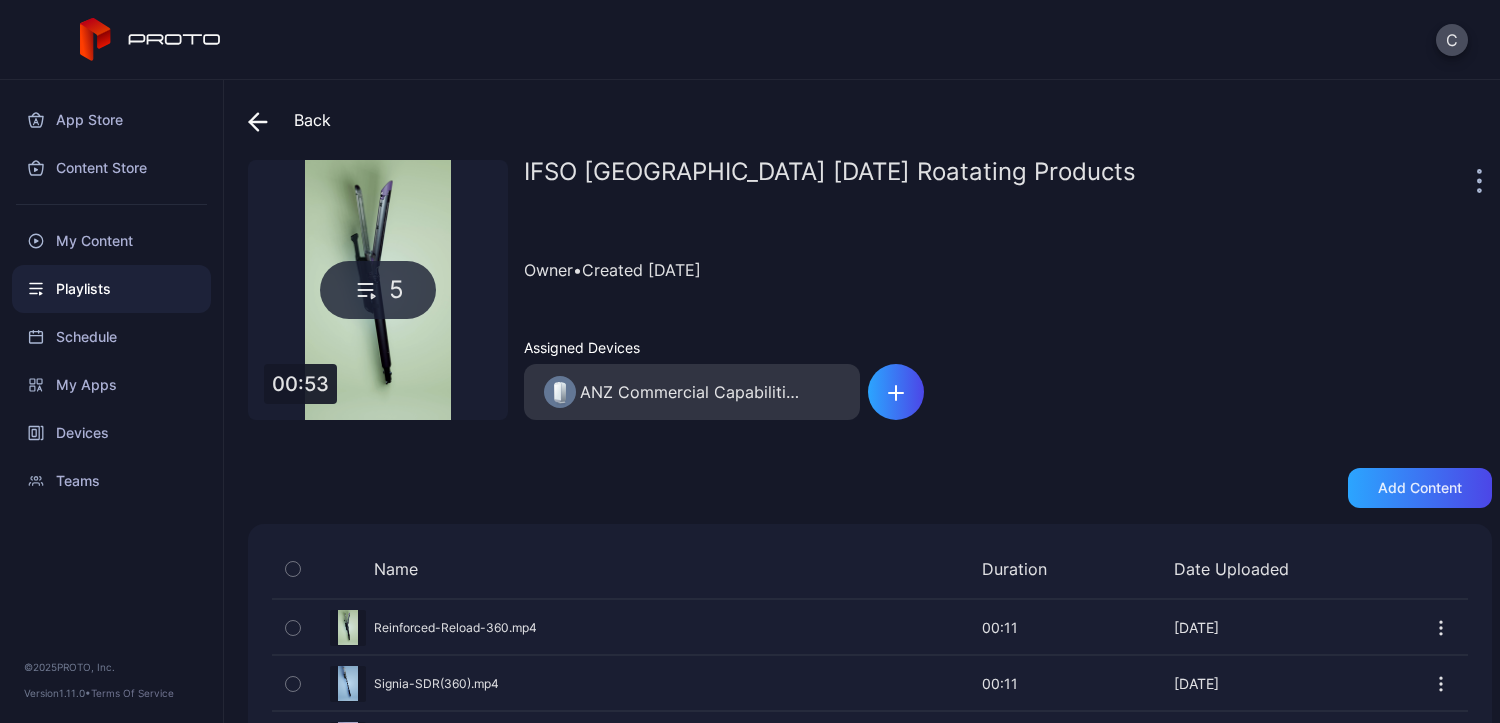 click 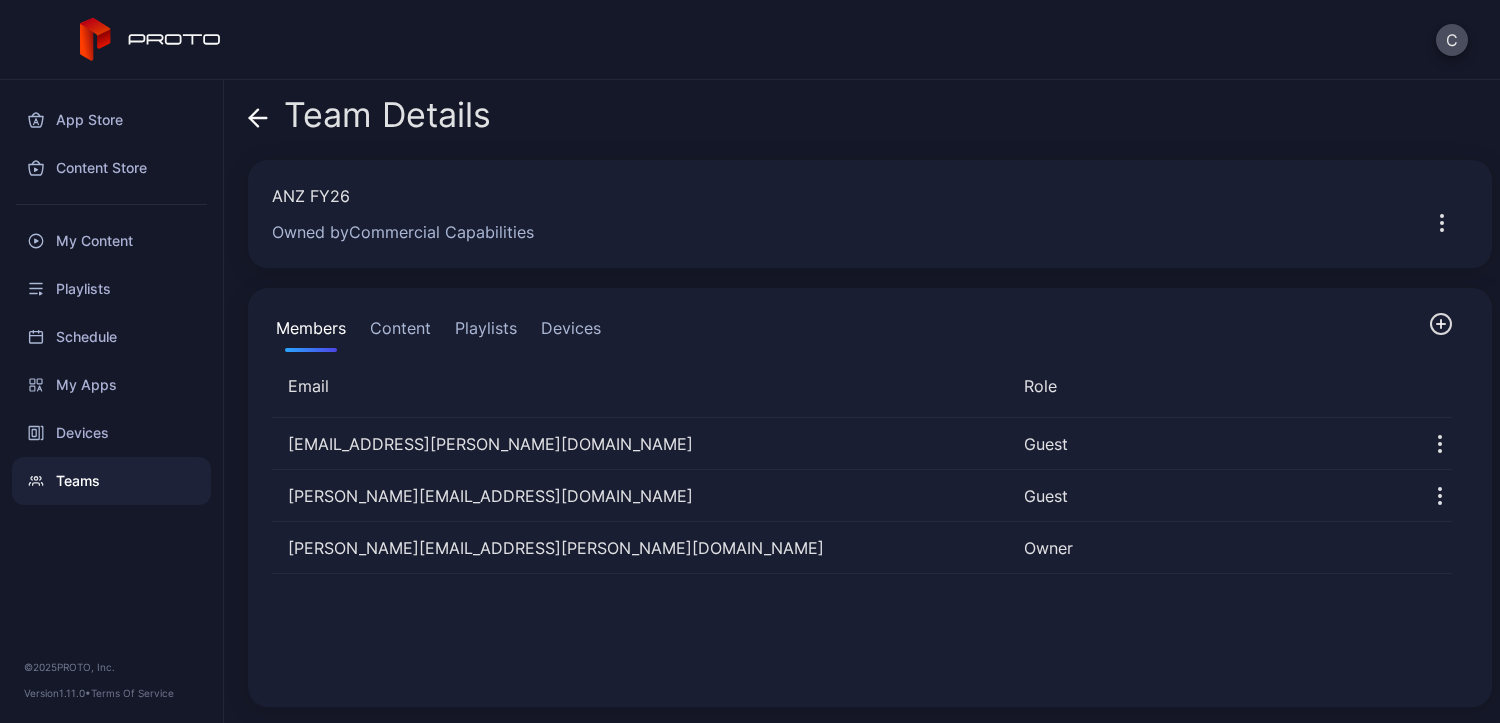 click on "Playlists" at bounding box center (486, 332) 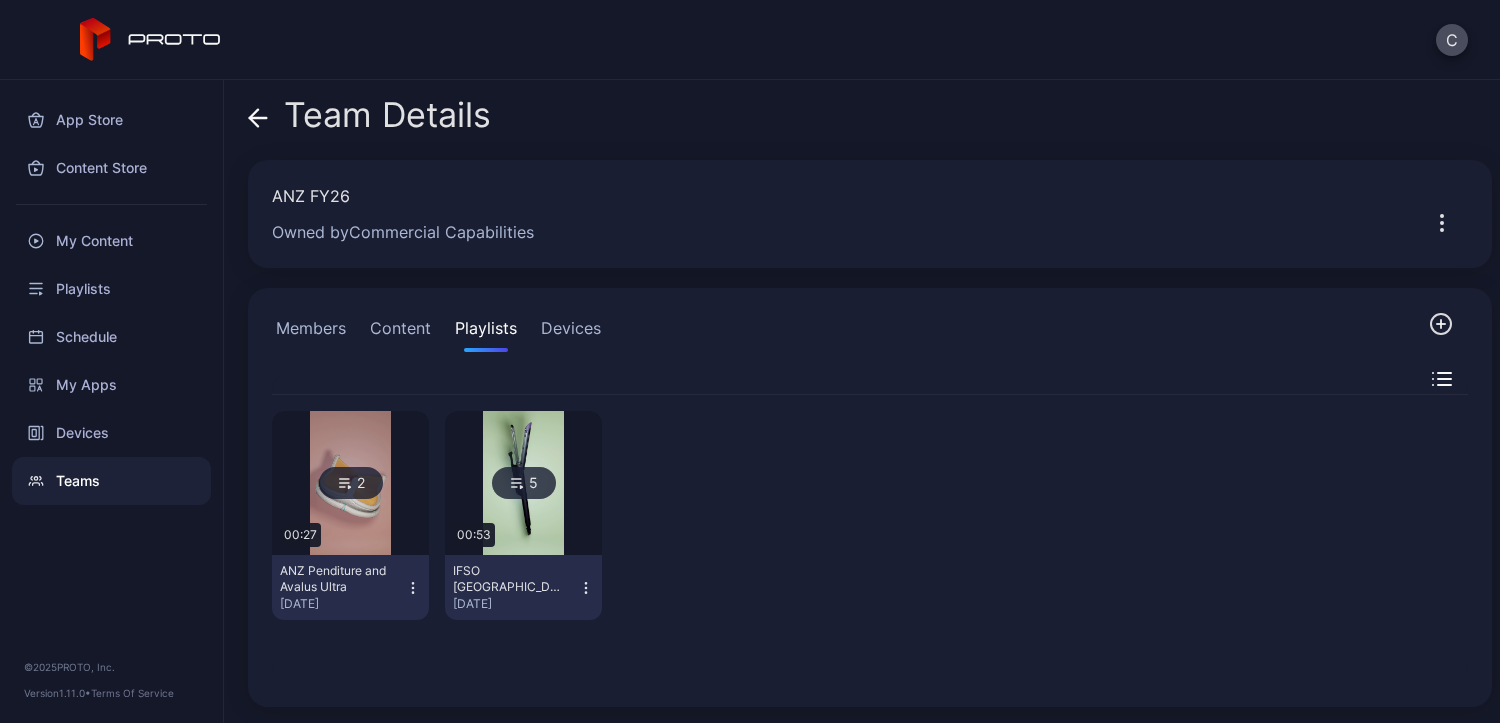 click on "ANZ Penditure and Avalus Ultra [DATE]" at bounding box center (350, 587) 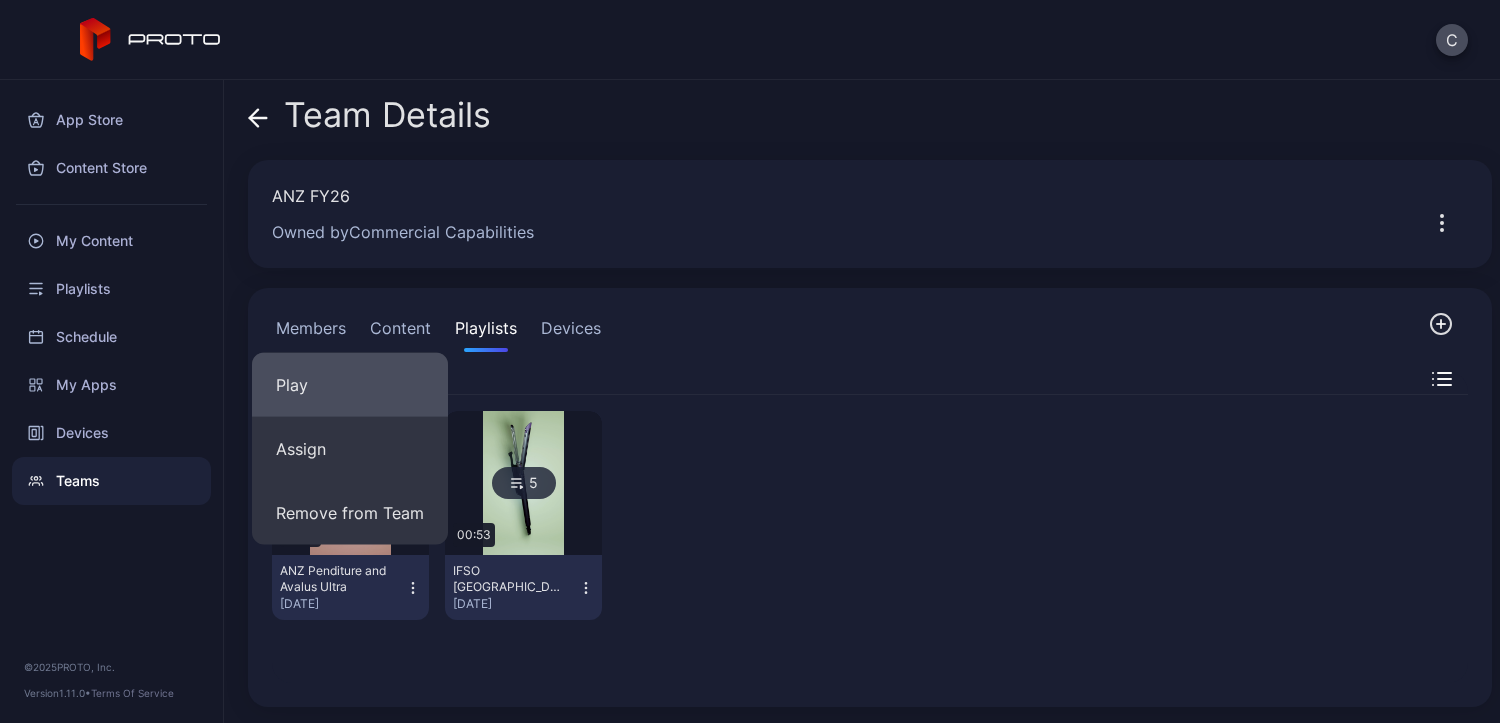 click on "Play" at bounding box center [350, 385] 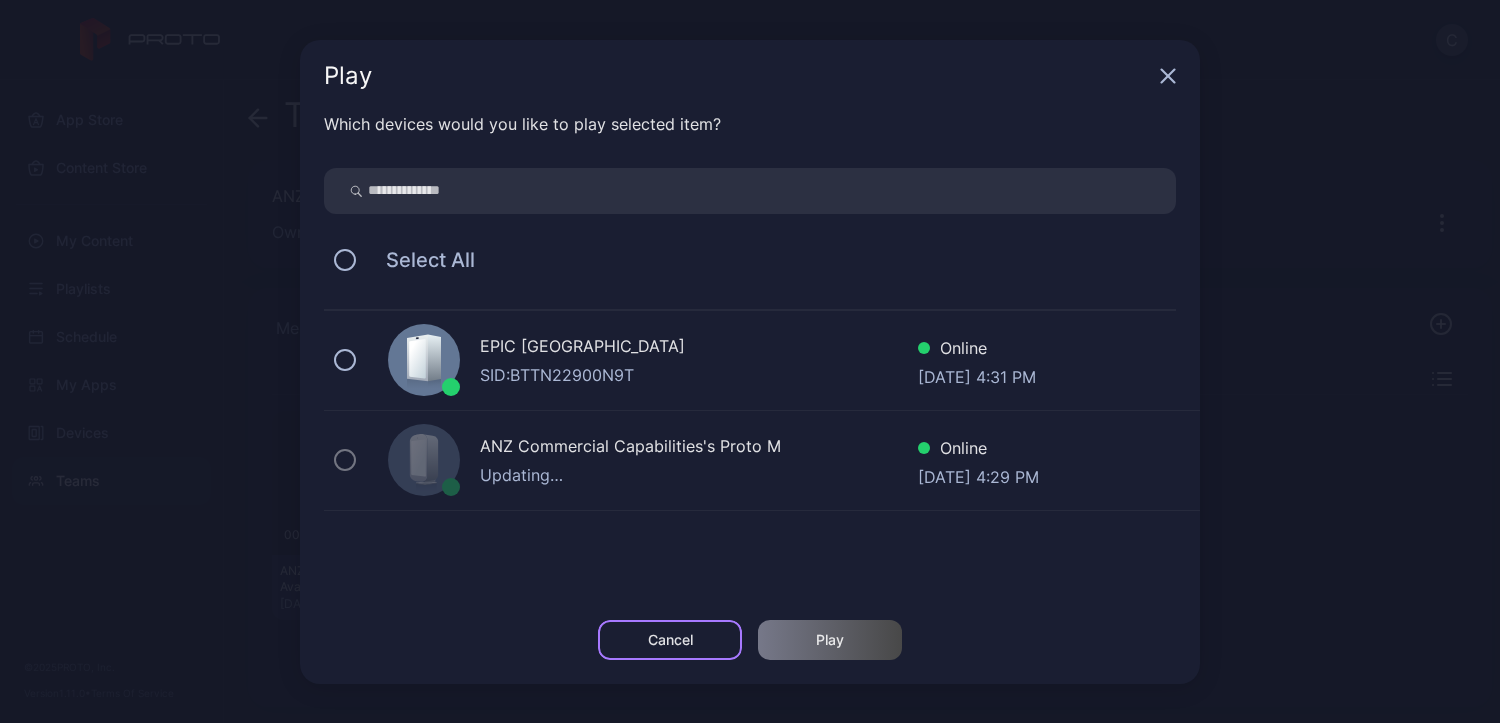 click on "Cancel" at bounding box center [670, 640] 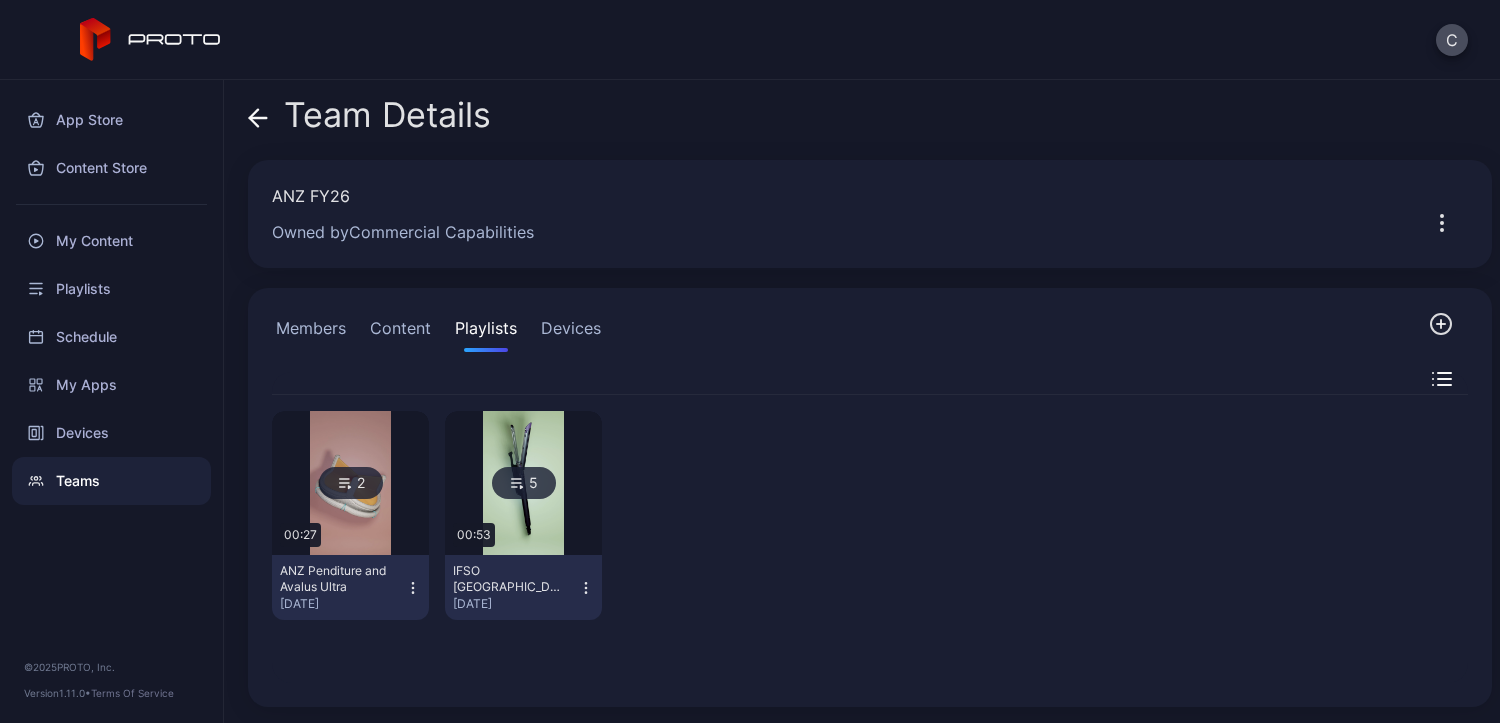 click on "Content" at bounding box center (400, 332) 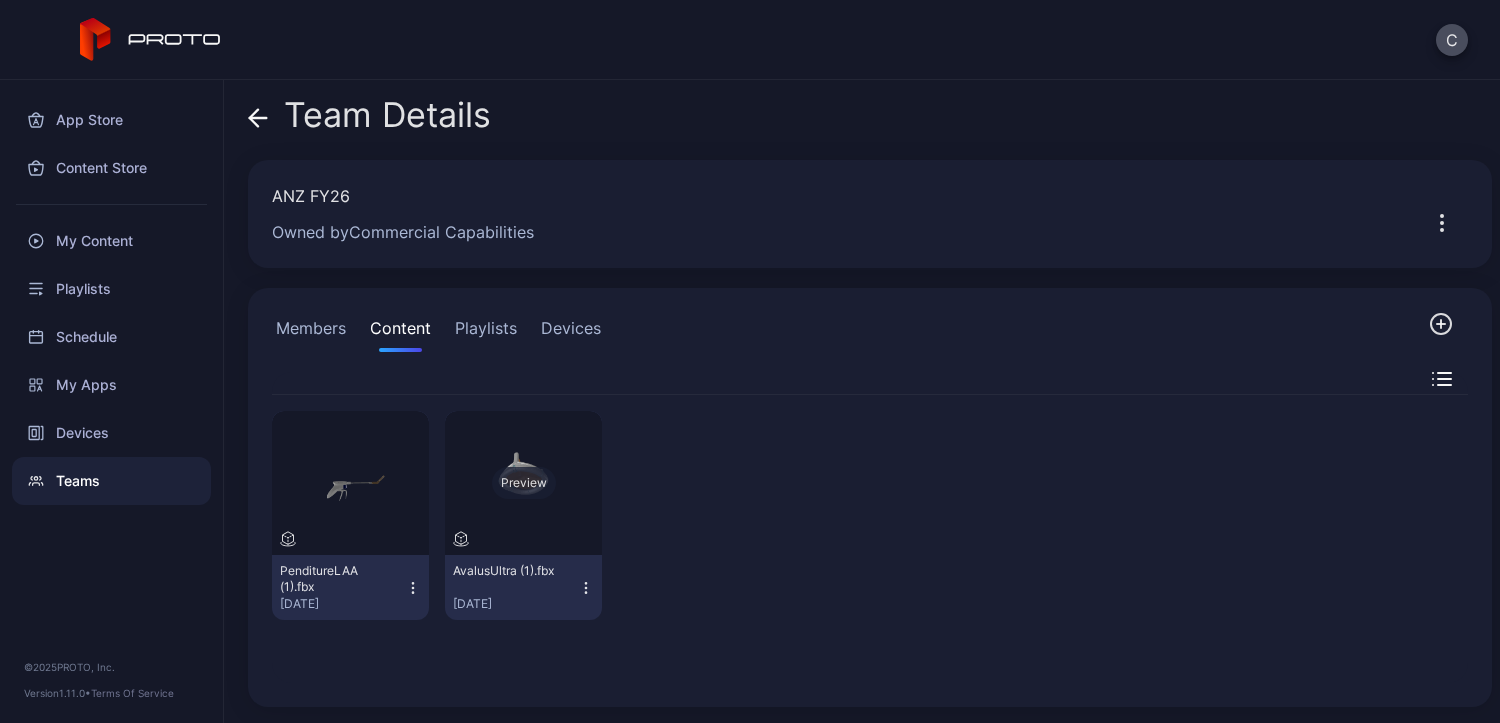 click on "Preview" at bounding box center (524, 483) 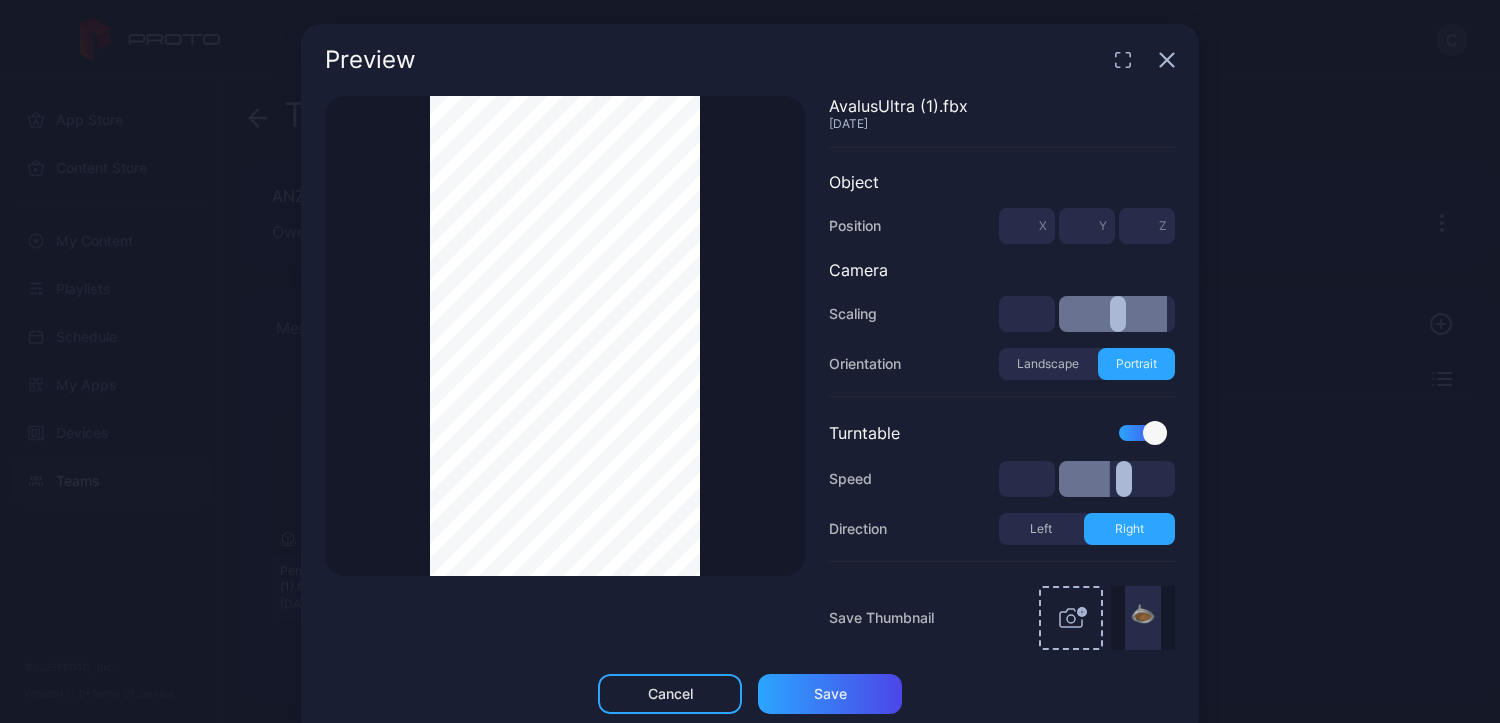click at bounding box center (1141, 433) 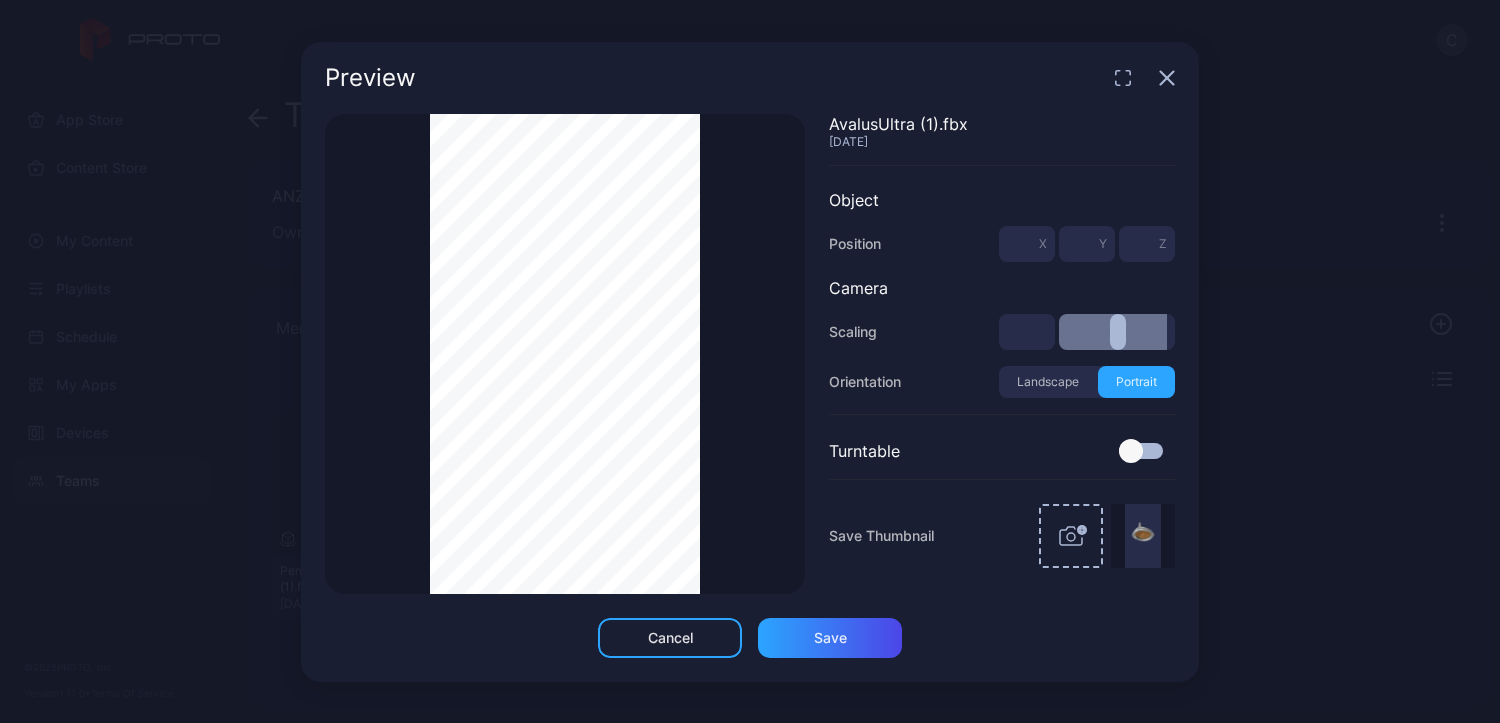 click at bounding box center [1131, 451] 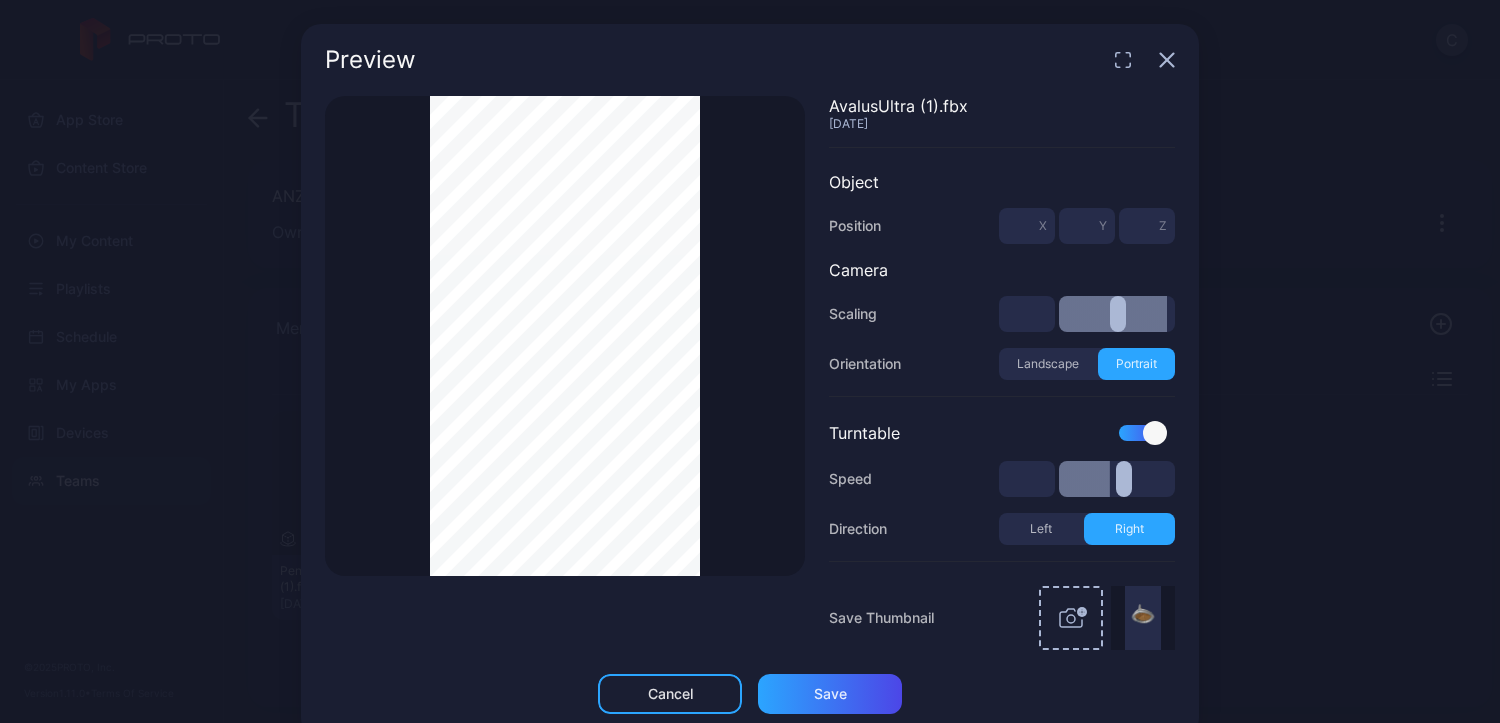 click at bounding box center [1141, 433] 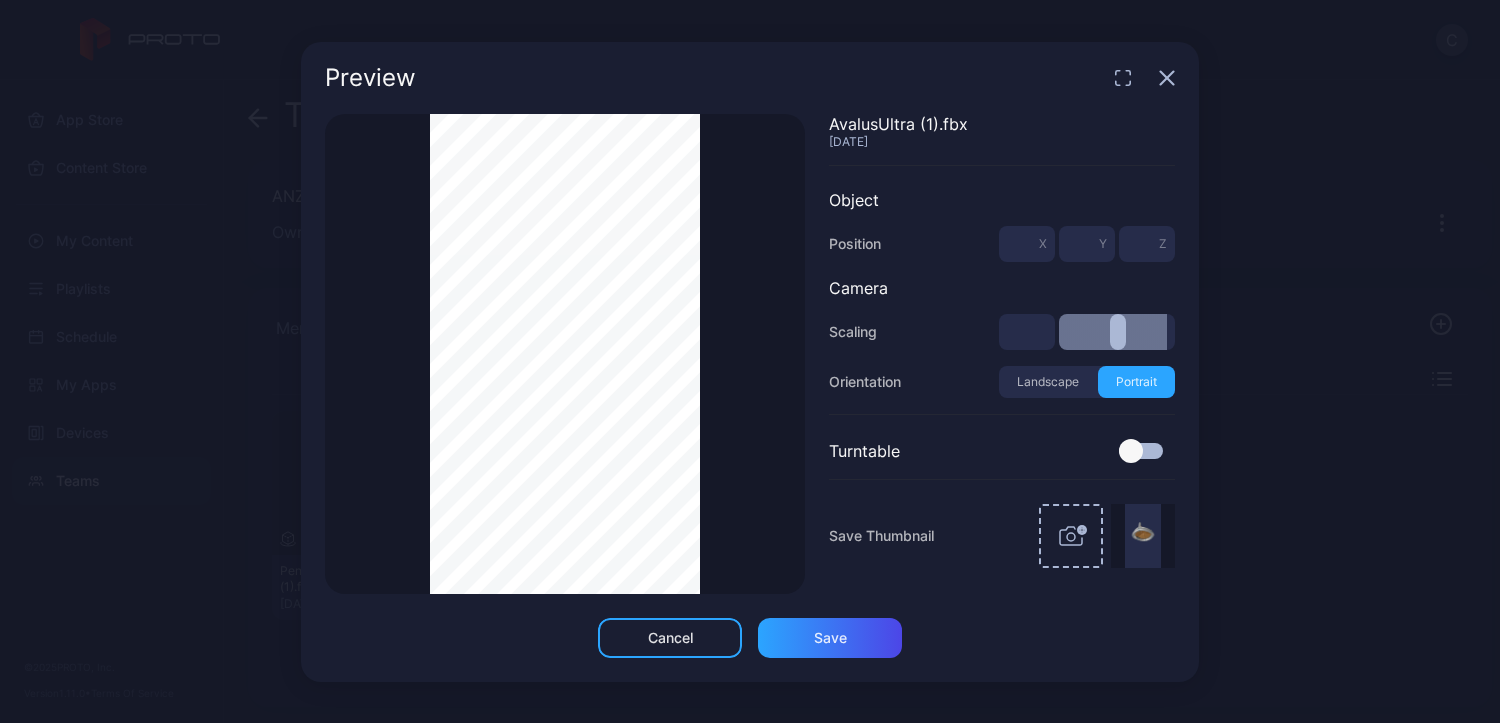 click at bounding box center [1141, 451] 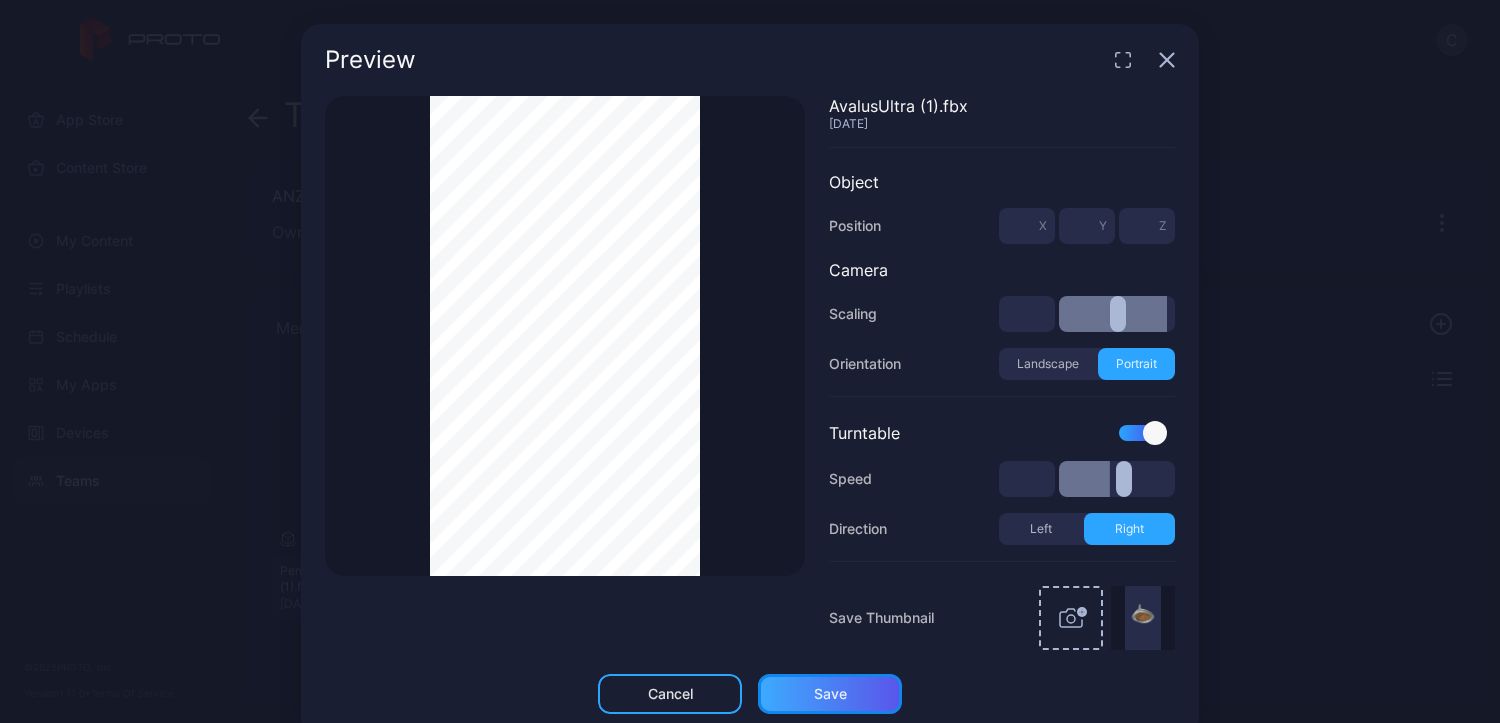 click on "Save" at bounding box center (830, 694) 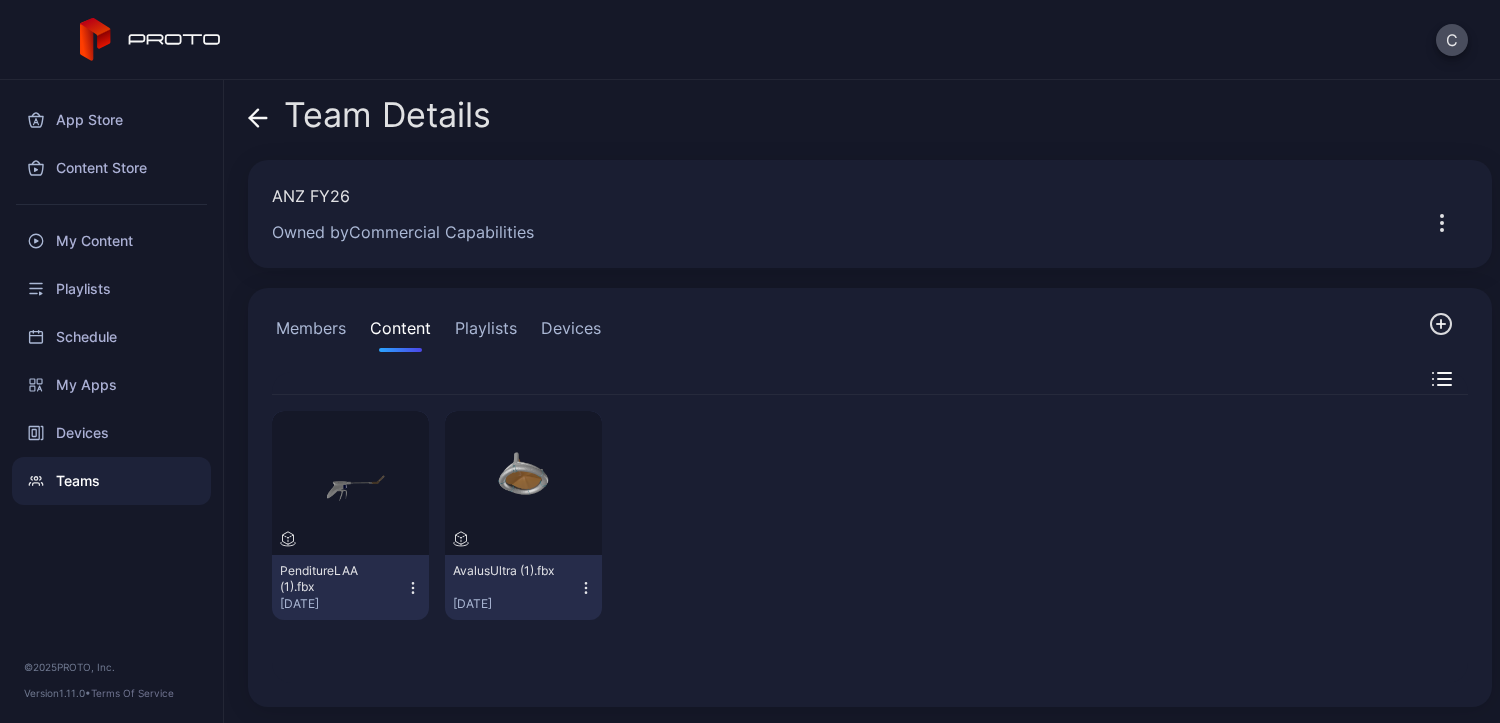 click on "Playlists" at bounding box center [486, 332] 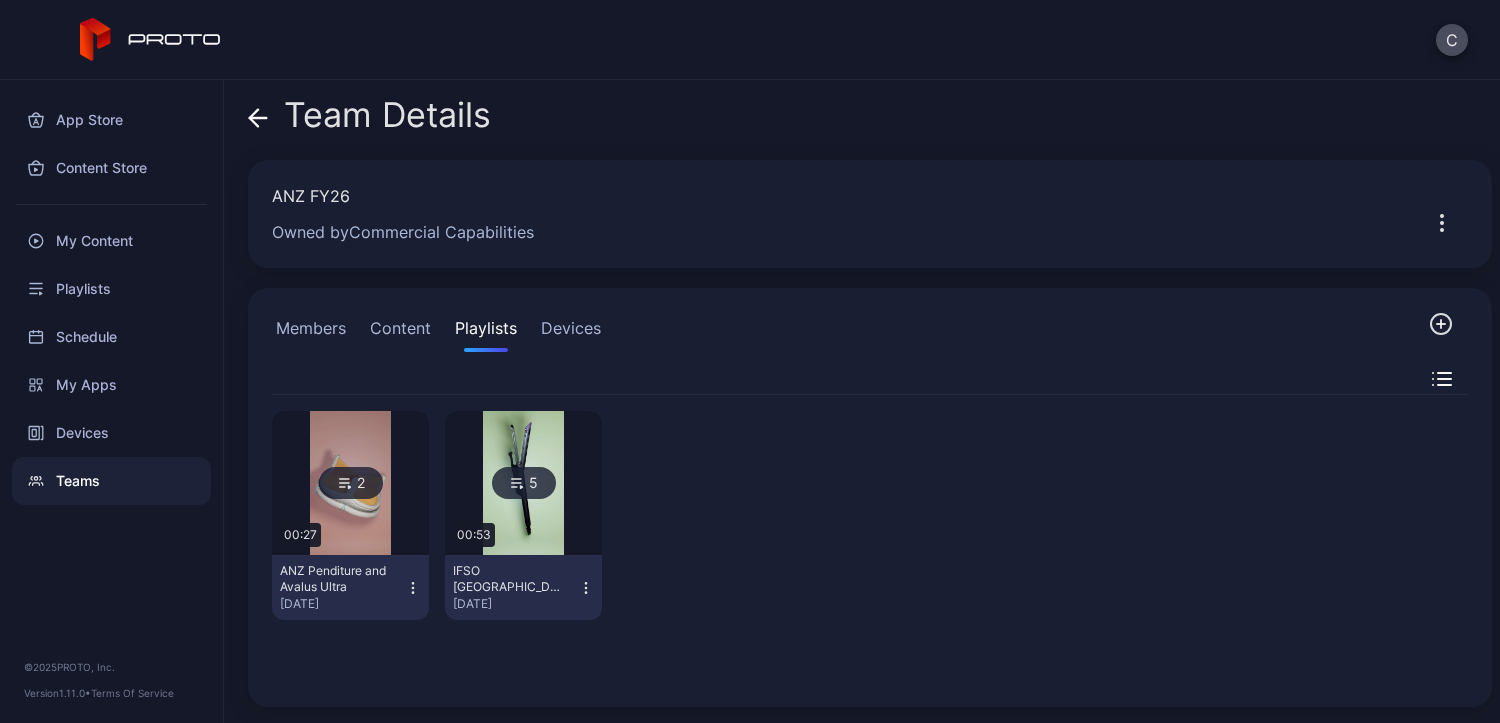 click 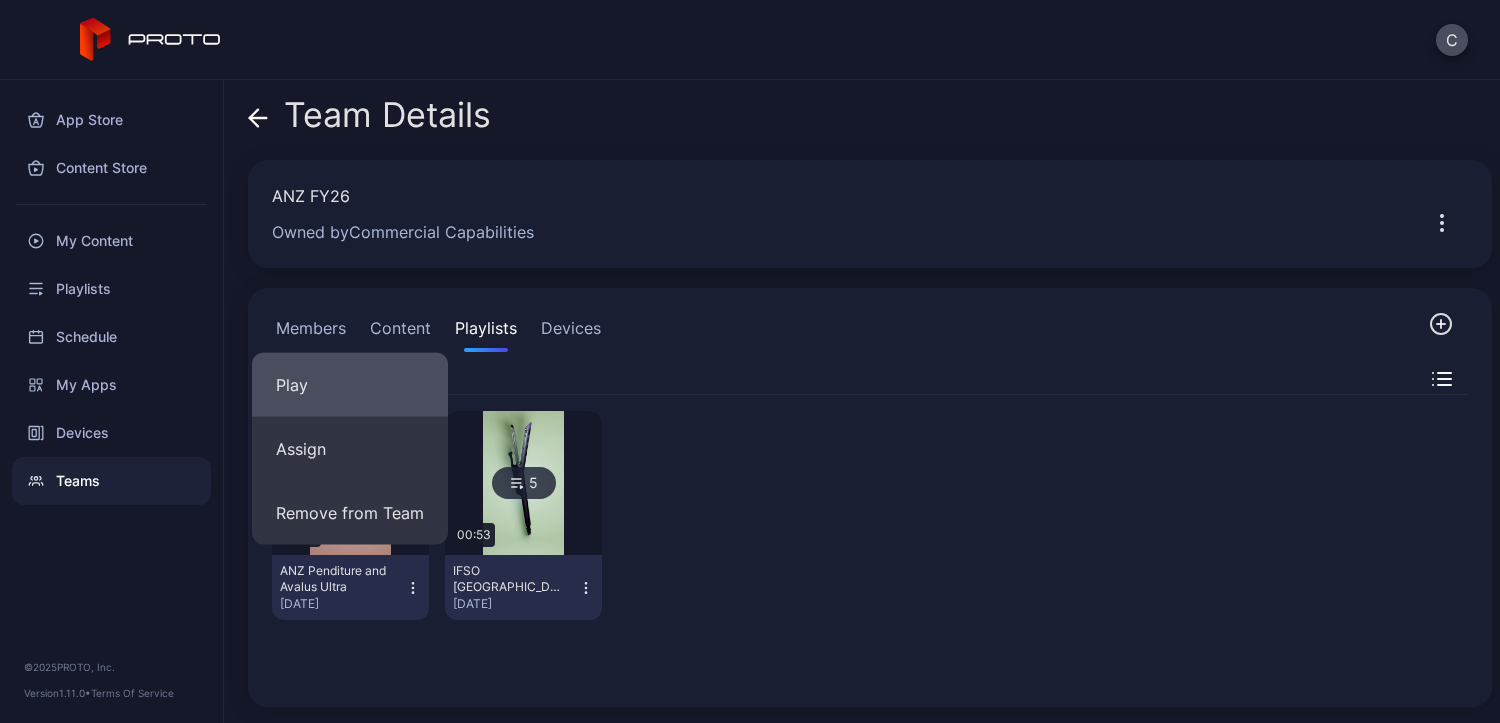 click on "Play" at bounding box center [350, 385] 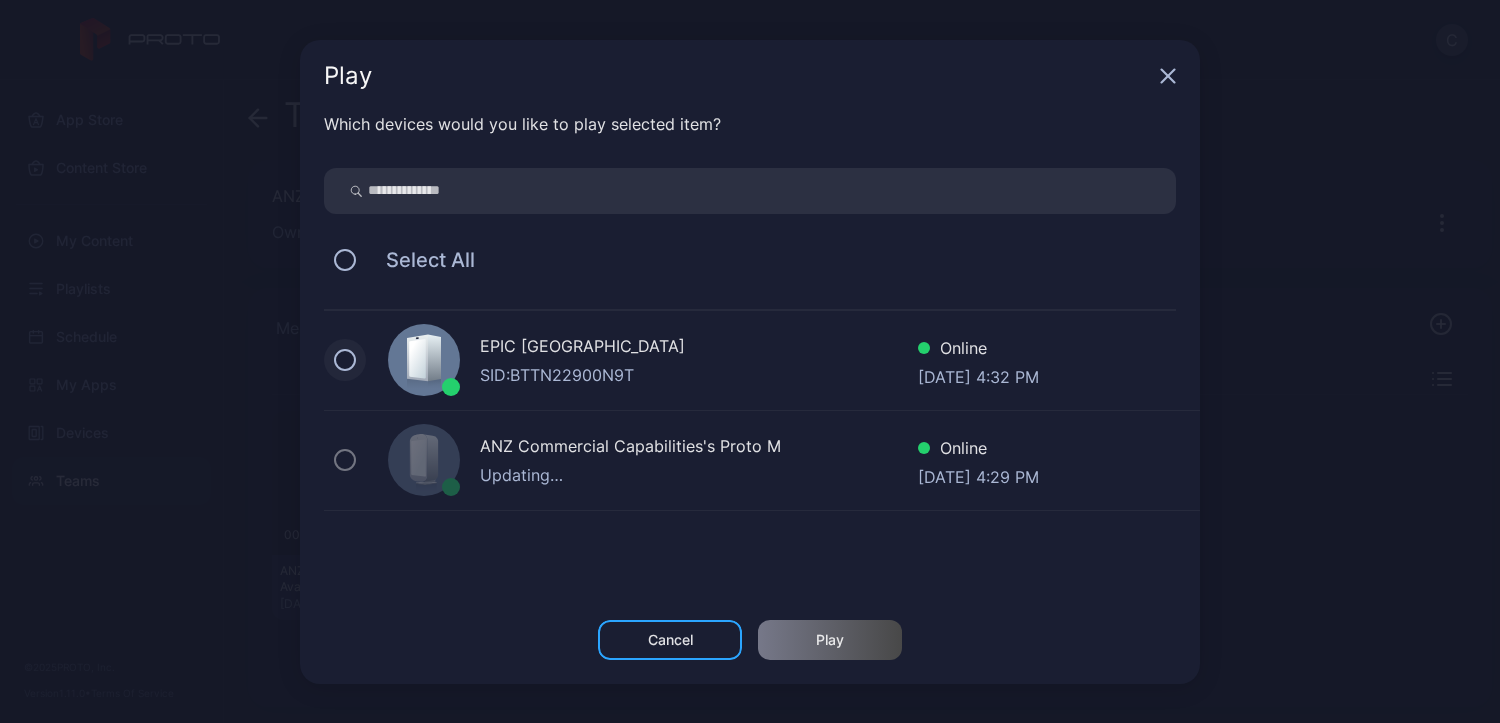 click at bounding box center (345, 360) 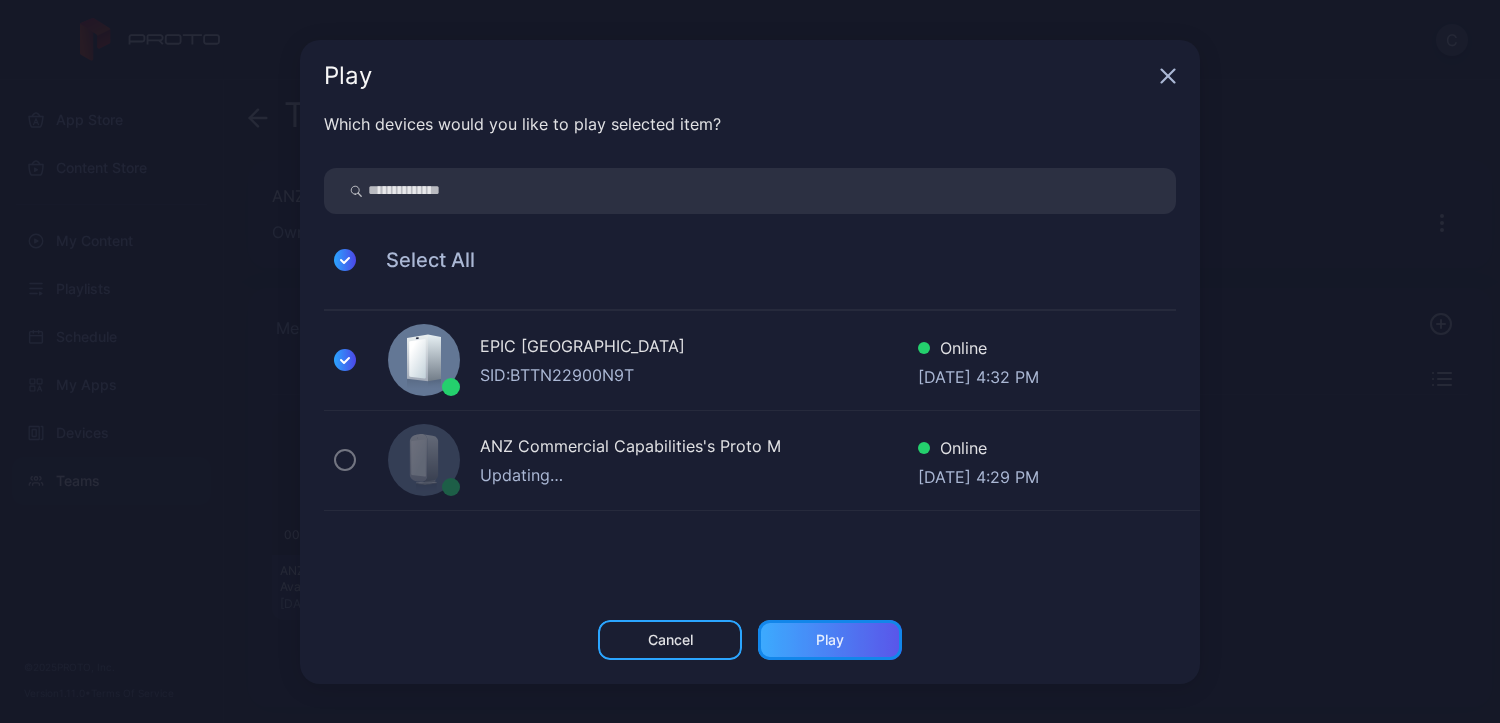 click on "Play" at bounding box center [830, 640] 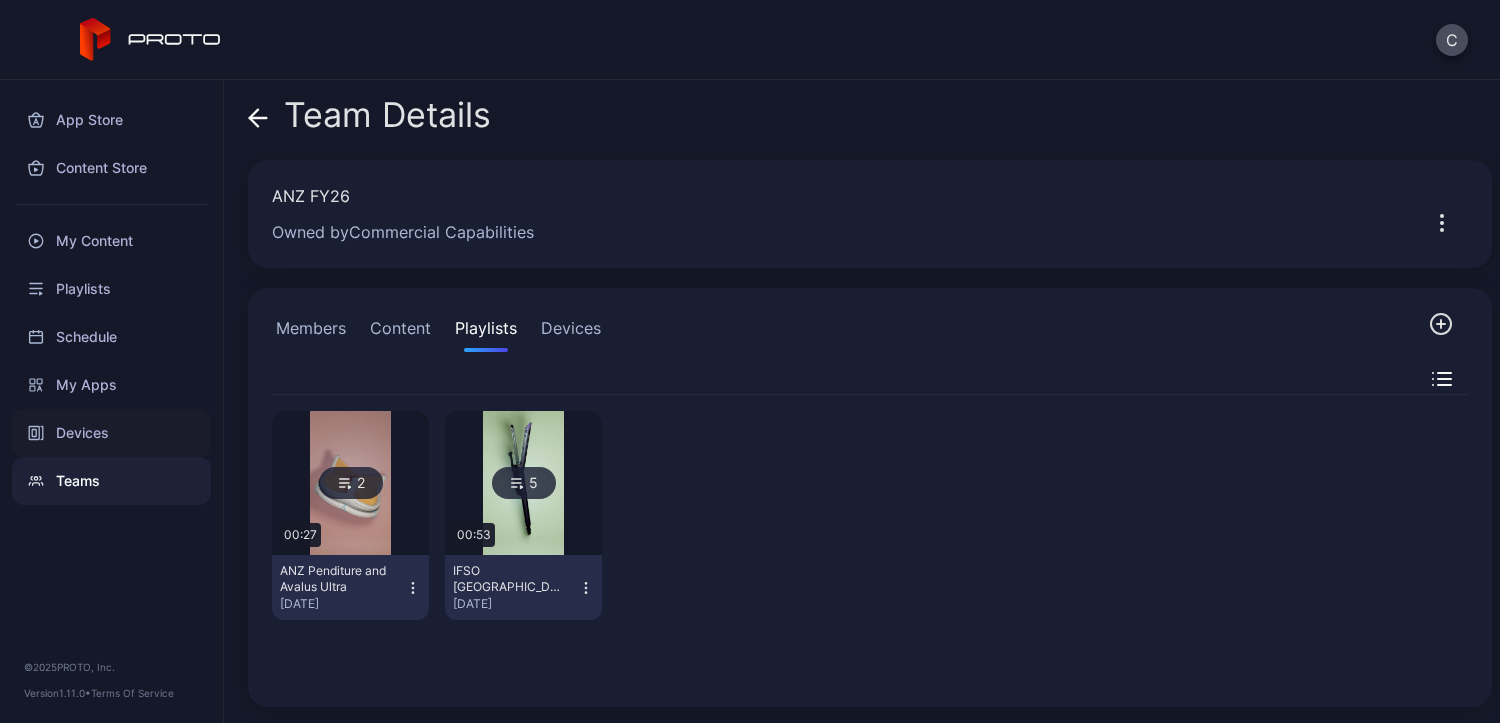 click on "Devices" at bounding box center (111, 433) 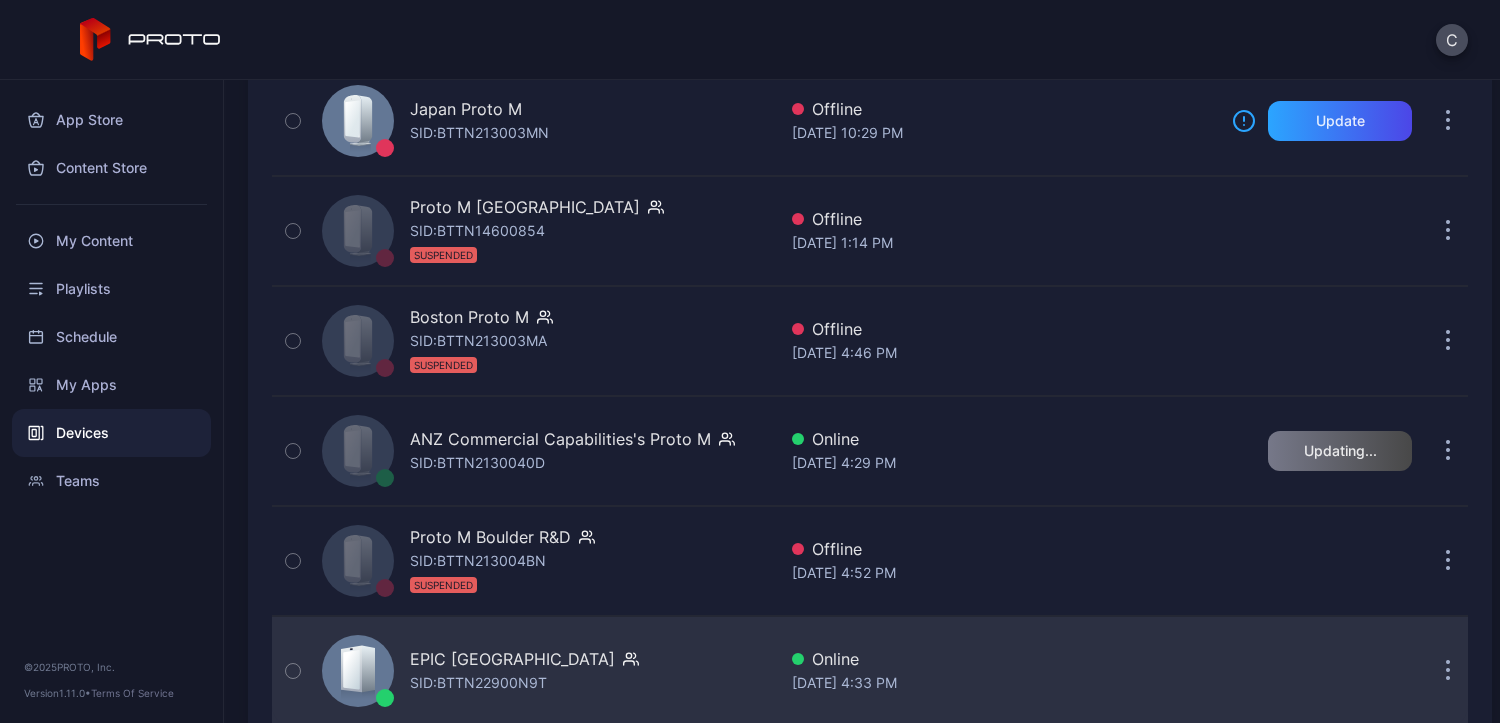scroll, scrollTop: 420, scrollLeft: 0, axis: vertical 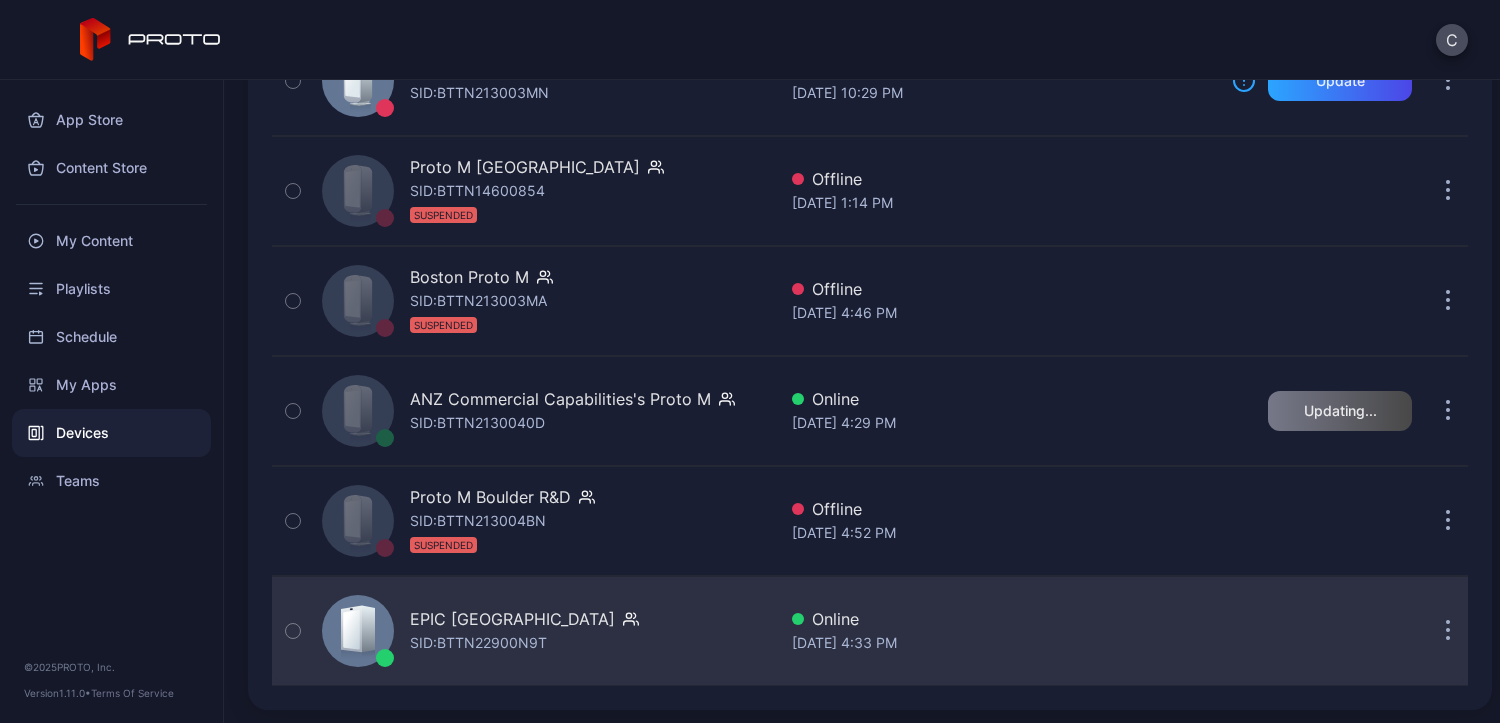 click on "SID:  BTTN22900N9T" at bounding box center (478, 643) 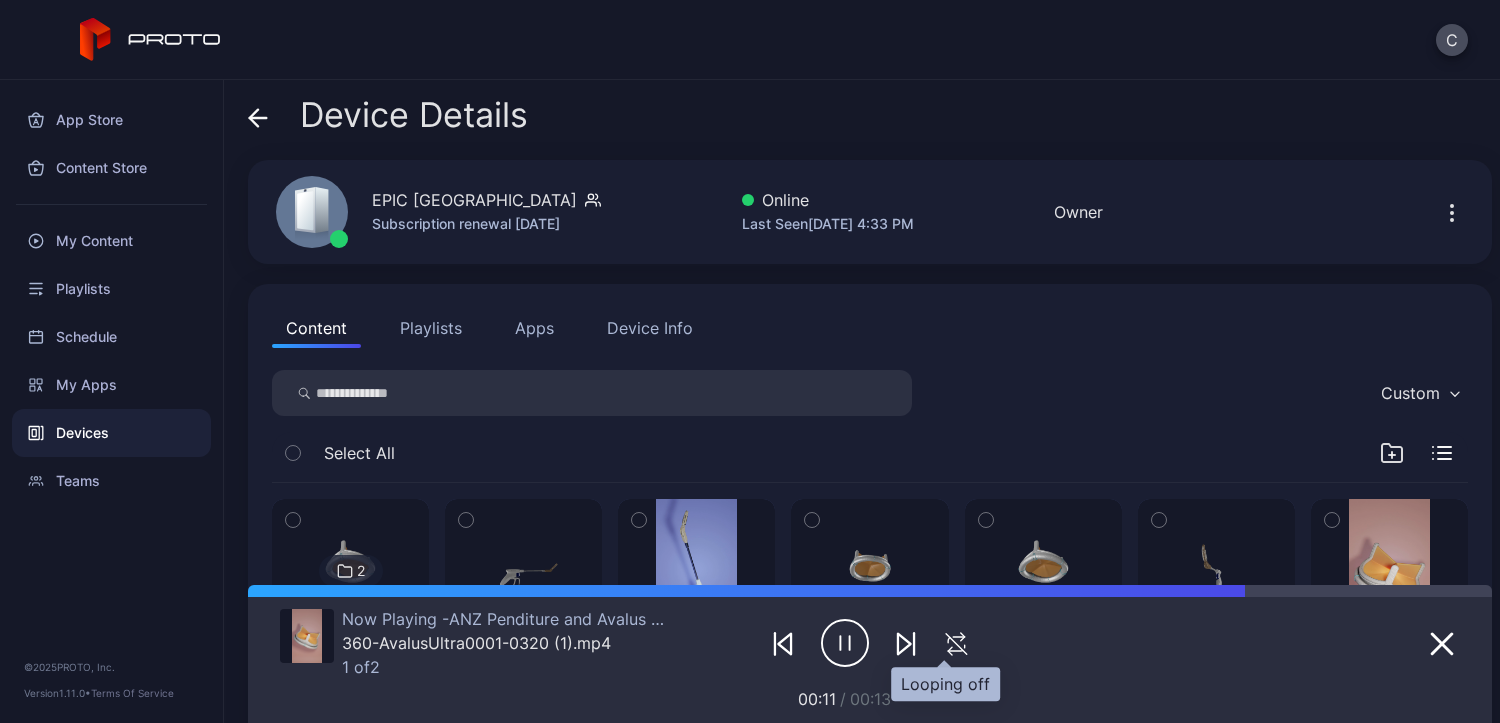 click 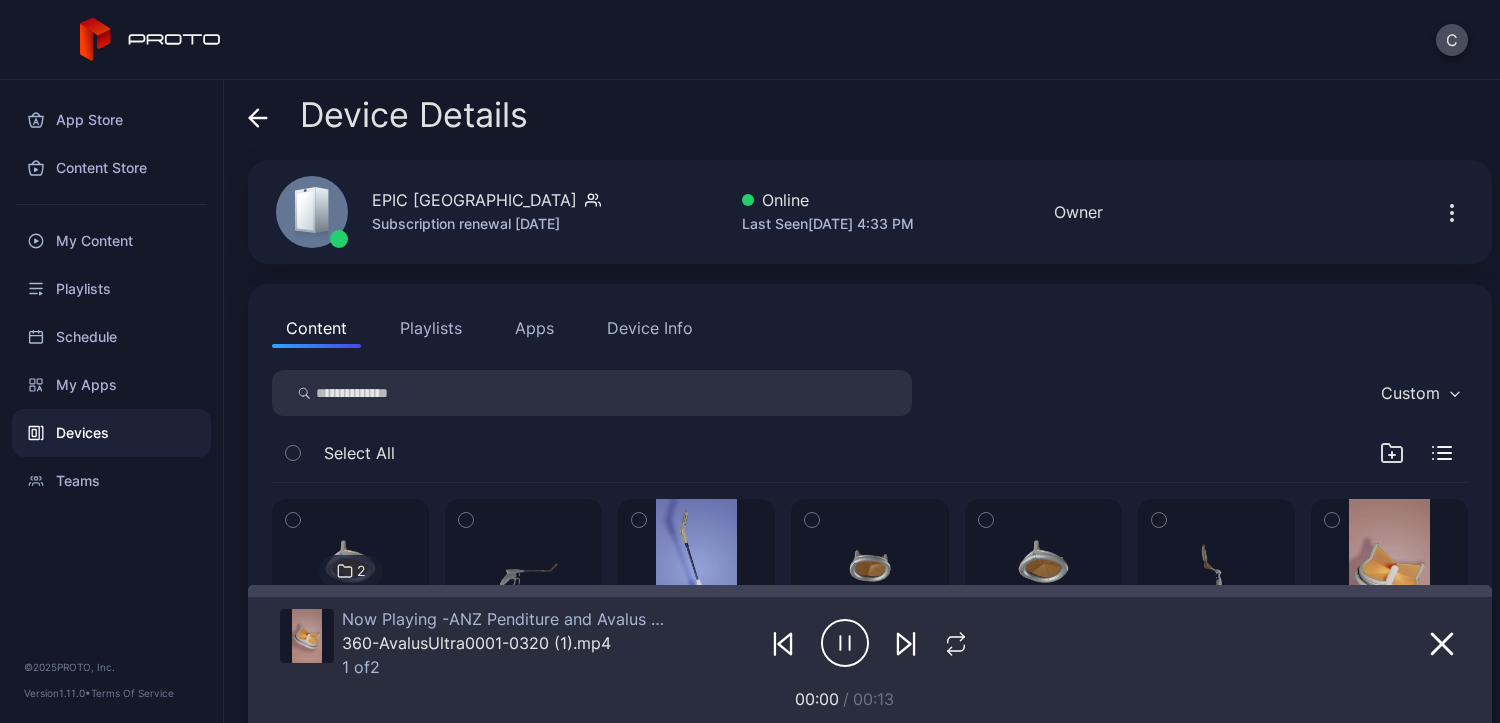 click 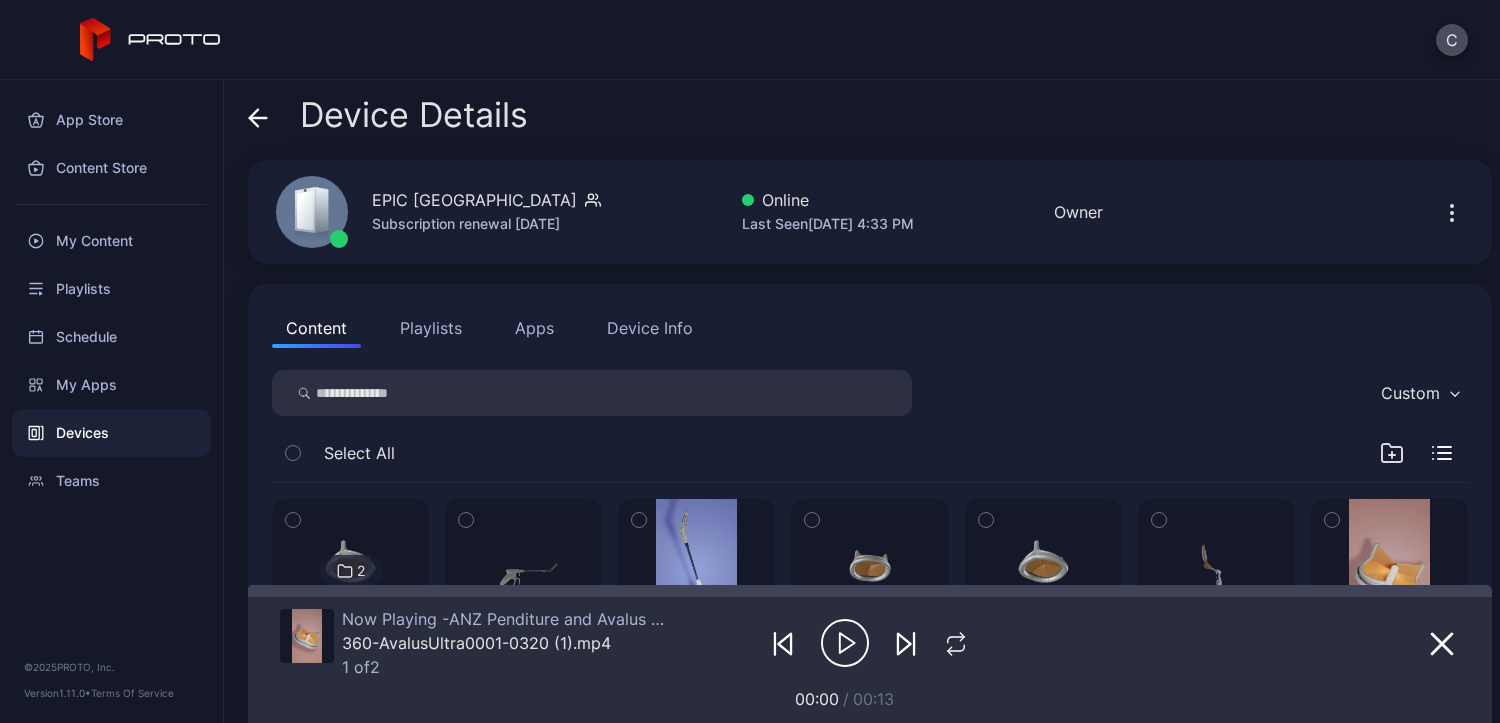 click on "Playlists" at bounding box center [431, 328] 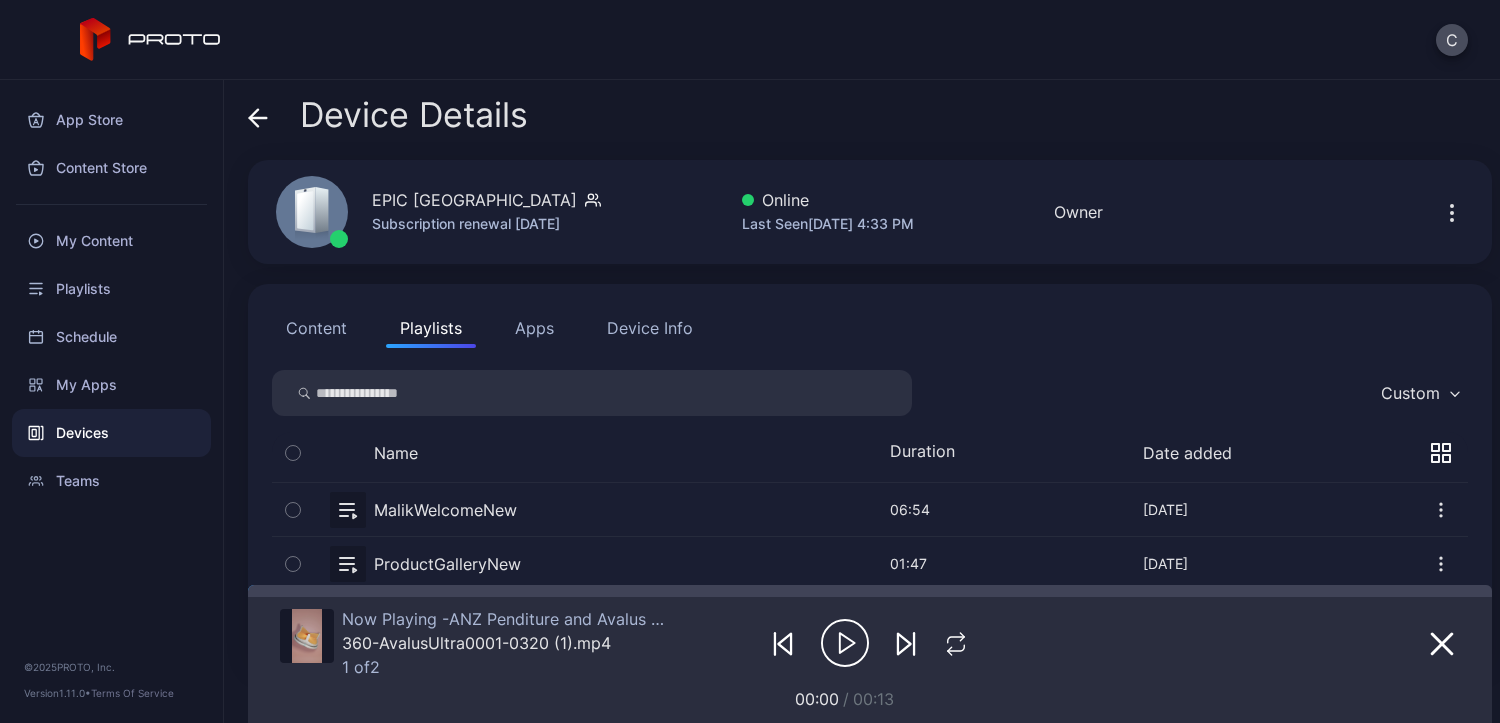 click 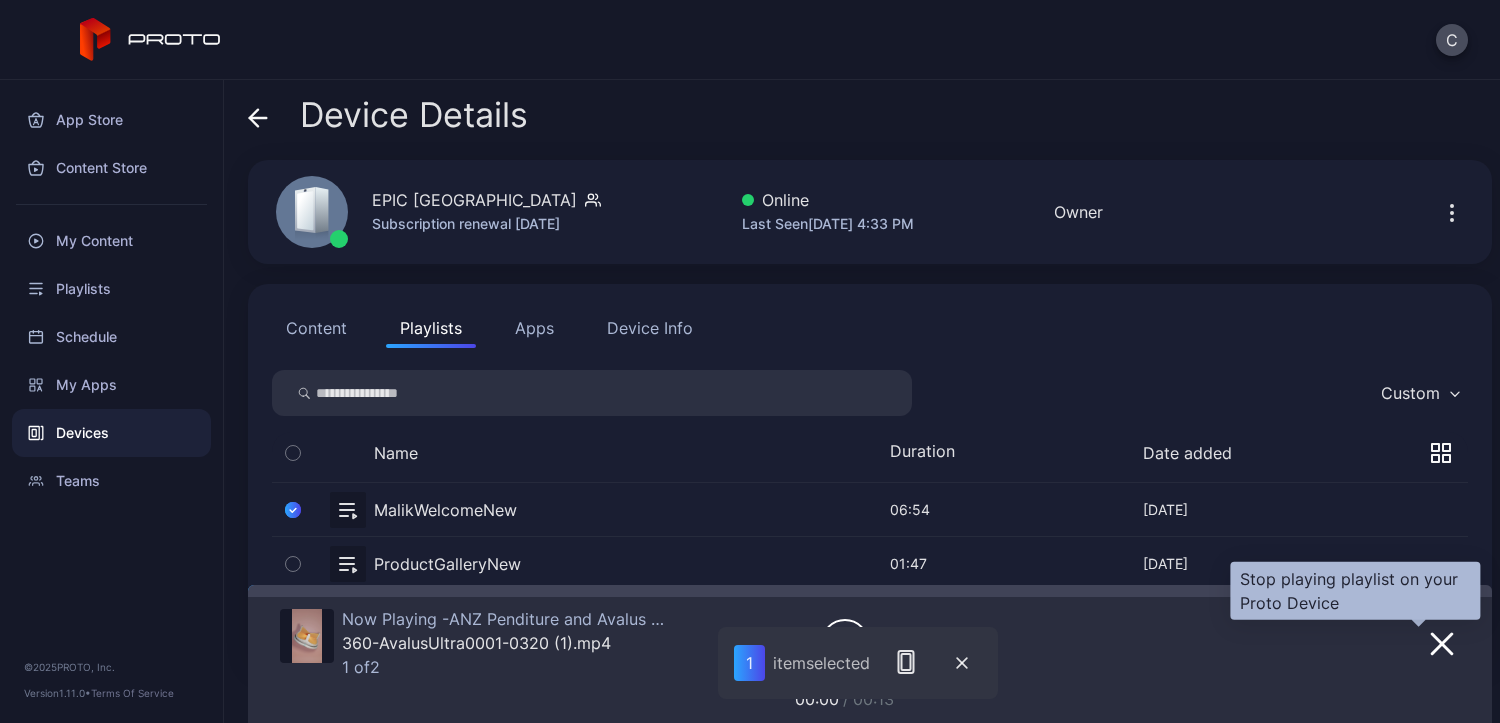 click 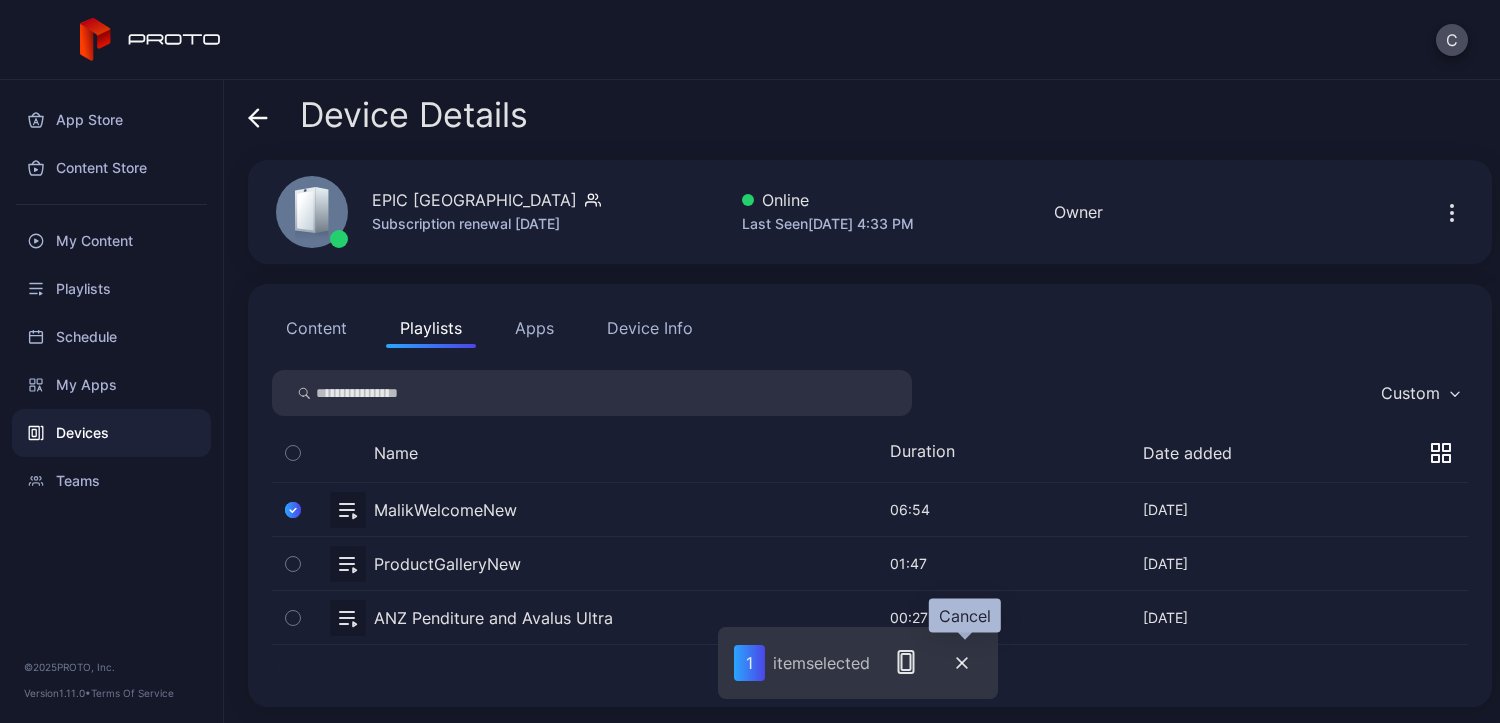 click 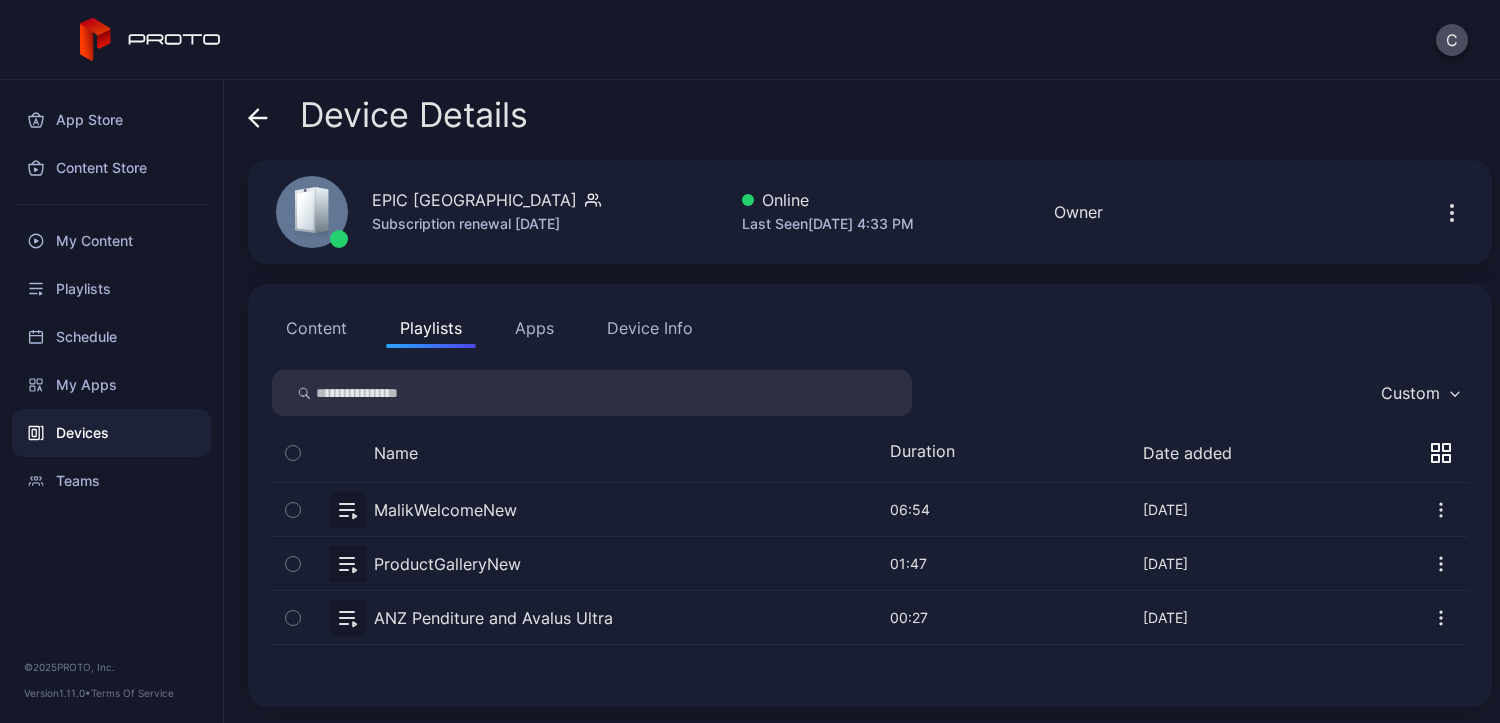 click at bounding box center (870, 509) 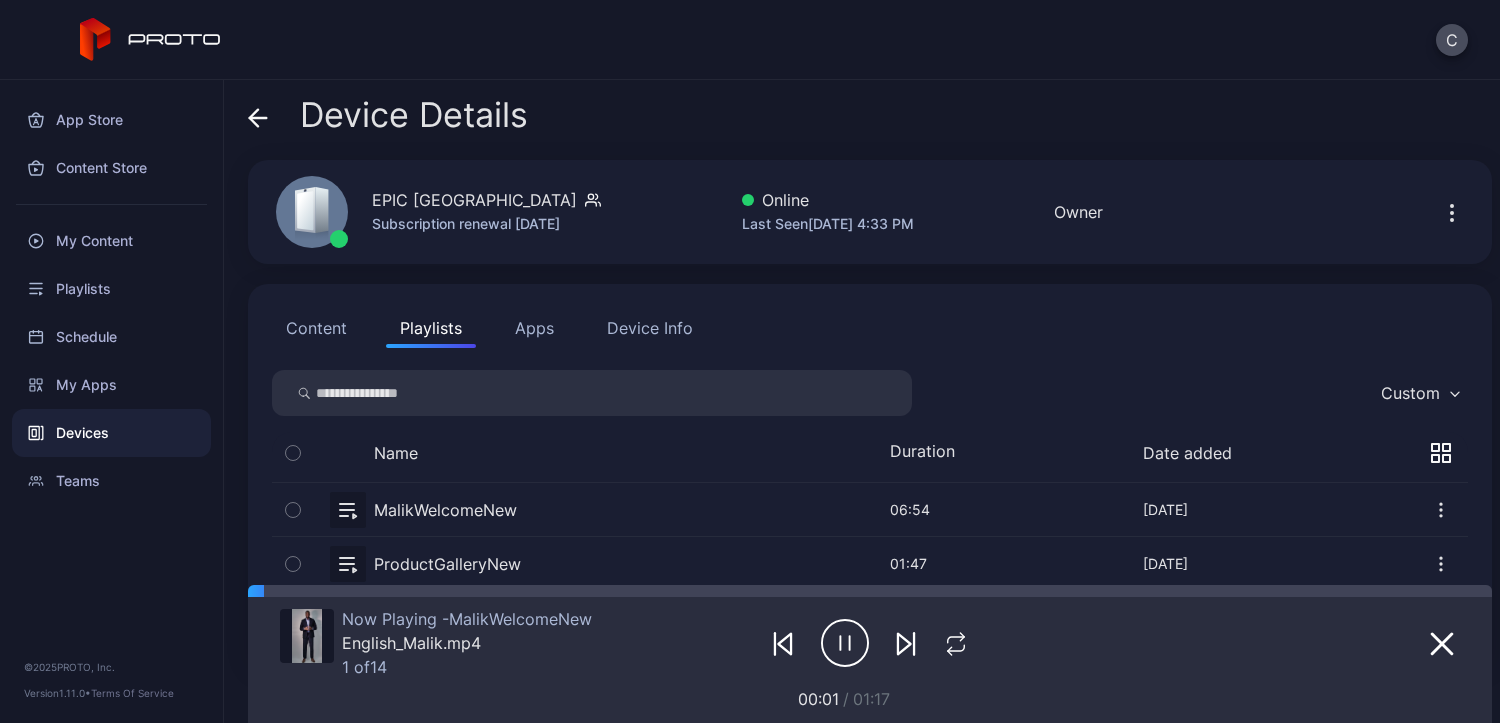 click 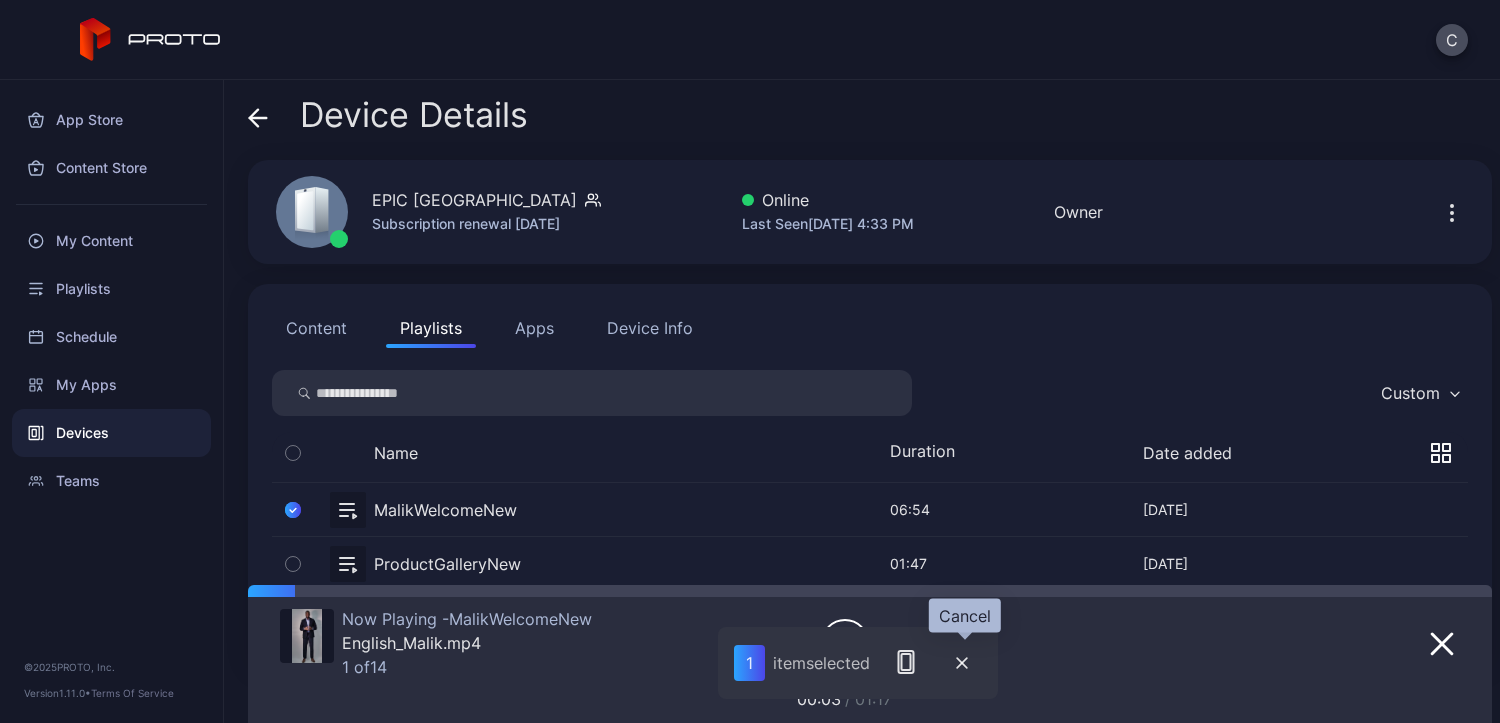 click 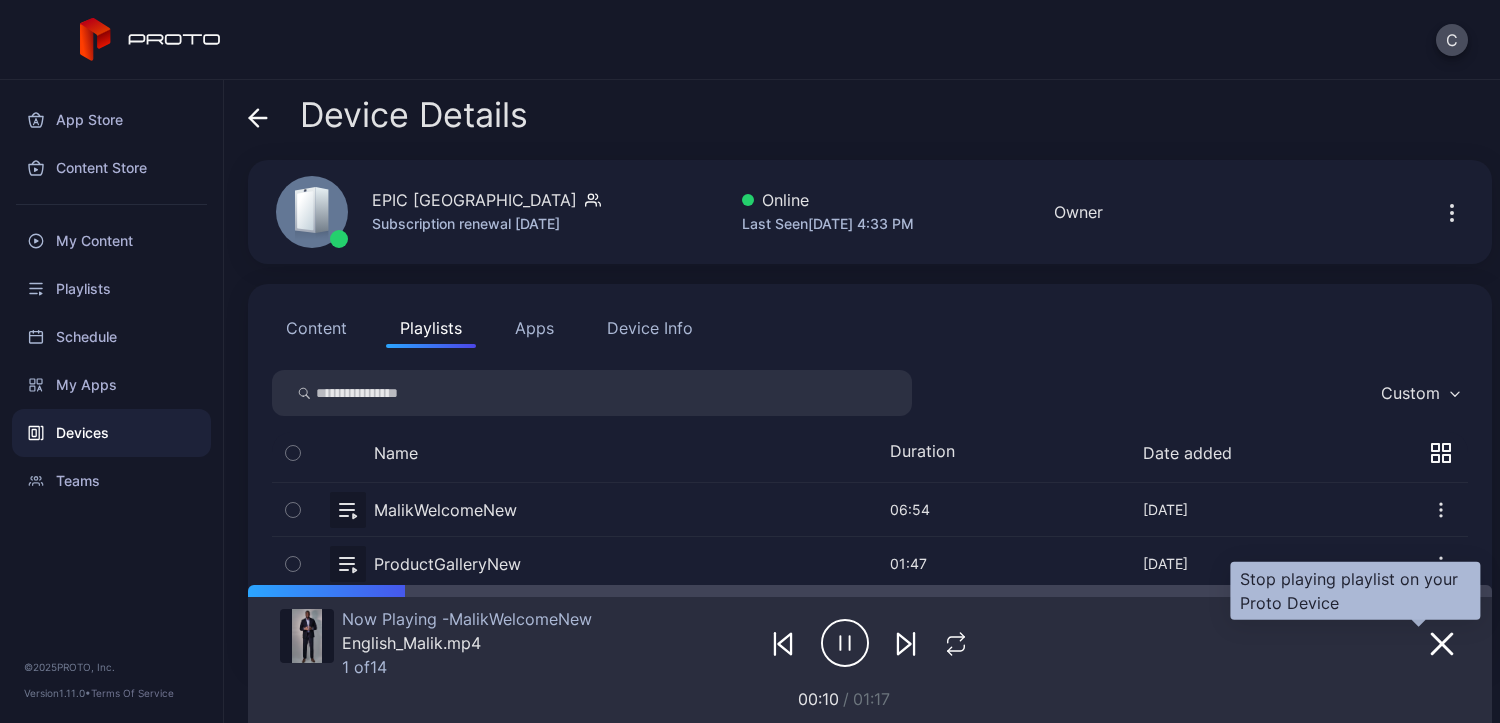 click 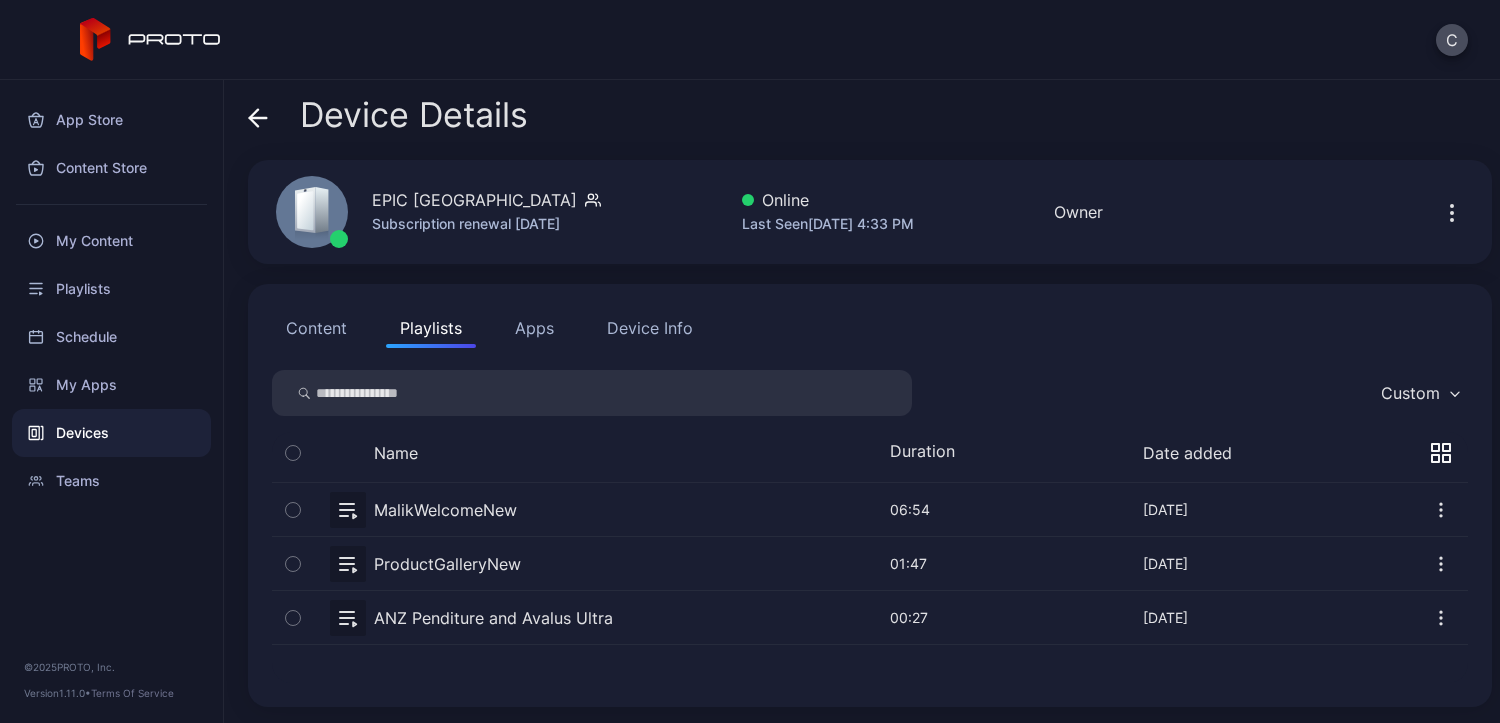 click on "Content" at bounding box center [316, 328] 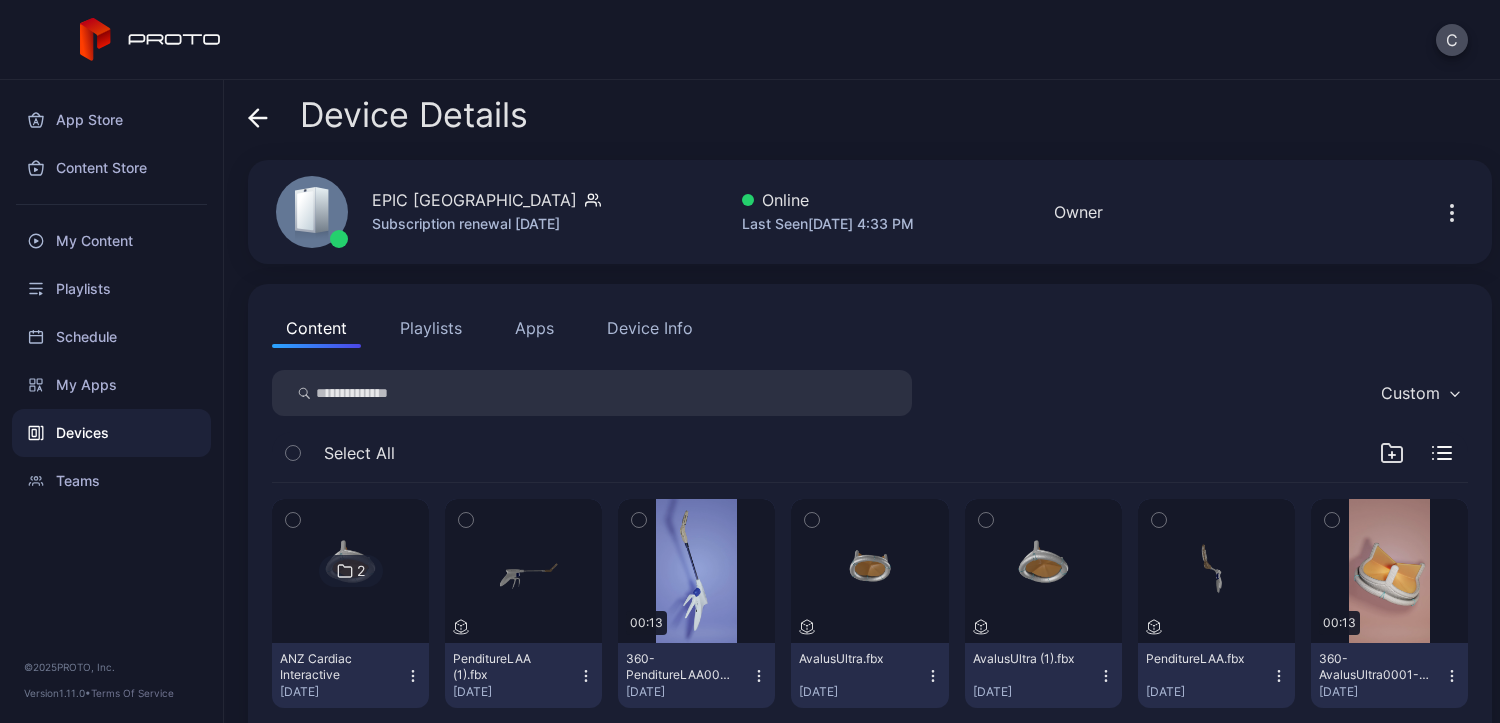 click on "Devices" at bounding box center [111, 433] 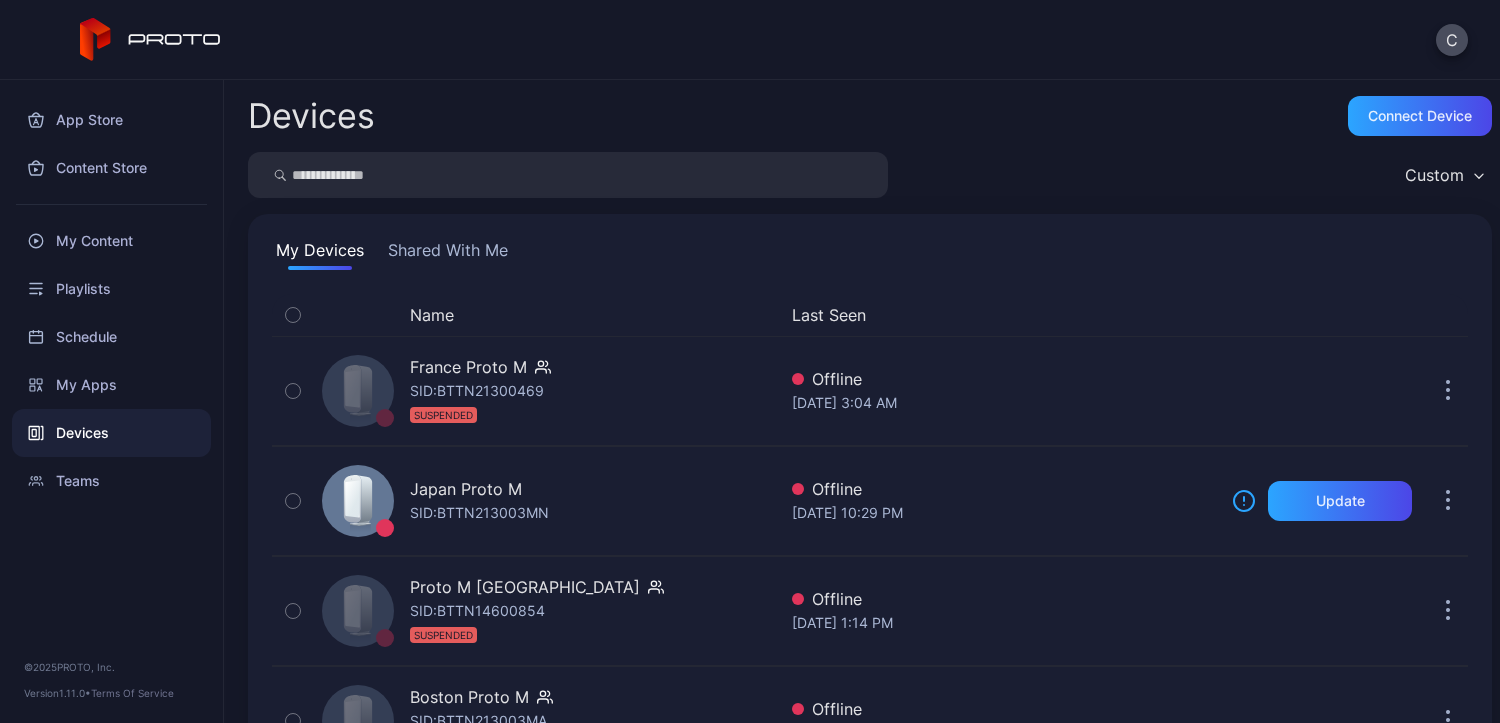 scroll, scrollTop: 420, scrollLeft: 0, axis: vertical 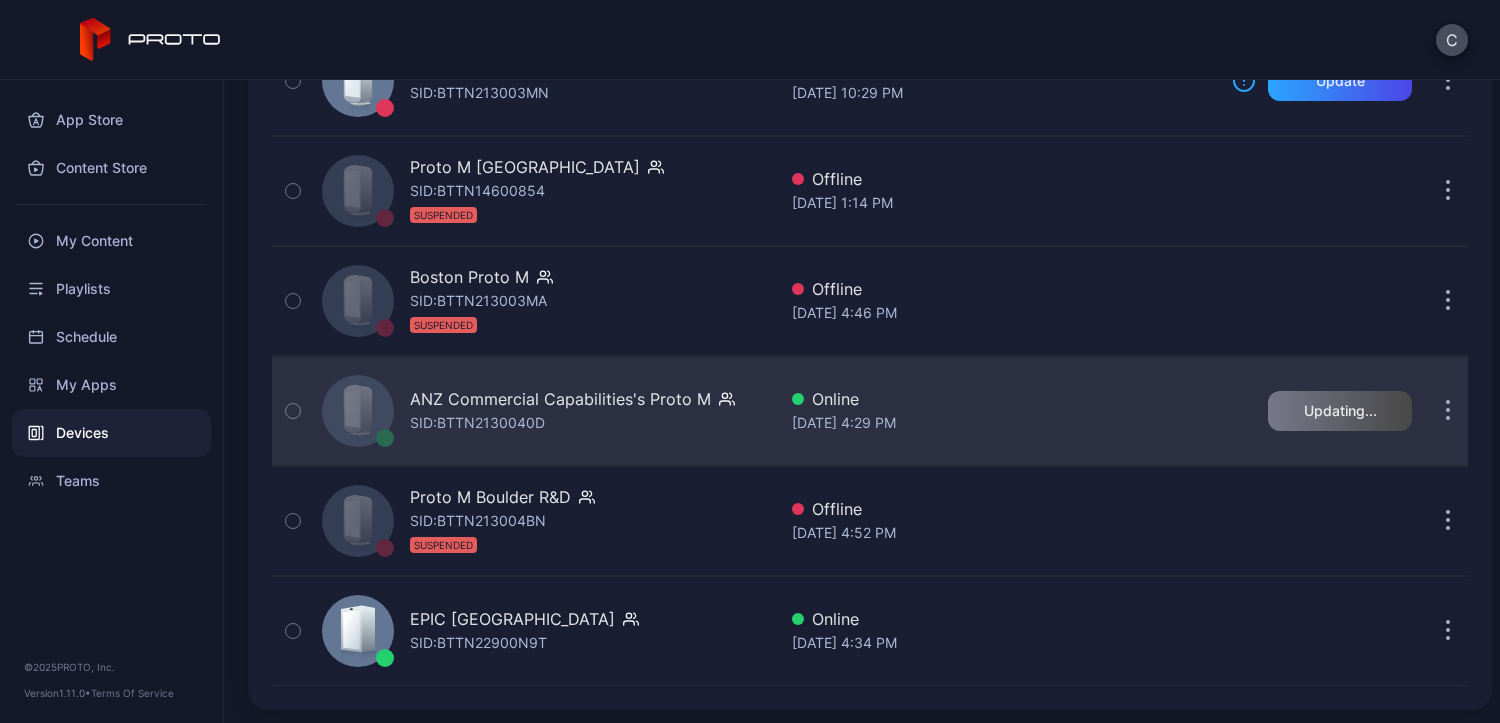 click on "ANZ Commercial Capabilities's Proto M SID:  BTTN2130040D" at bounding box center [572, 411] 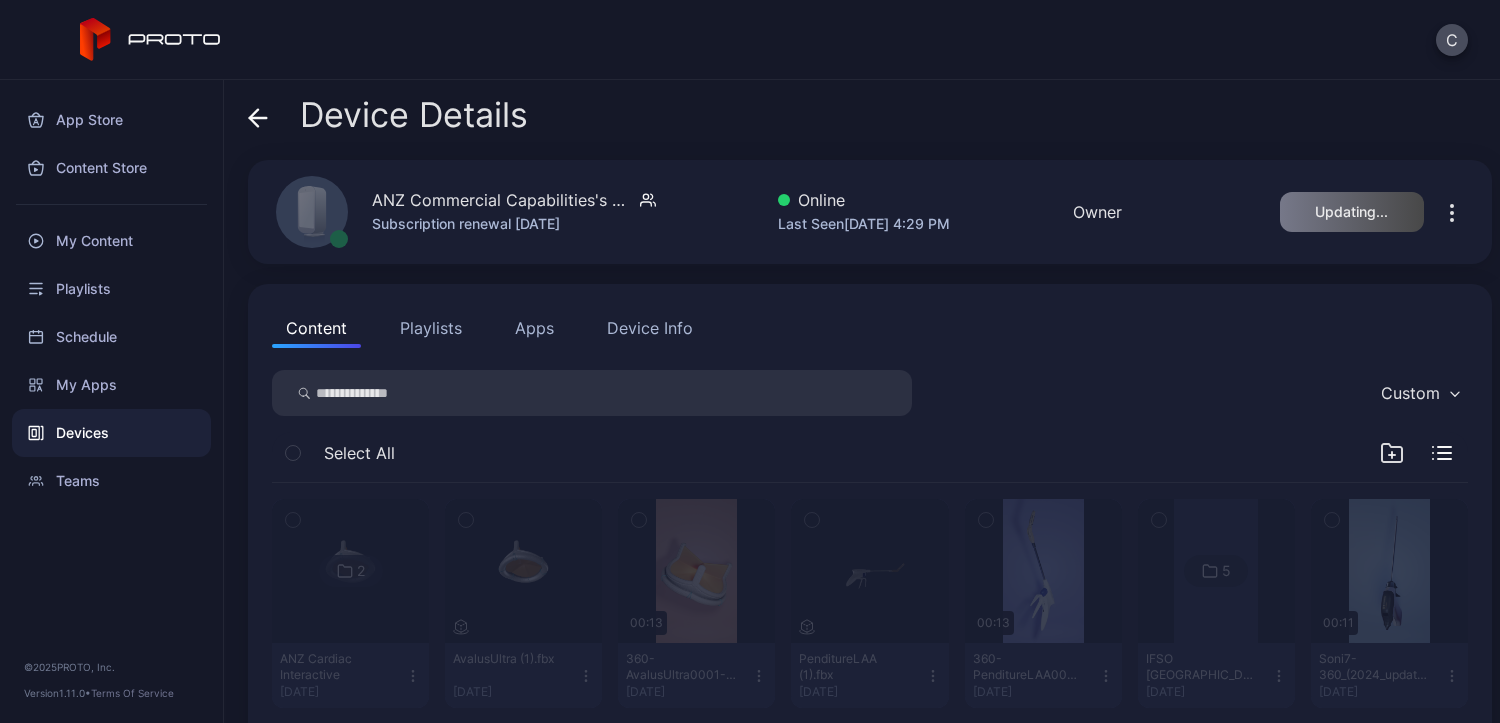click on "Devices" at bounding box center [111, 433] 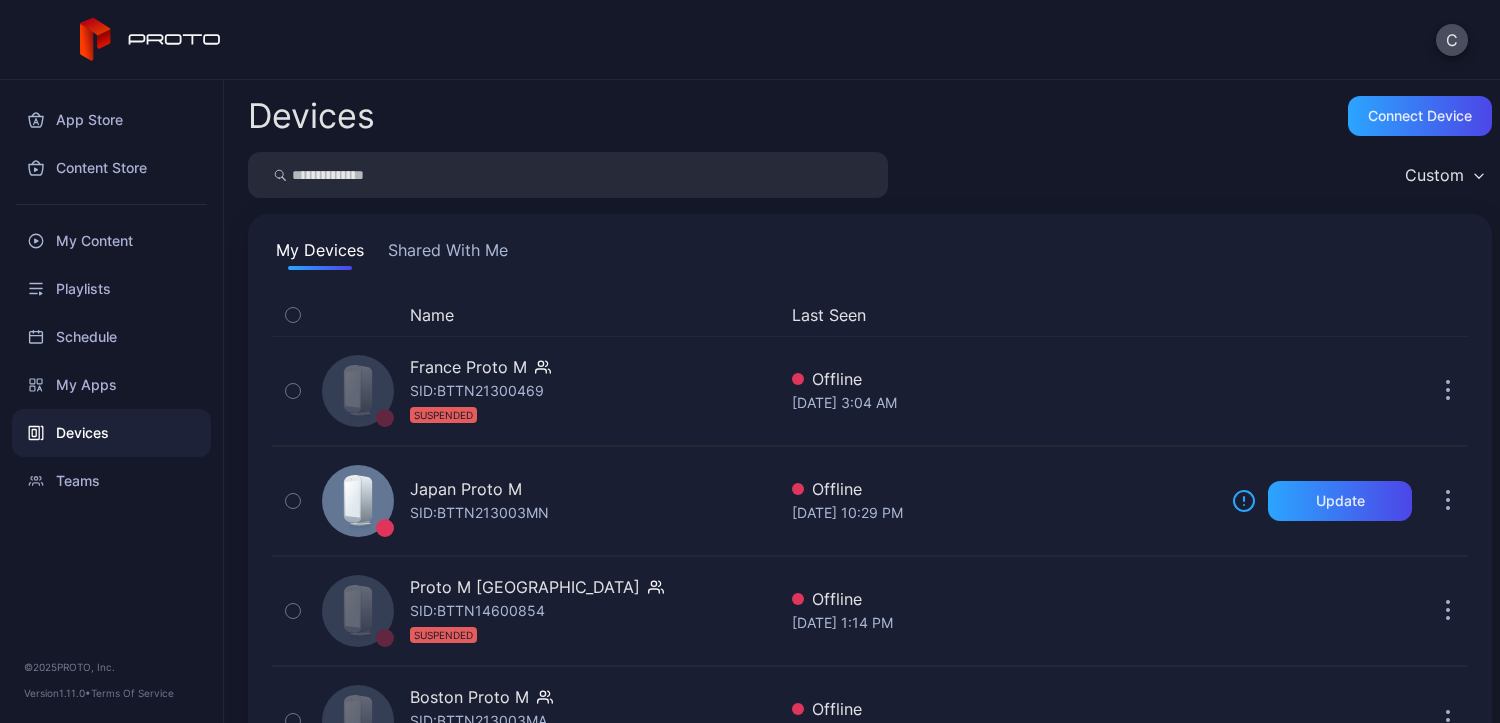 scroll, scrollTop: 420, scrollLeft: 0, axis: vertical 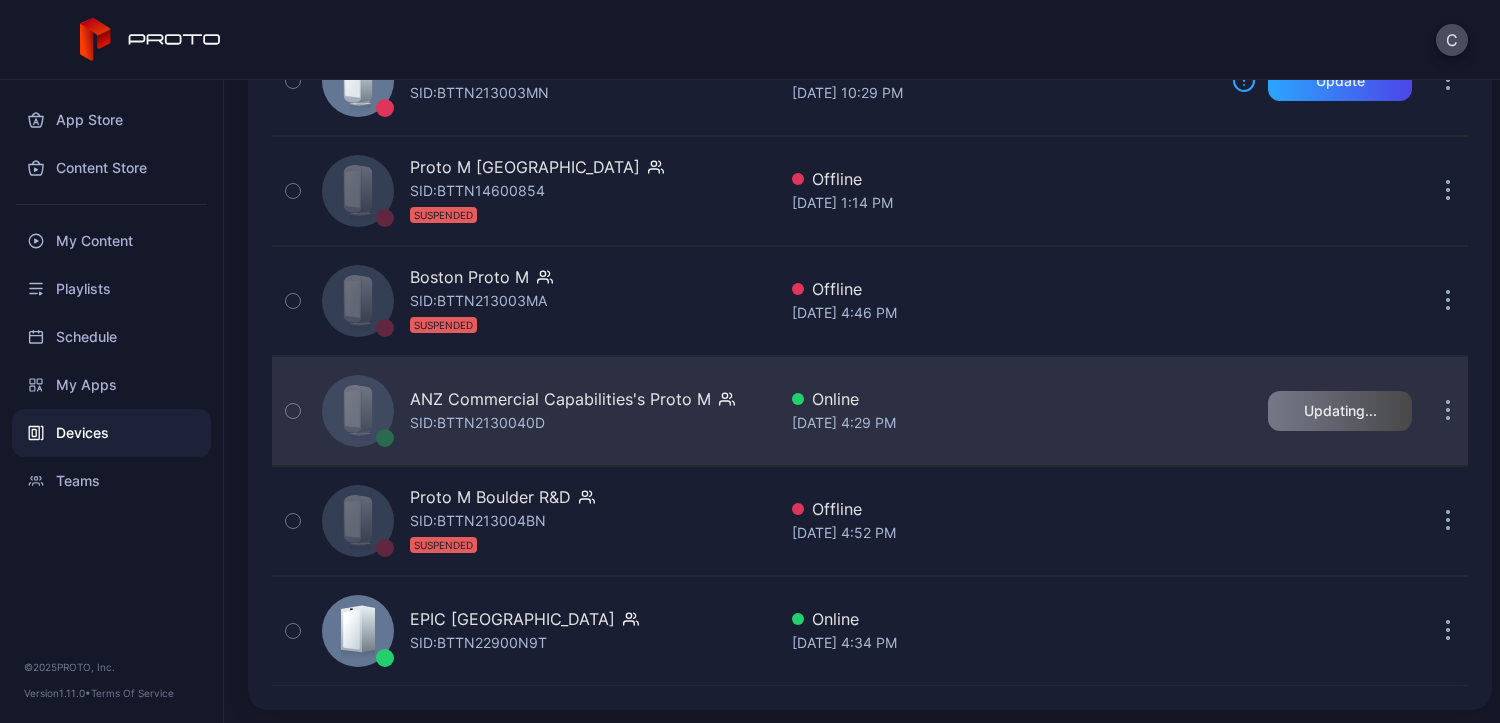 click 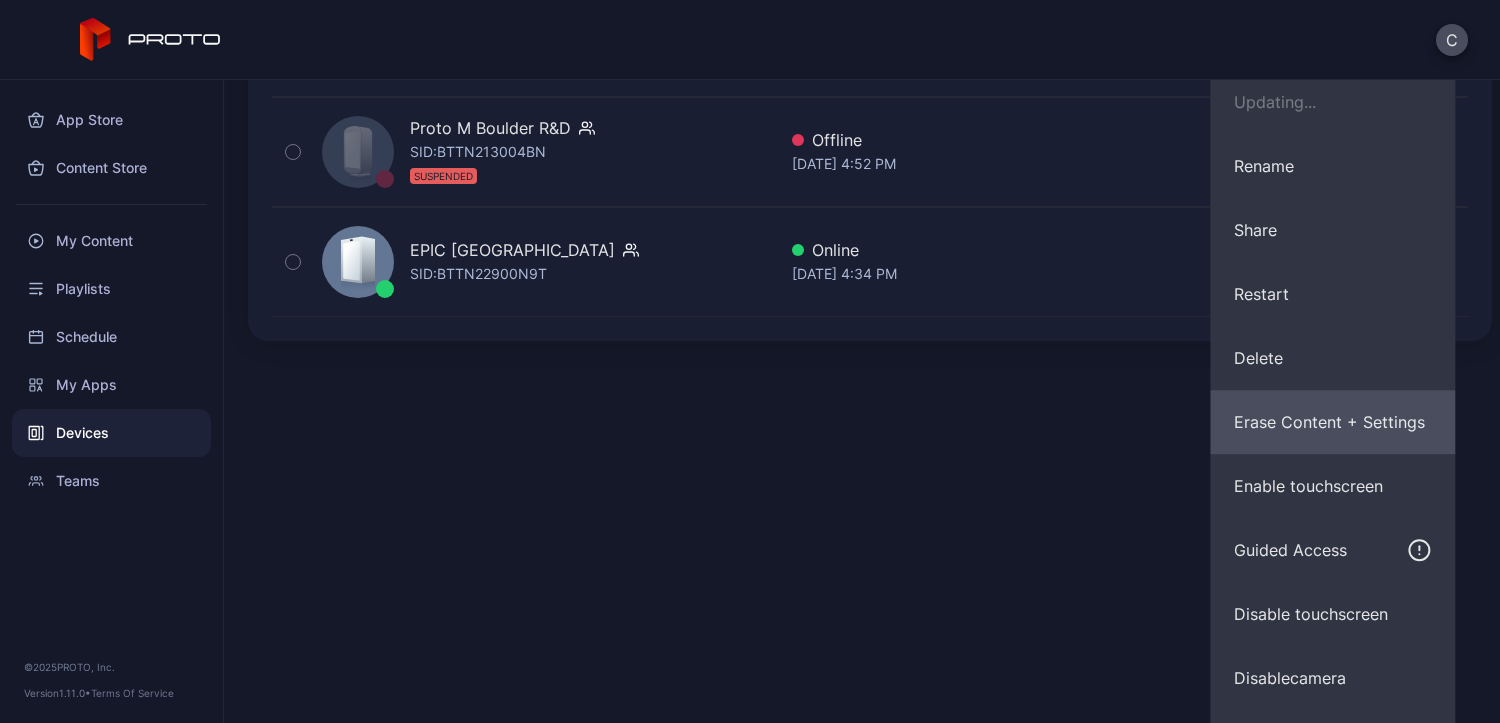scroll, scrollTop: 840, scrollLeft: 0, axis: vertical 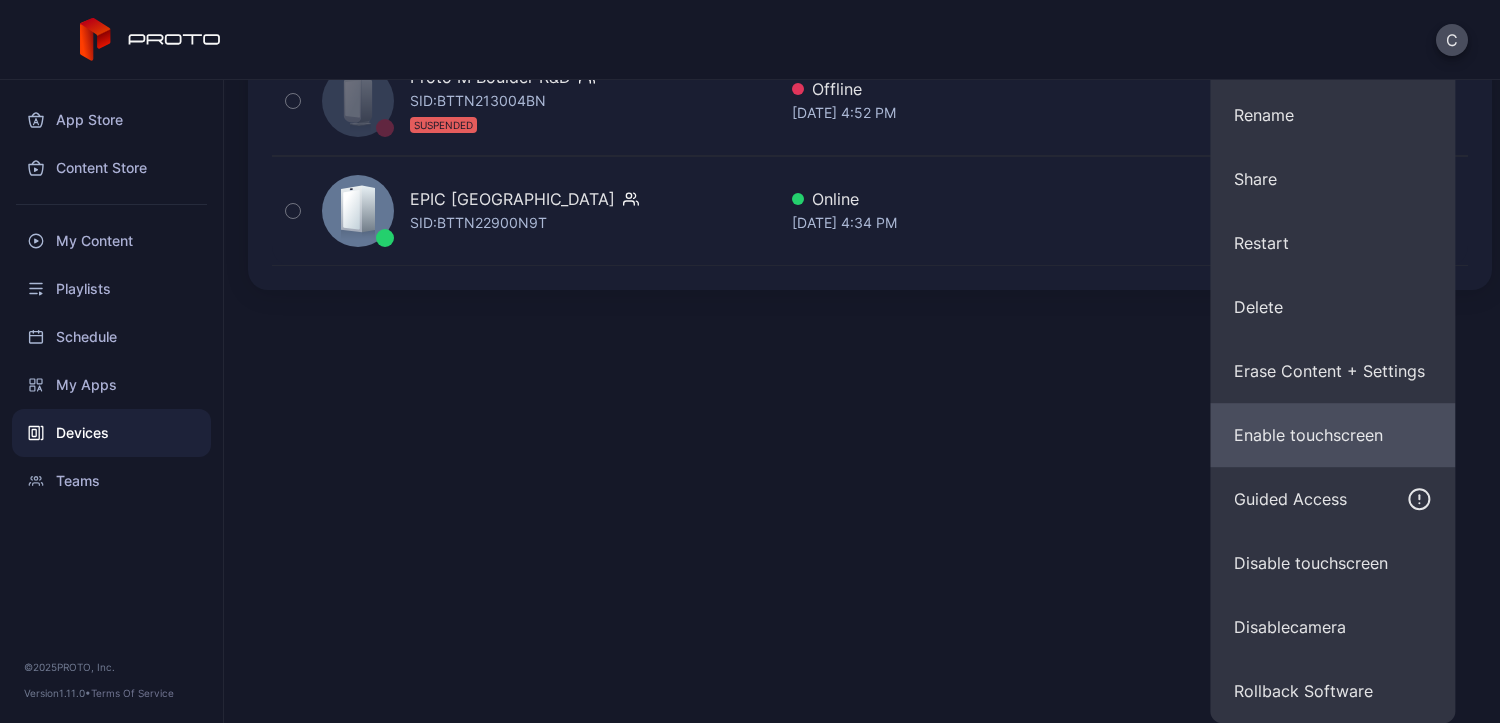 click on "Enable touchscreen" at bounding box center [1332, 435] 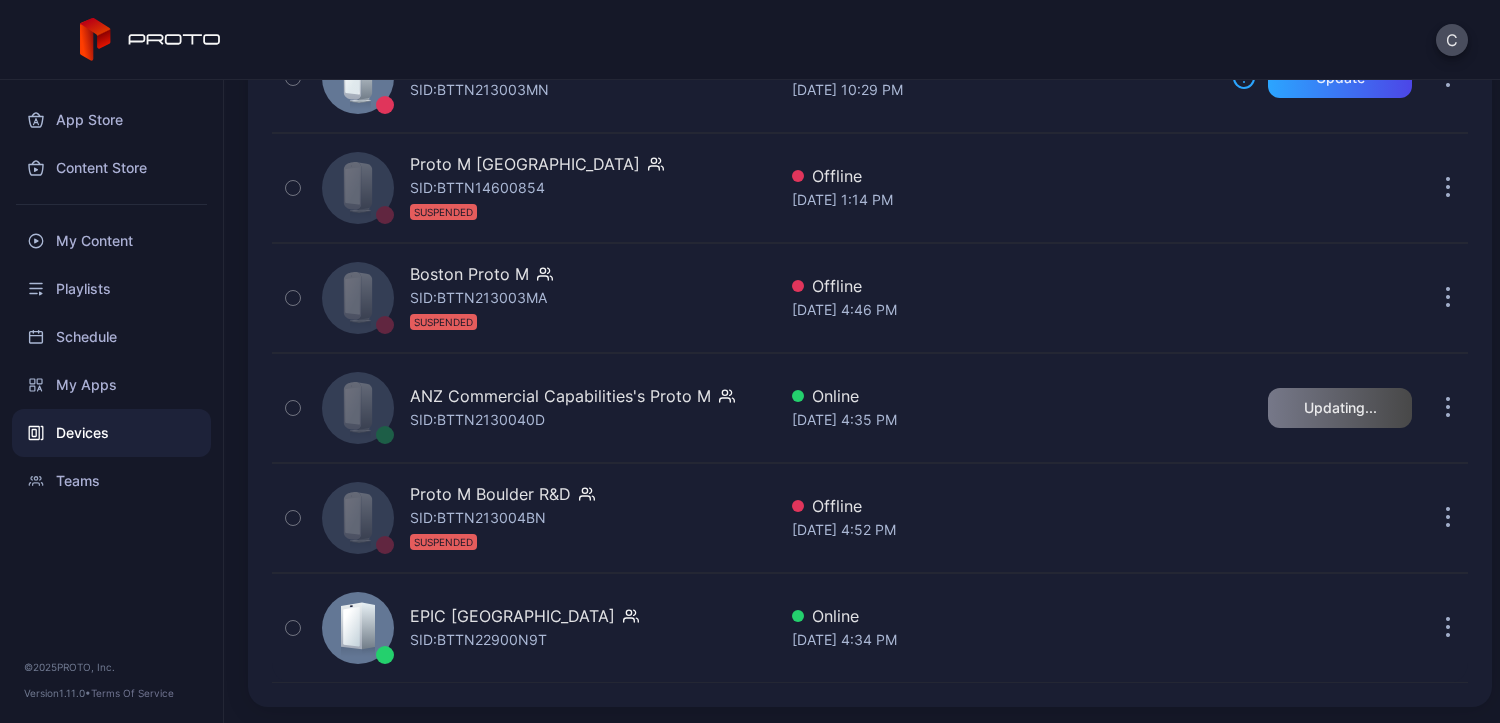 scroll, scrollTop: 420, scrollLeft: 0, axis: vertical 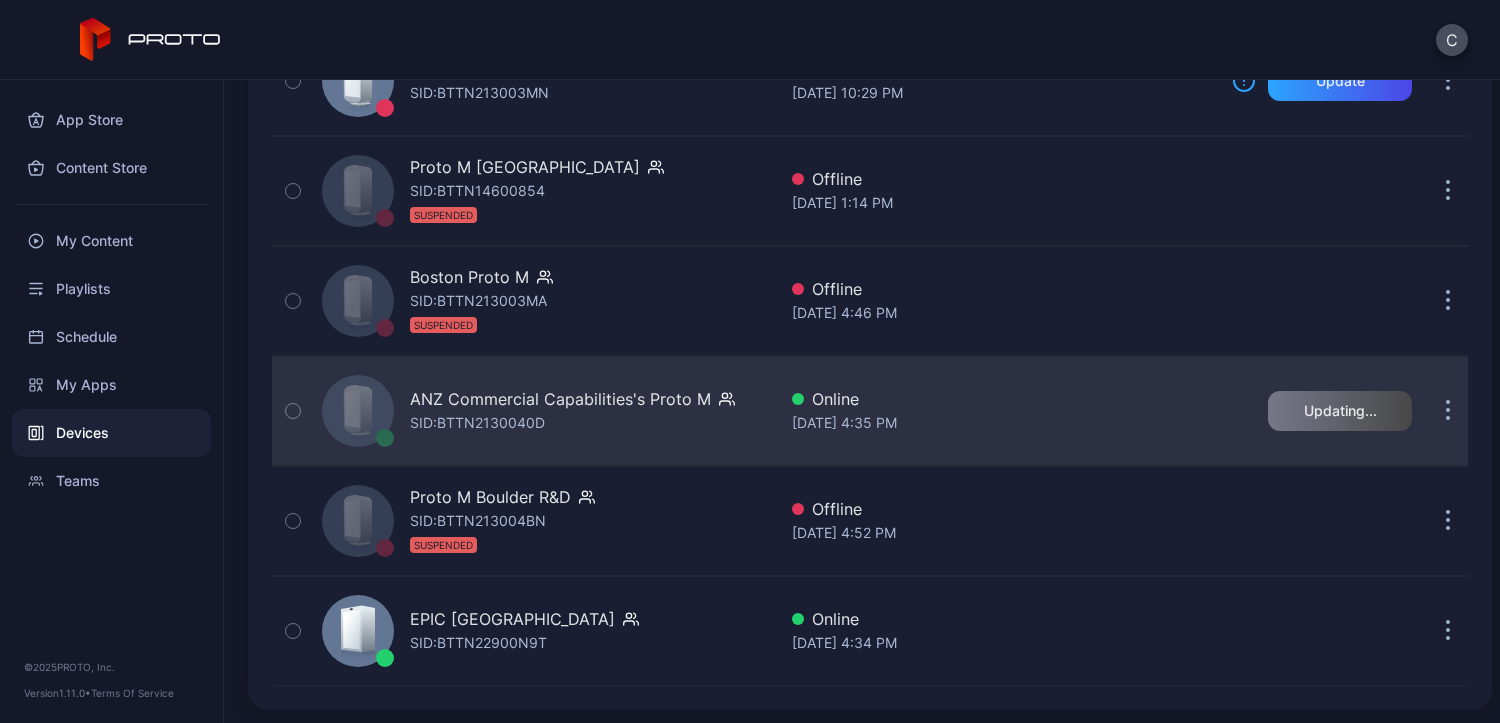 click at bounding box center [1448, 411] 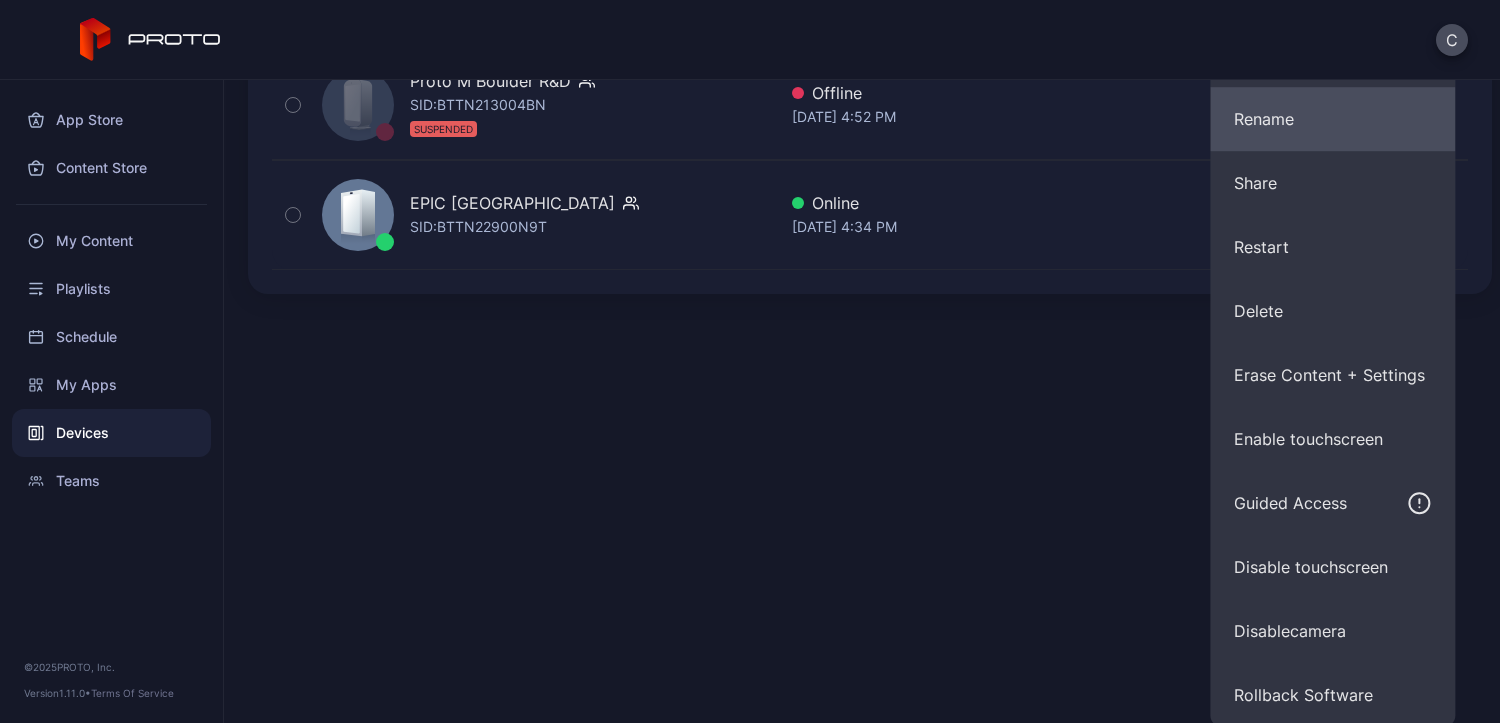 scroll, scrollTop: 840, scrollLeft: 0, axis: vertical 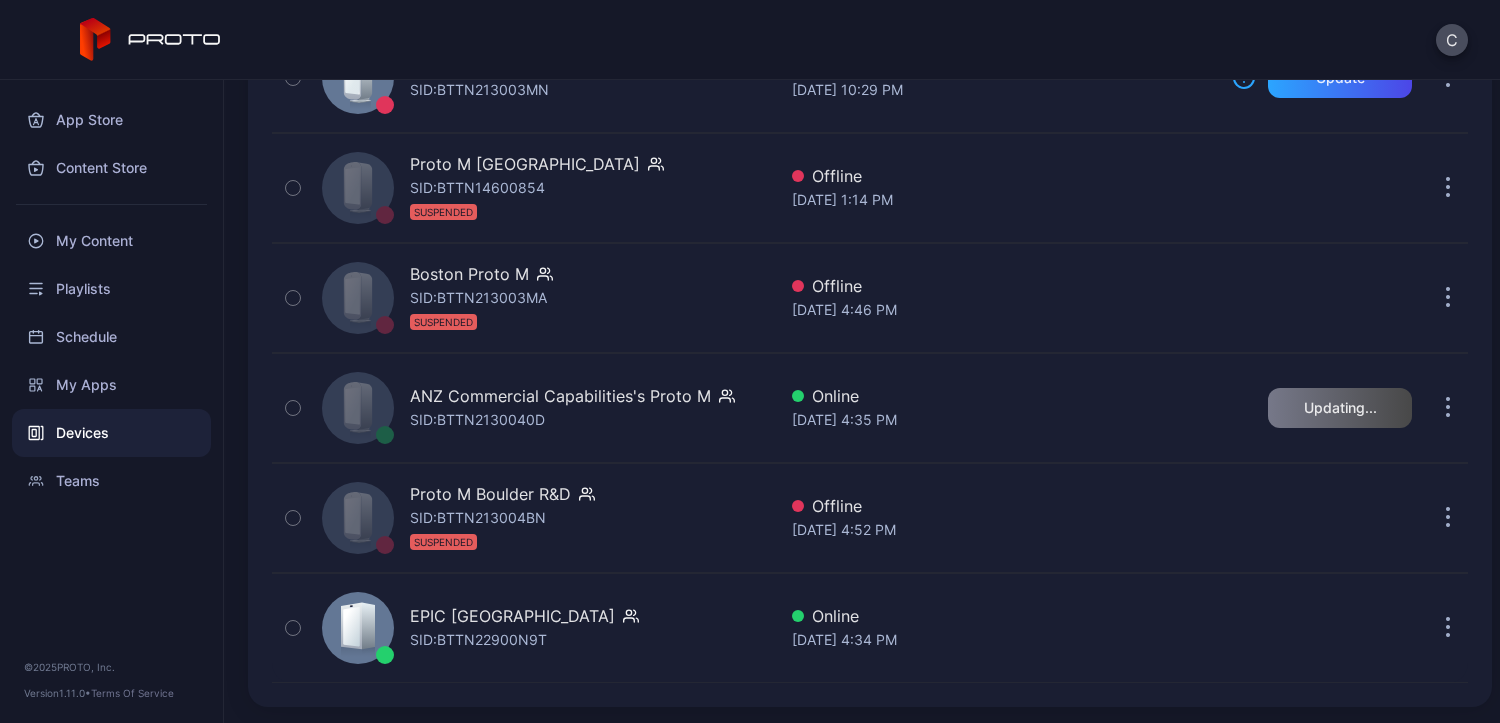 click on "Devices Connect device Custom My Devices Shared With Me Name Last Seen France  Proto M SID:  BTTN21300469 SUSPENDED Offline [DATE] 3:04 AM [GEOGRAPHIC_DATA] Proto M SID:  BTTN213003MN Offline [DATE] 10:29 PM Update Proto [GEOGRAPHIC_DATA] SID:  BTTN14600854 SUSPENDED Offline [DATE] 1:14 PM Boston Proto M SID:  BTTN213003MA SUSPENDED Offline [DATE] 4:46 PM ANZ Commercial Capabilities's Proto M SID:  BTTN2130040D Online [DATE] 4:35 PM Updating... Proto M Boulder R&D SID:  BTTN213004BN SUSPENDED Offline [DATE] 4:52 PM EPIC [GEOGRAPHIC_DATA] SID:  BTTN22900N9T Online [DATE] 4:34 PM" at bounding box center (862, 401) 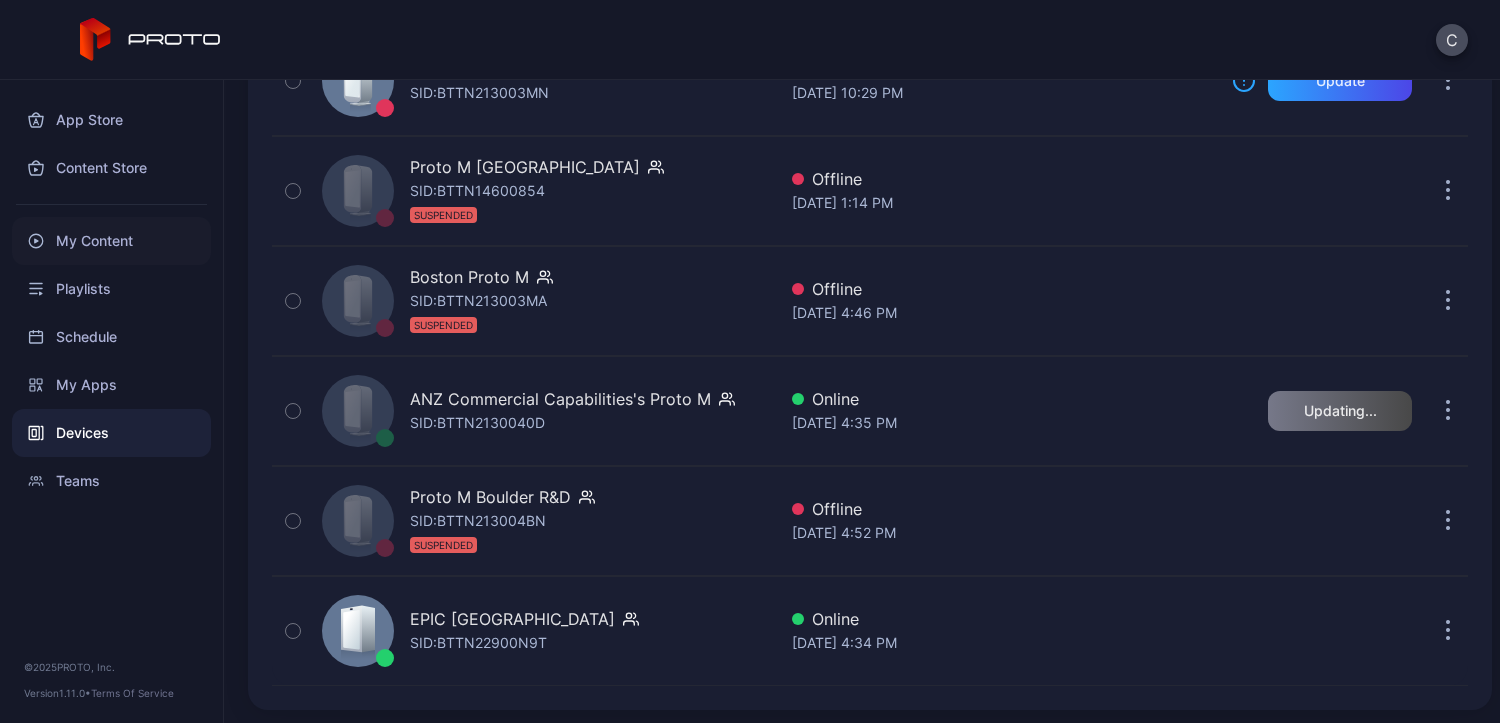 click on "My Content" at bounding box center (111, 241) 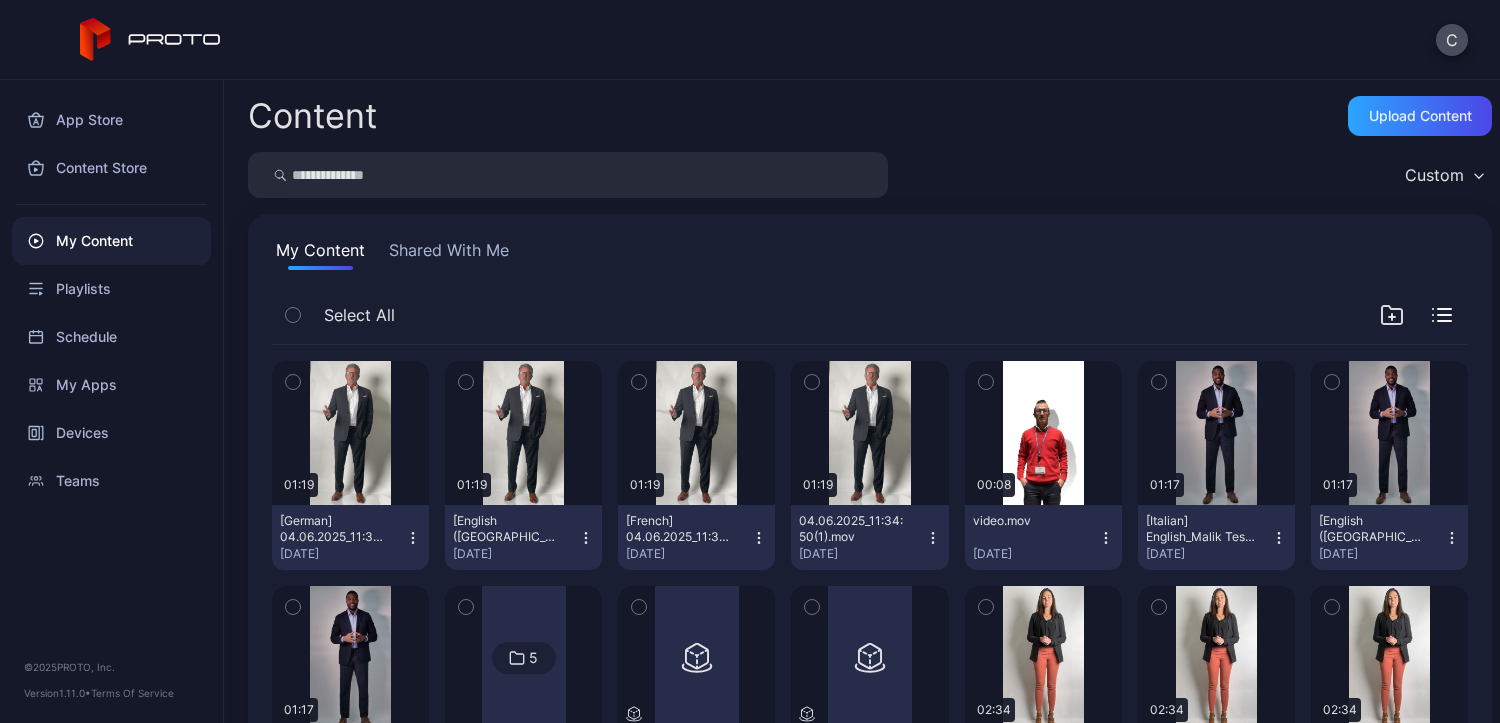 drag, startPoint x: 753, startPoint y: 310, endPoint x: 699, endPoint y: 315, distance: 54.230988 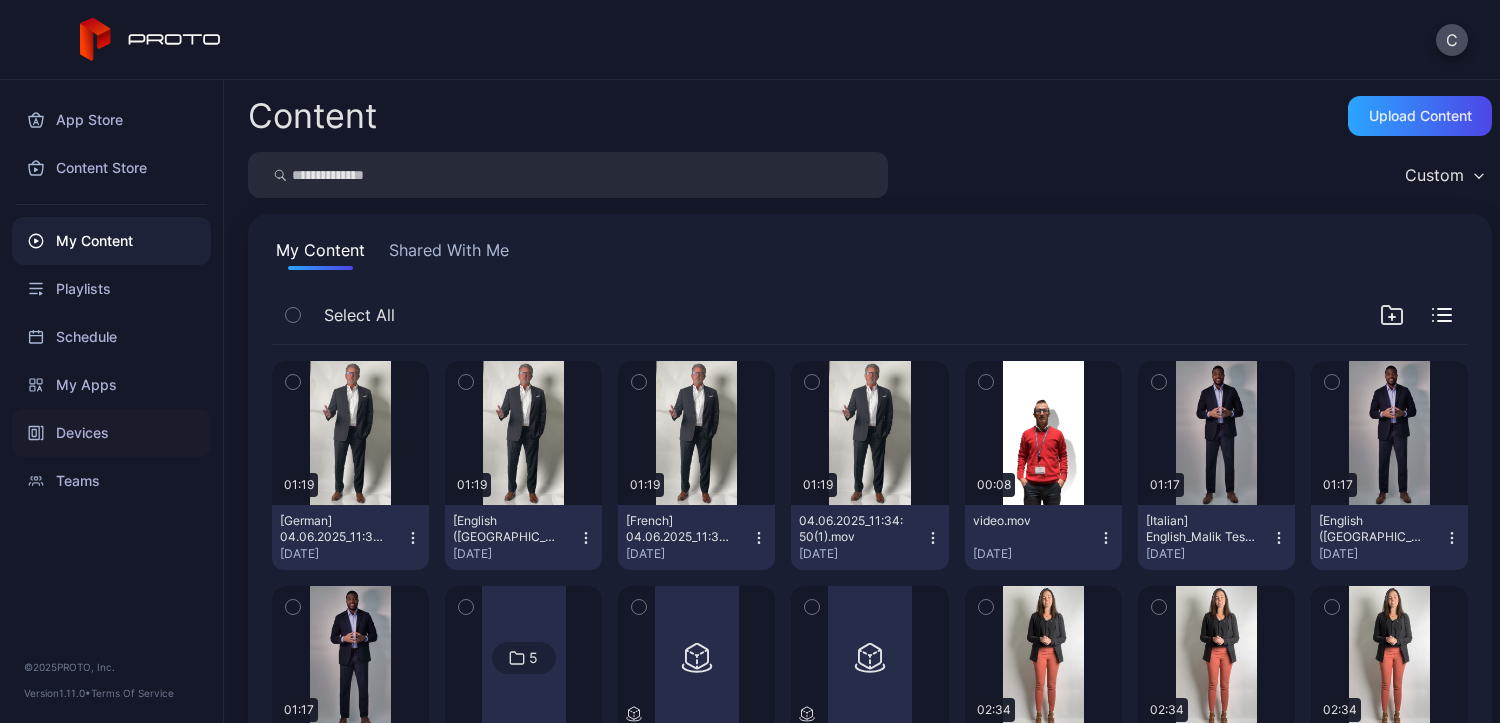 click on "Devices" at bounding box center [111, 433] 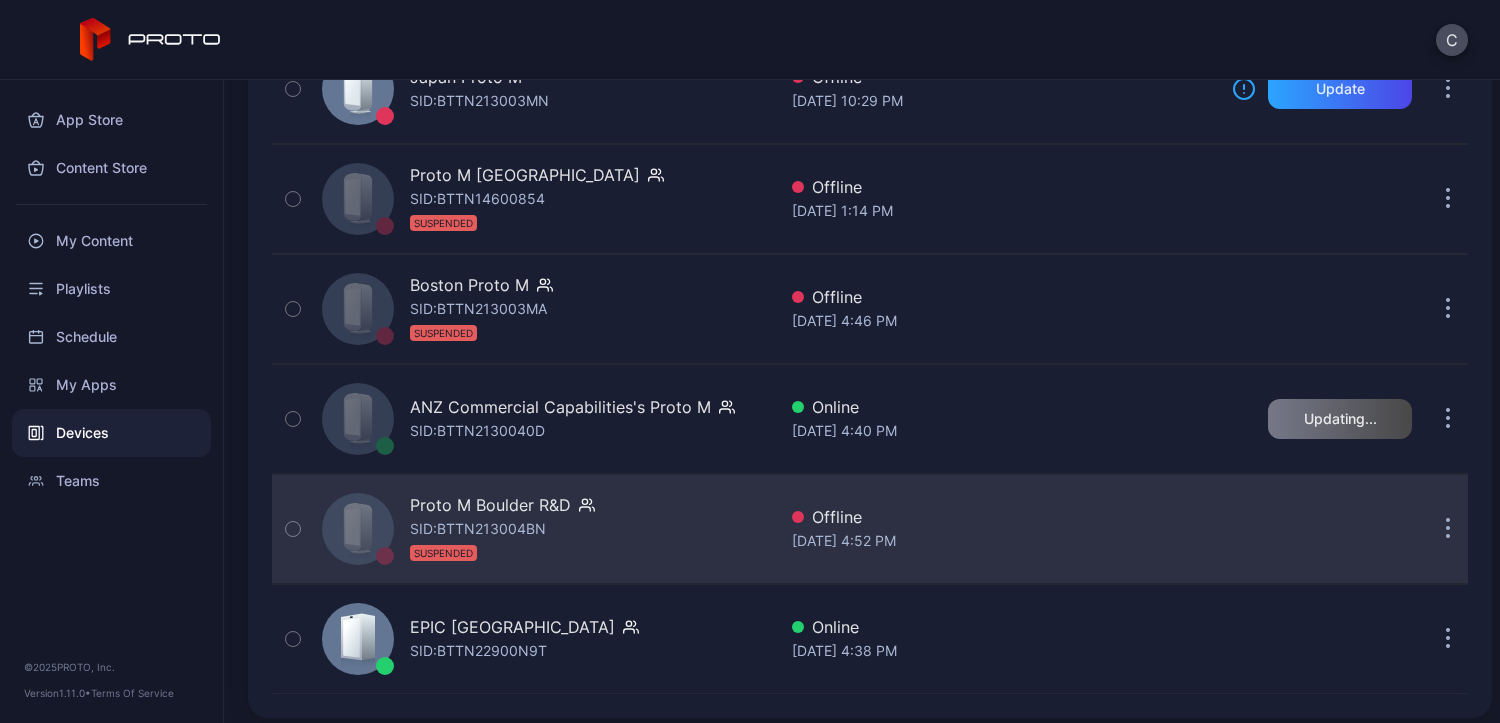 scroll, scrollTop: 420, scrollLeft: 0, axis: vertical 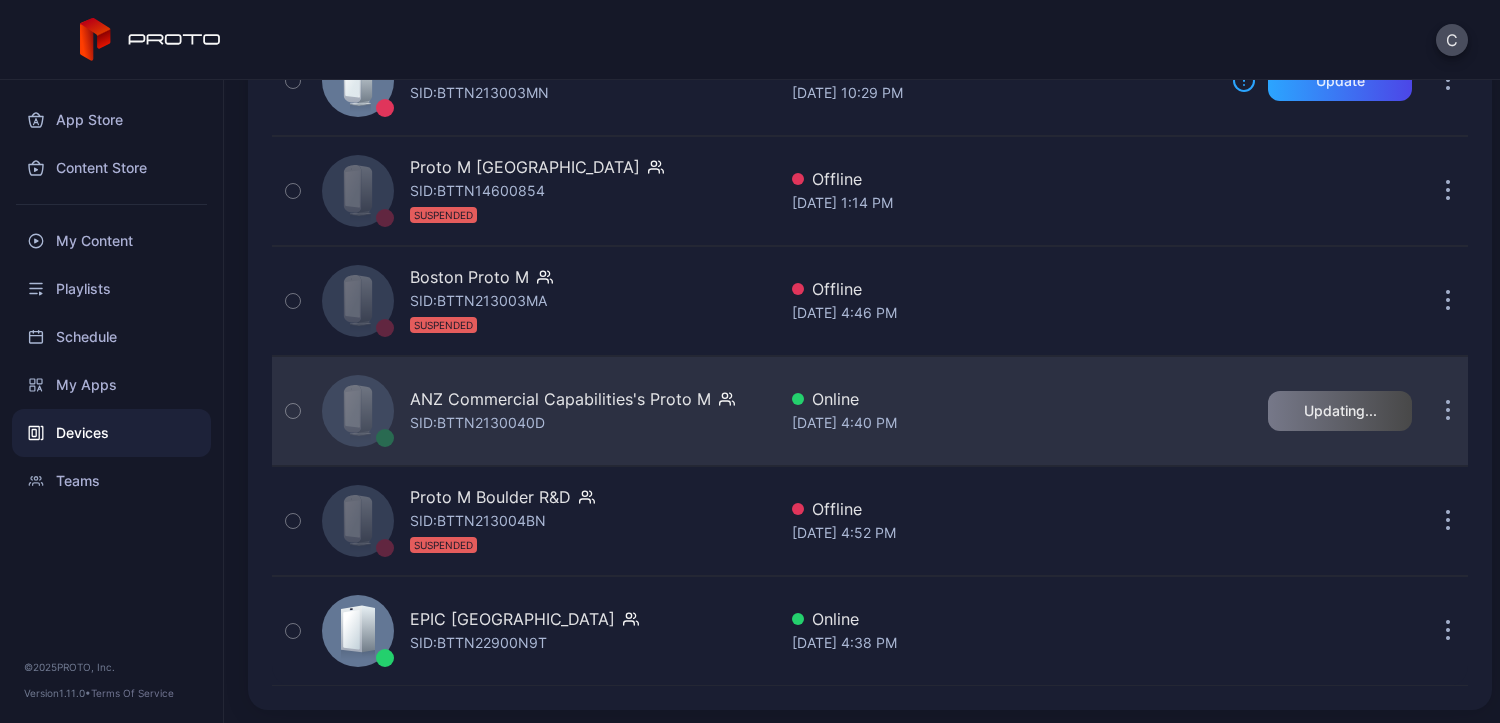 click at bounding box center [1448, 411] 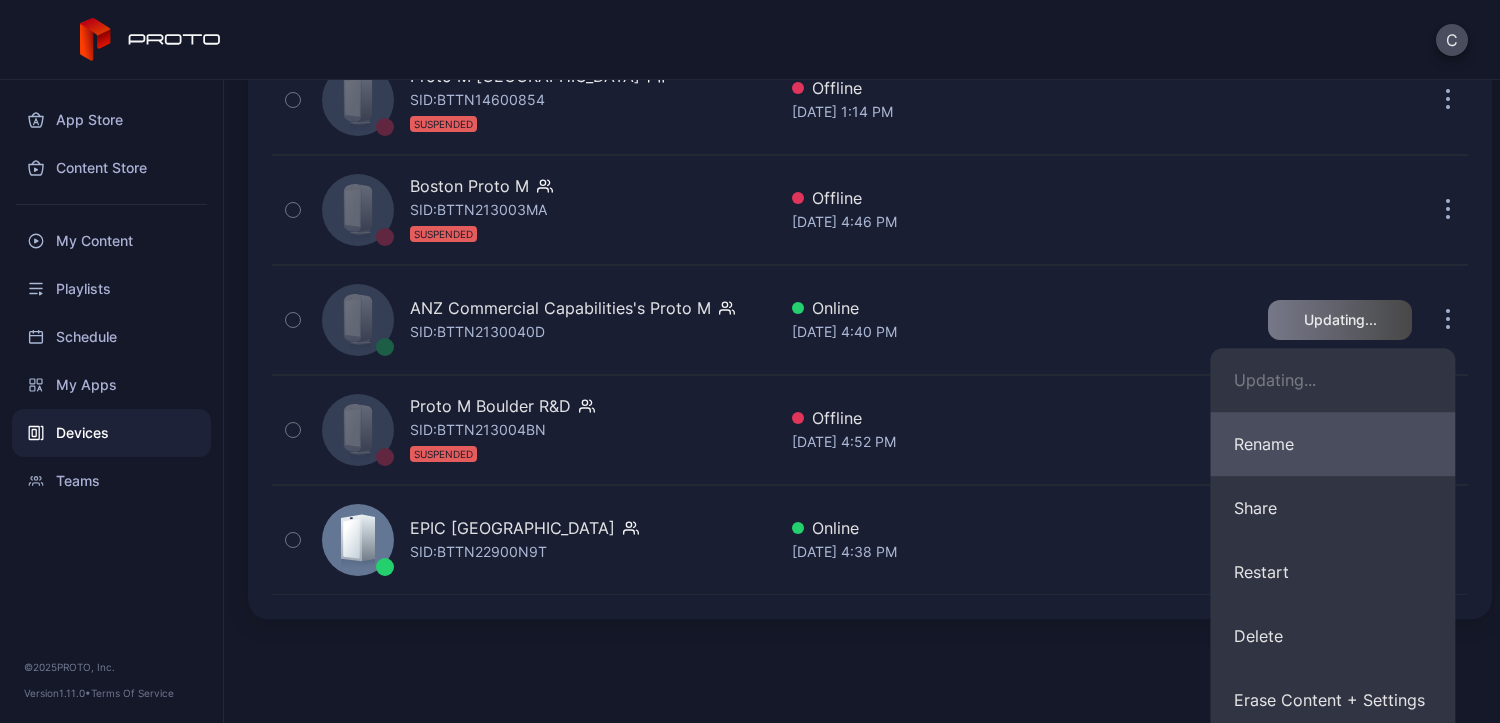 scroll, scrollTop: 620, scrollLeft: 0, axis: vertical 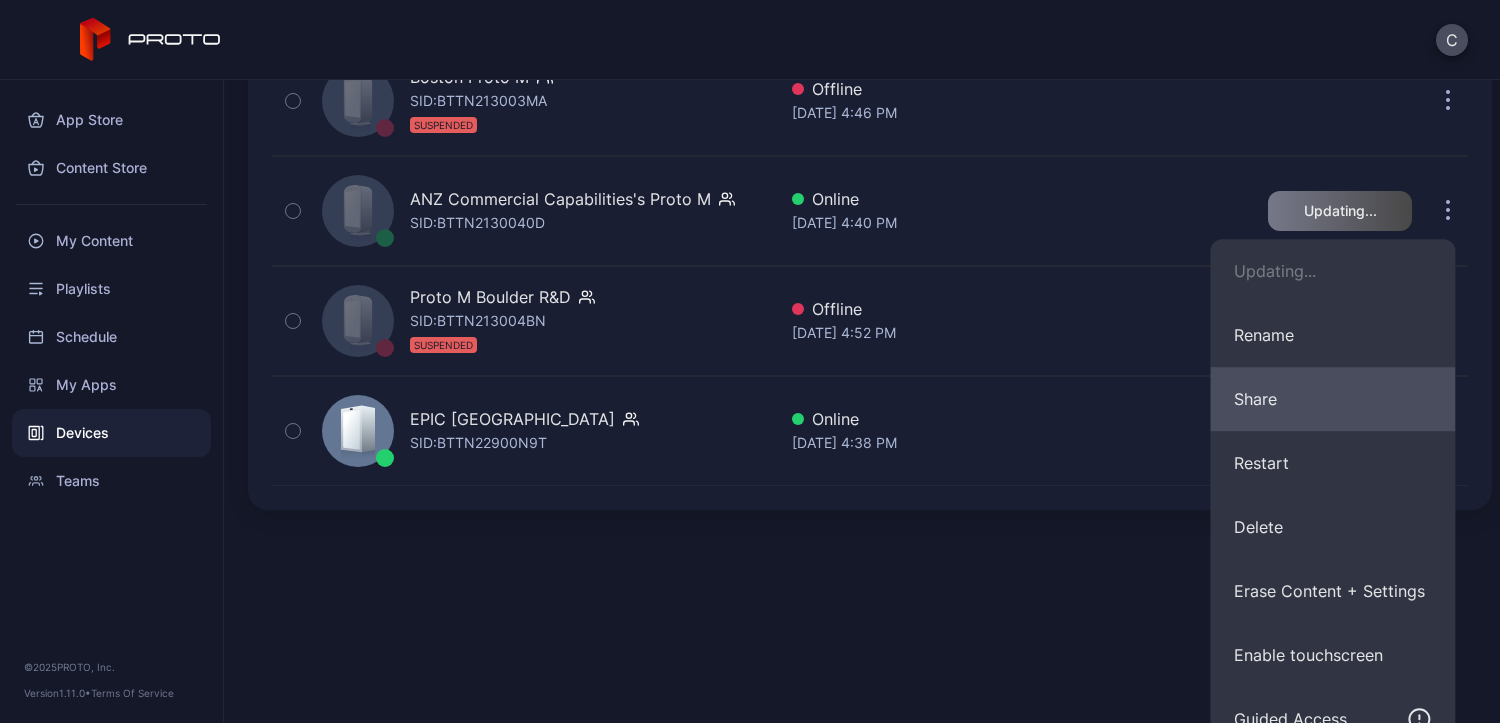 click on "Share" at bounding box center (1332, 399) 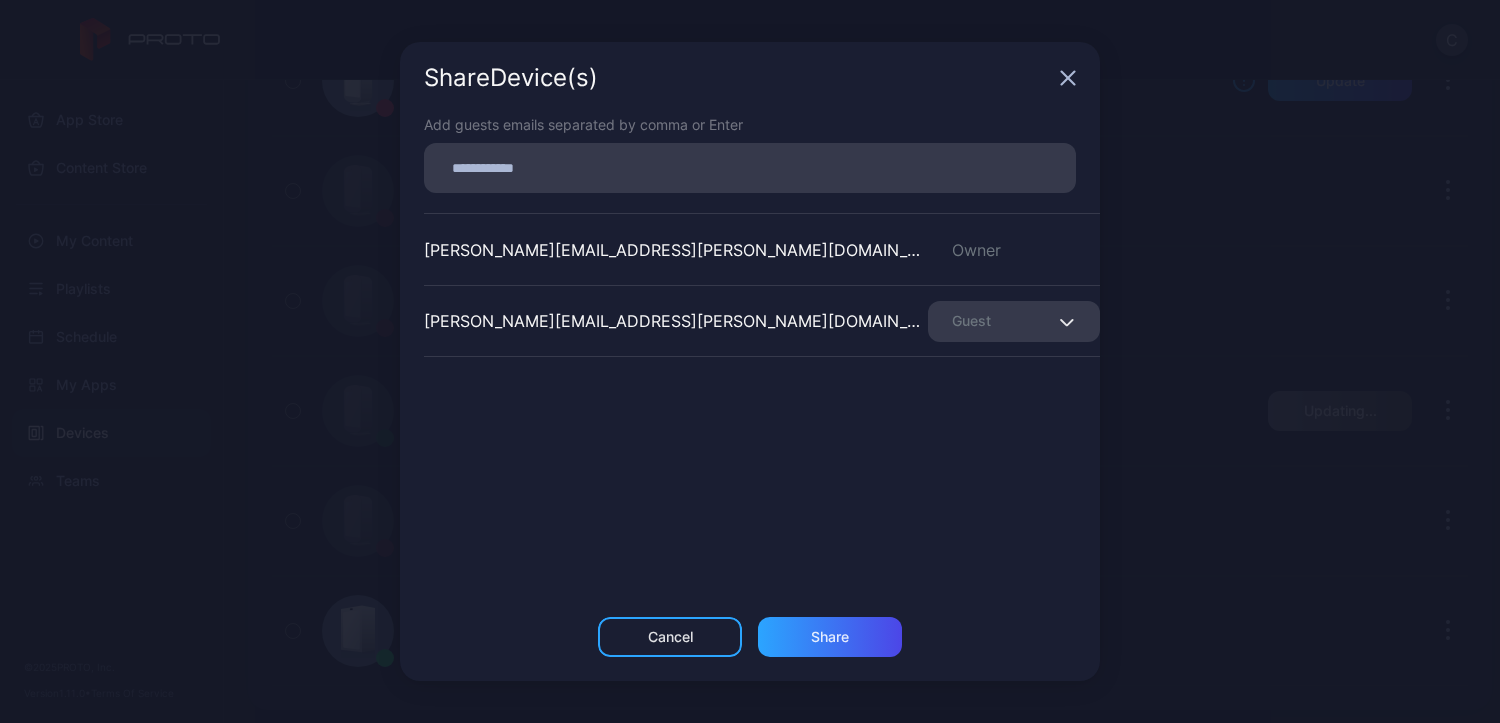 click on "Guest" at bounding box center [1014, 321] 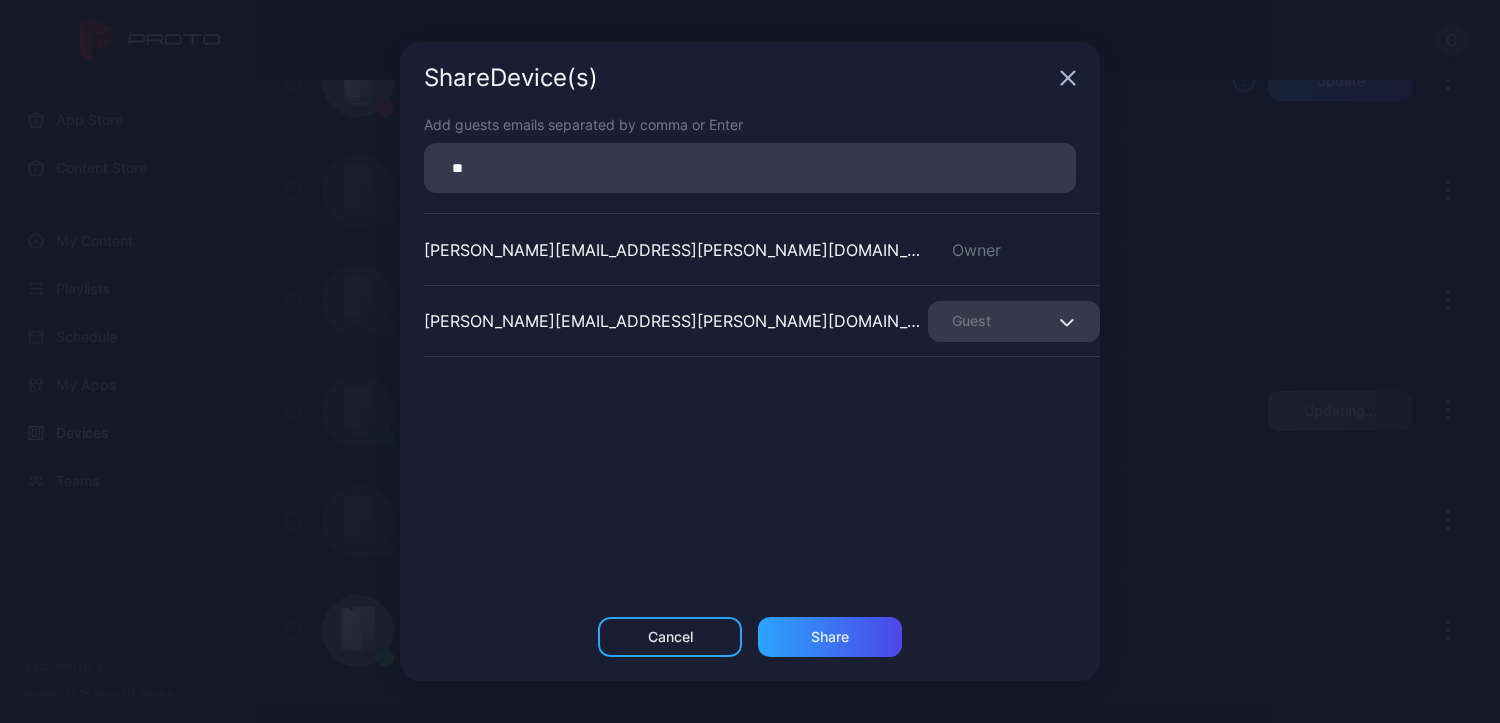 type on "*" 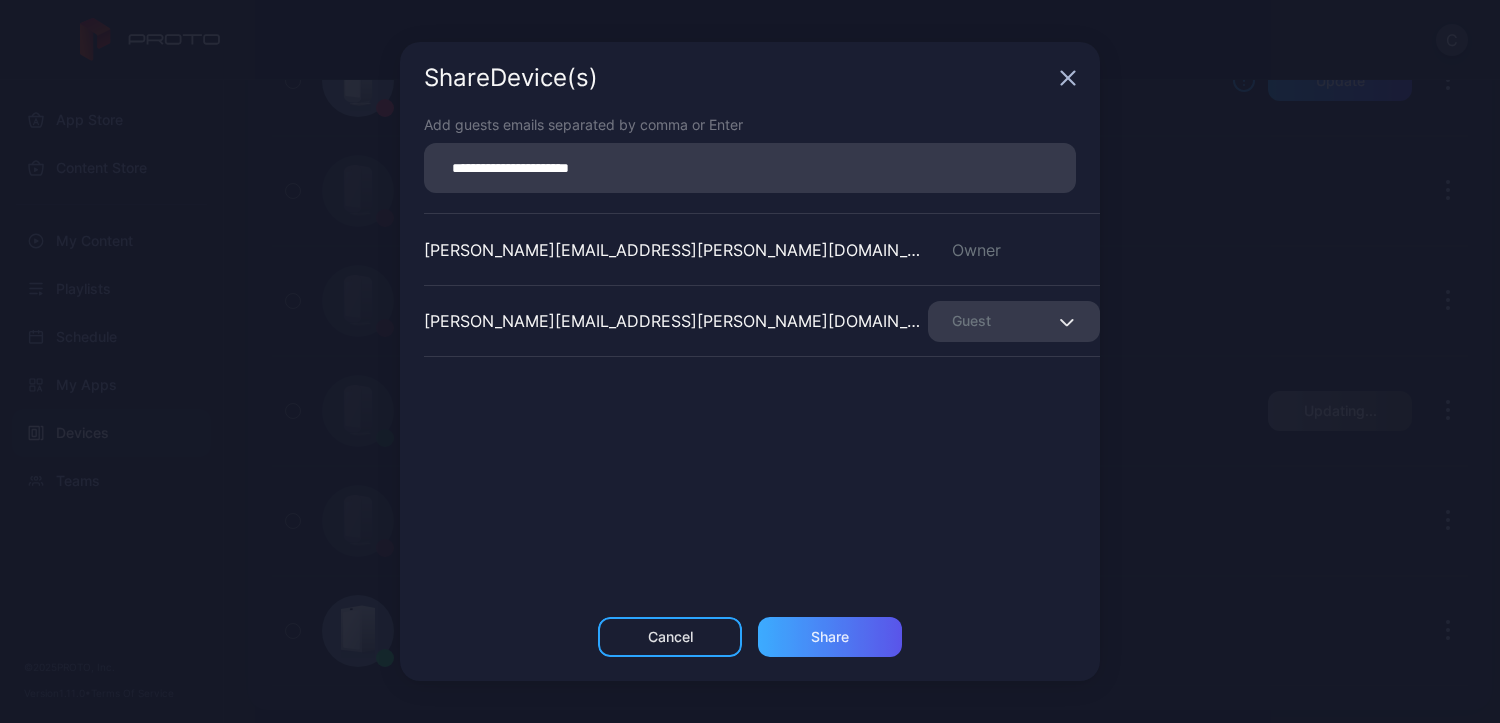 type on "**********" 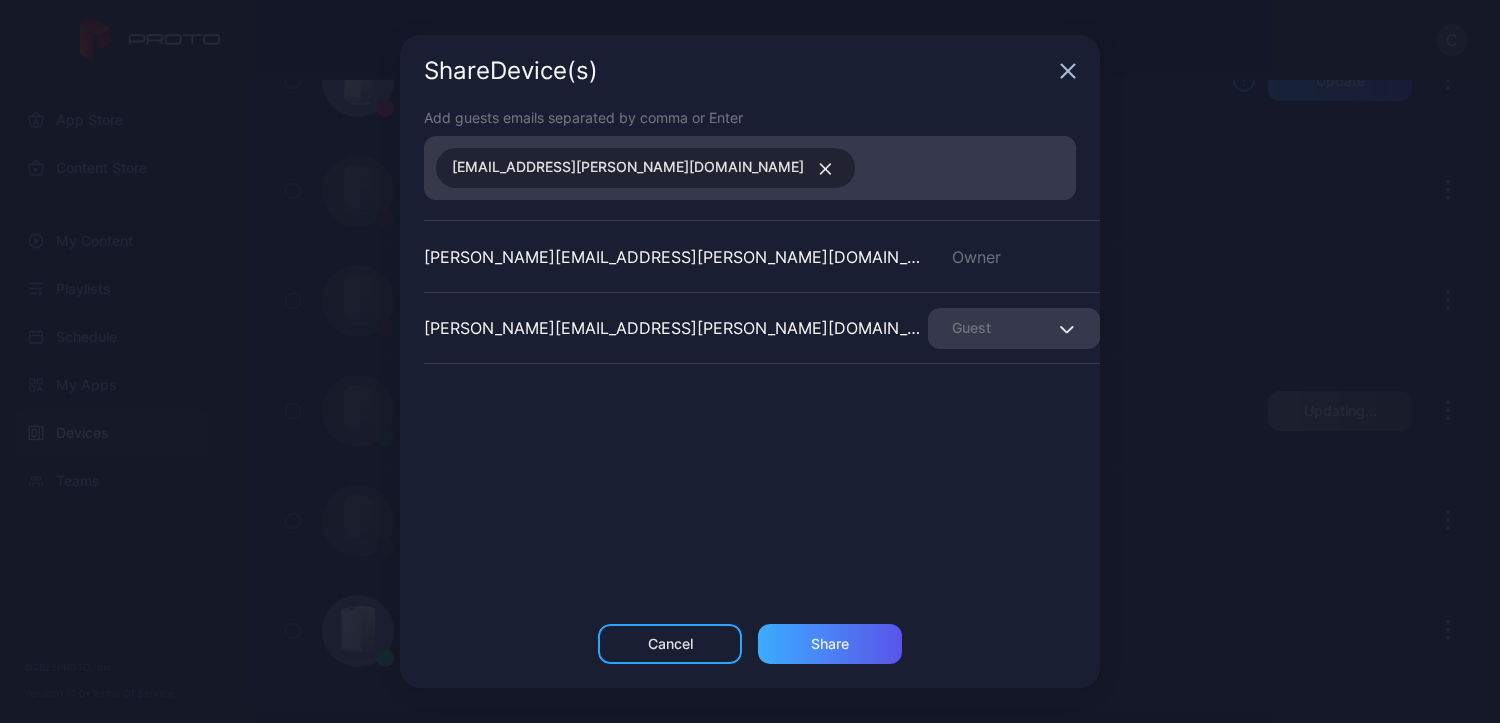 click on "Share" at bounding box center [830, 644] 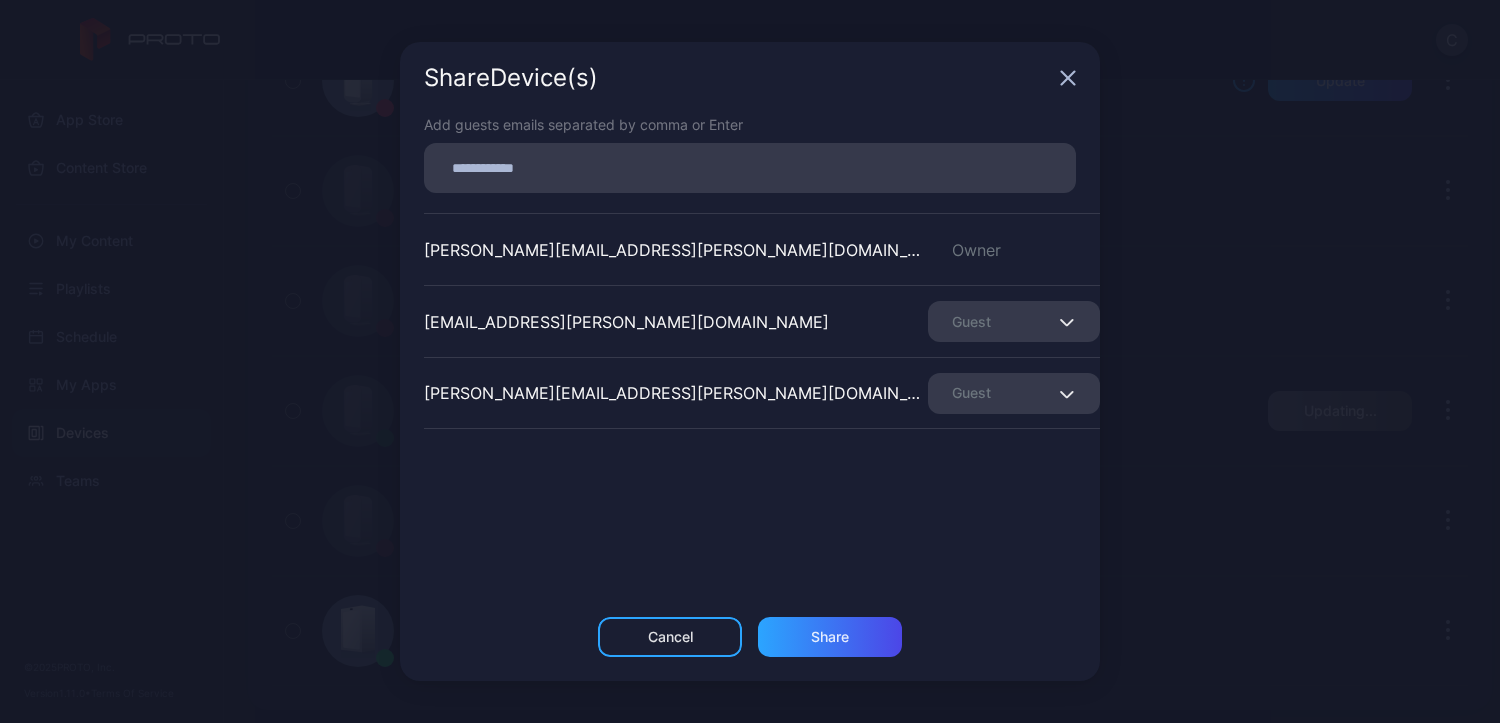 click 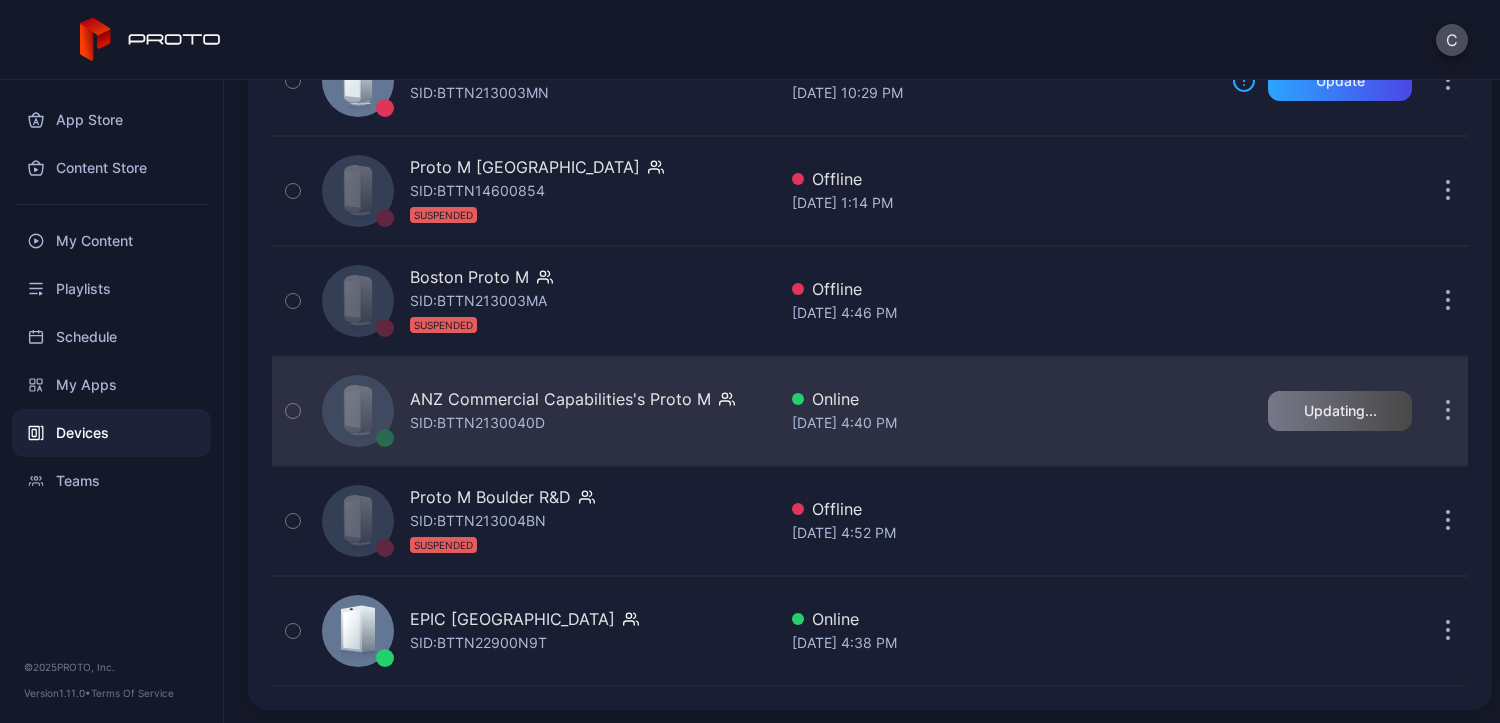 scroll, scrollTop: 220, scrollLeft: 0, axis: vertical 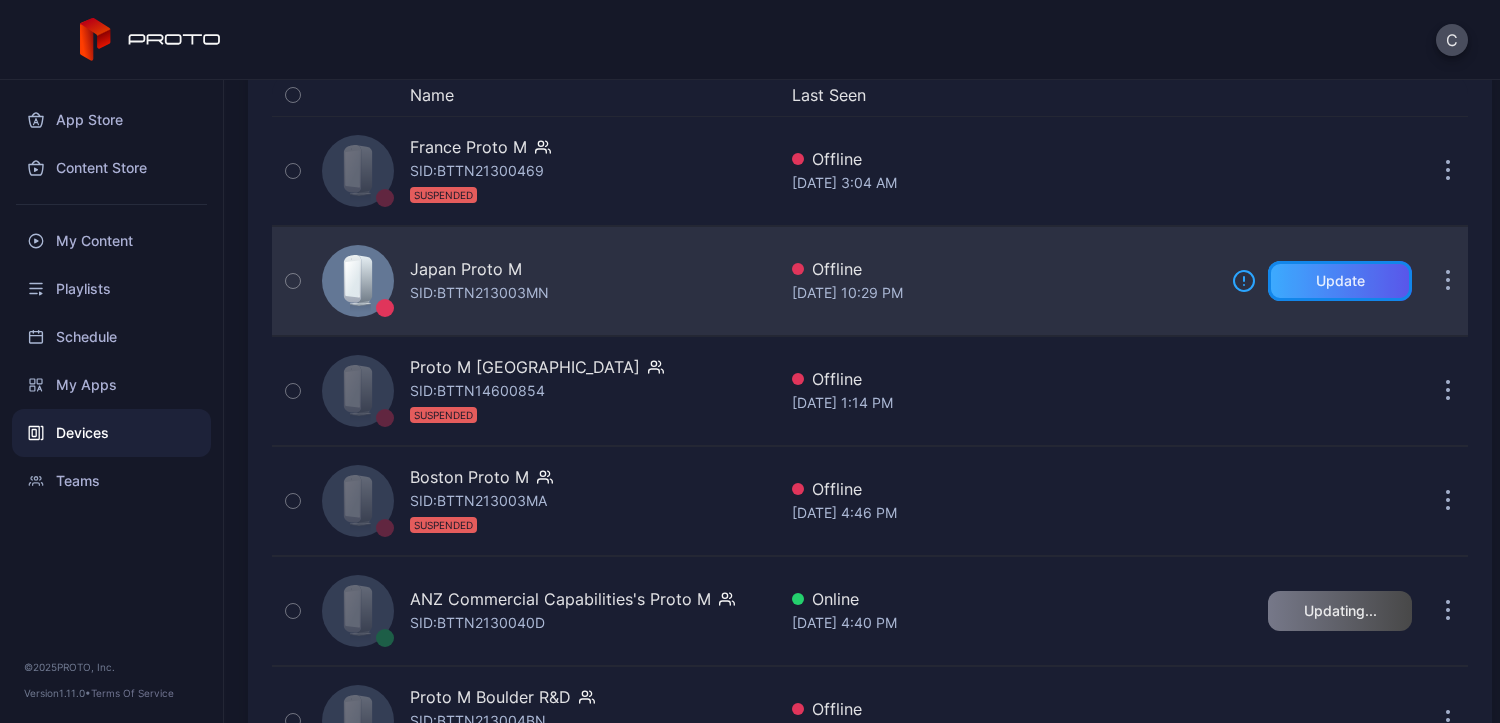 click on "Update" at bounding box center (1340, 281) 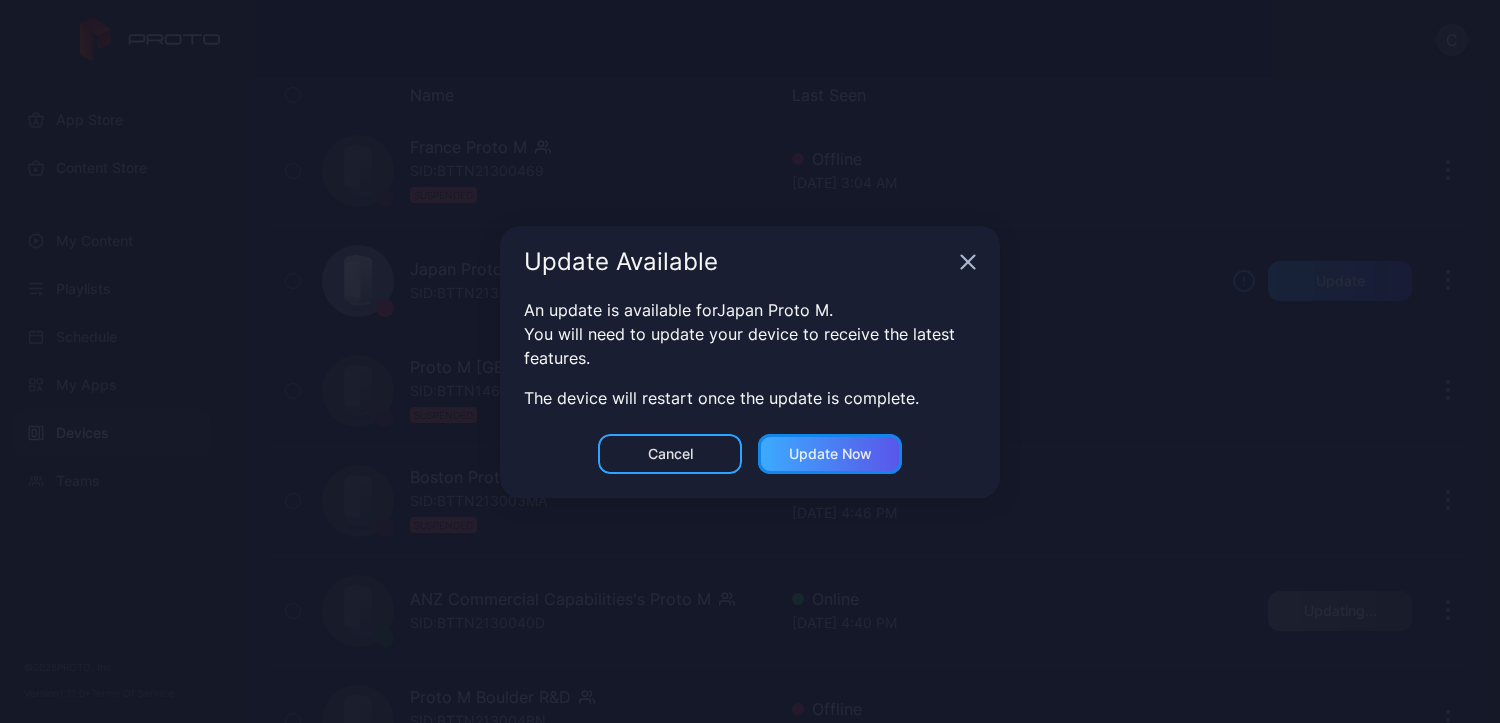 click on "Update now" at bounding box center (830, 454) 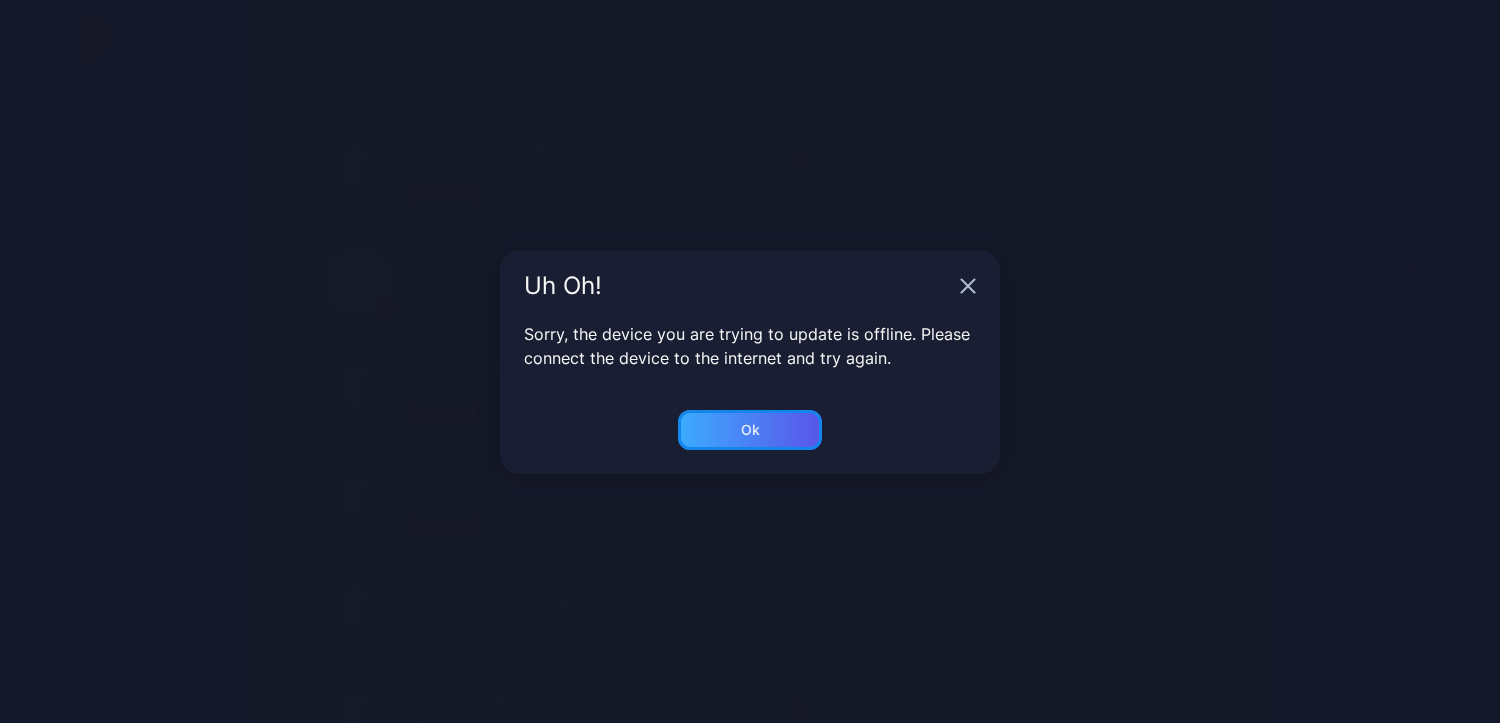 click on "Ok" at bounding box center (750, 430) 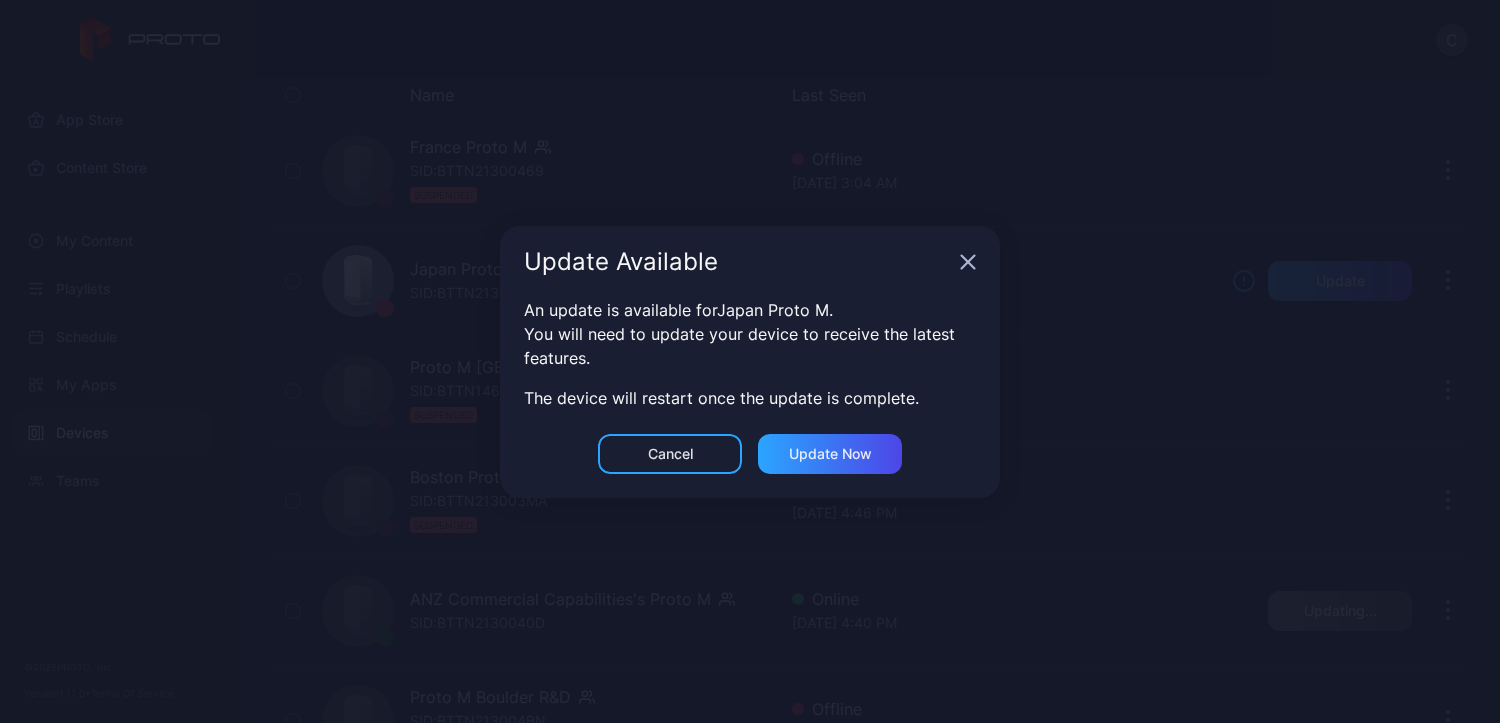 click 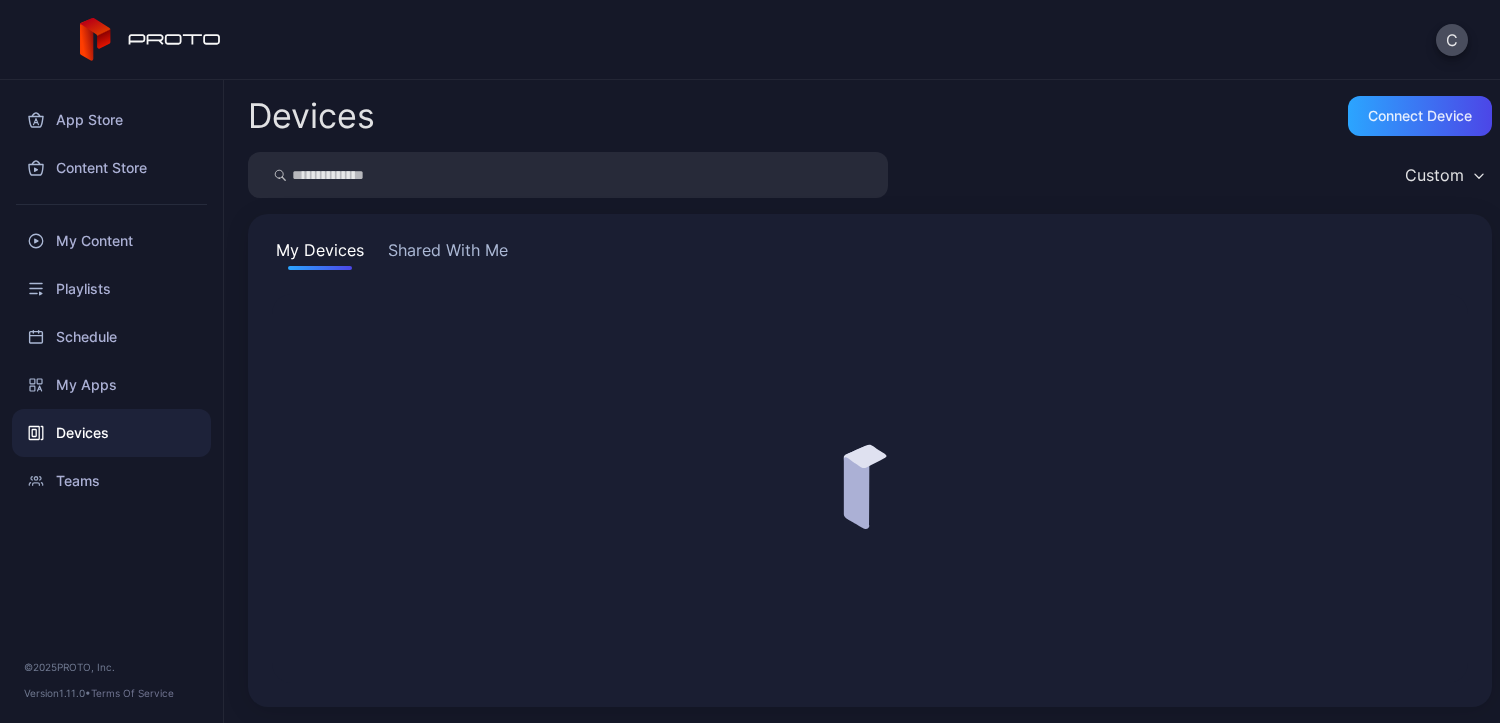 scroll, scrollTop: 0, scrollLeft: 0, axis: both 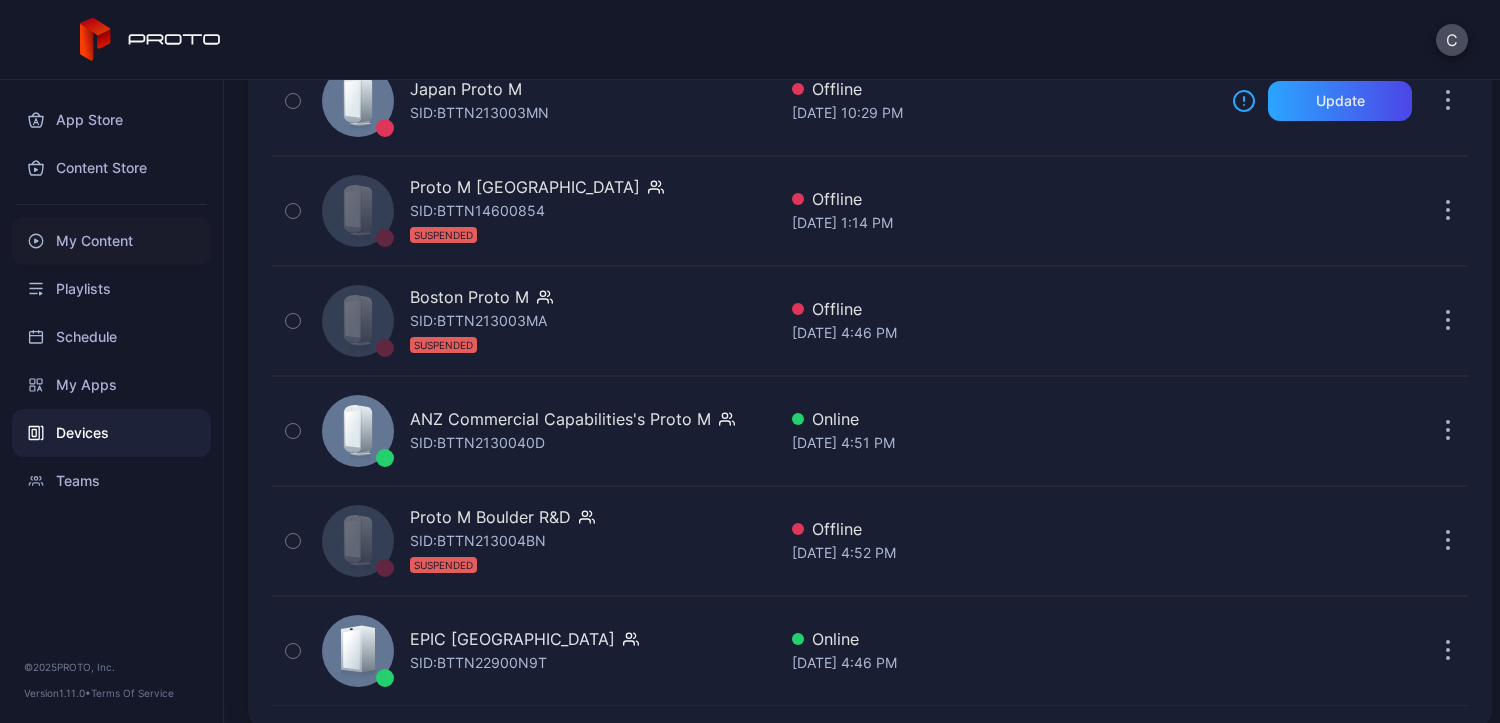 click on "My Content" at bounding box center (111, 241) 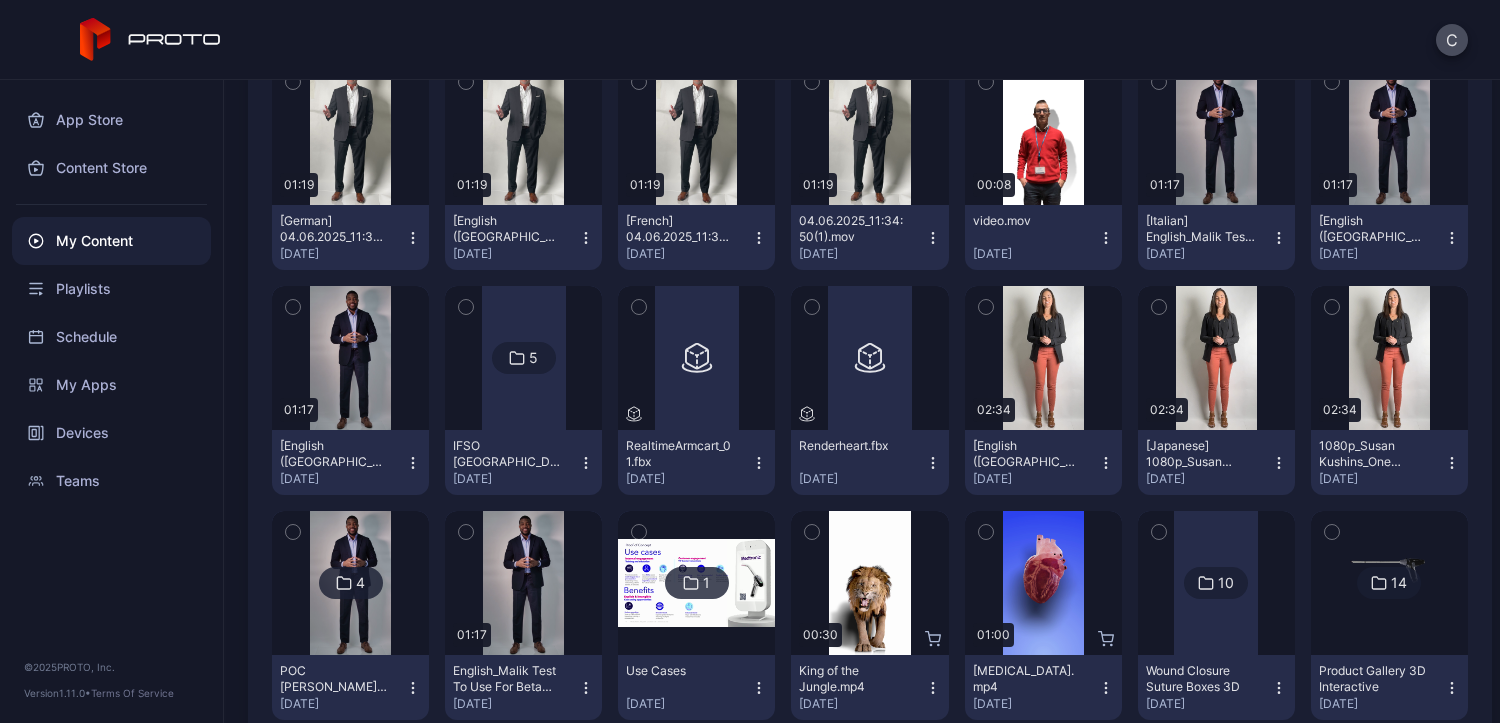 scroll, scrollTop: 400, scrollLeft: 0, axis: vertical 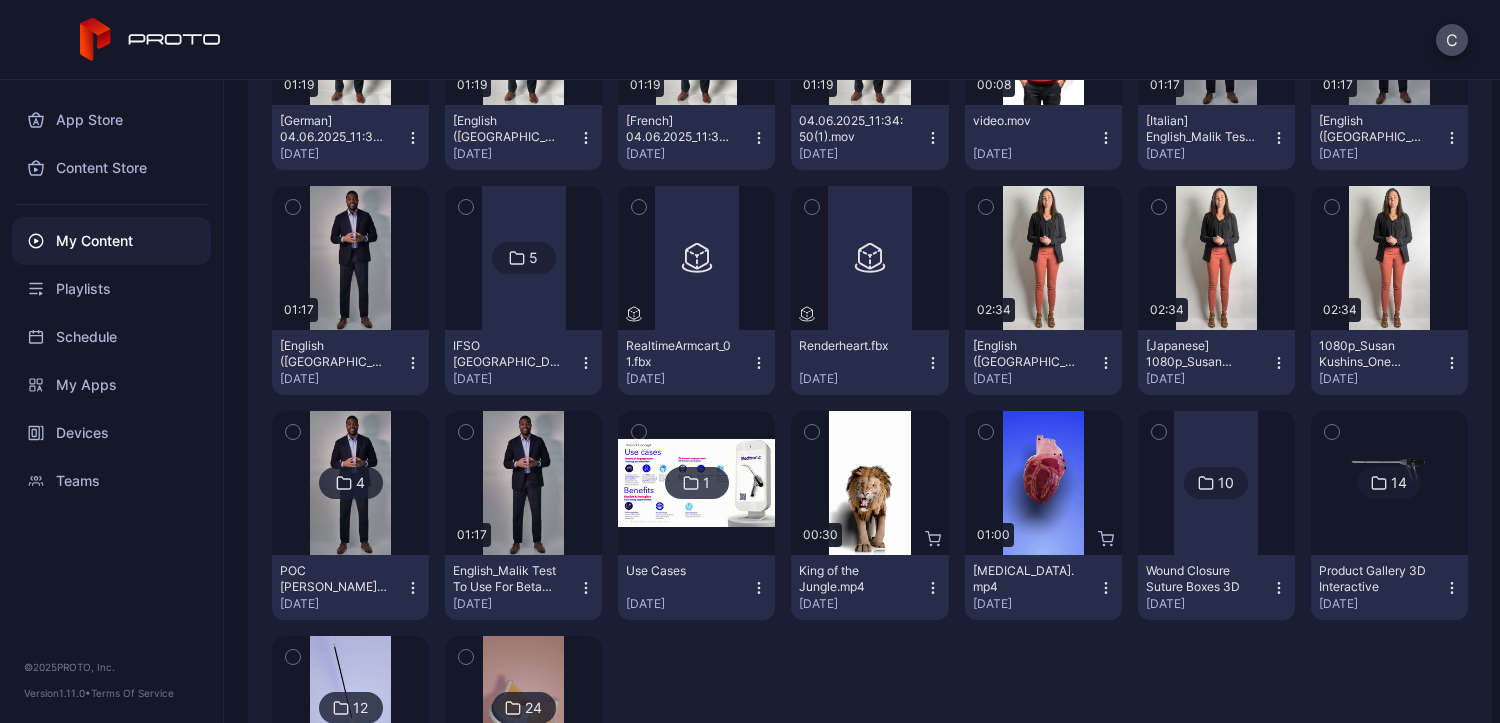 click on "4" at bounding box center (351, 483) 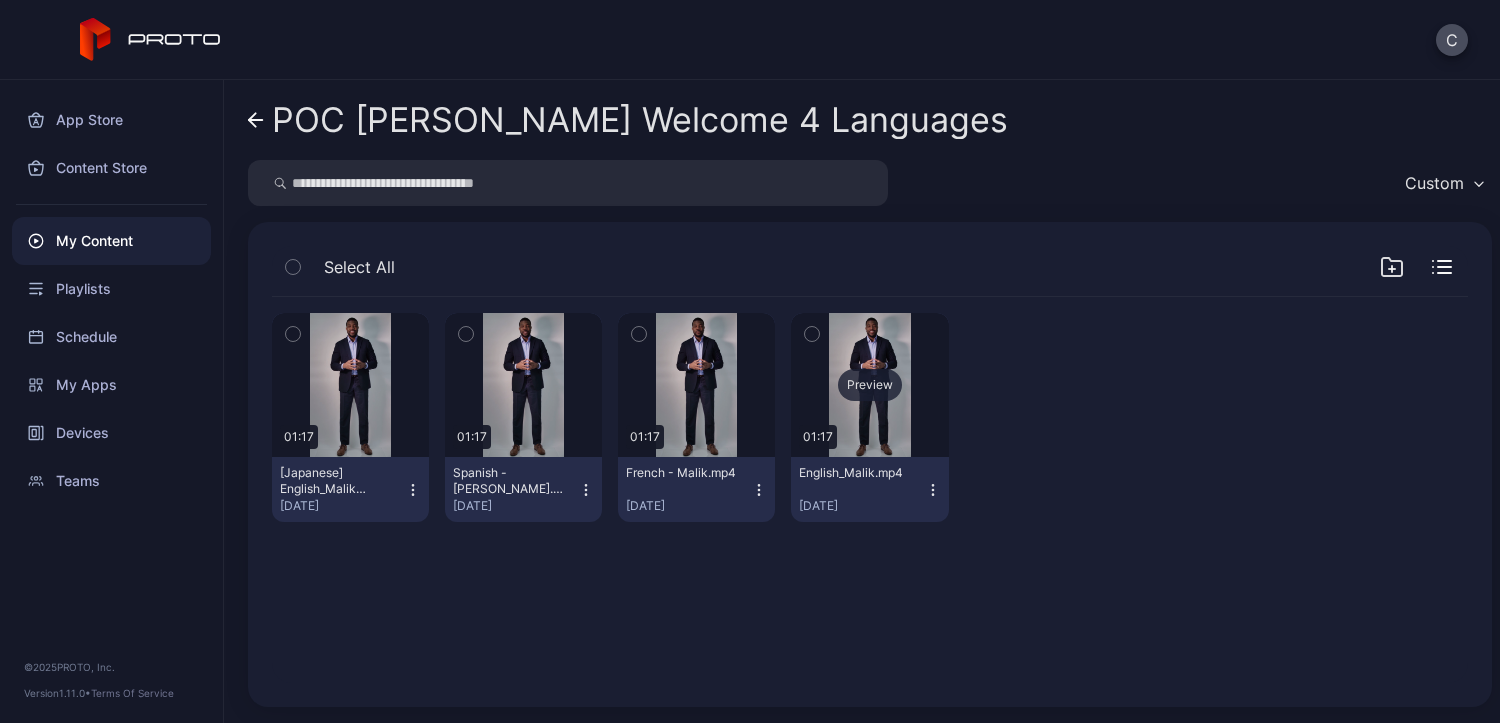 click on "Preview" at bounding box center [870, 385] 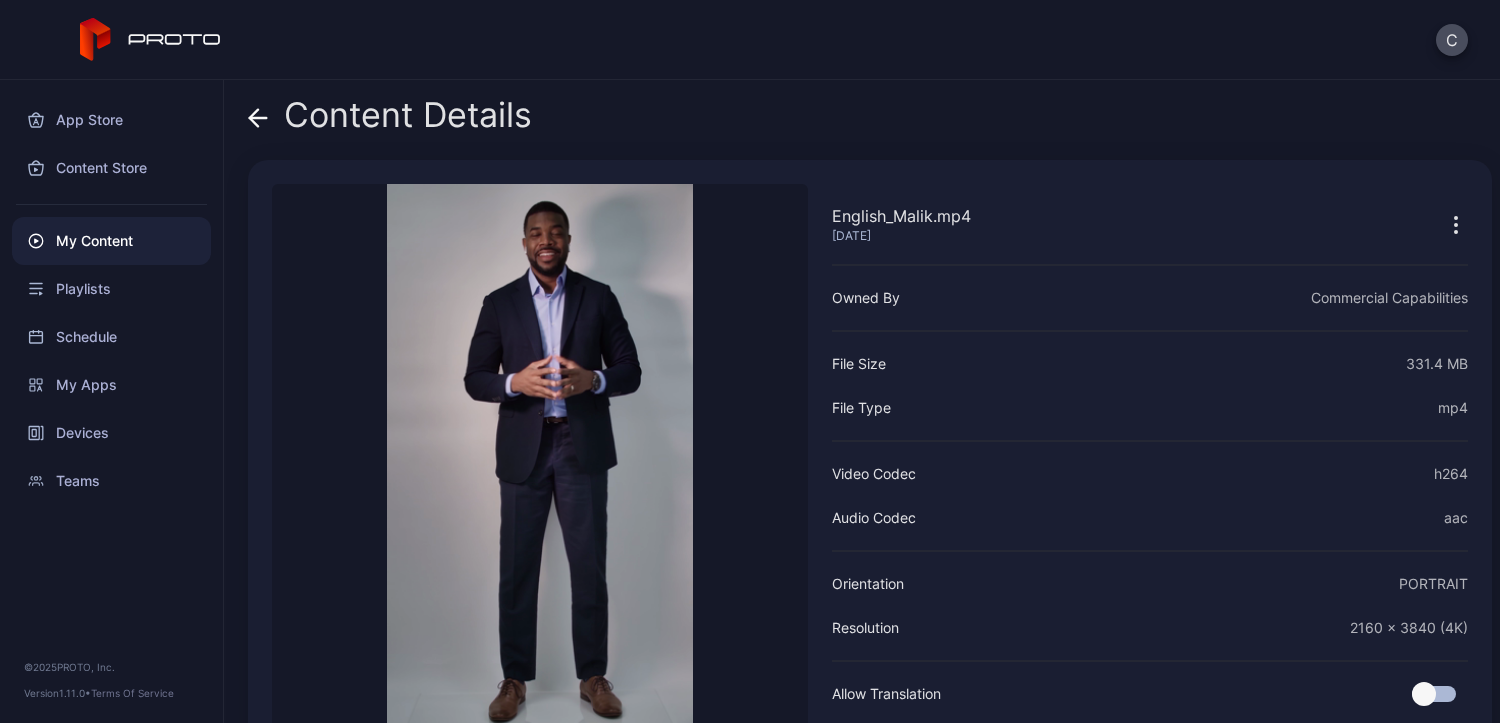 click 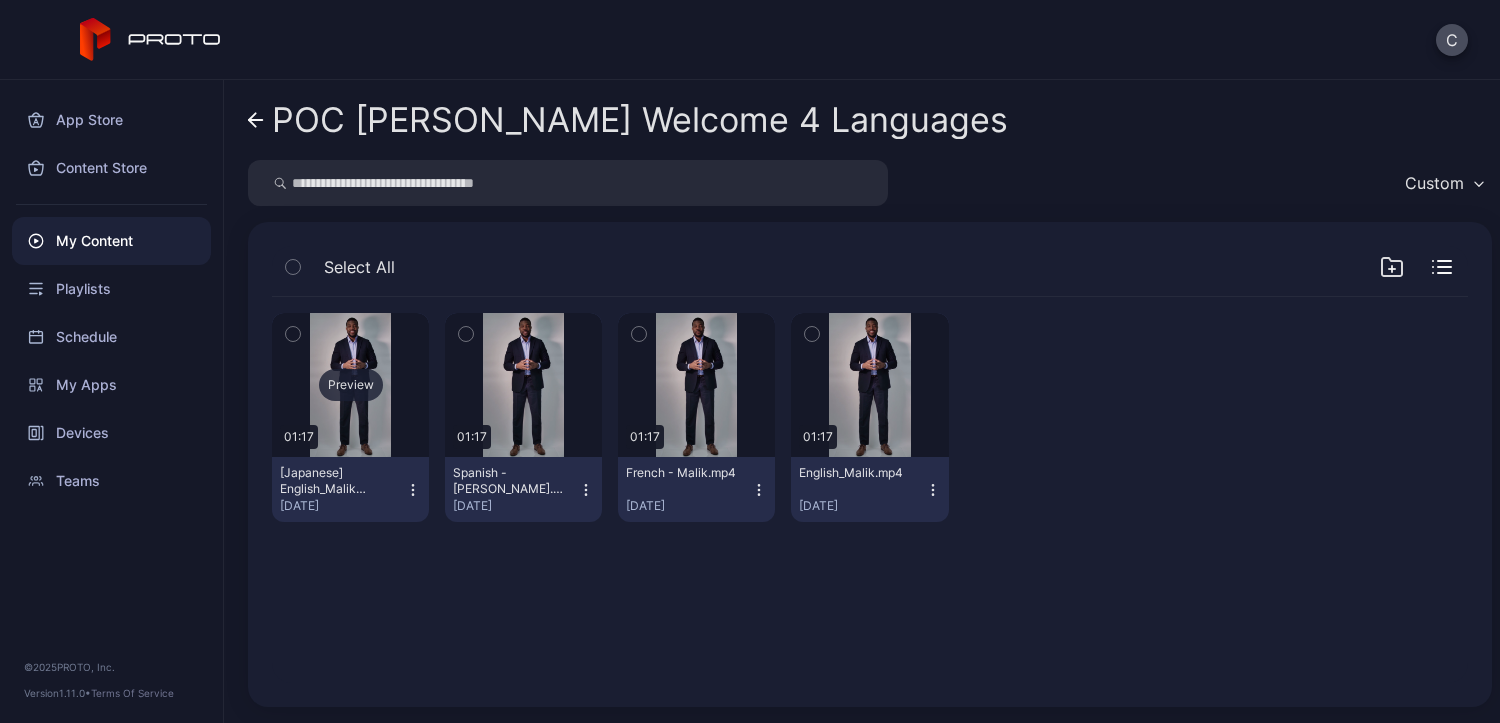 click on "Preview" at bounding box center (351, 385) 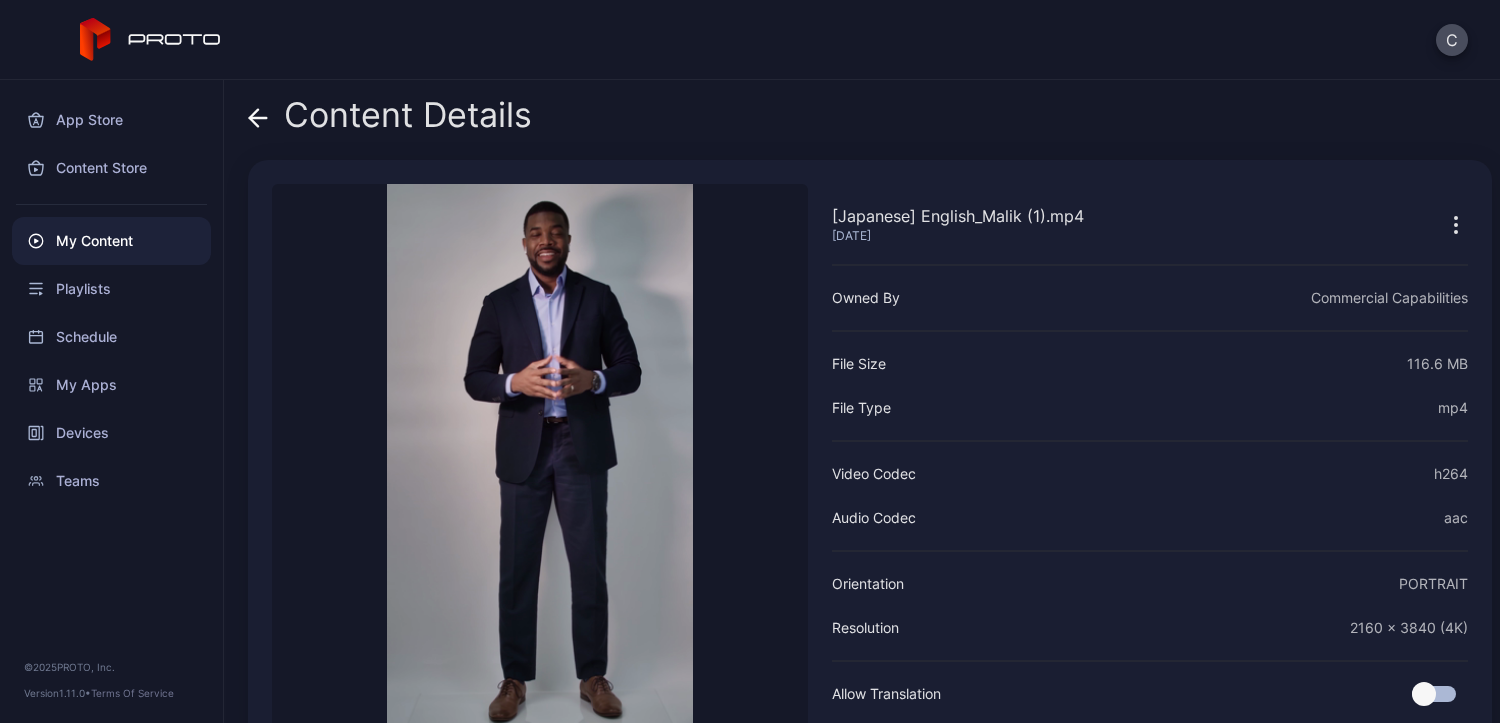 click 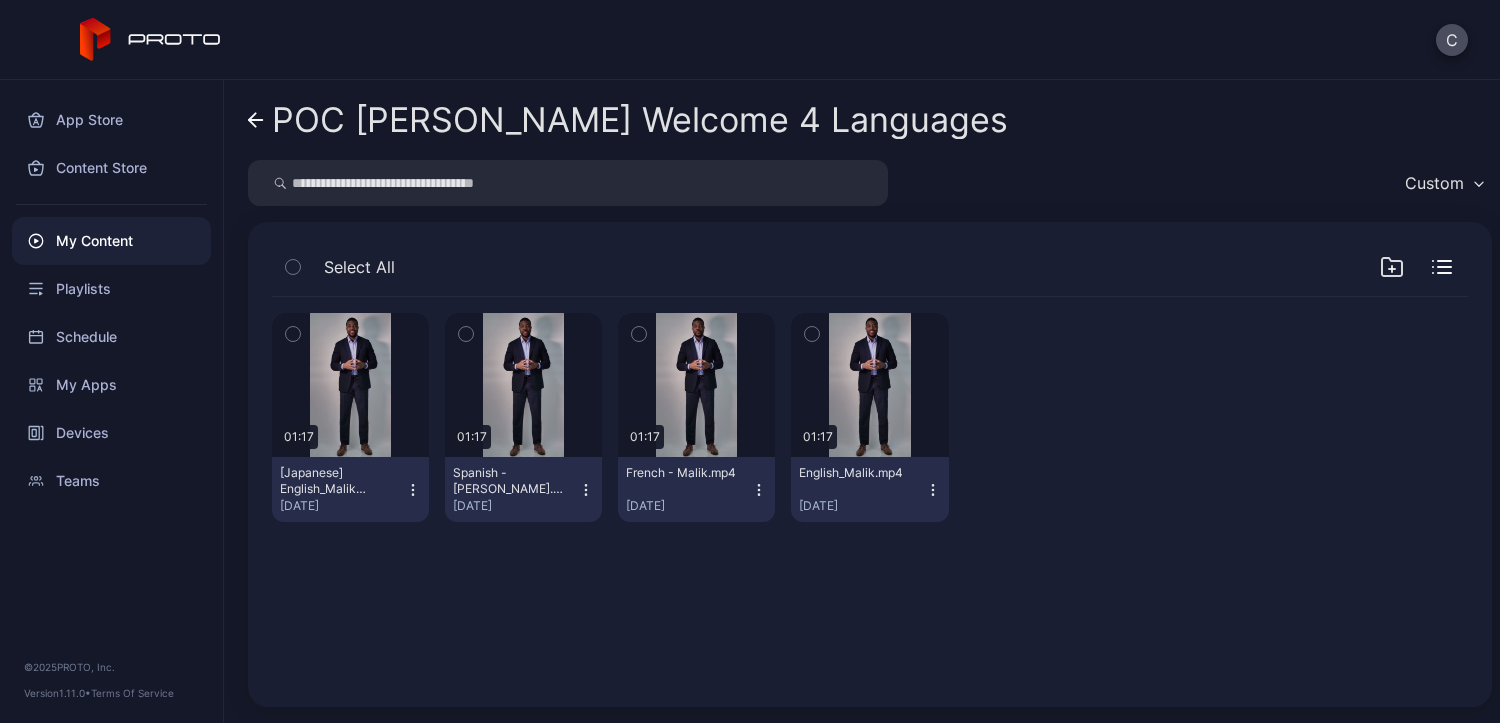 click 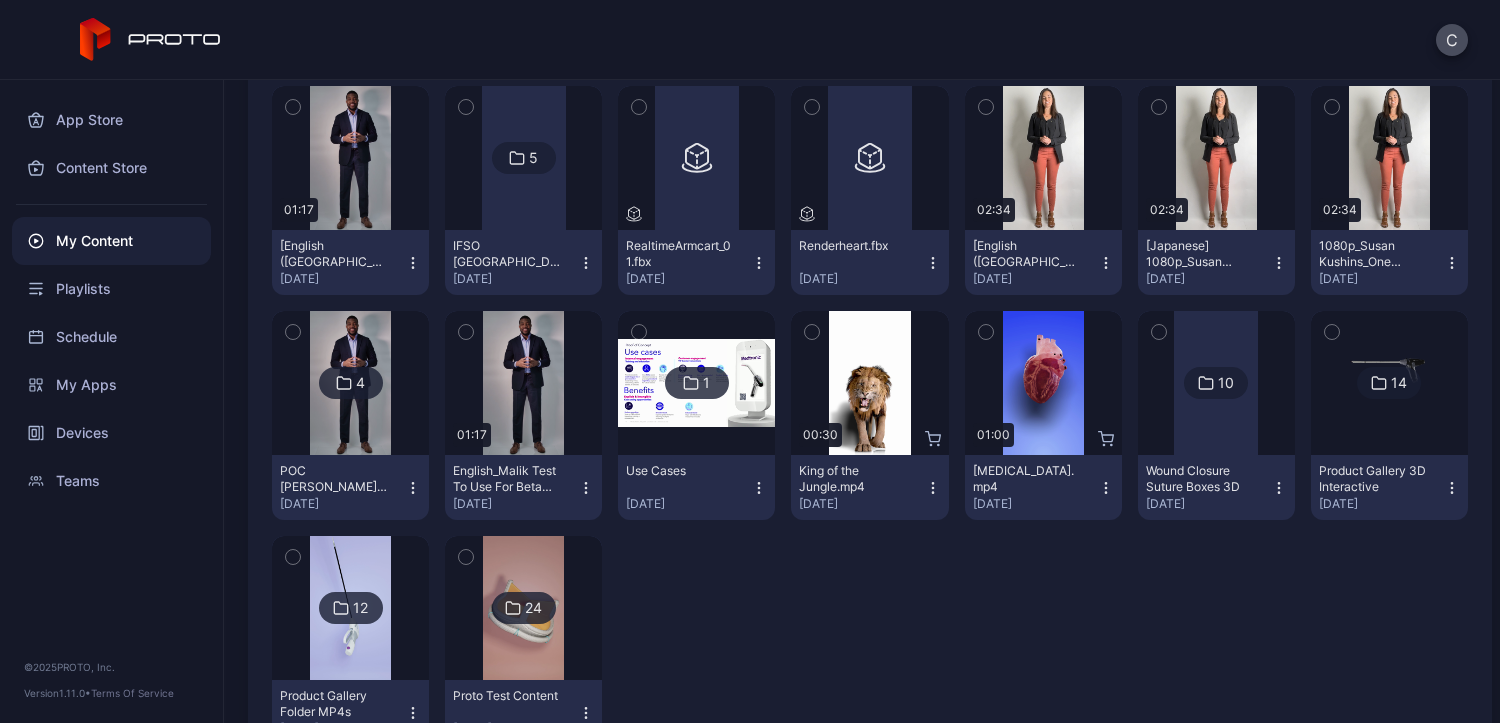 scroll, scrollTop: 577, scrollLeft: 0, axis: vertical 